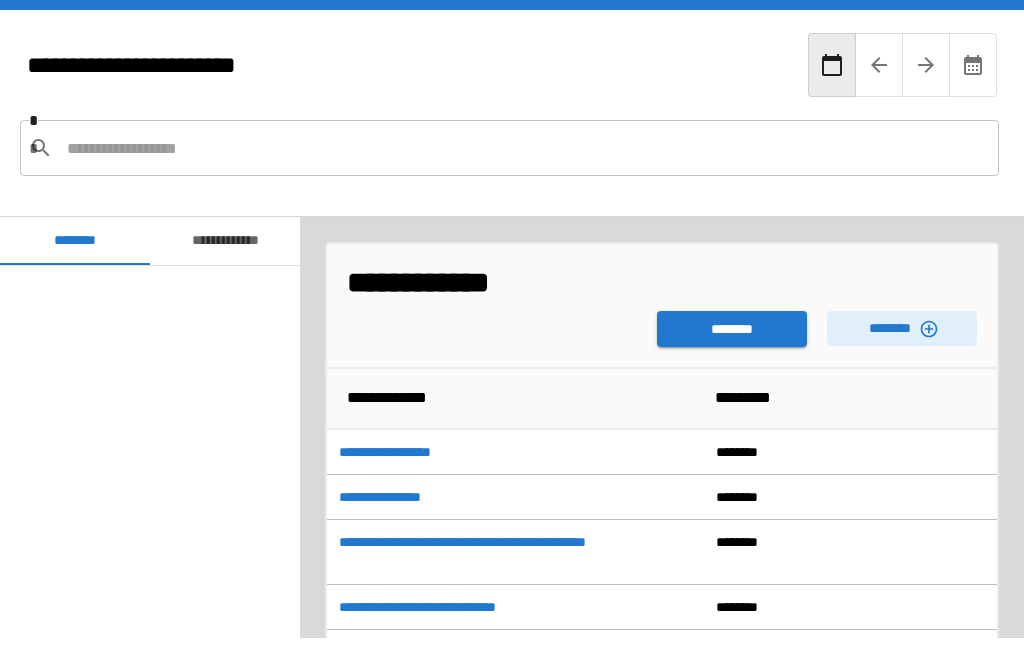 scroll, scrollTop: 64, scrollLeft: 0, axis: vertical 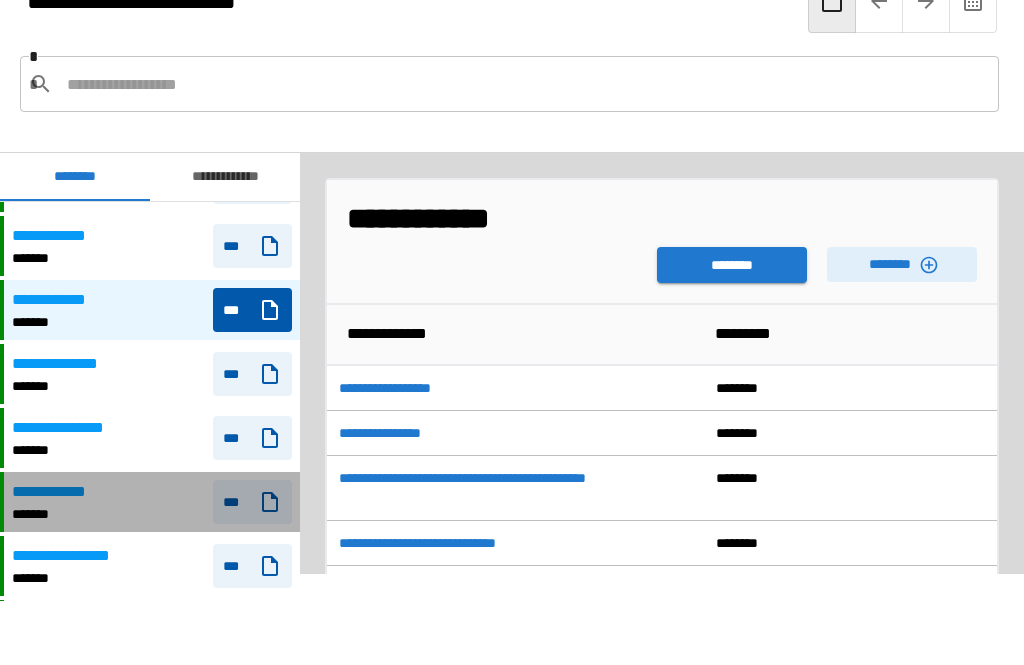 click on "***" at bounding box center [252, 502] 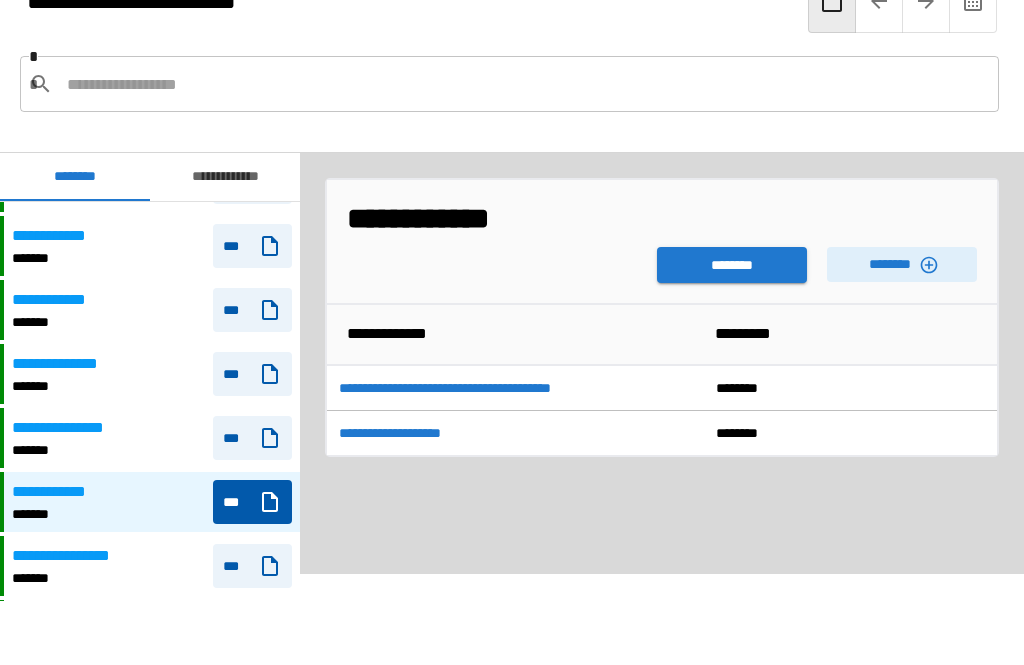 click on "**********" at bounding box center (662, 363) 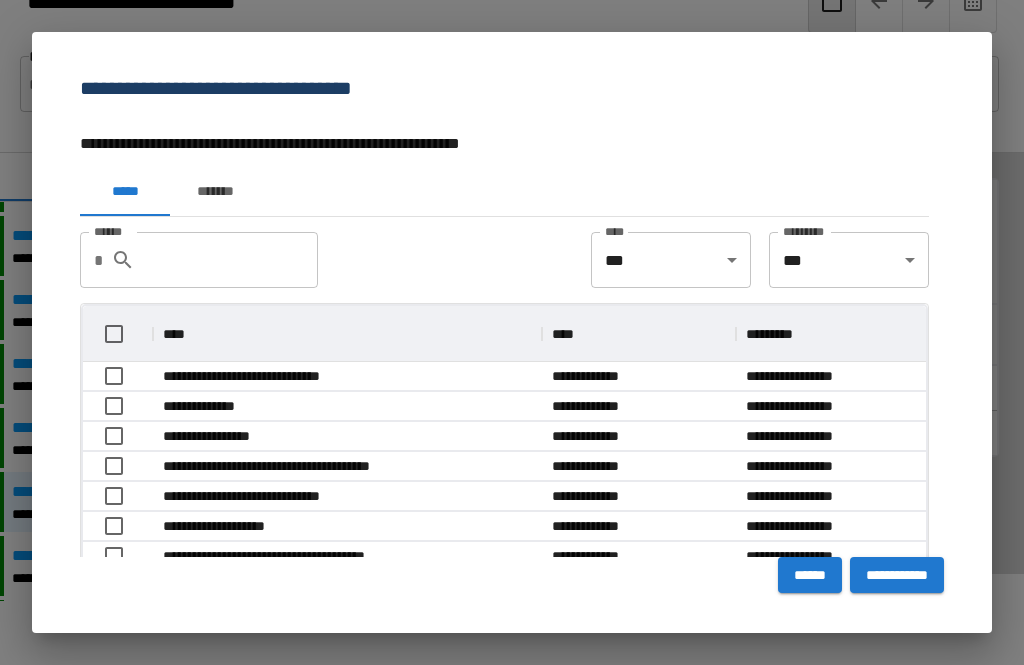 scroll, scrollTop: 1, scrollLeft: 1, axis: both 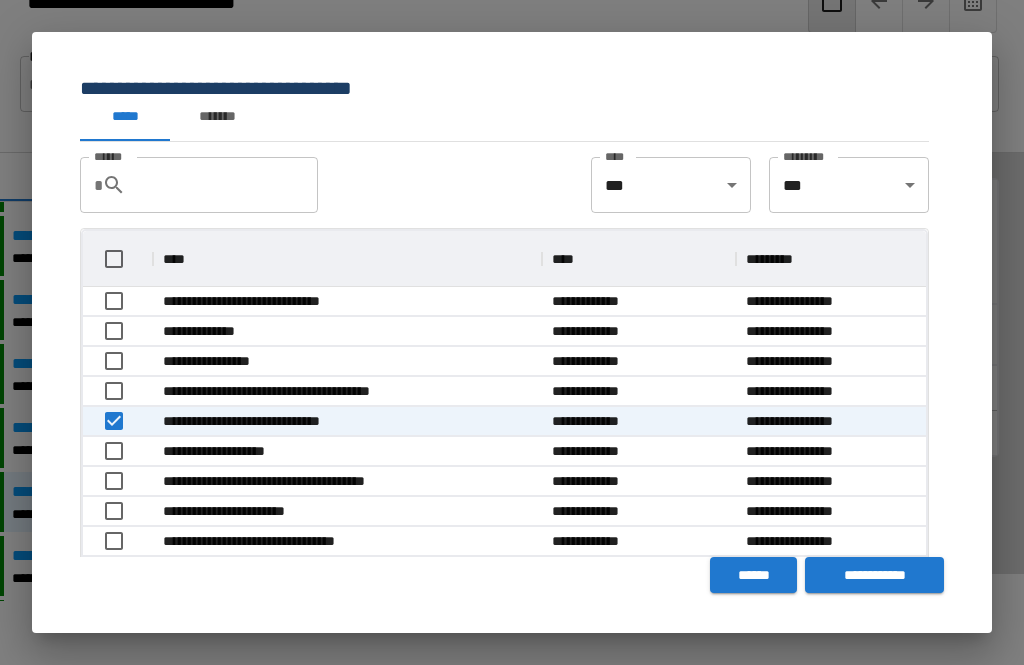click on "**********" at bounding box center [874, 575] 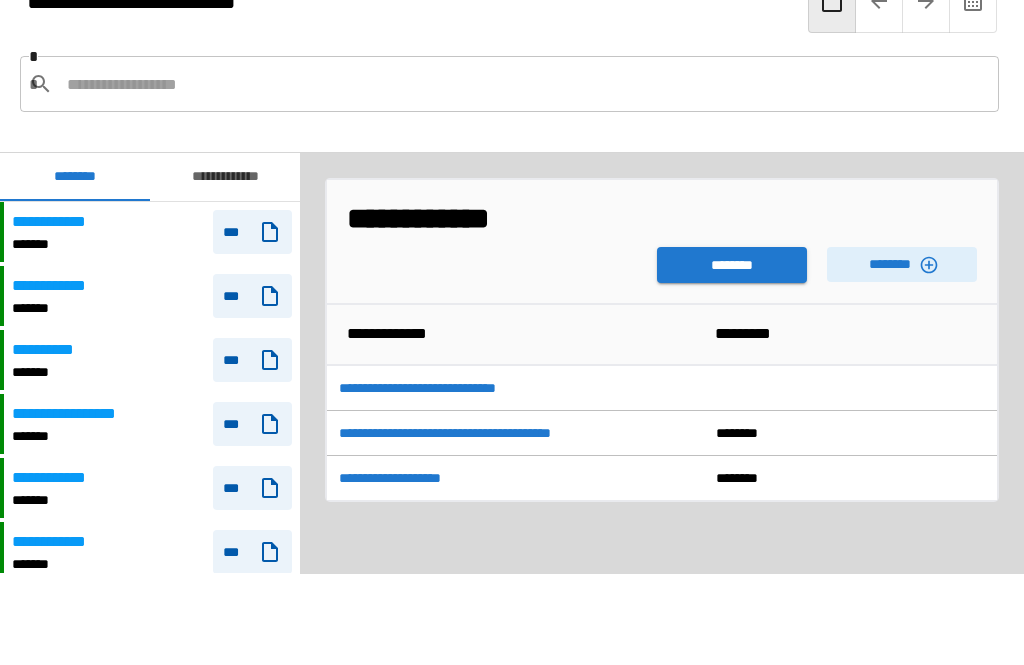 scroll, scrollTop: 1329, scrollLeft: 0, axis: vertical 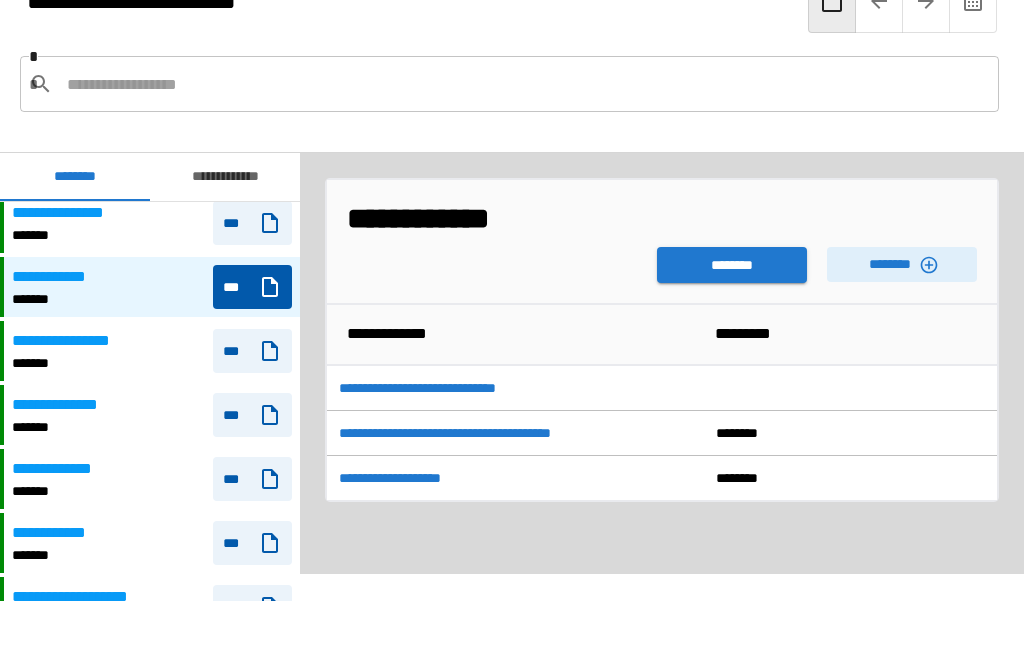 click on "********" at bounding box center (732, 265) 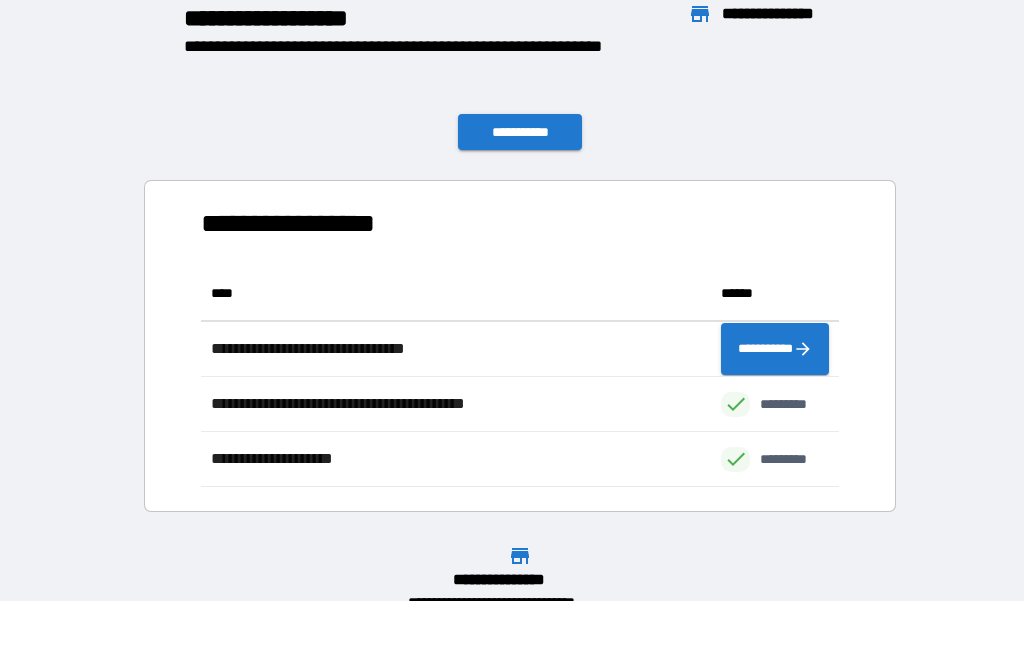 scroll, scrollTop: 1, scrollLeft: 1, axis: both 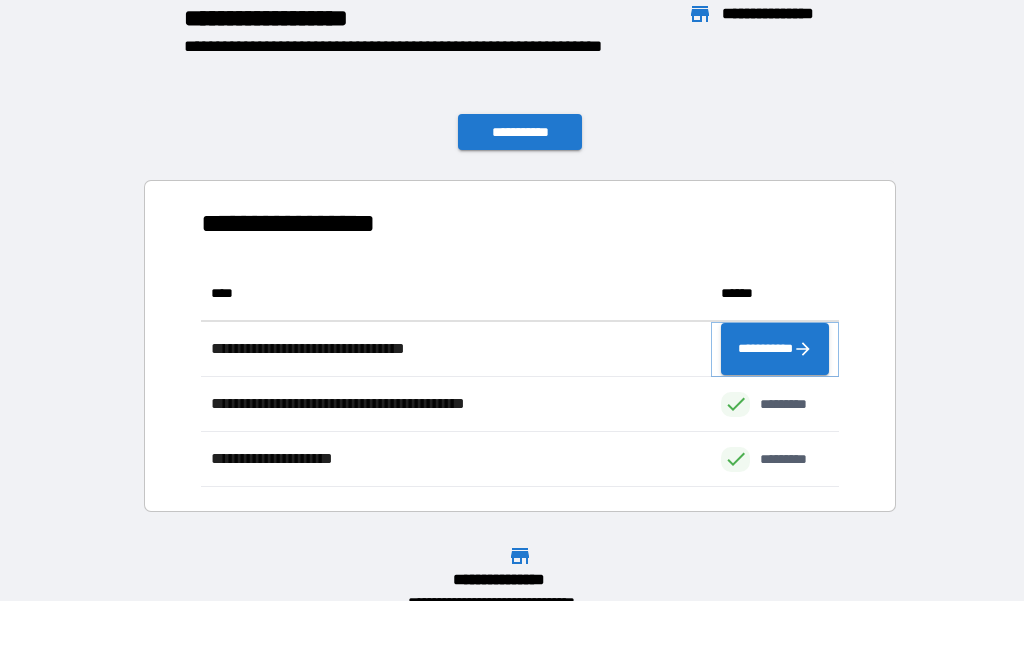 click on "**********" at bounding box center [775, 349] 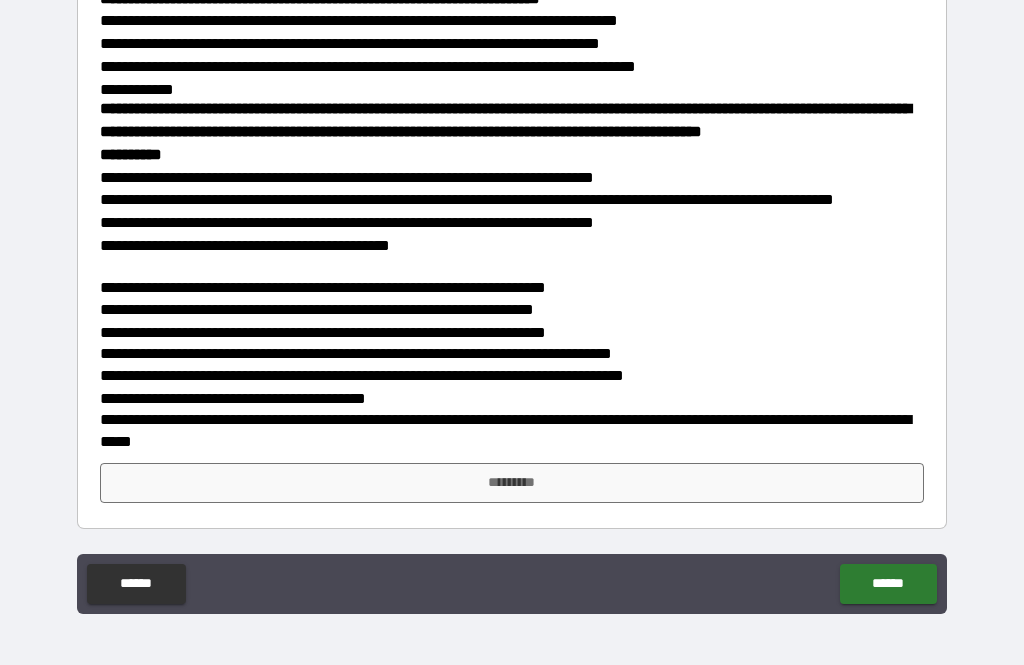 scroll, scrollTop: 1599, scrollLeft: 0, axis: vertical 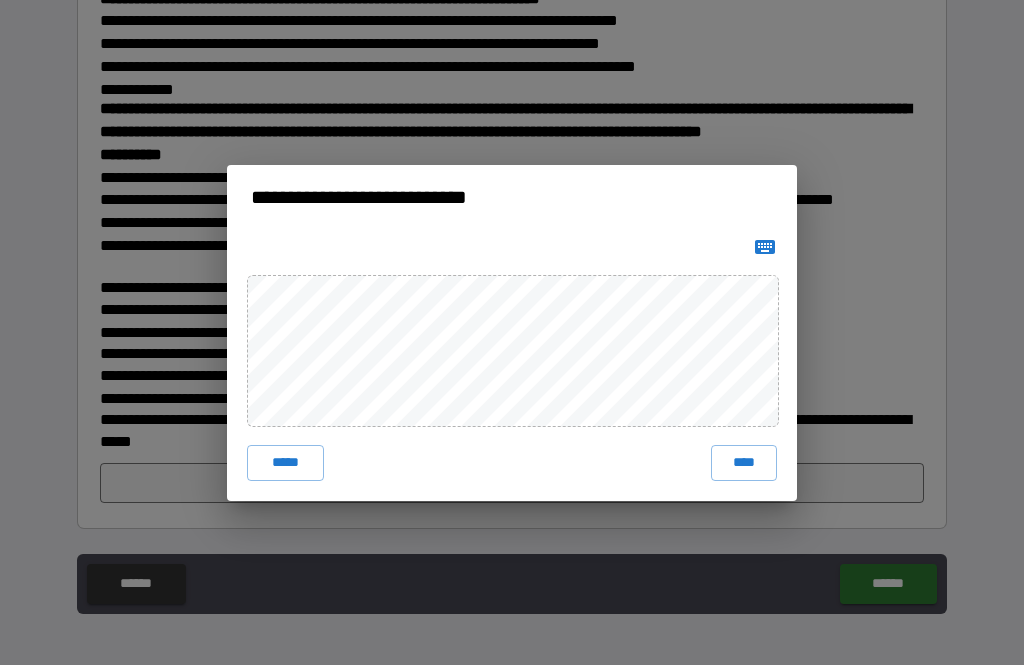 click on "****" at bounding box center [744, 463] 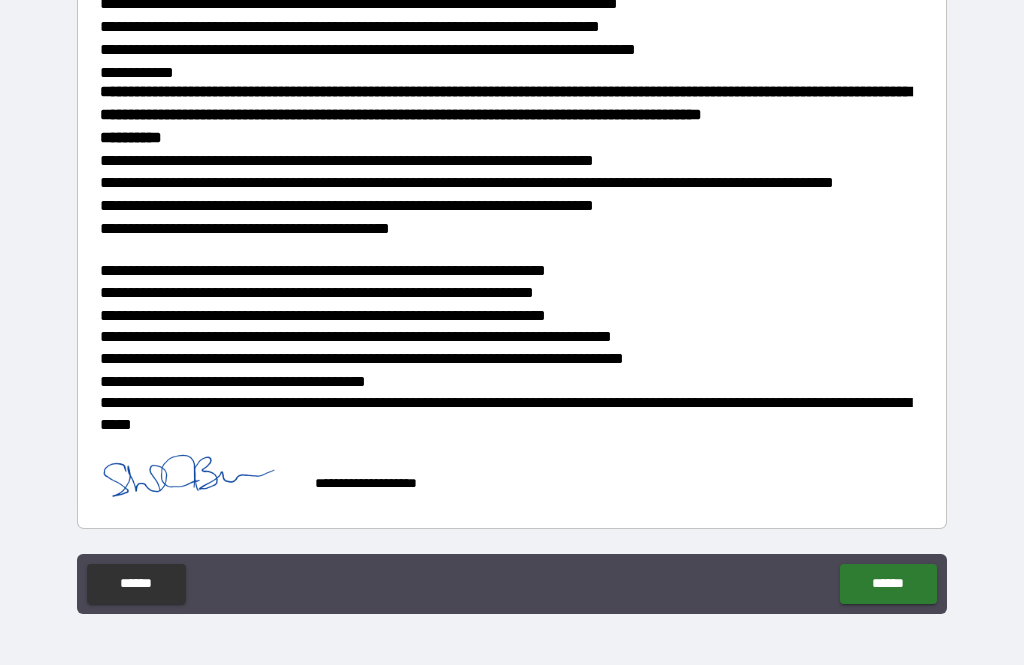 click on "******" at bounding box center [888, 584] 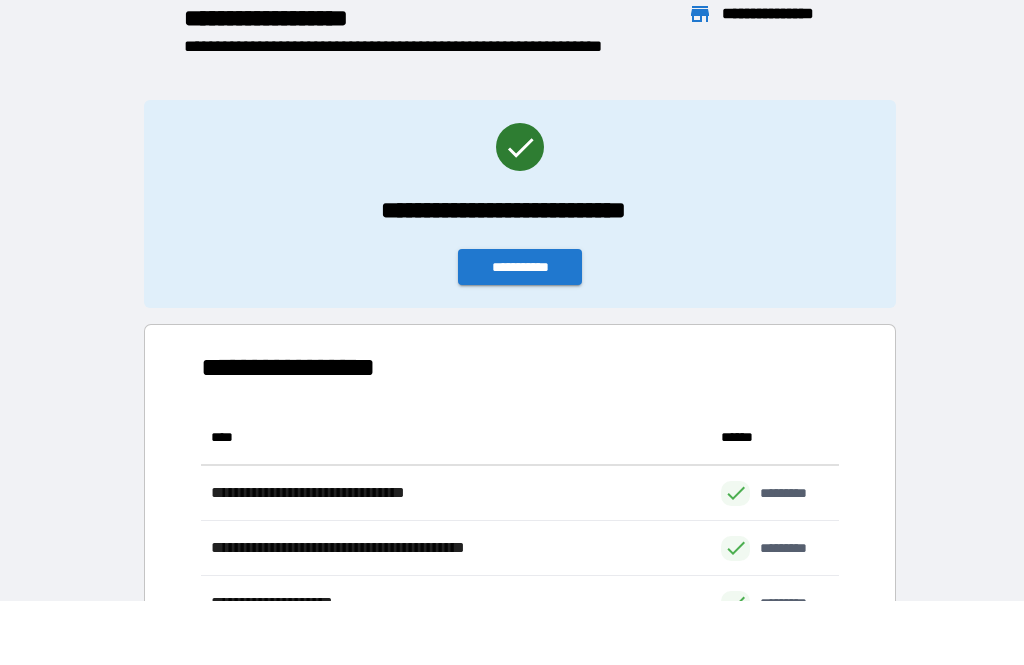 scroll, scrollTop: 1, scrollLeft: 1, axis: both 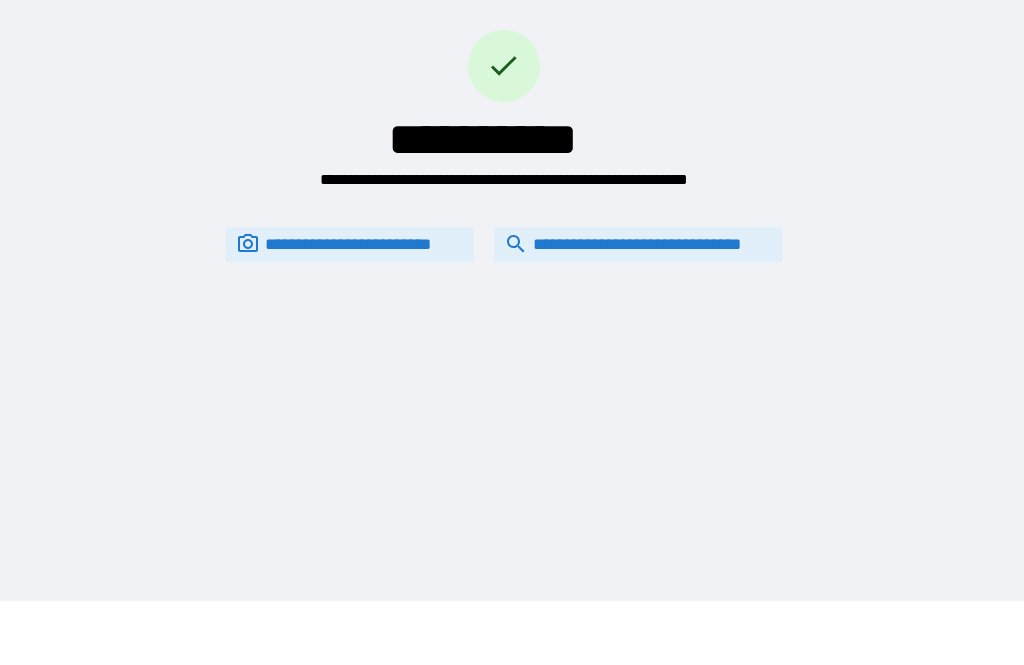 click on "**********" at bounding box center (638, 244) 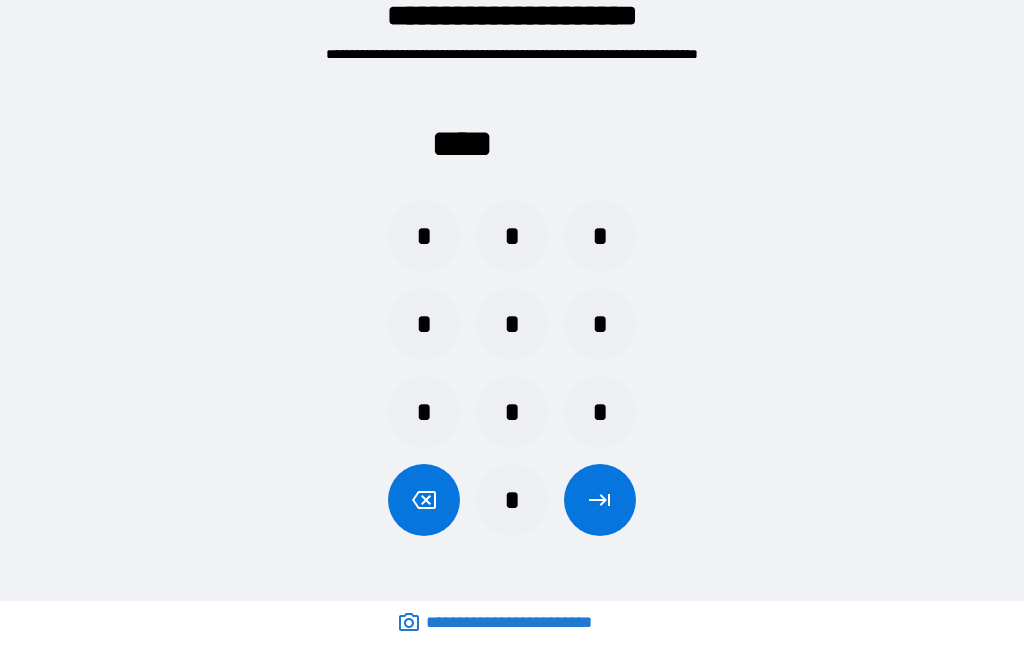 click on "*" at bounding box center [424, 412] 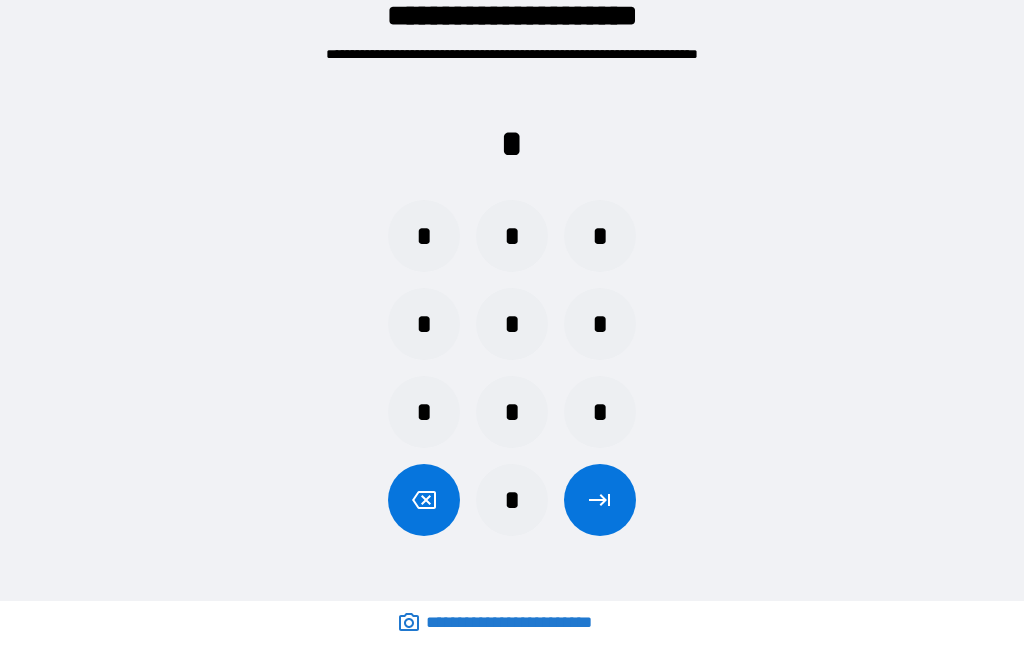 click on "*" at bounding box center [512, 412] 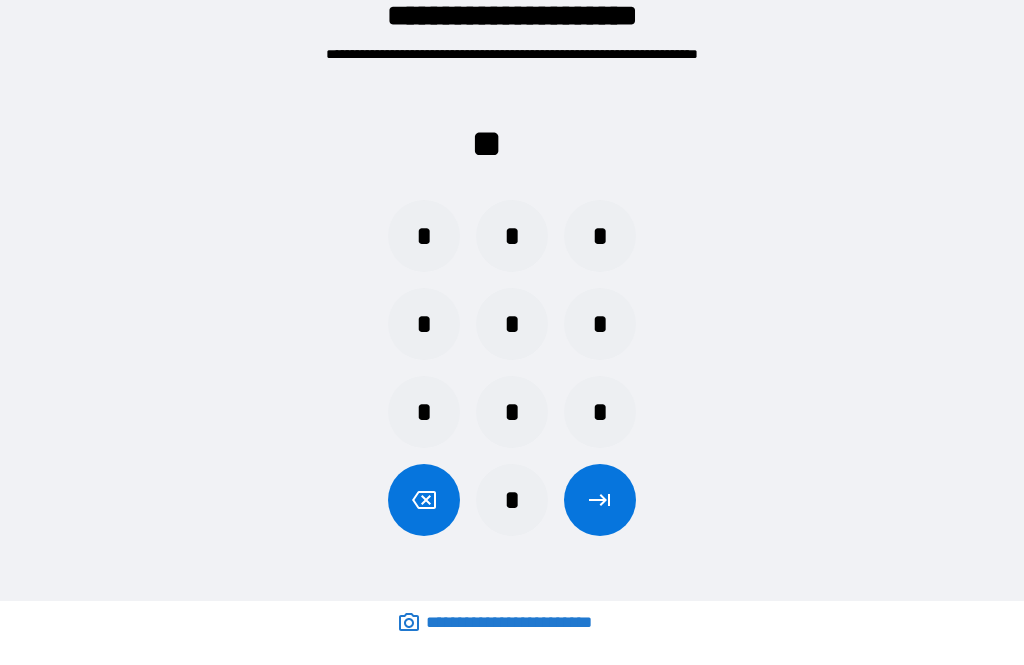 click on "*" at bounding box center (600, 412) 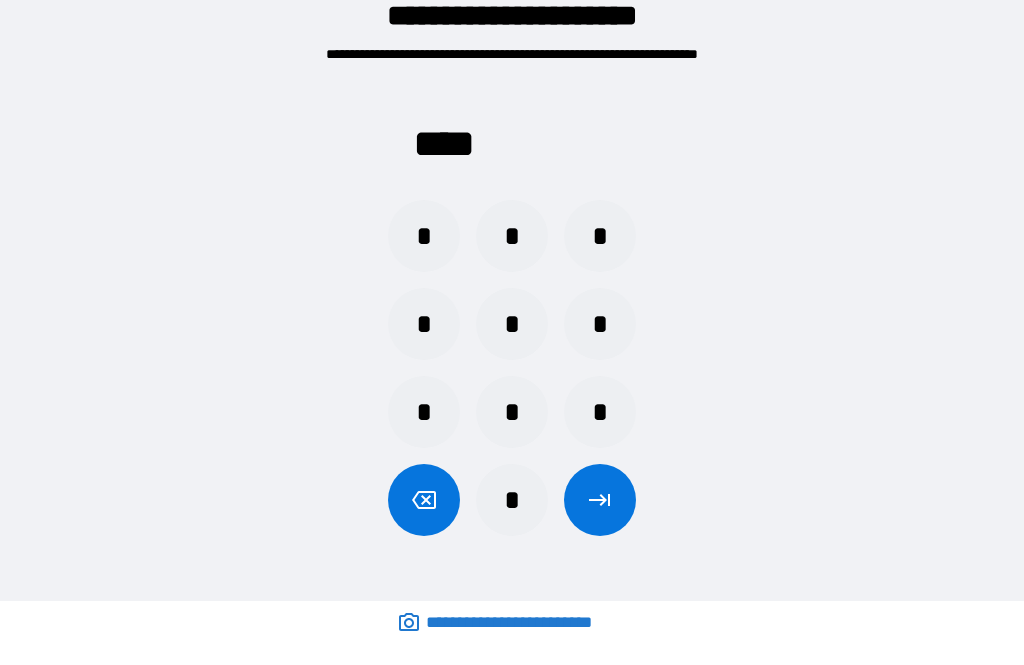 click at bounding box center (600, 500) 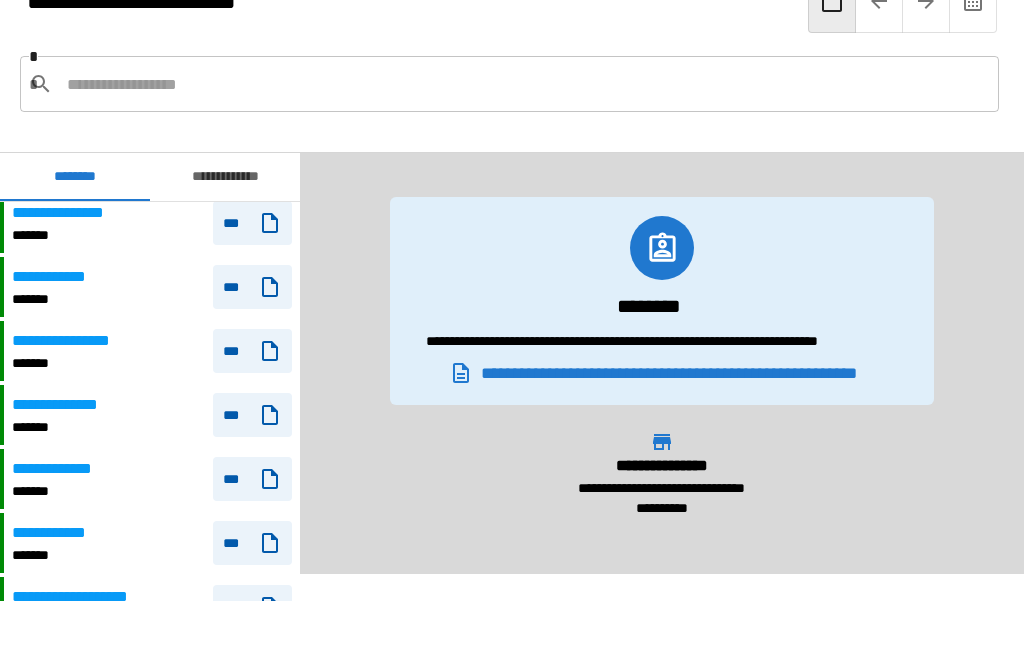 scroll, scrollTop: 1326, scrollLeft: 0, axis: vertical 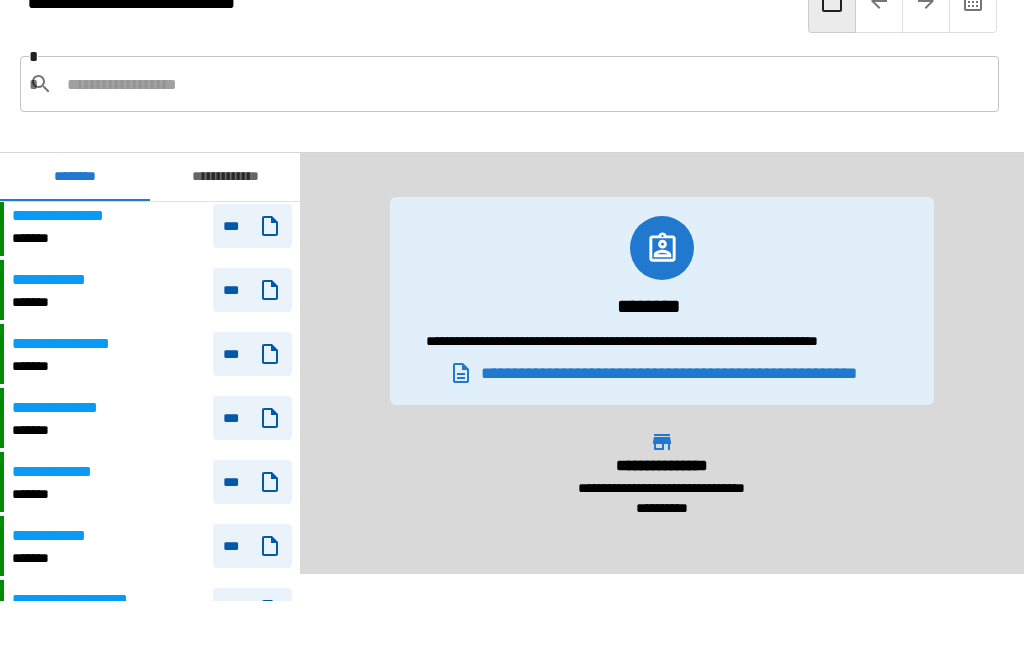 click on "**********" at bounding box center [152, 354] 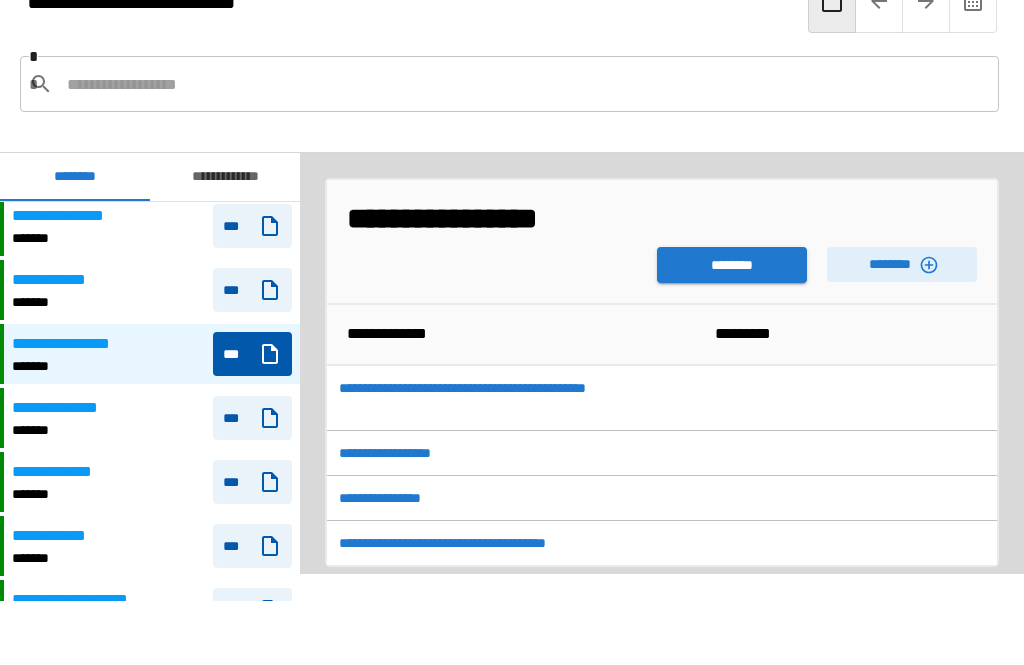 click on "********" at bounding box center (732, 265) 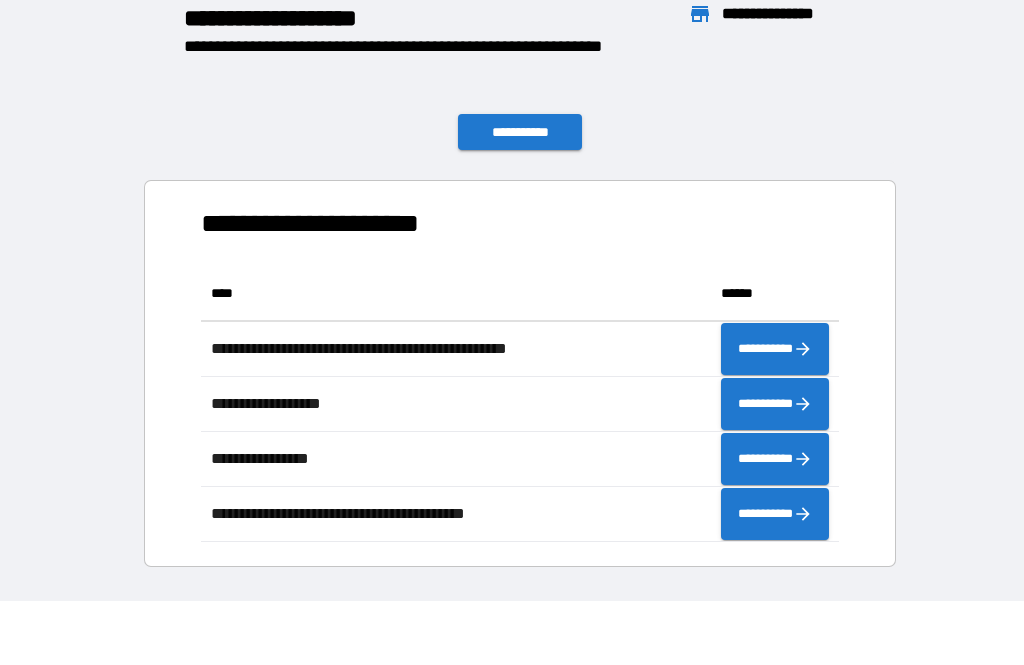 scroll, scrollTop: 276, scrollLeft: 638, axis: both 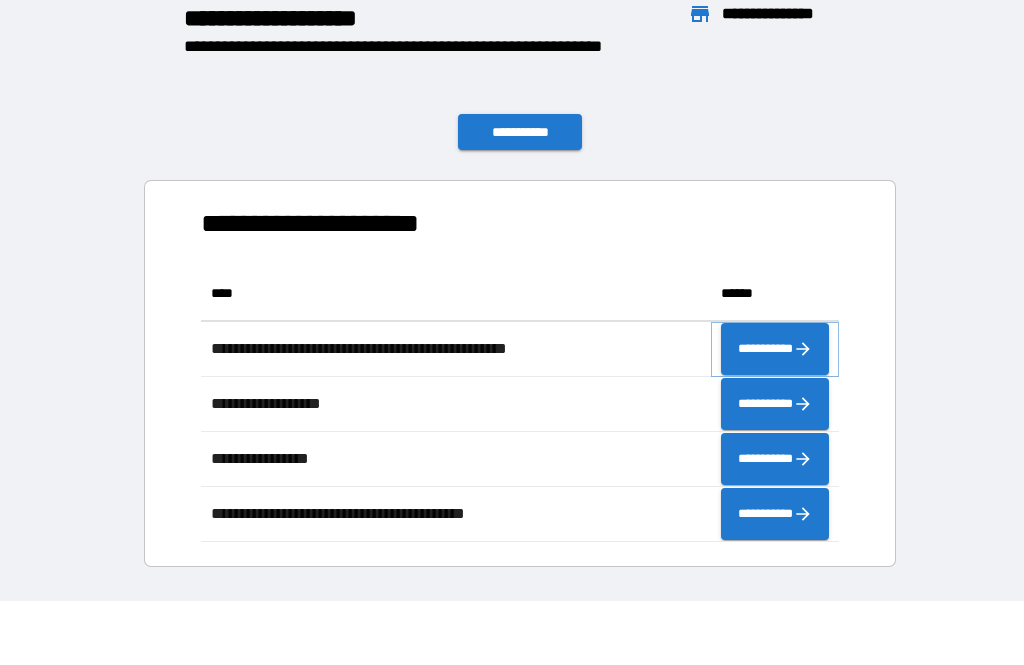 click on "**********" at bounding box center (775, 349) 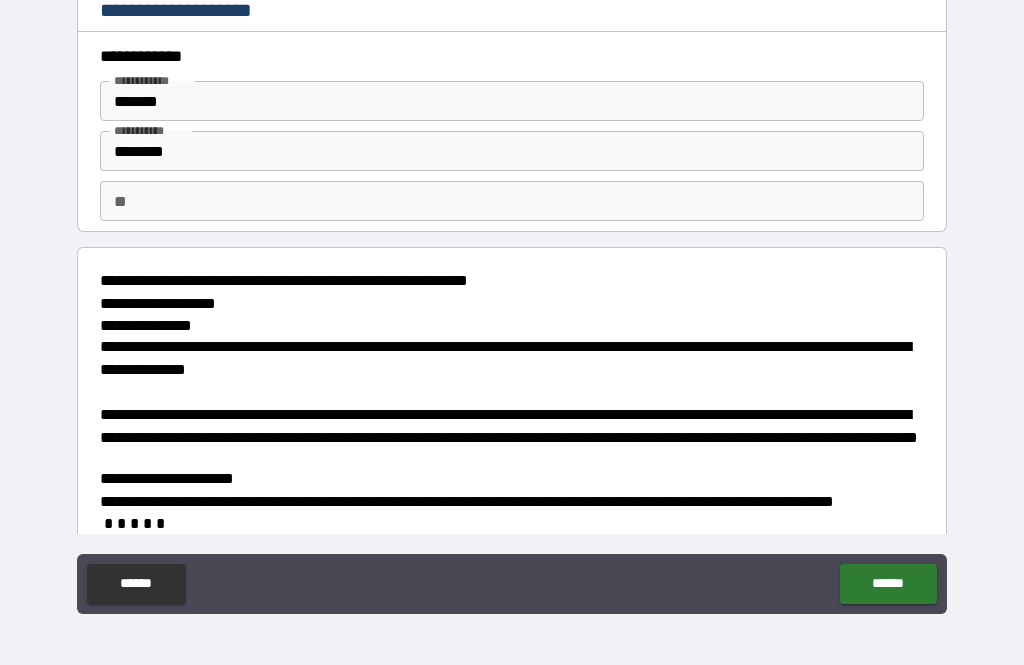 type on "*" 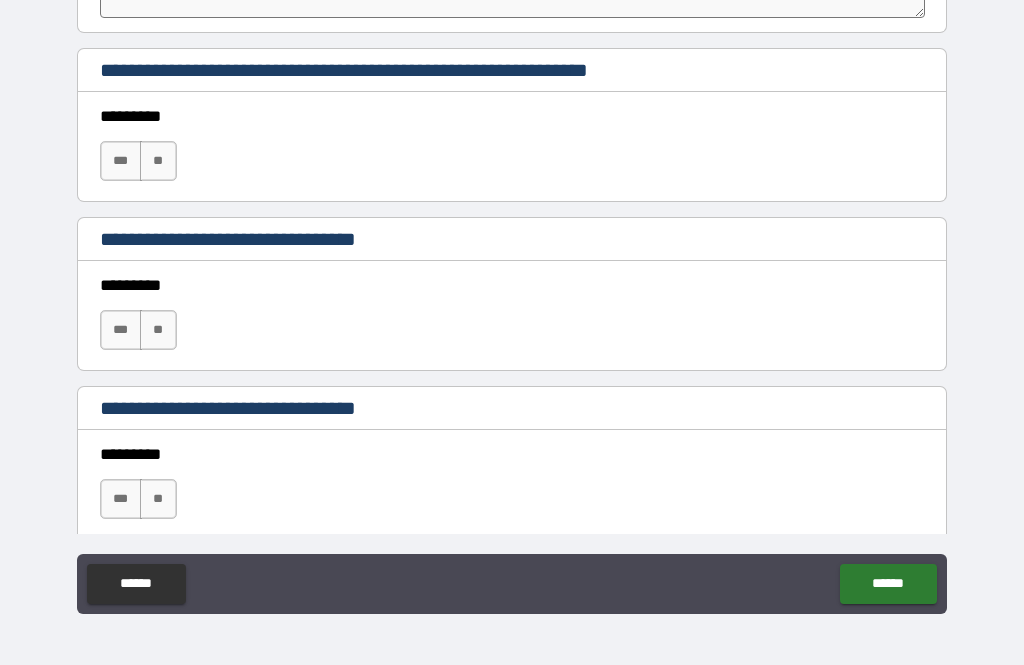 scroll, scrollTop: 784, scrollLeft: 0, axis: vertical 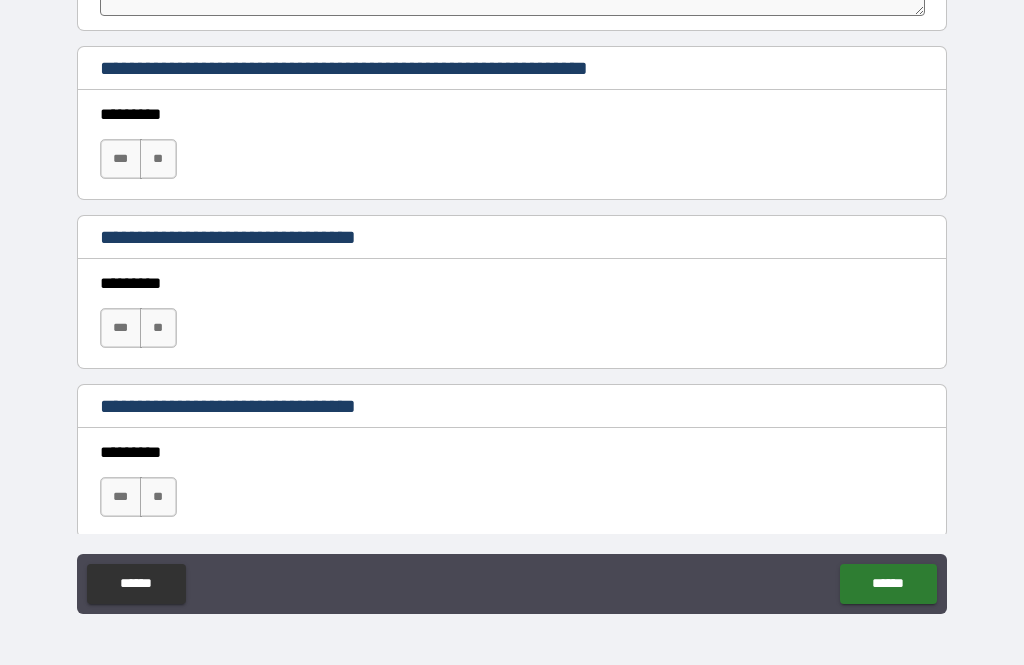 click on "***" at bounding box center [121, 159] 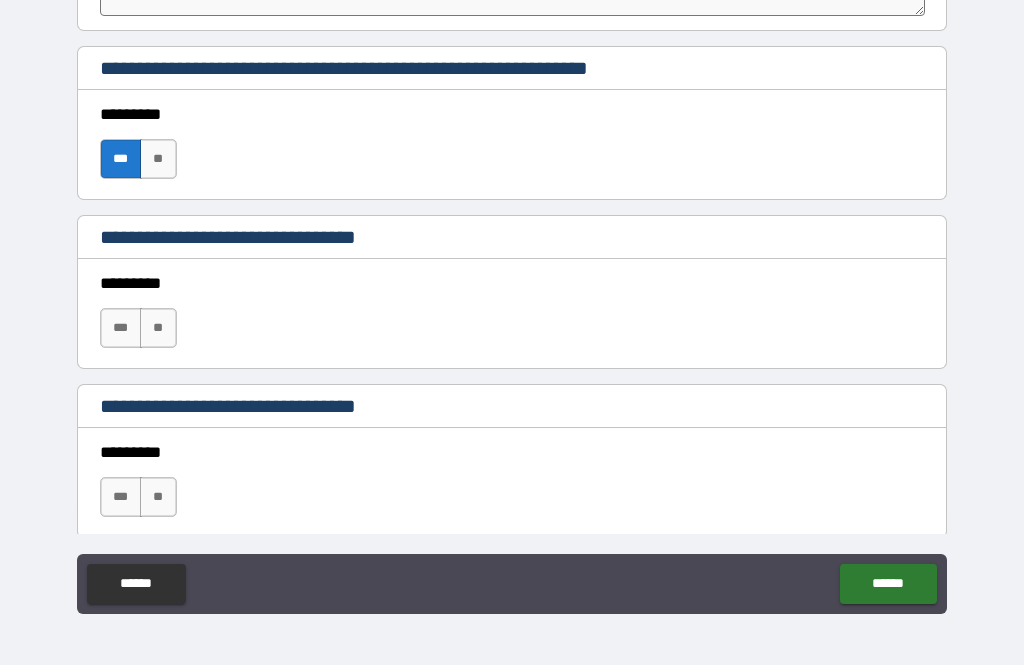 type on "*" 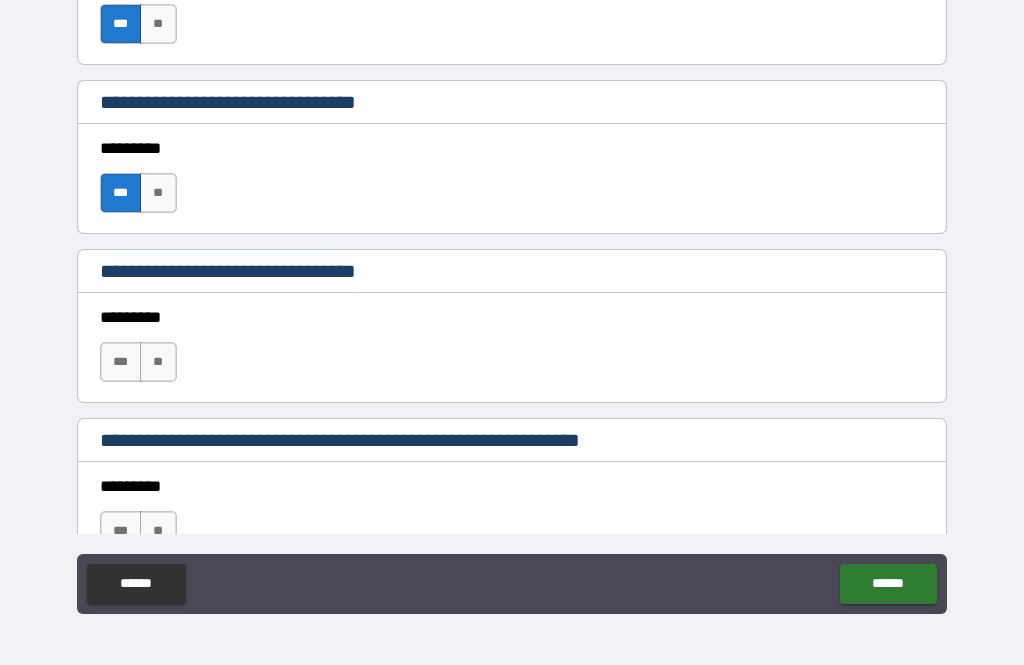 scroll, scrollTop: 923, scrollLeft: 0, axis: vertical 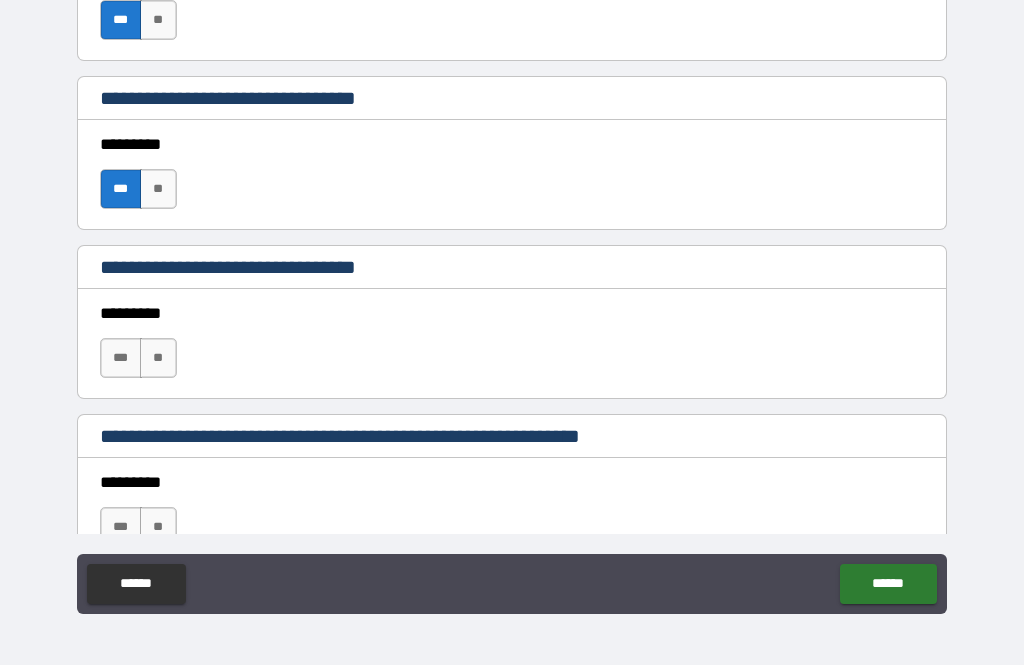 click on "***" at bounding box center [121, 358] 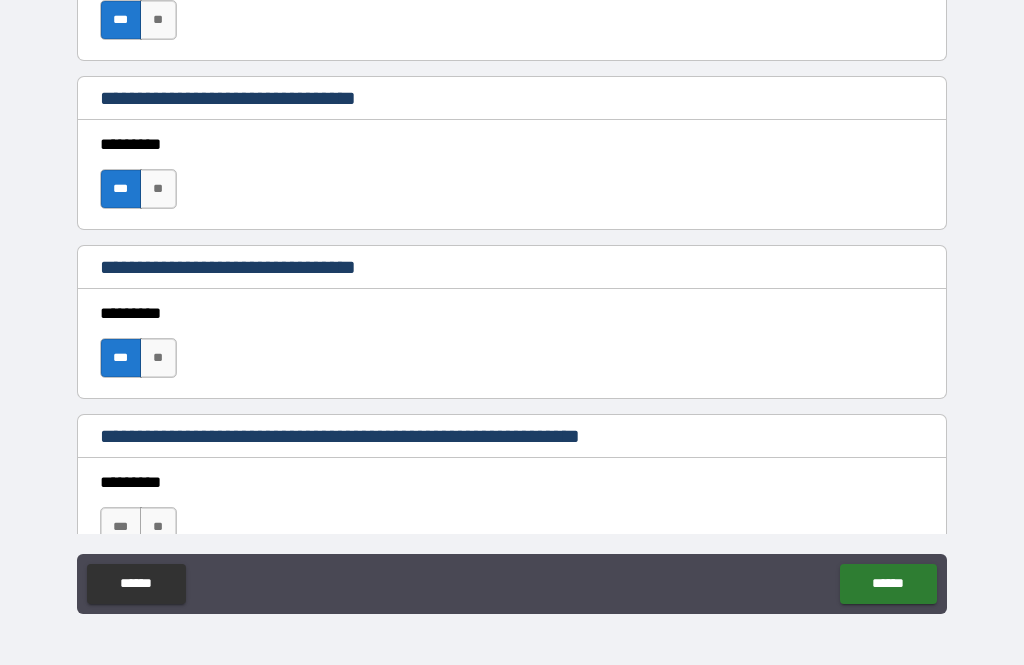 type on "*" 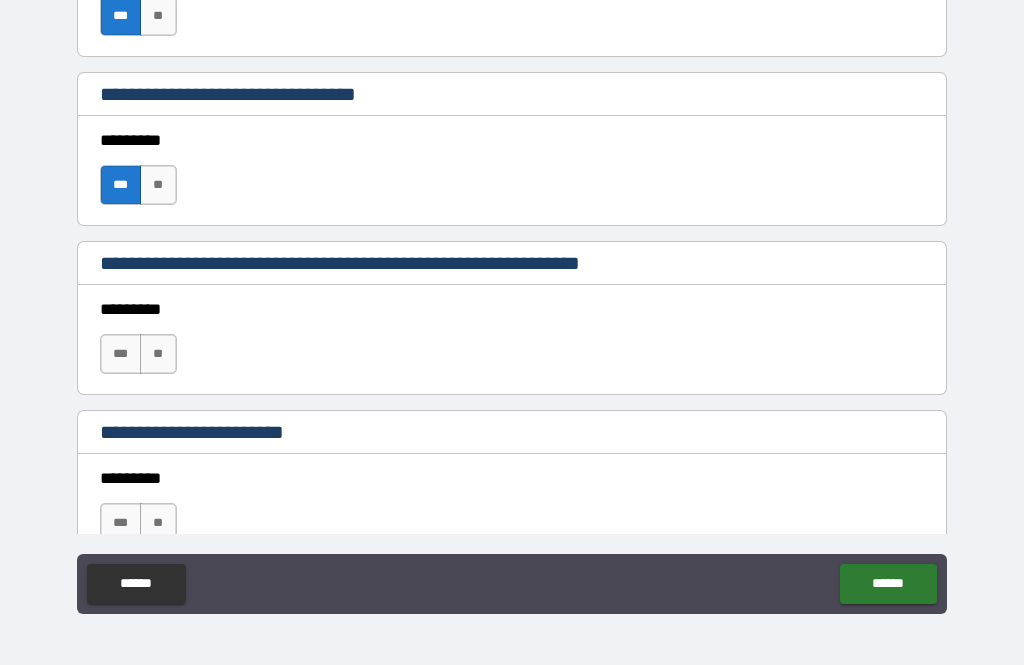 scroll, scrollTop: 1104, scrollLeft: 0, axis: vertical 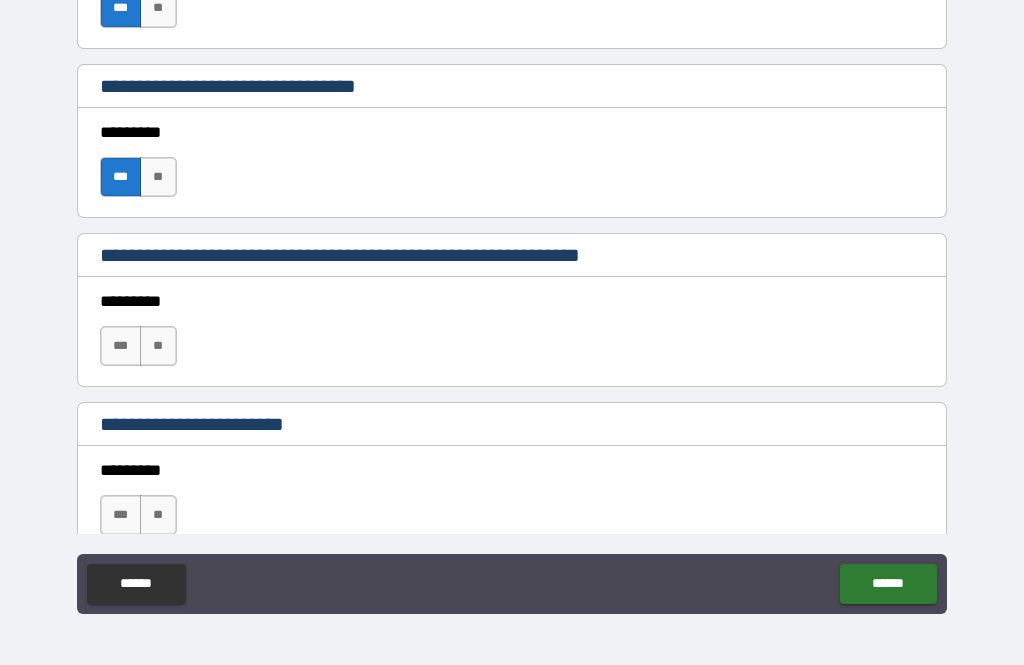 click on "***" at bounding box center (121, 346) 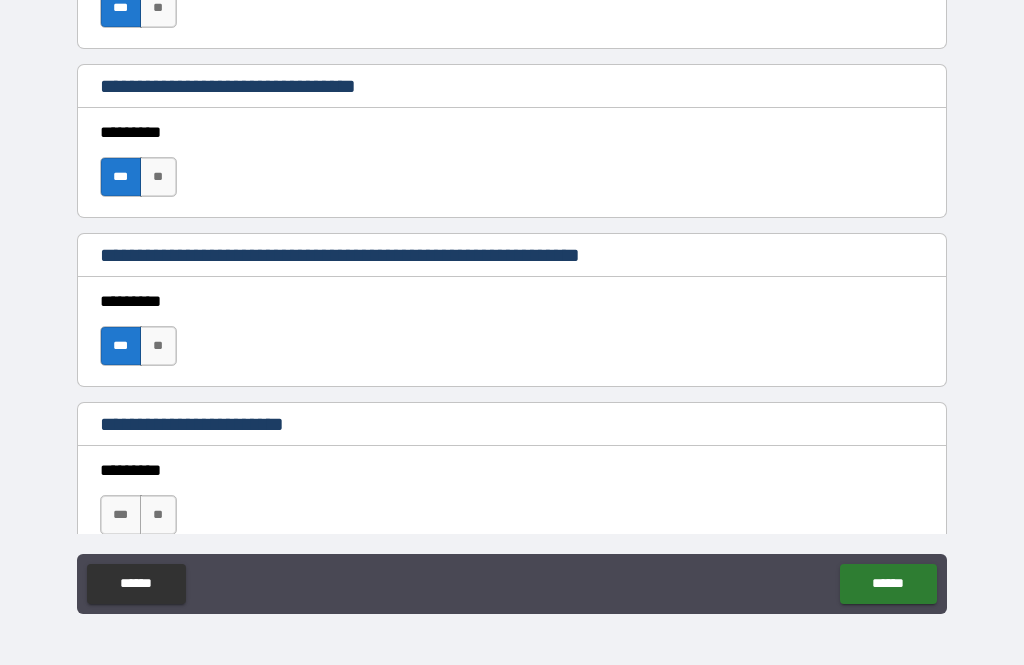 type on "*" 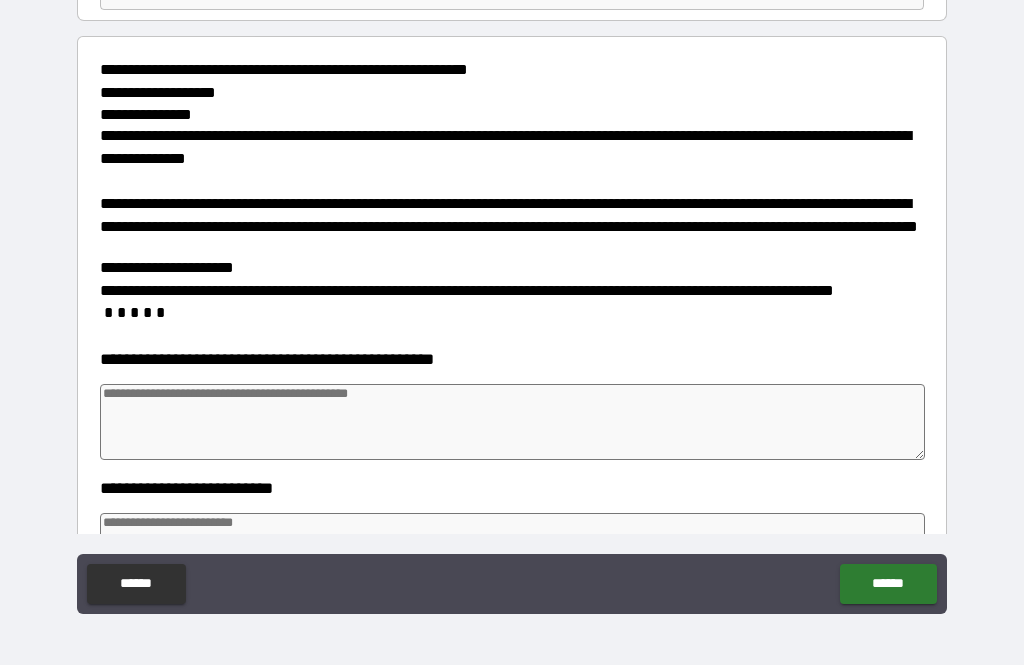 scroll, scrollTop: 214, scrollLeft: 0, axis: vertical 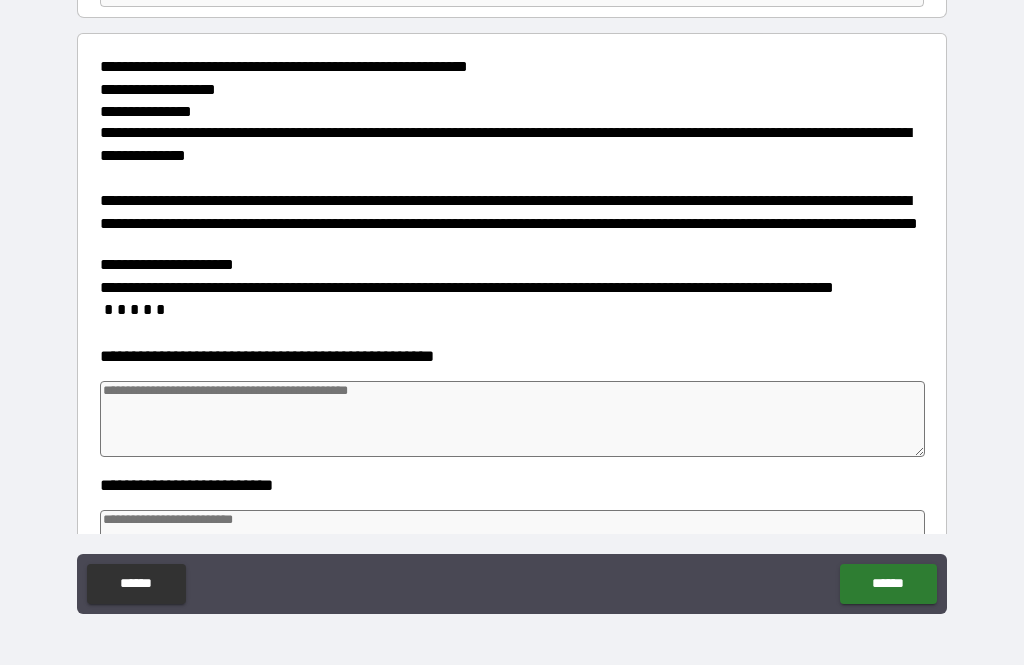 click at bounding box center (513, 419) 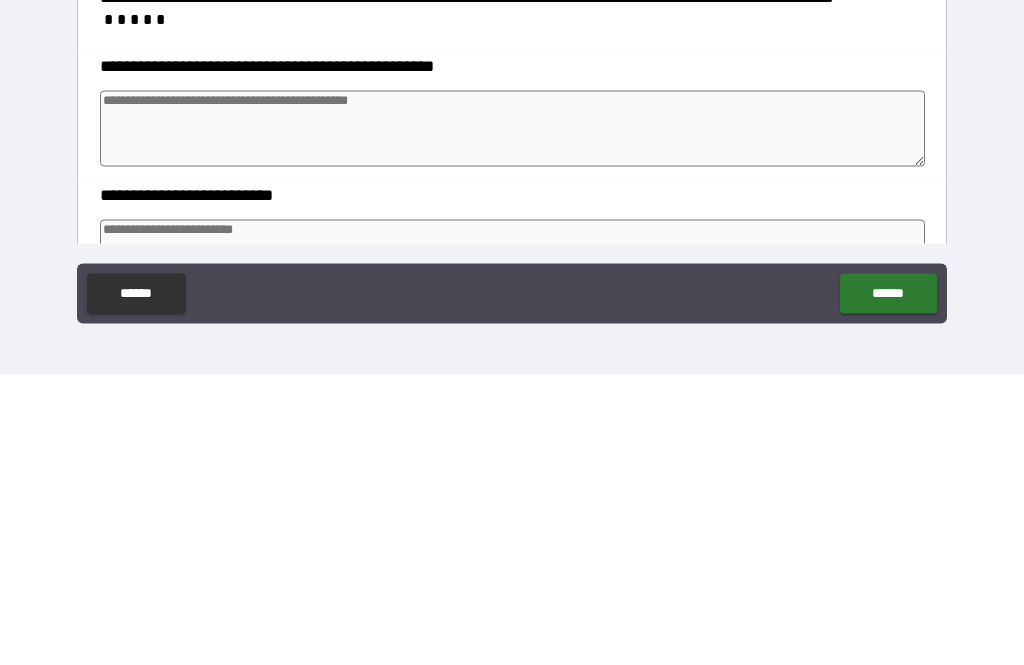 type on "*" 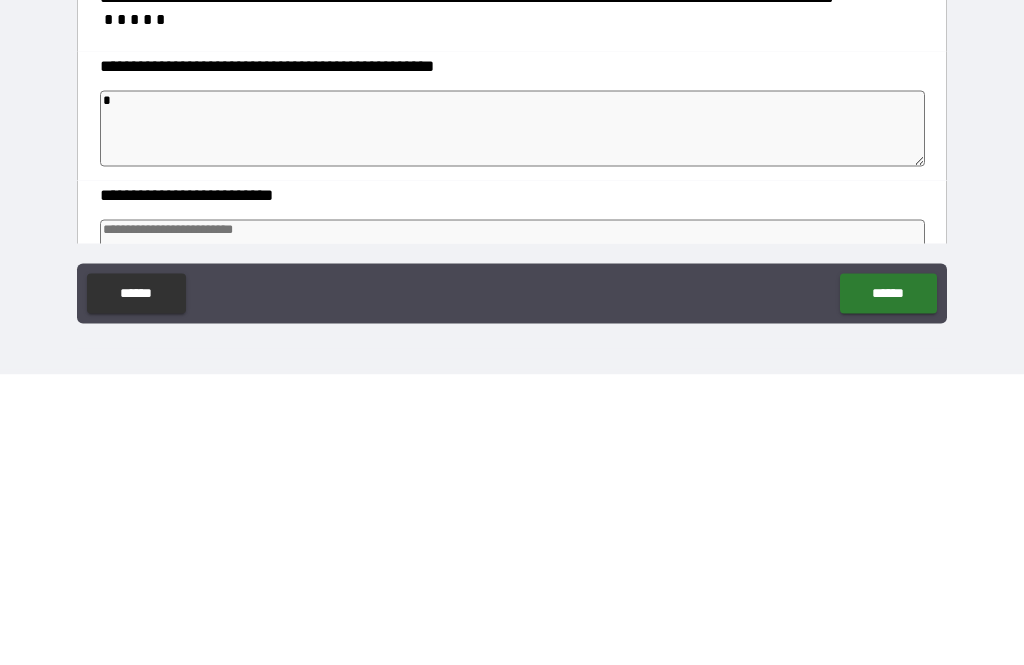 type on "*" 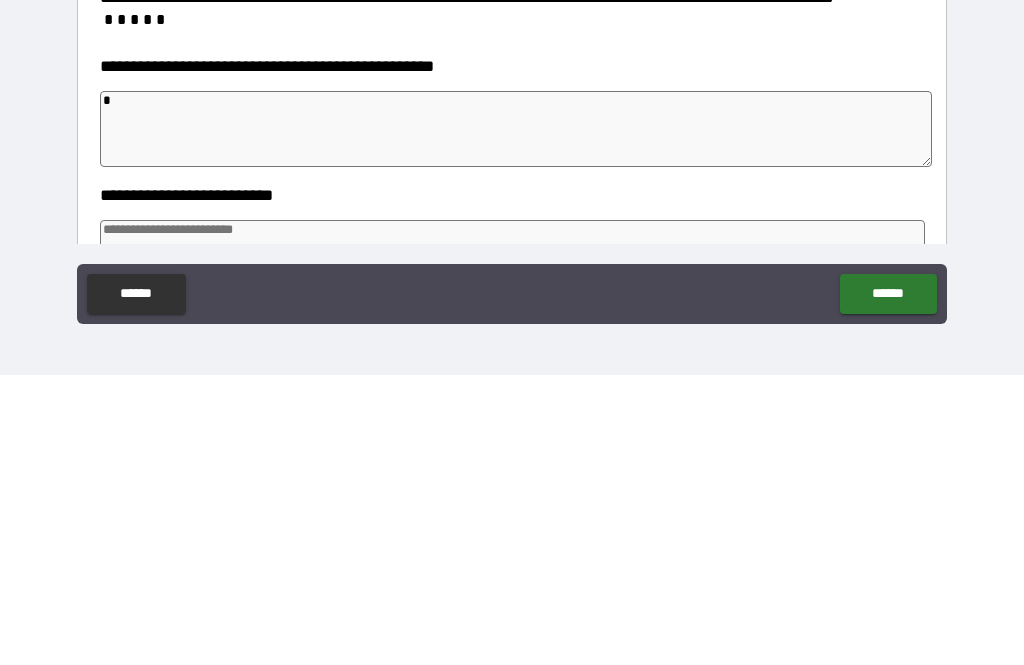 type on "*" 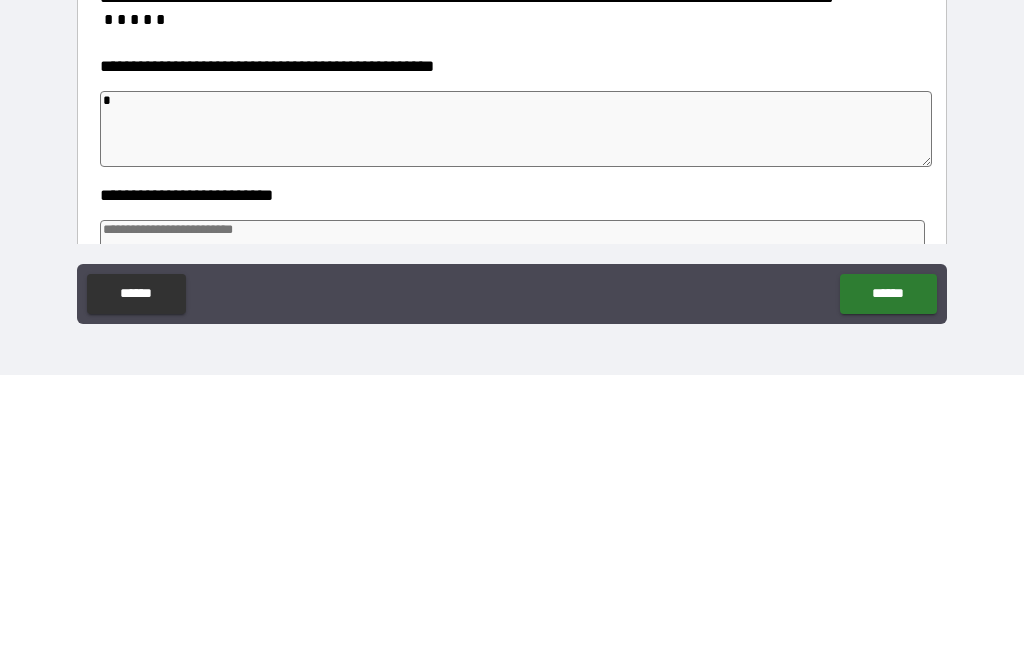 type on "*" 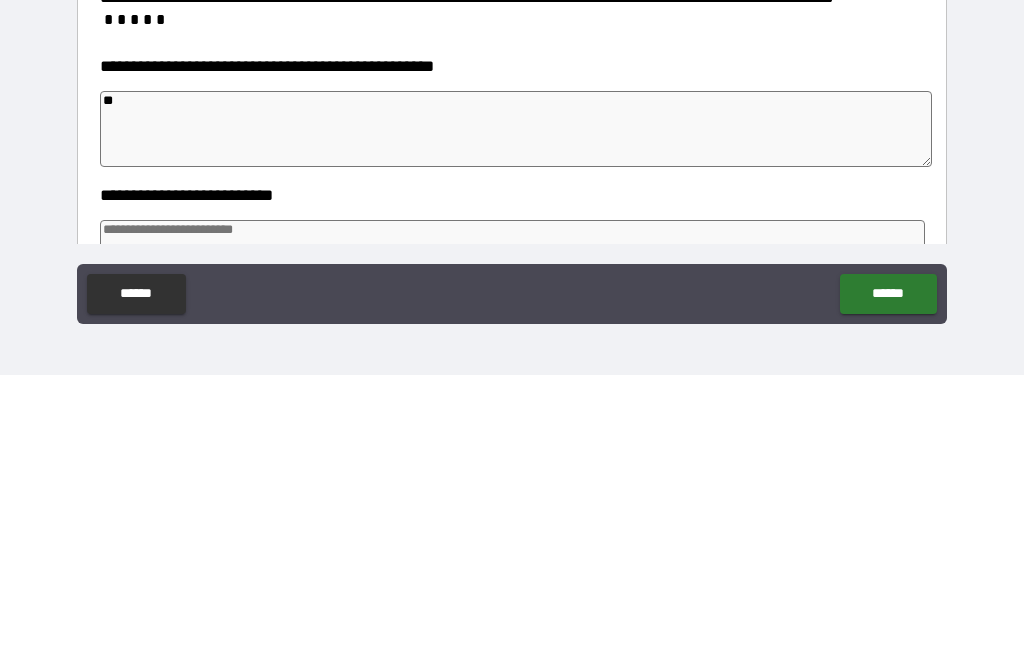 type on "*" 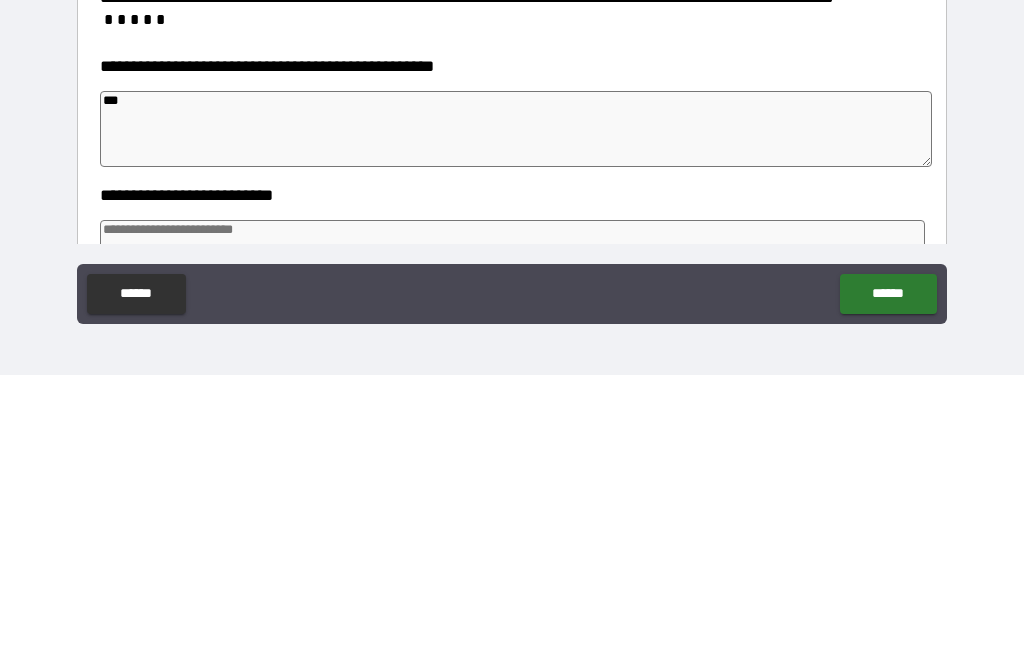 type on "*" 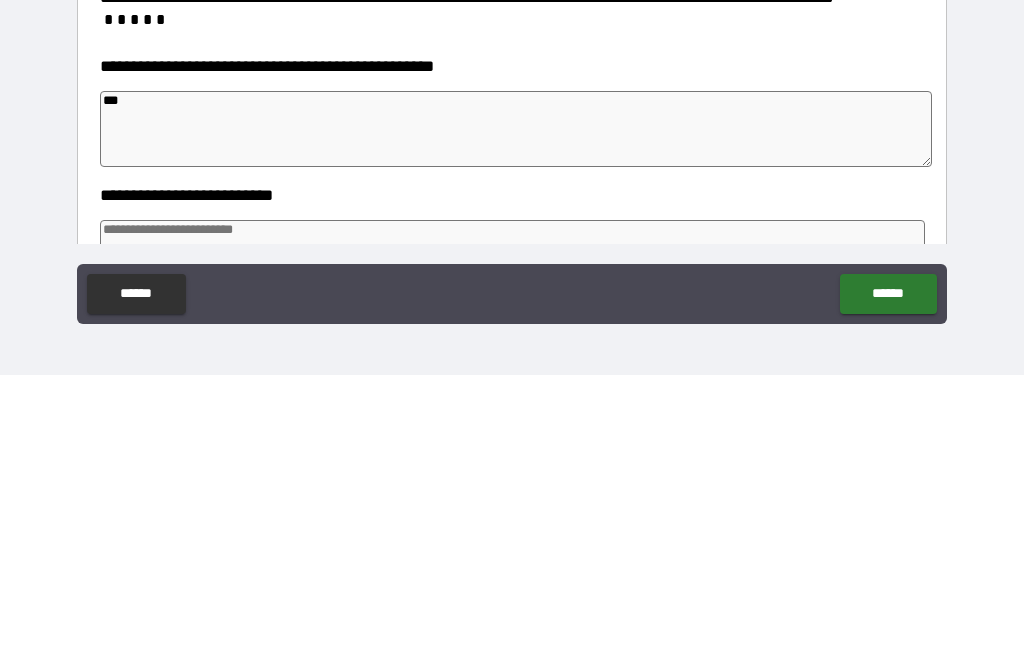 type on "****" 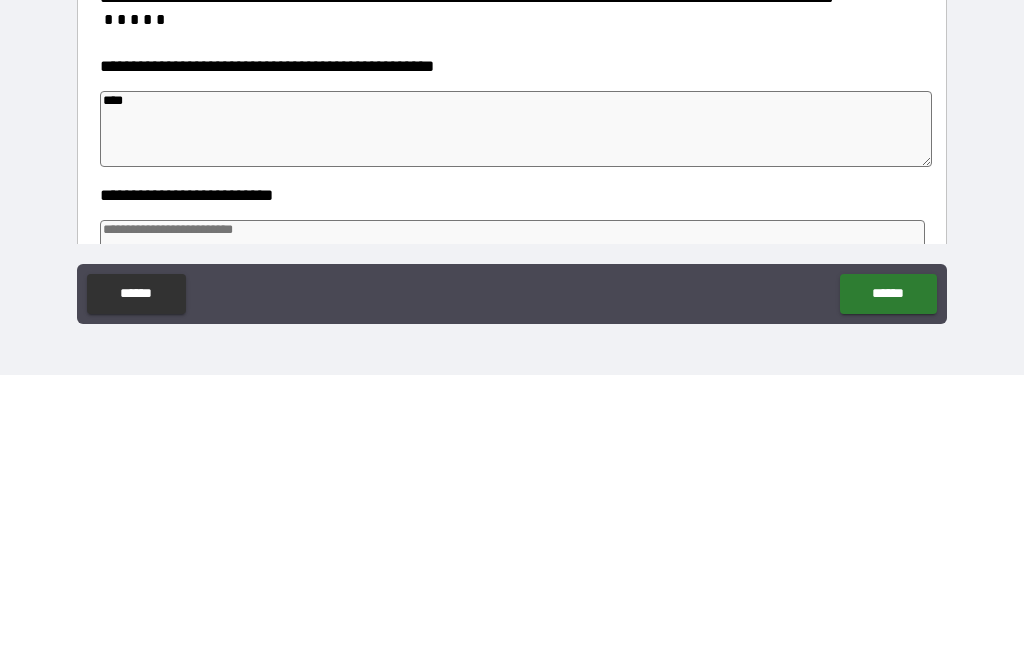 type on "*" 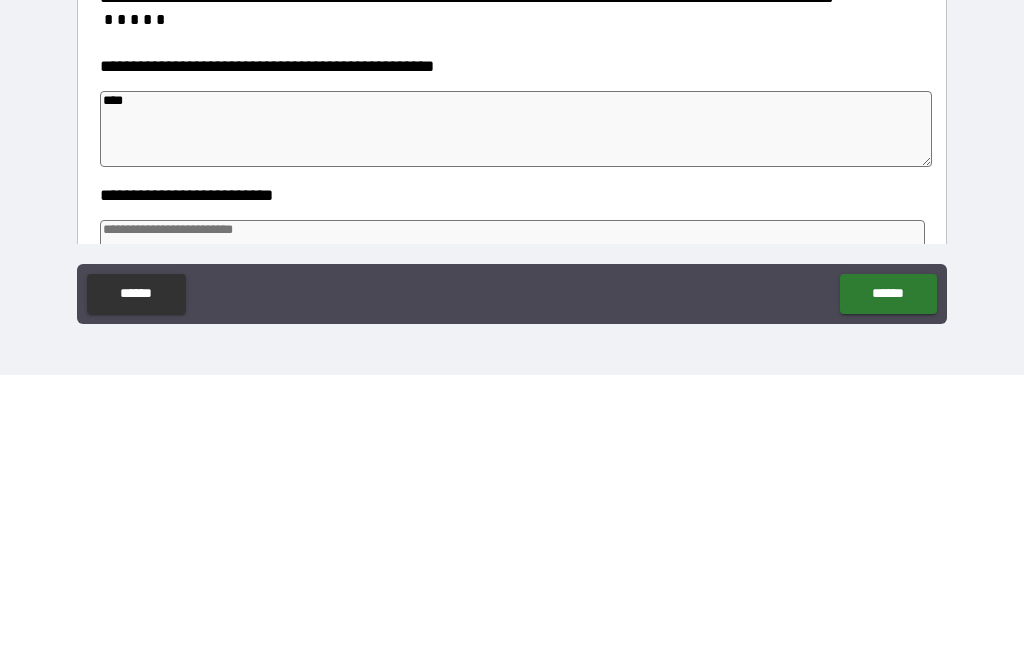 type on "*****" 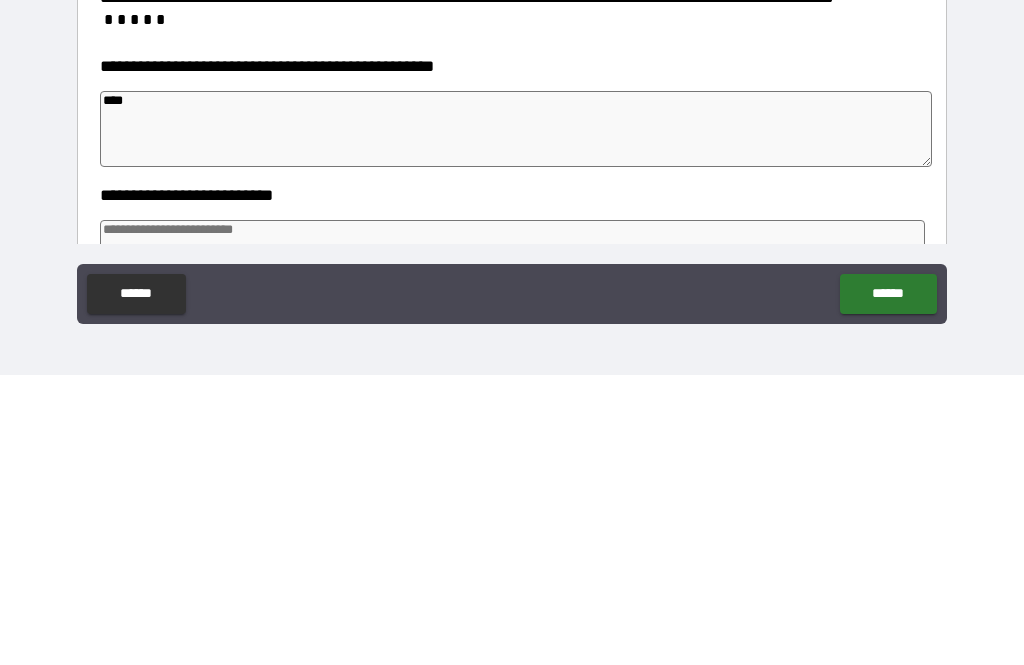 type on "*" 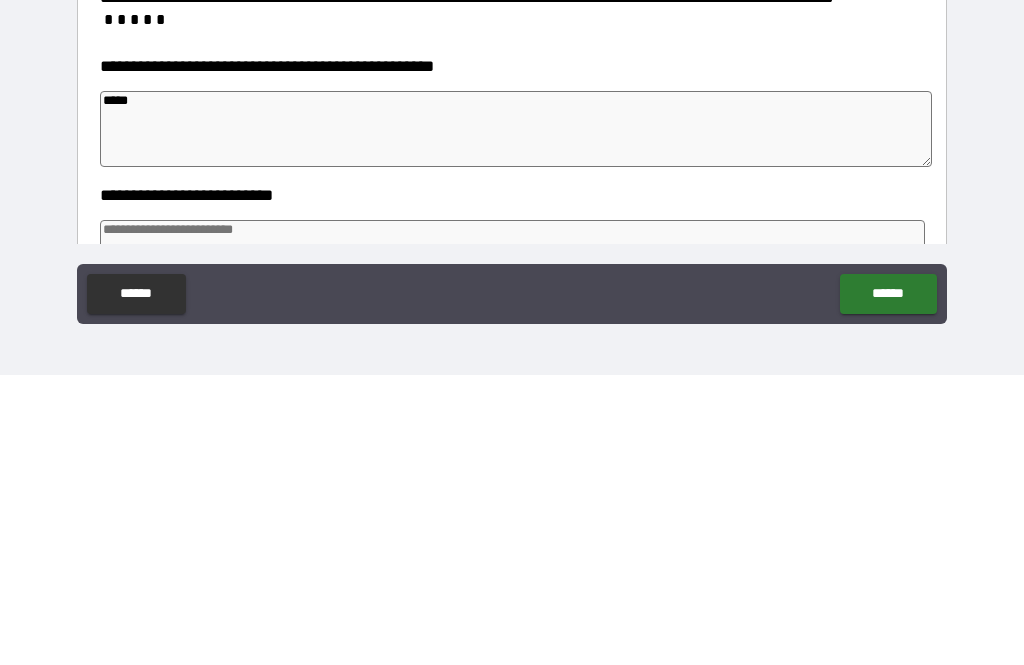 type on "*" 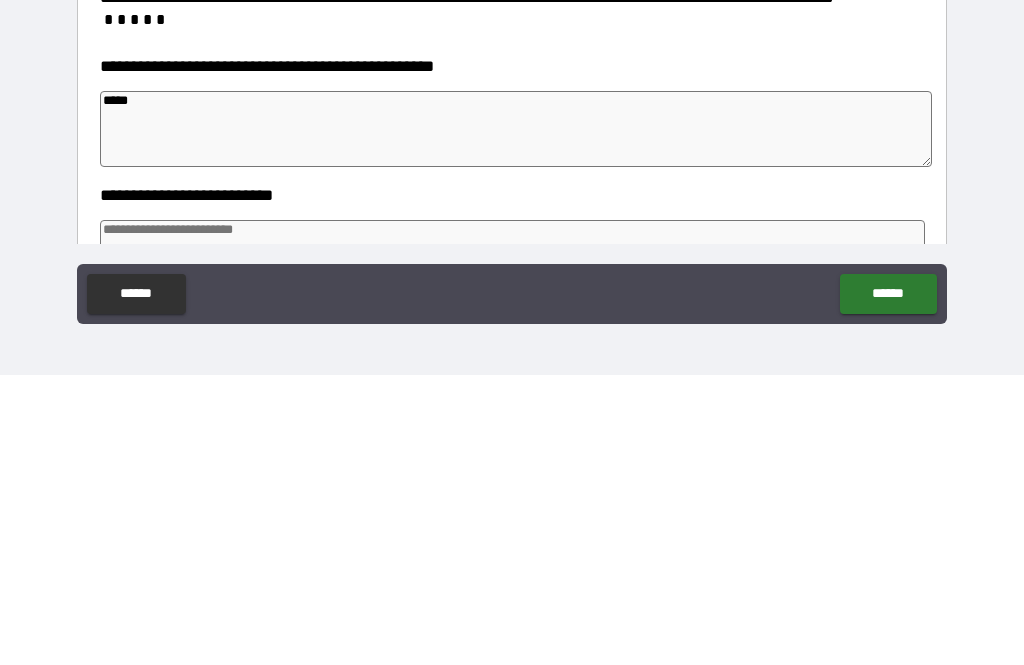 type on "*" 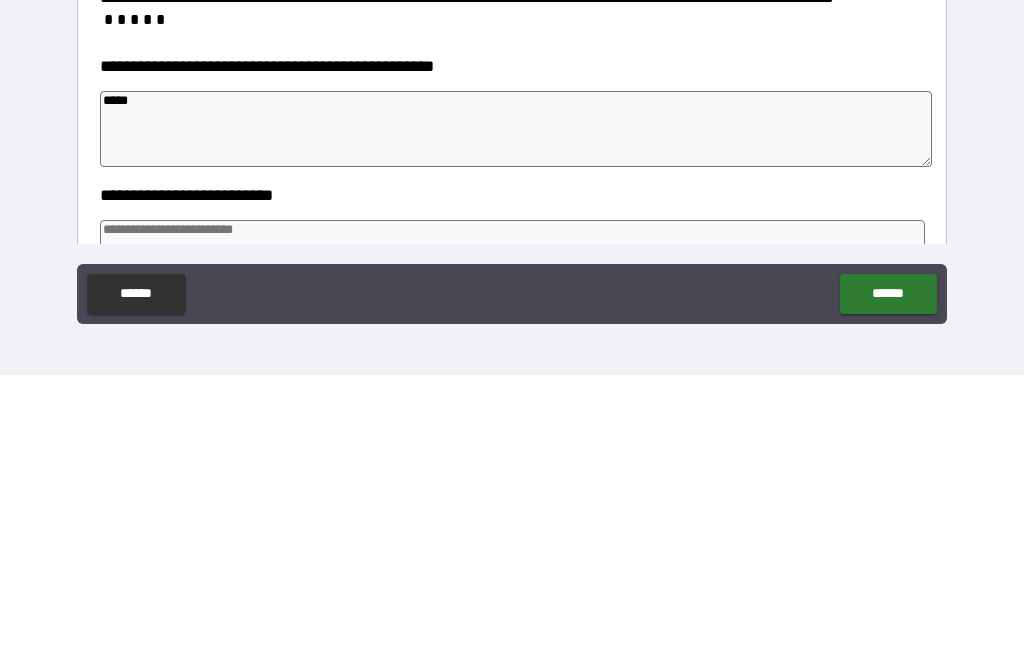 type on "******" 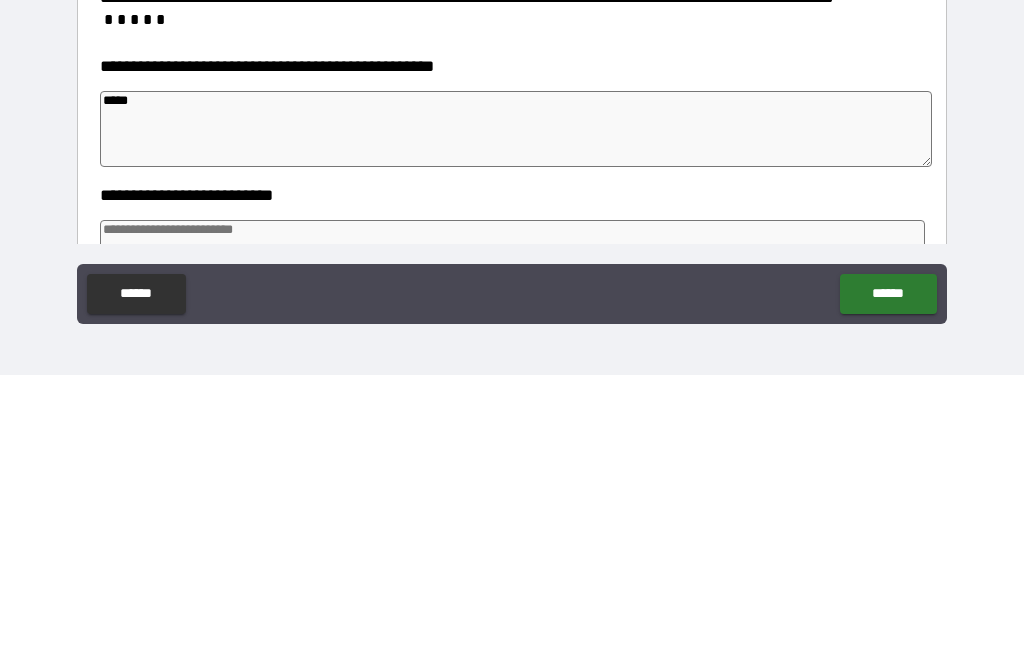 type on "*" 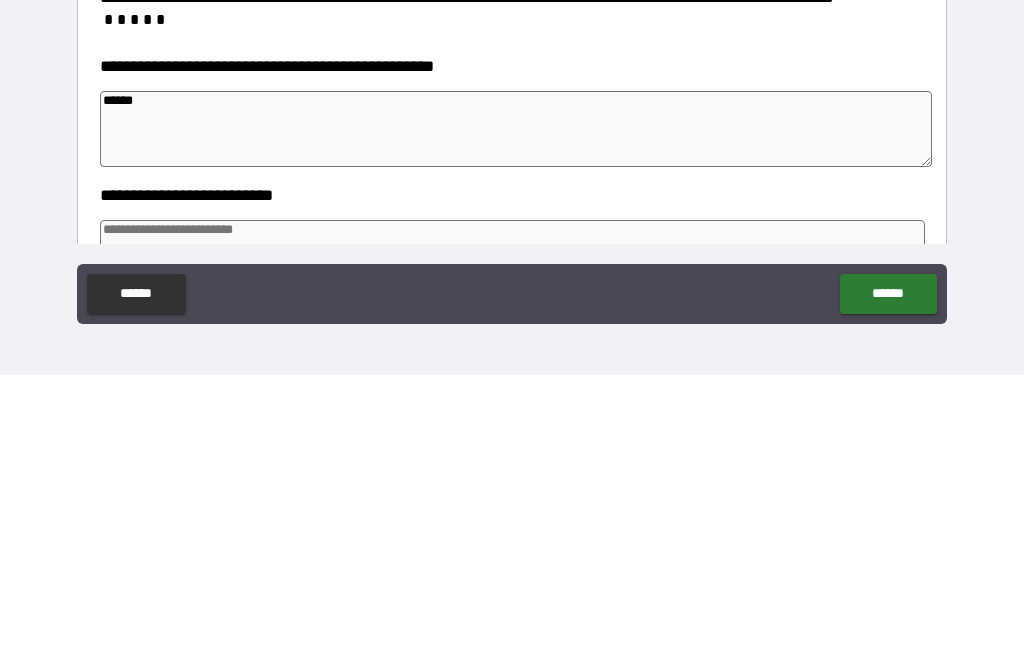 type on "*" 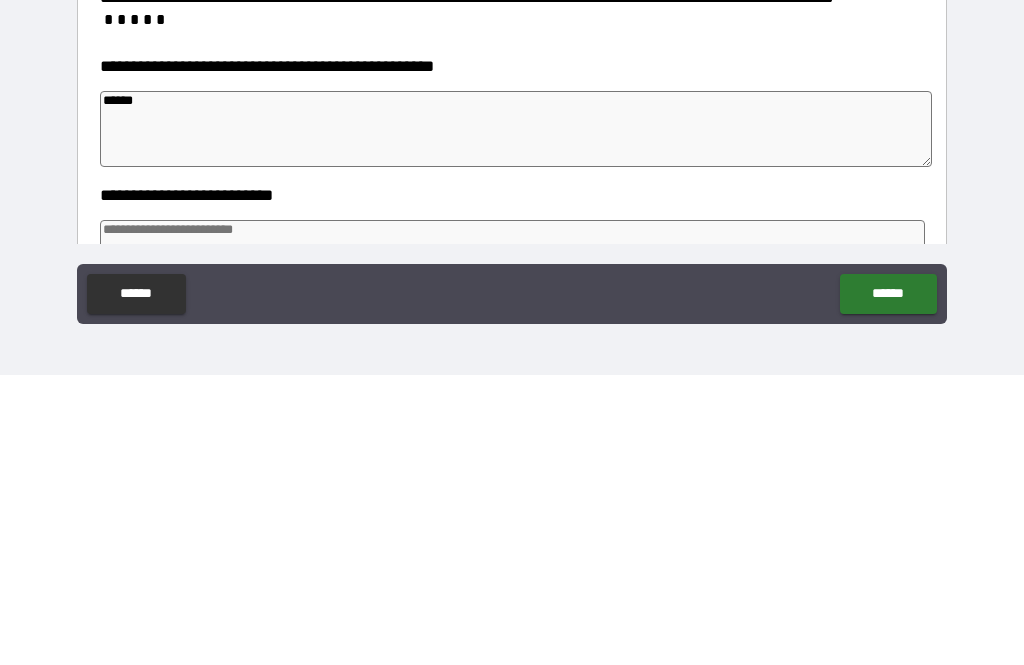 type on "*" 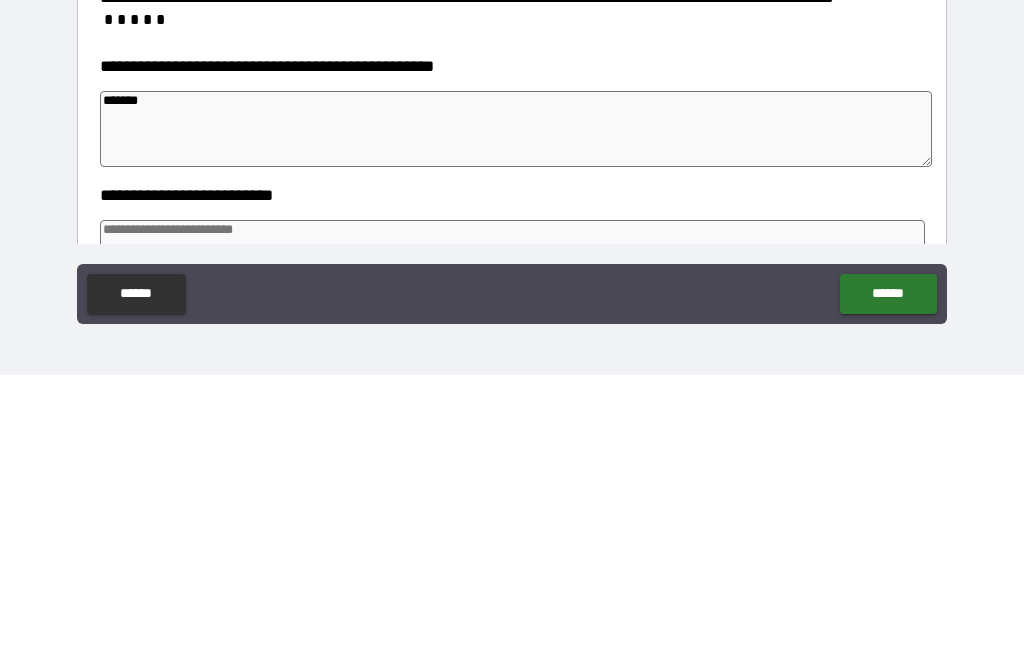 type on "*" 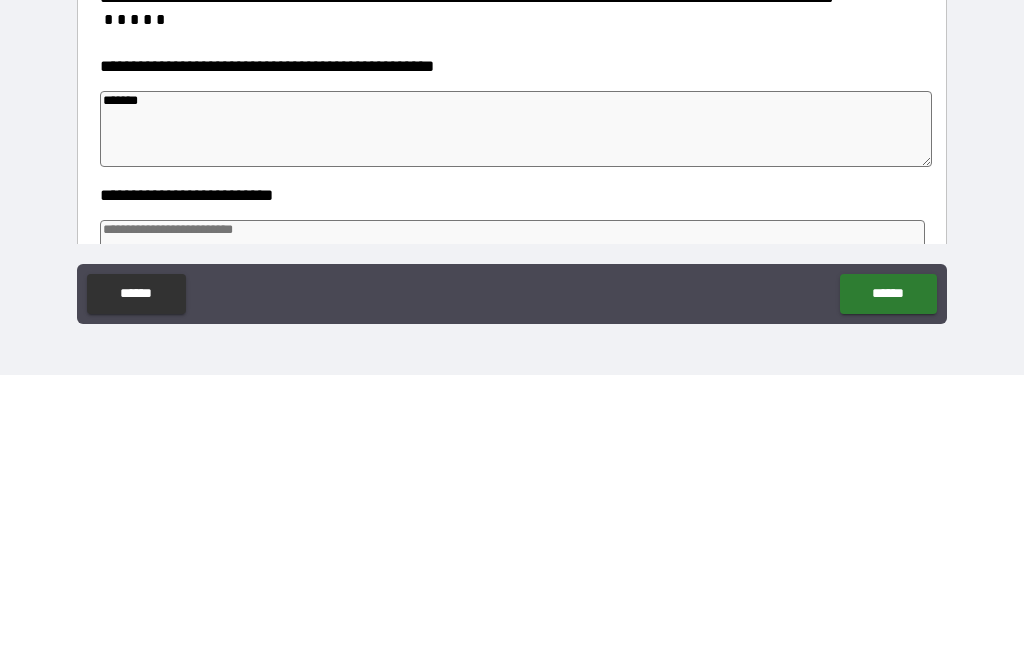 type on "*" 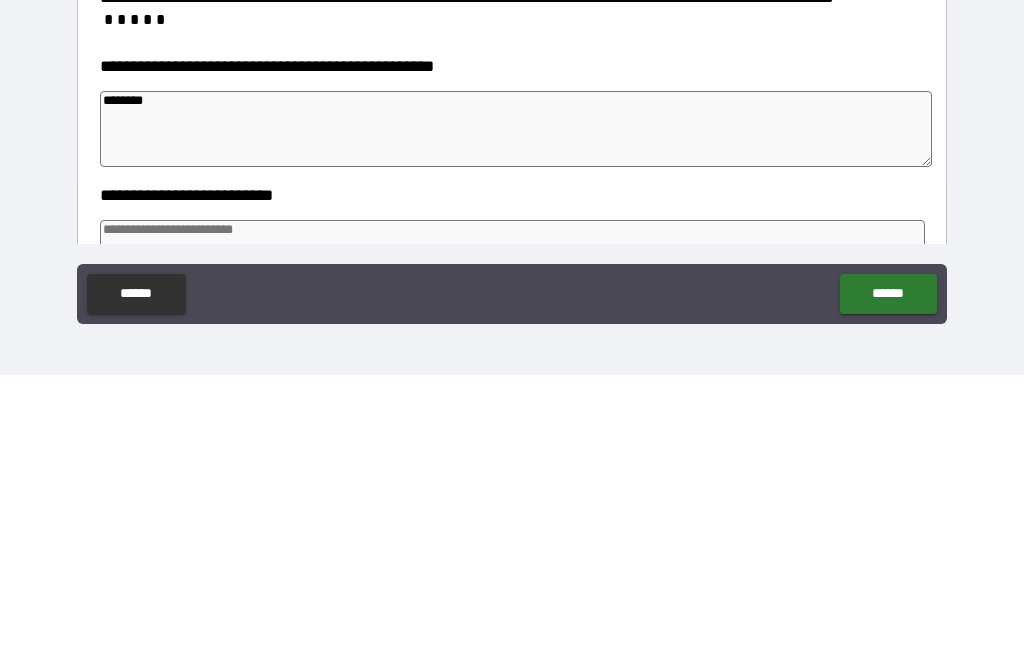 type on "*" 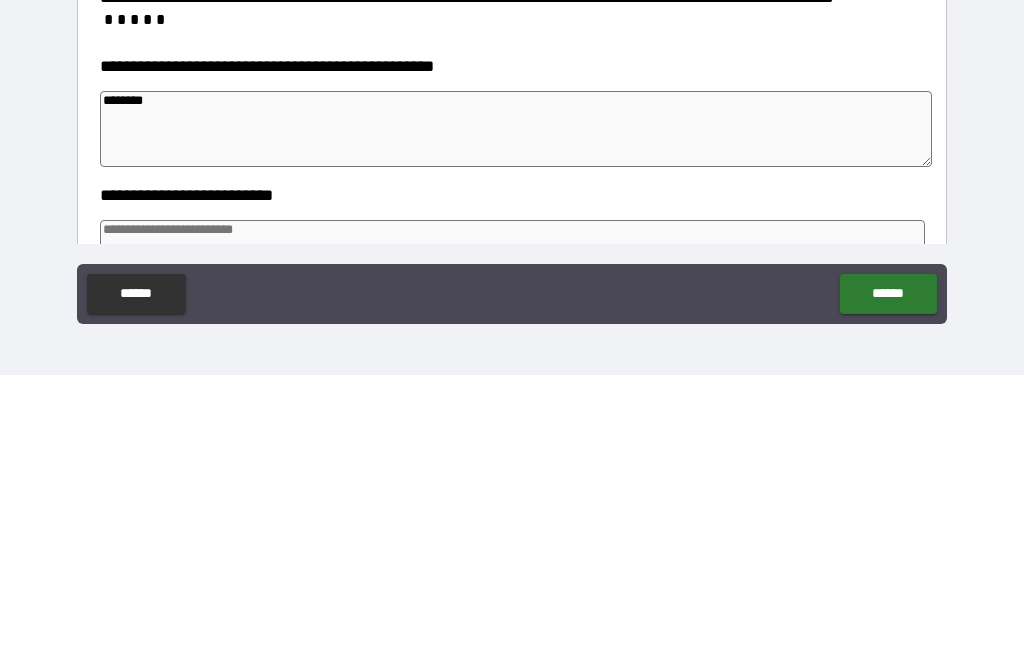 type on "*********" 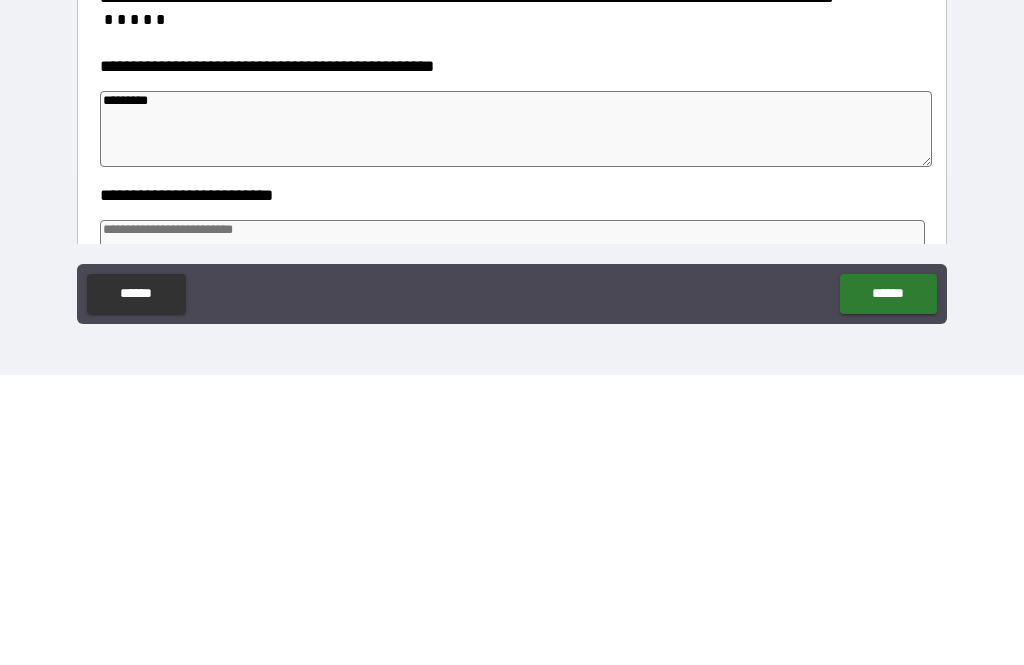 type on "*" 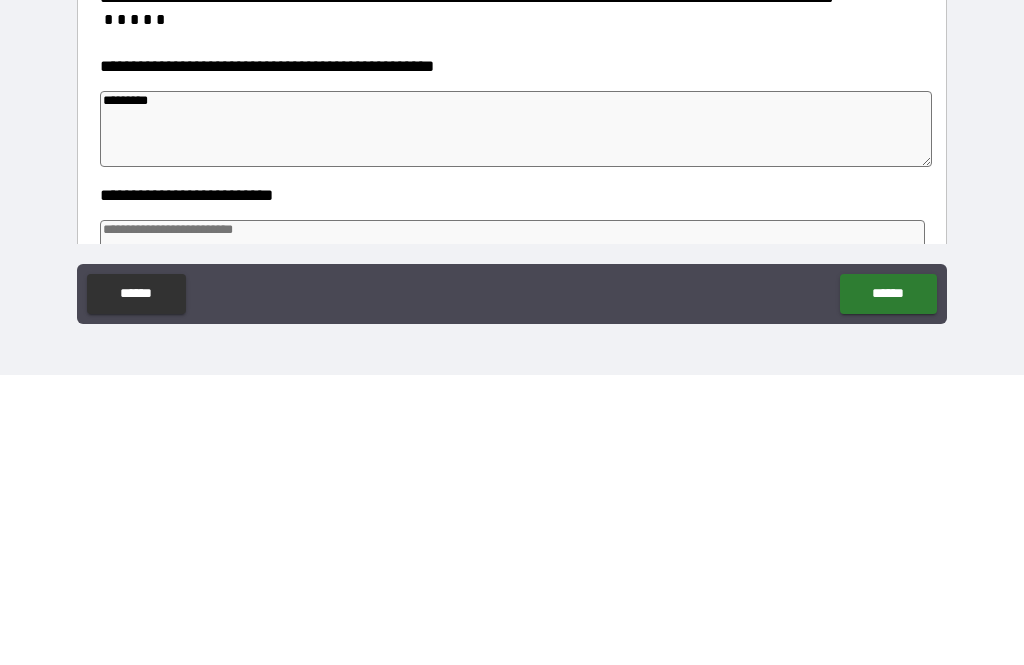 type on "********" 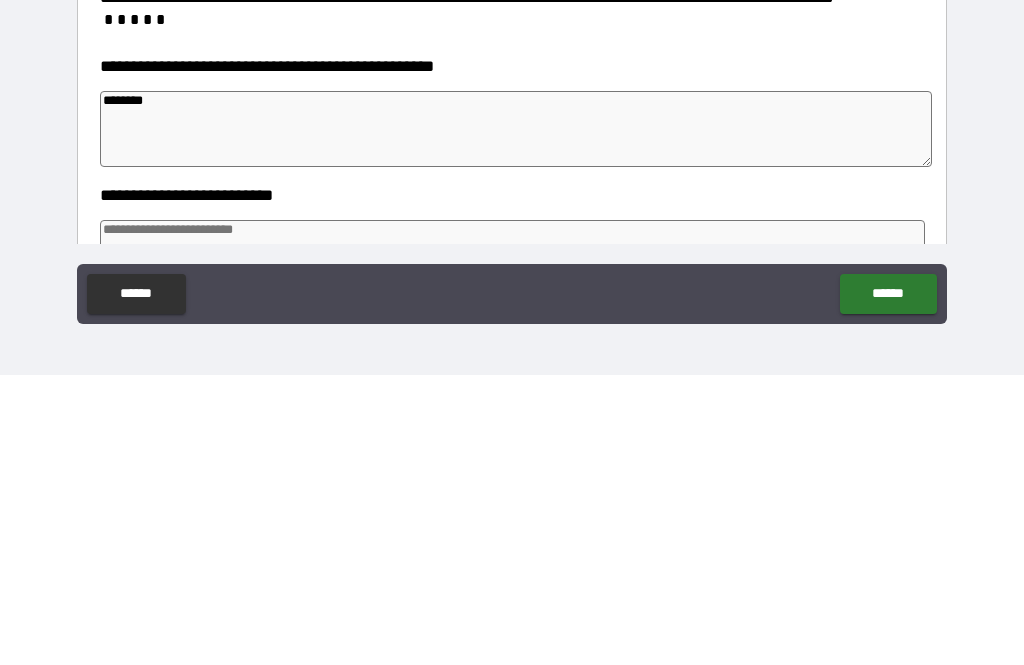 type on "*" 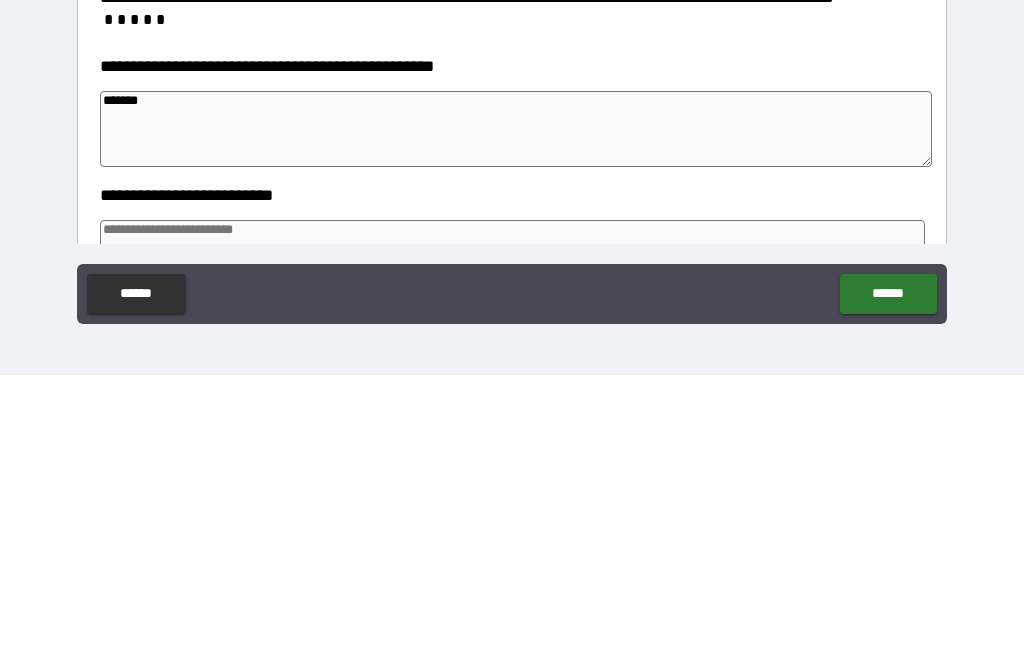 type on "*" 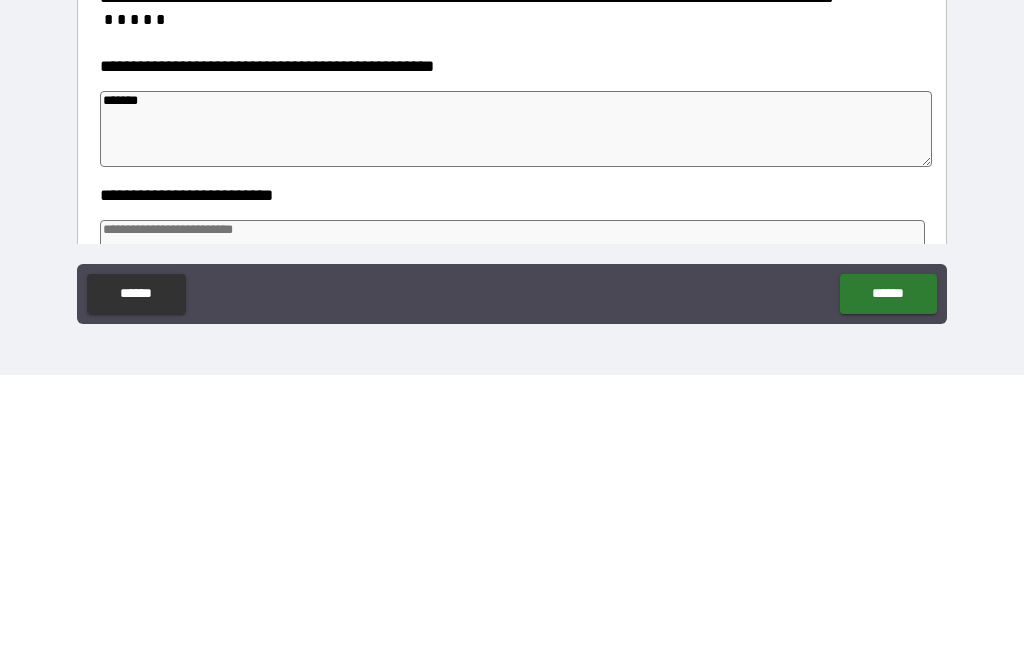 type on "*" 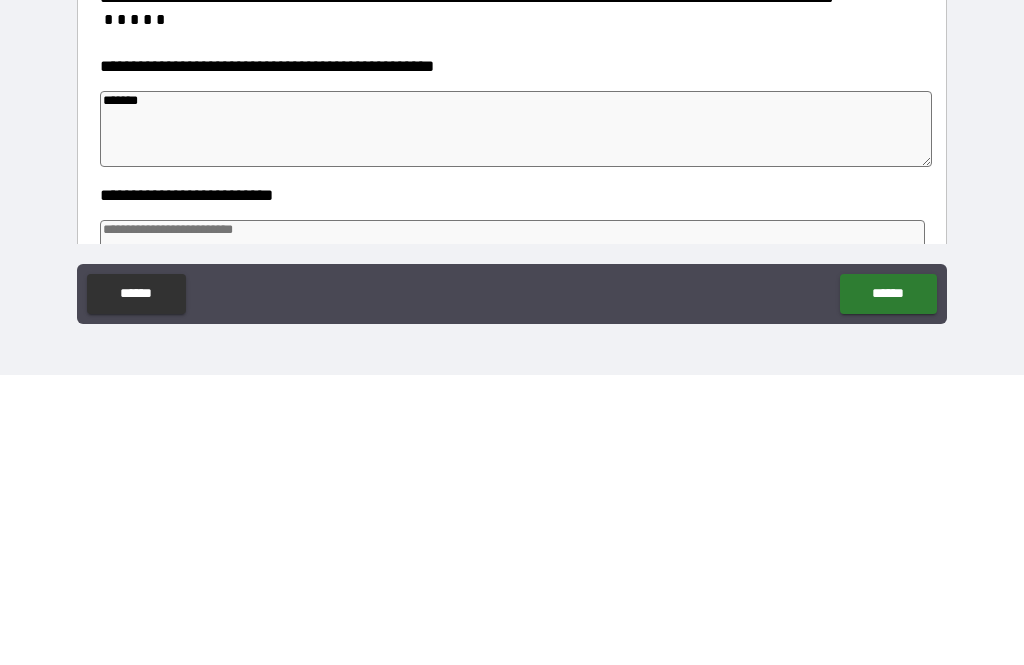 type on "*" 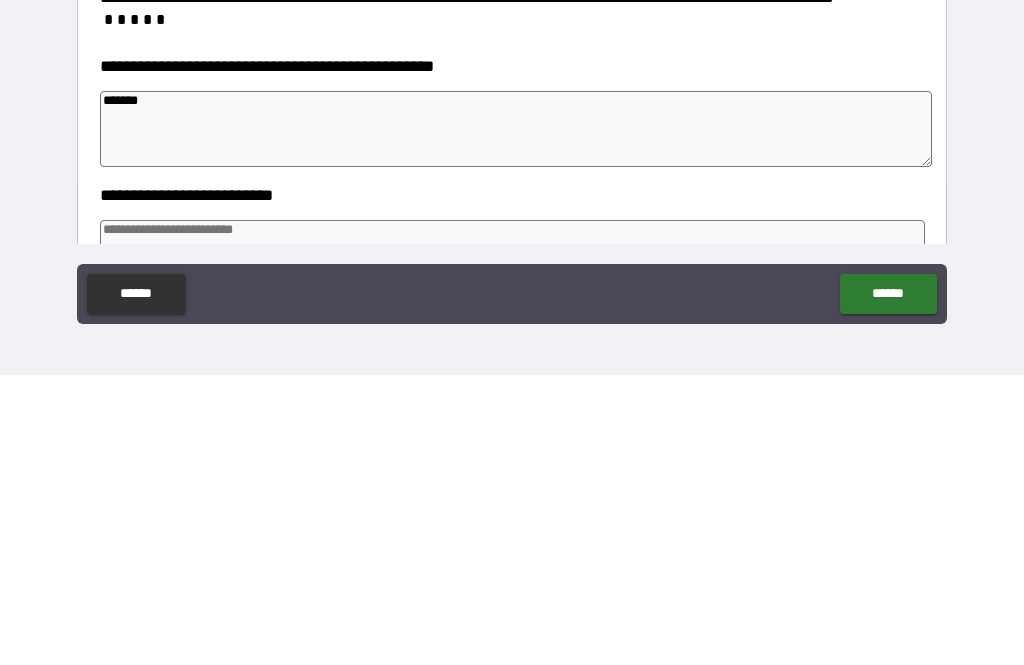 type on "********" 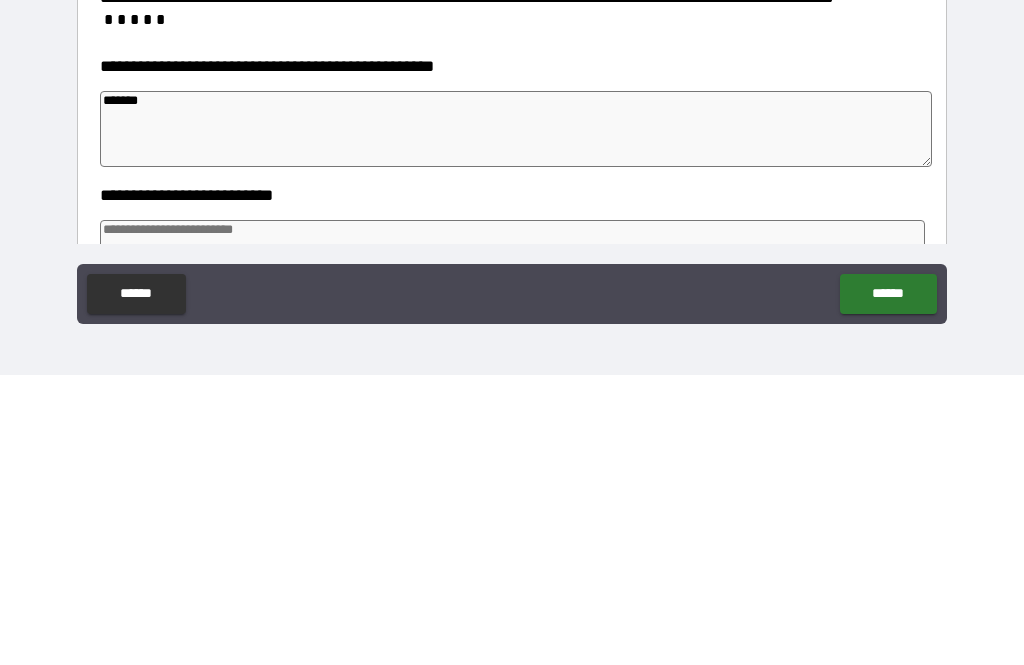type on "*" 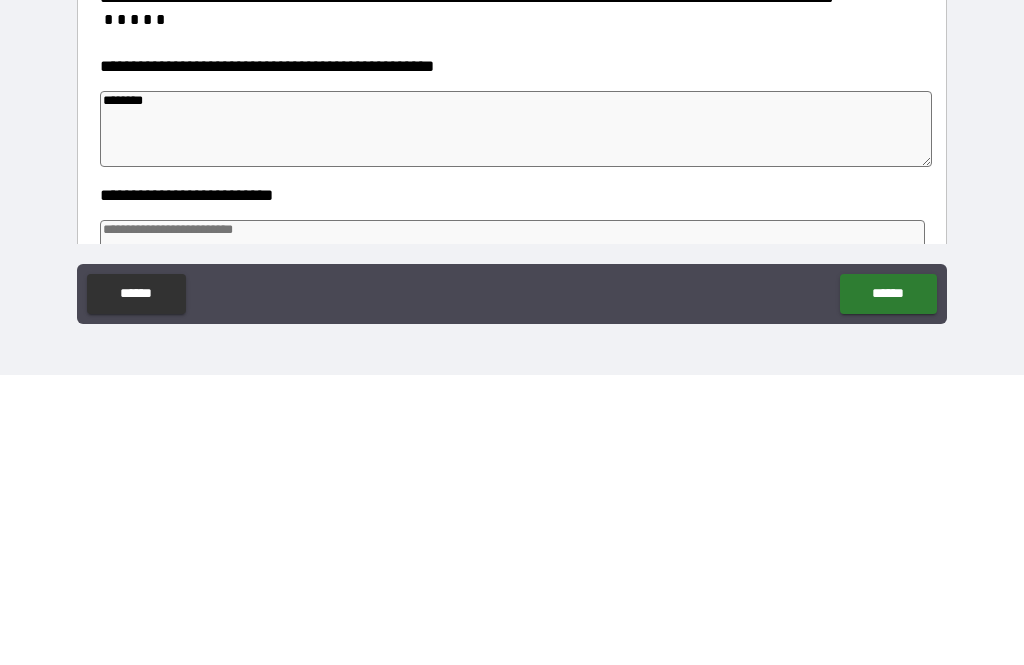 type on "*" 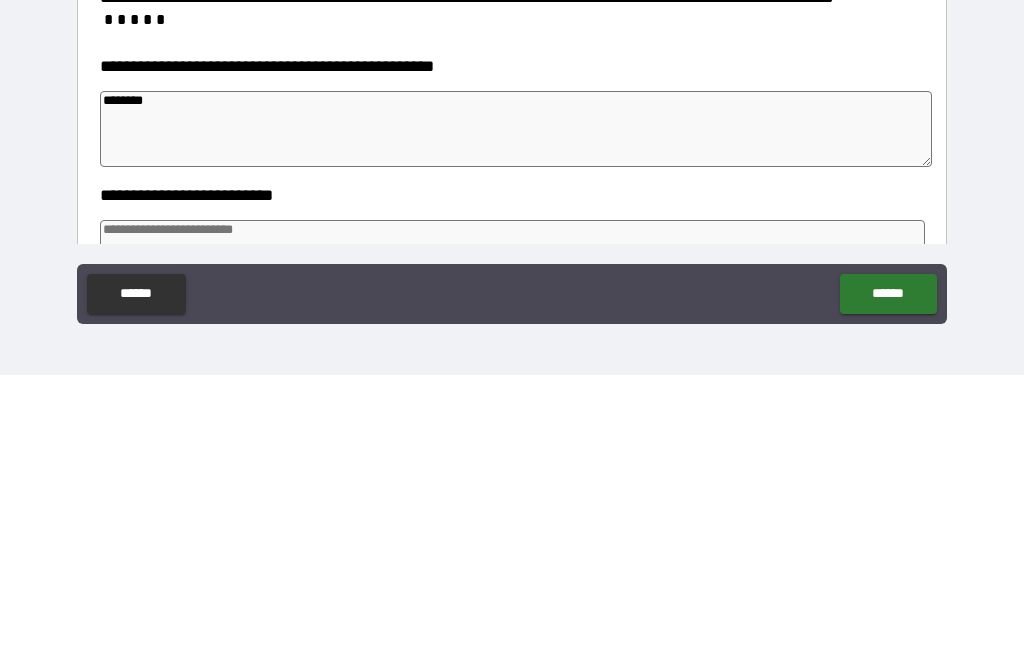 type on "*" 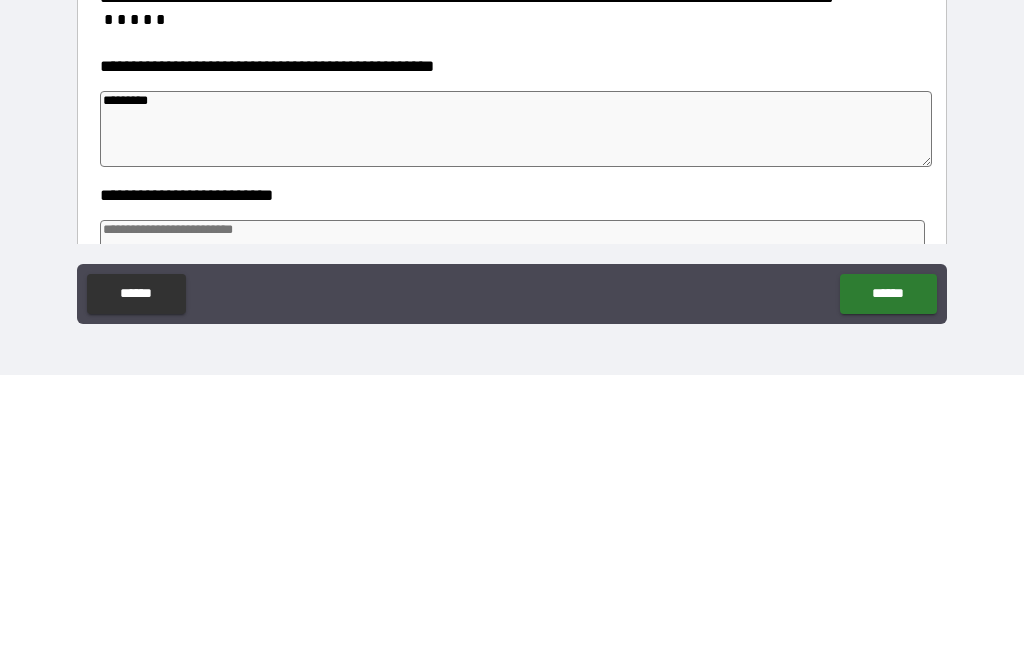 type on "*" 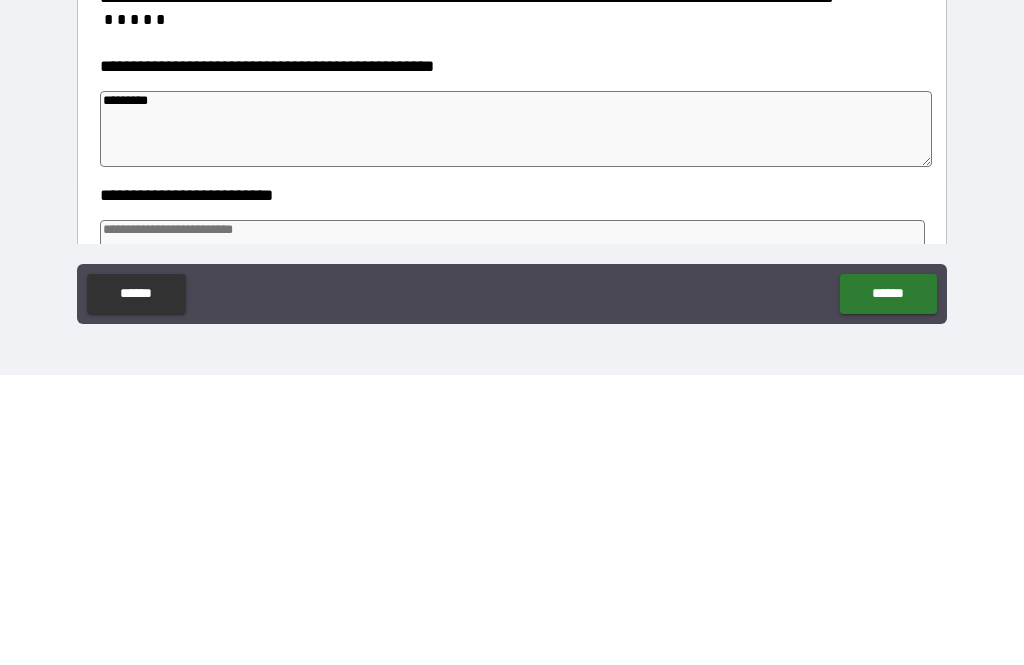 type on "*" 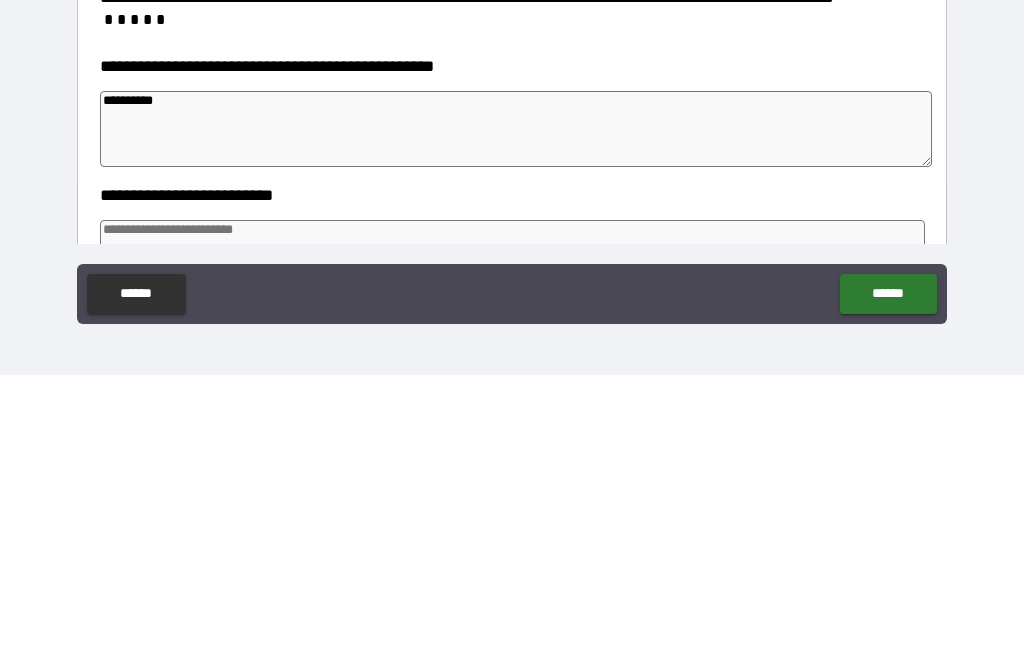 type on "*" 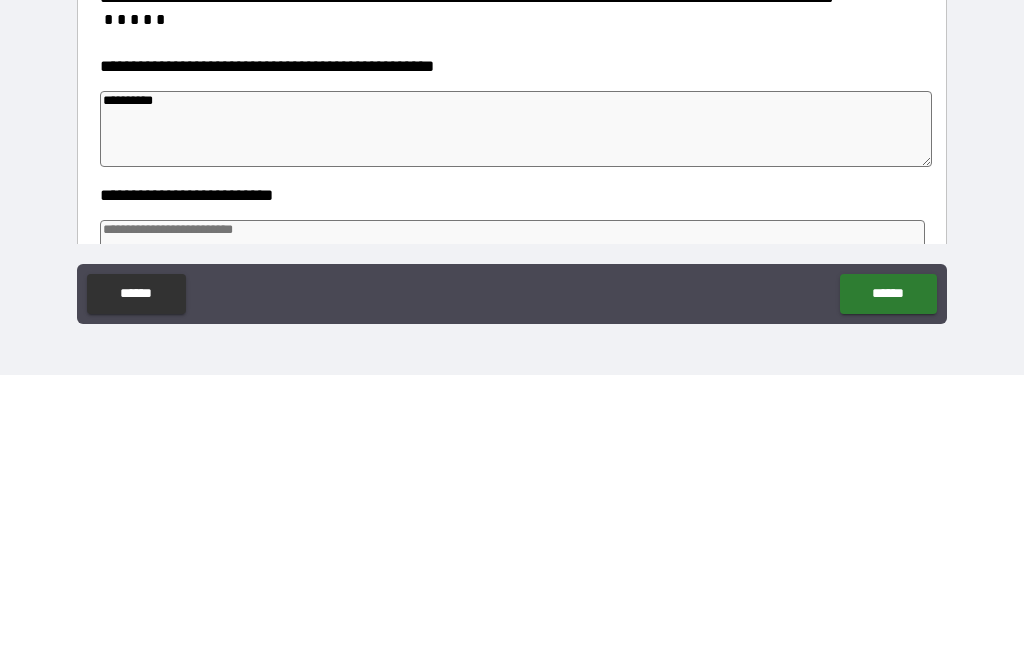 type on "*" 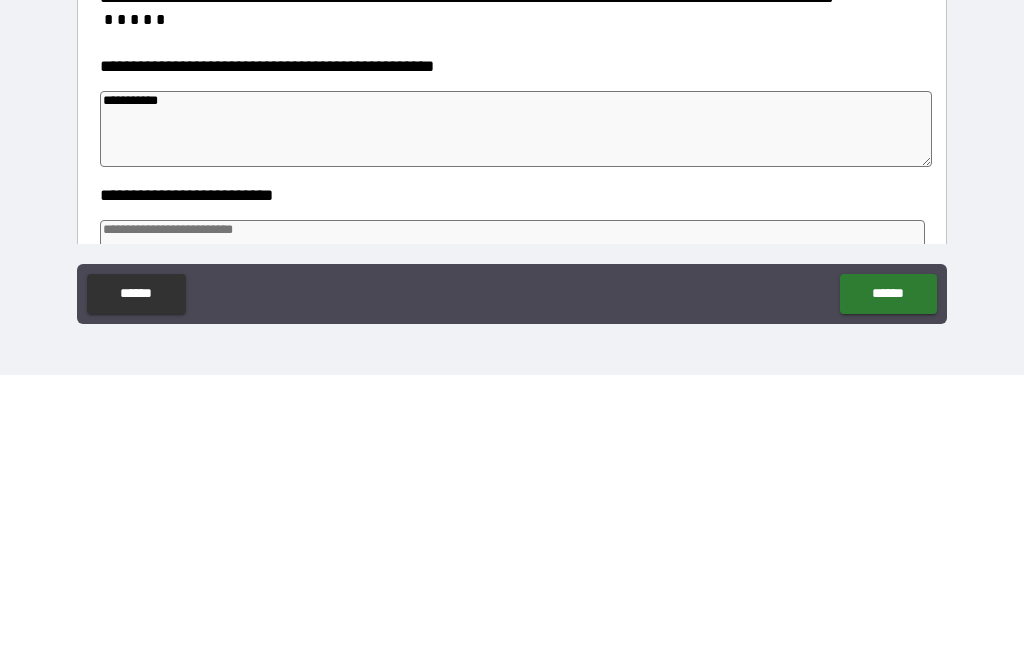 type on "*" 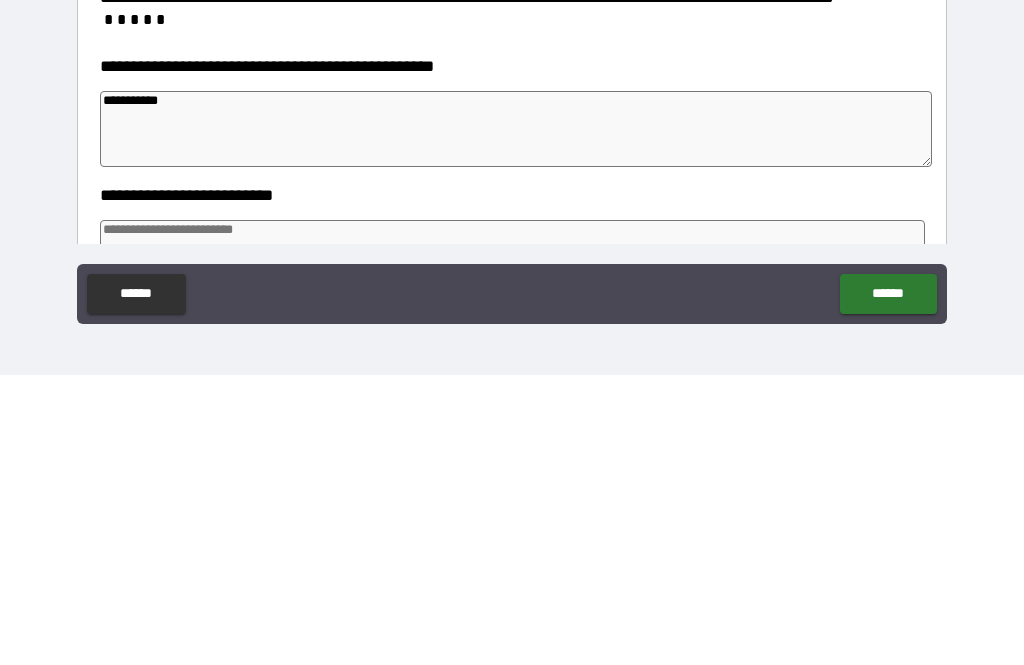 type on "*" 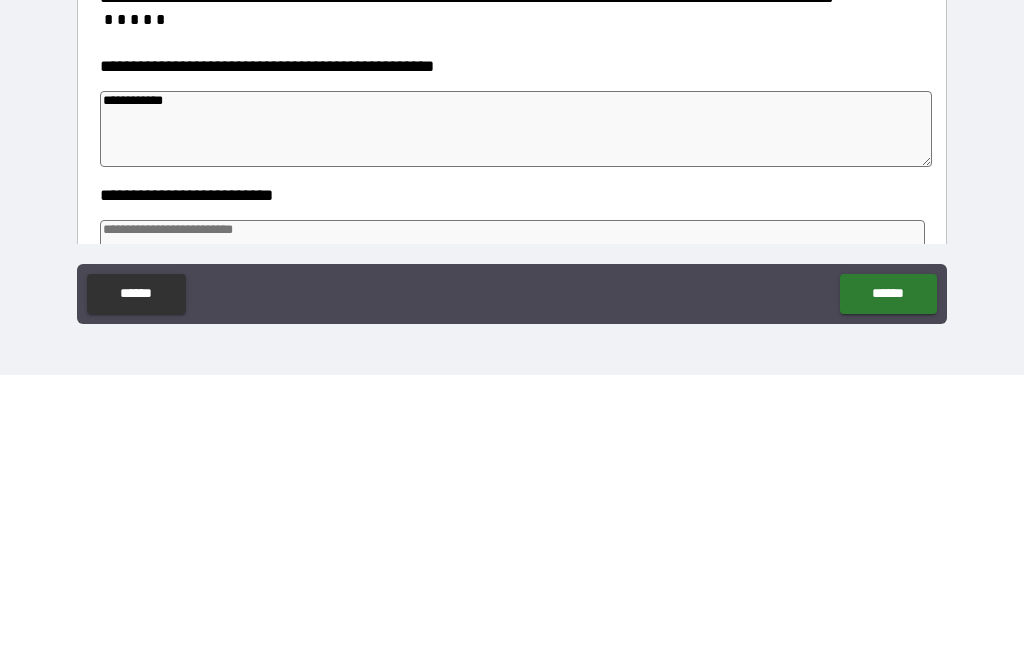 type on "*" 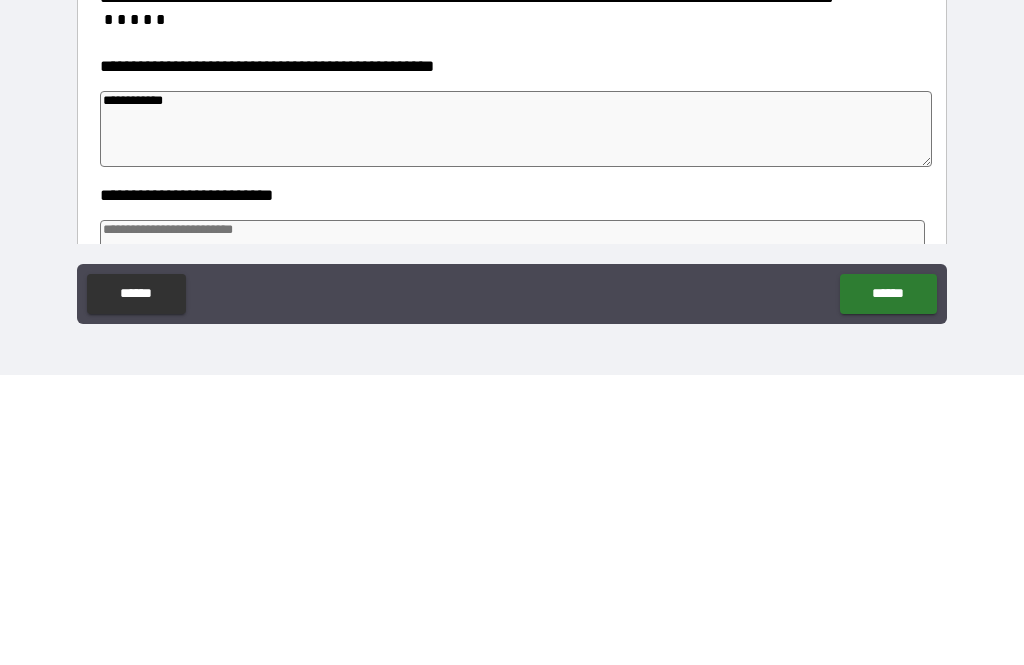type on "*" 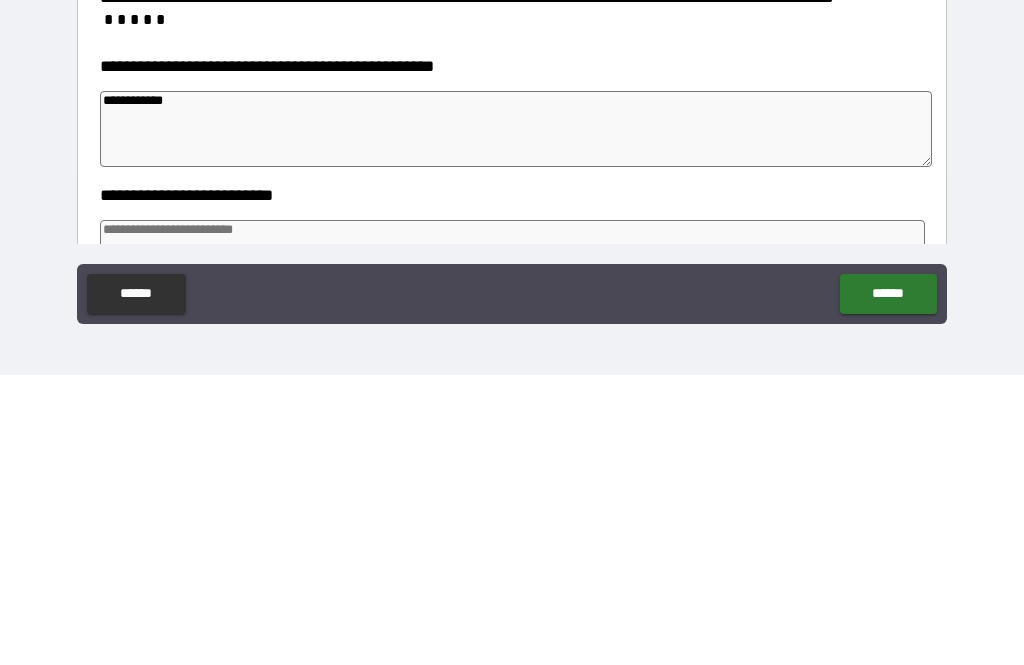 type on "*" 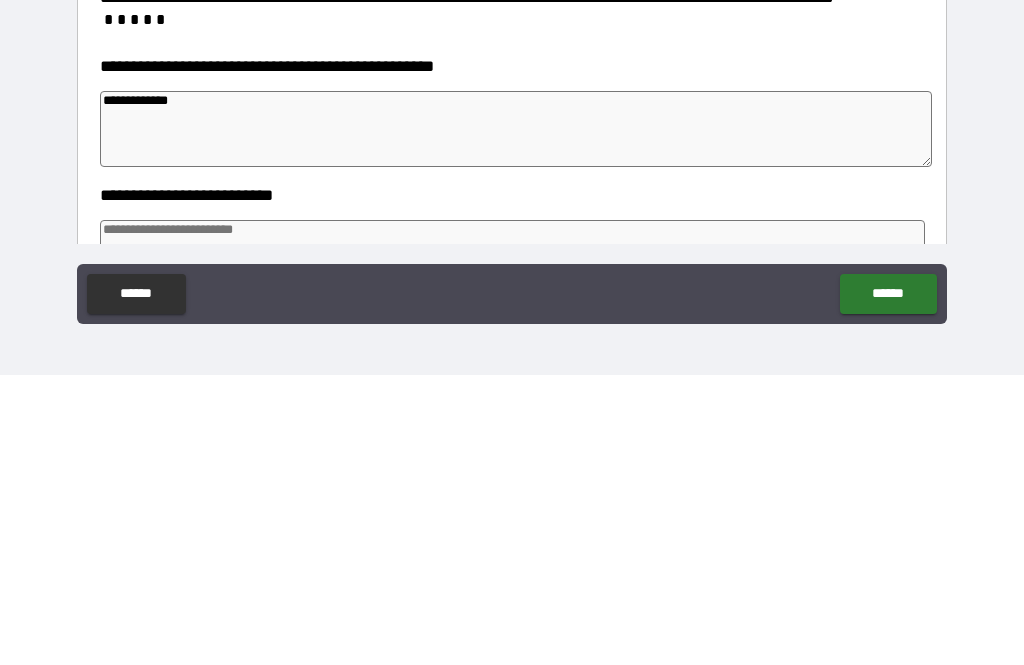 type on "*" 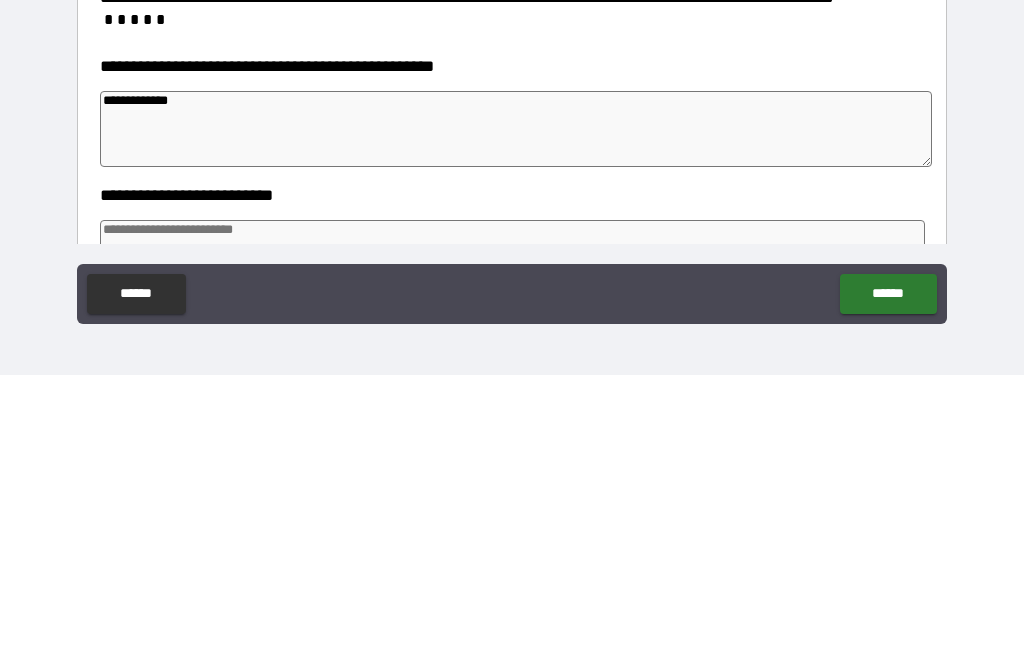 type on "*" 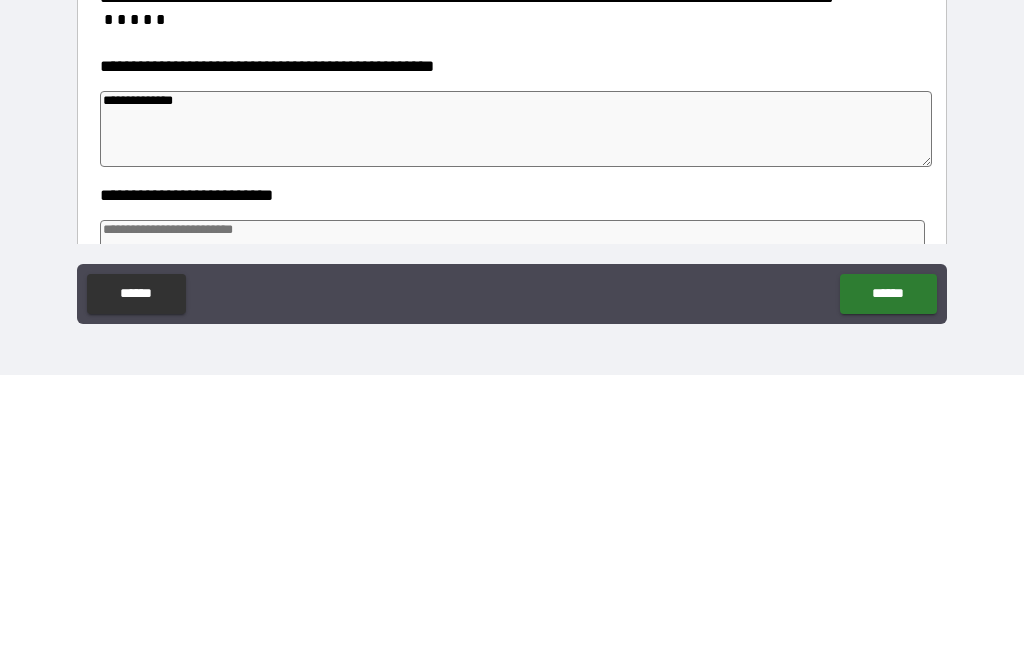type on "*" 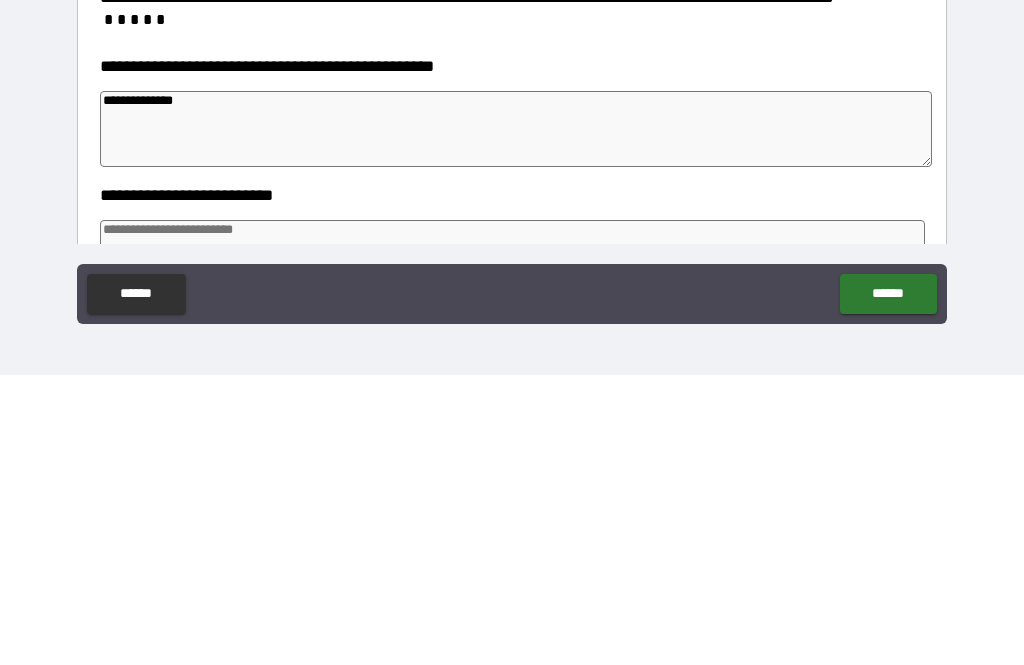 type on "*" 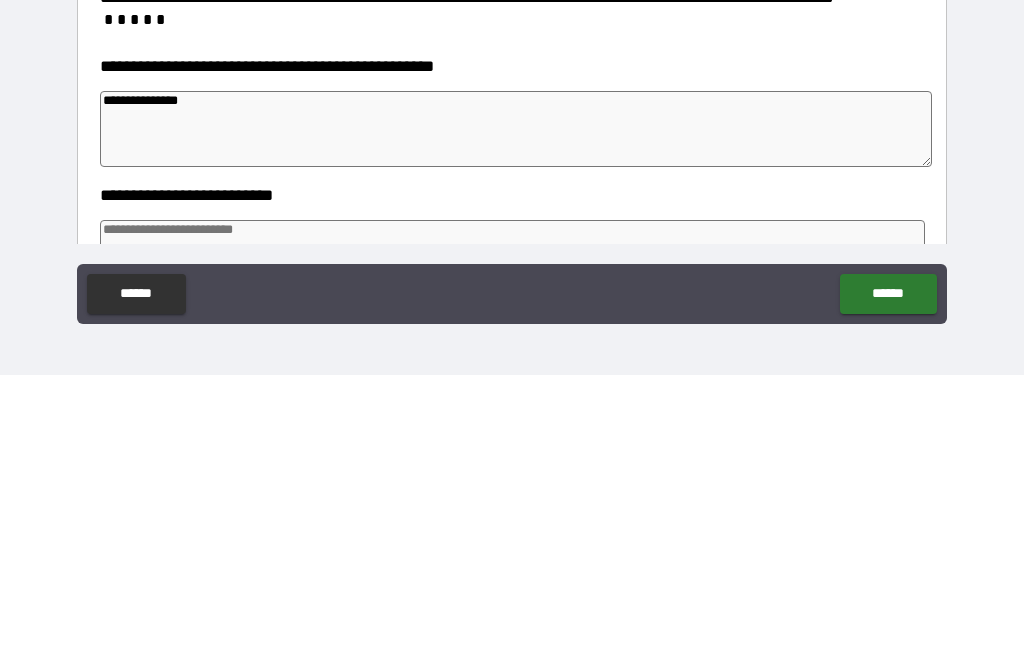 type on "*" 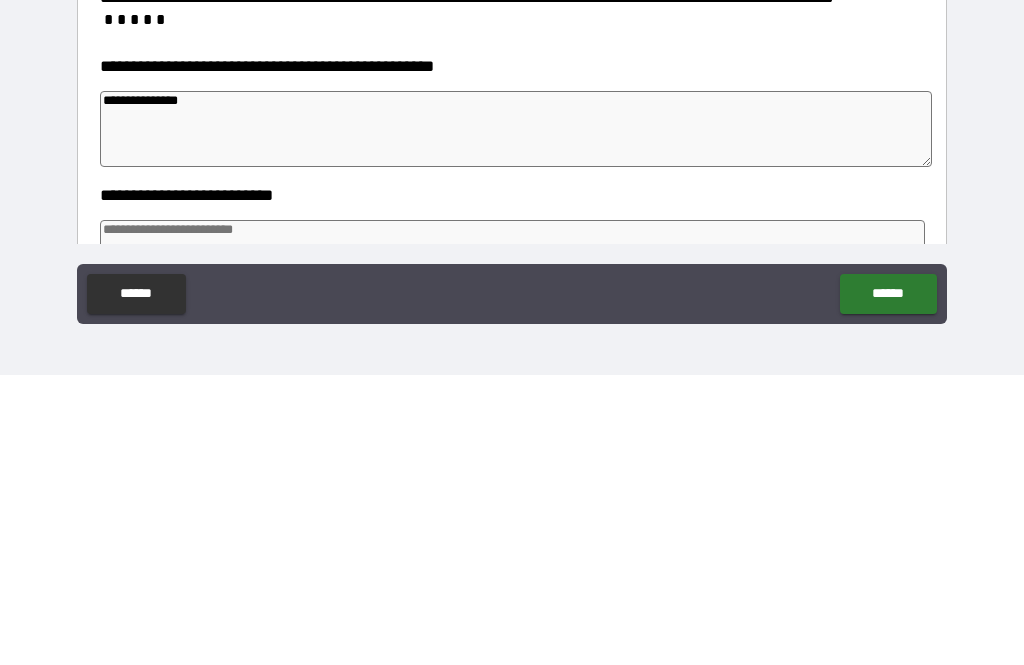 type on "*" 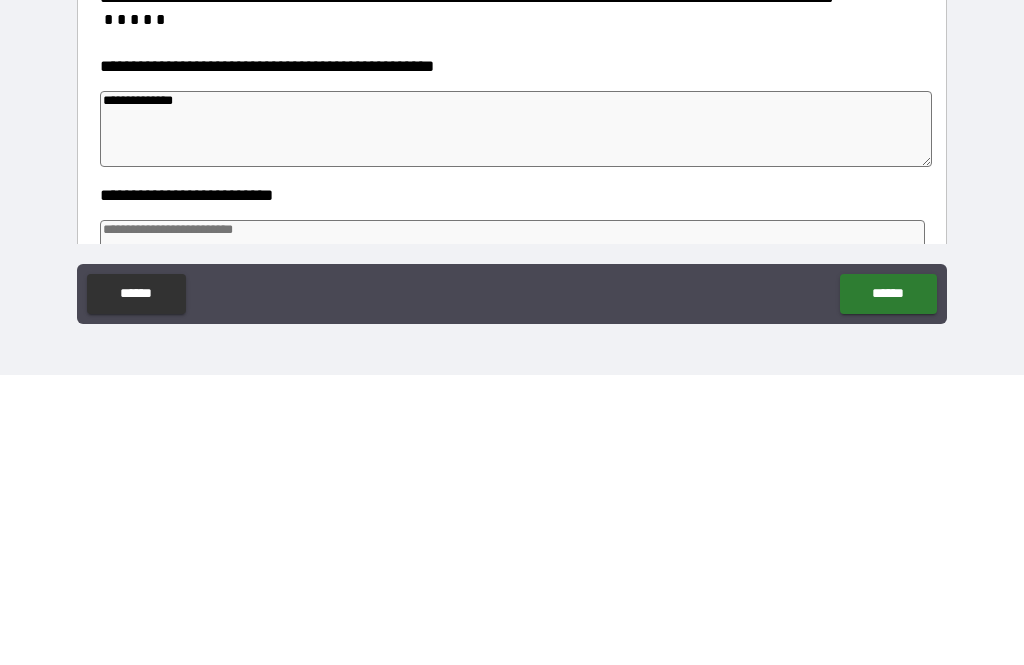 type on "*" 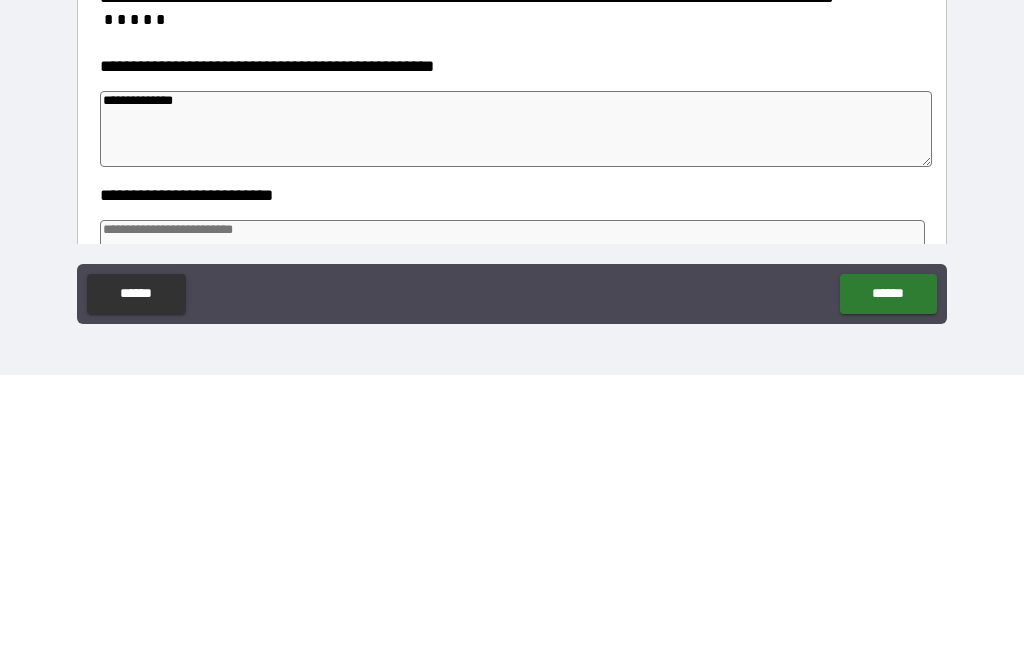 type on "*" 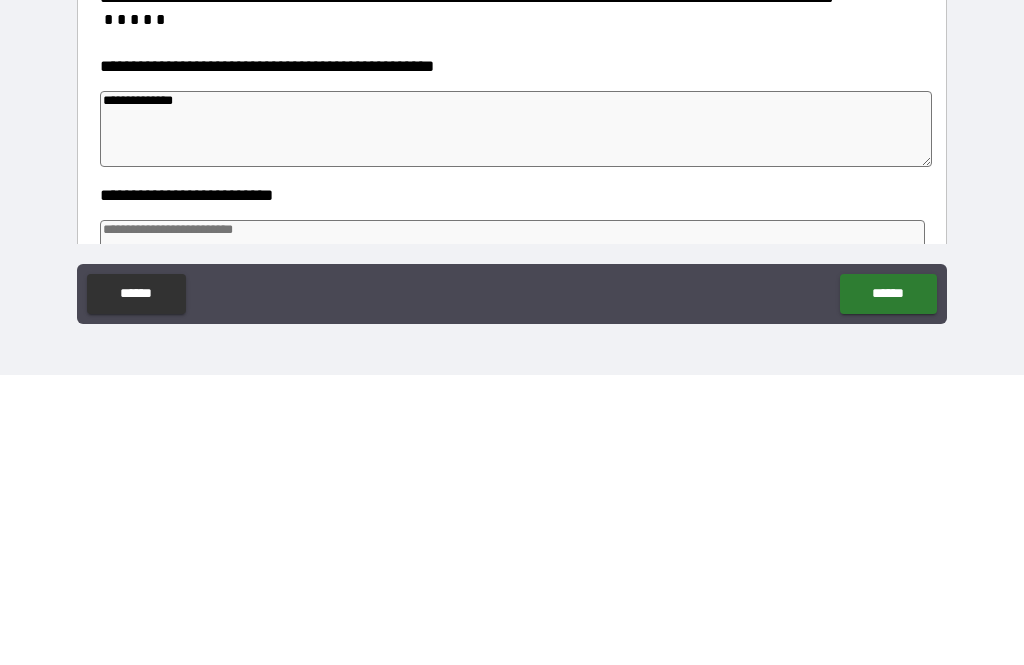 type on "*" 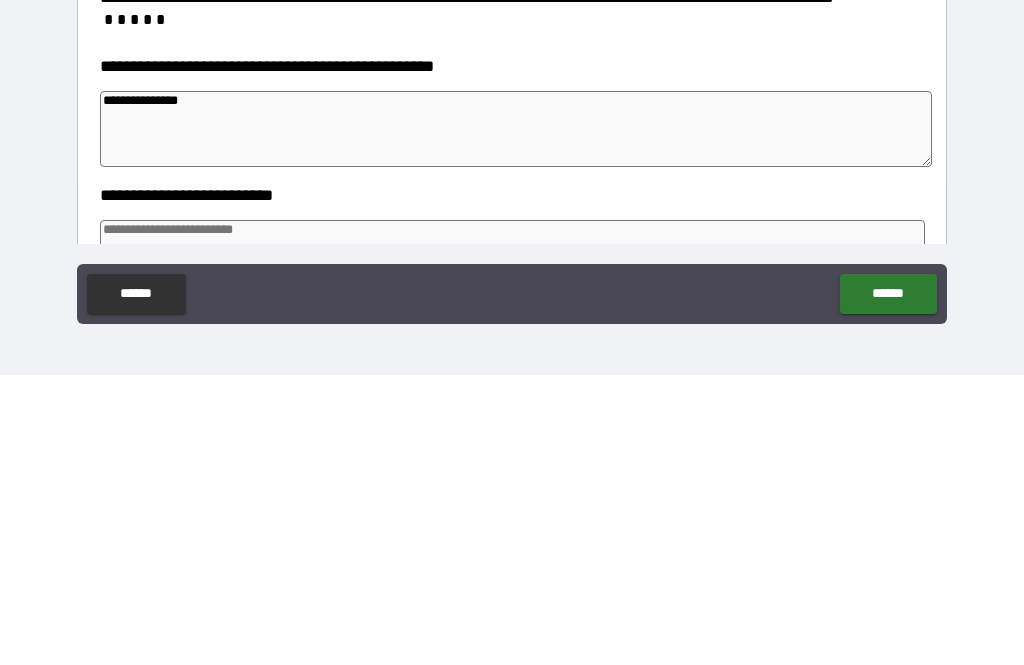 type on "*" 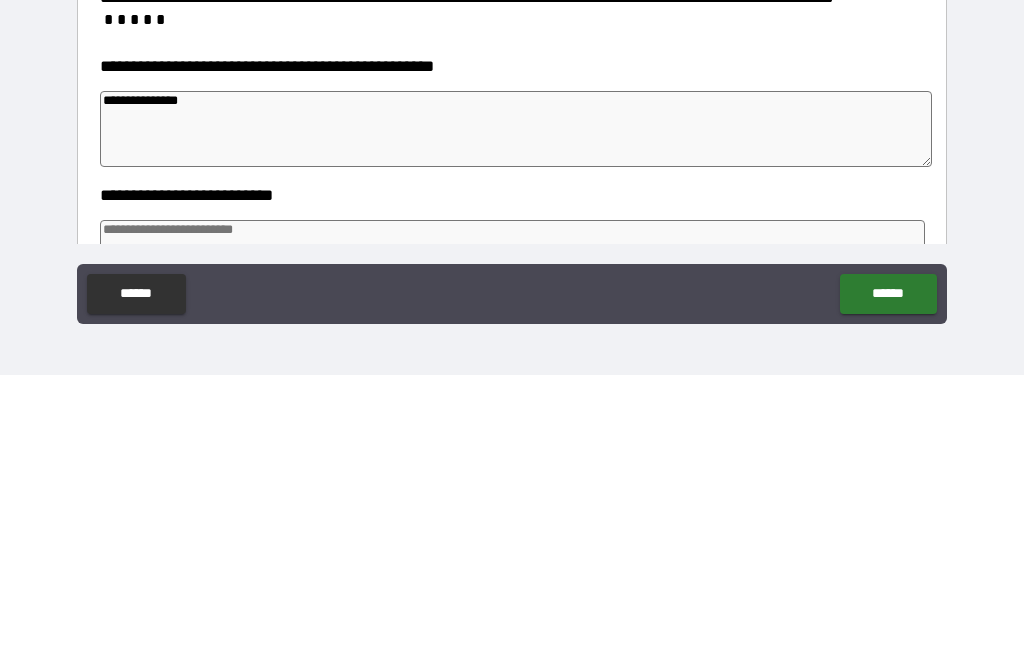 type on "*" 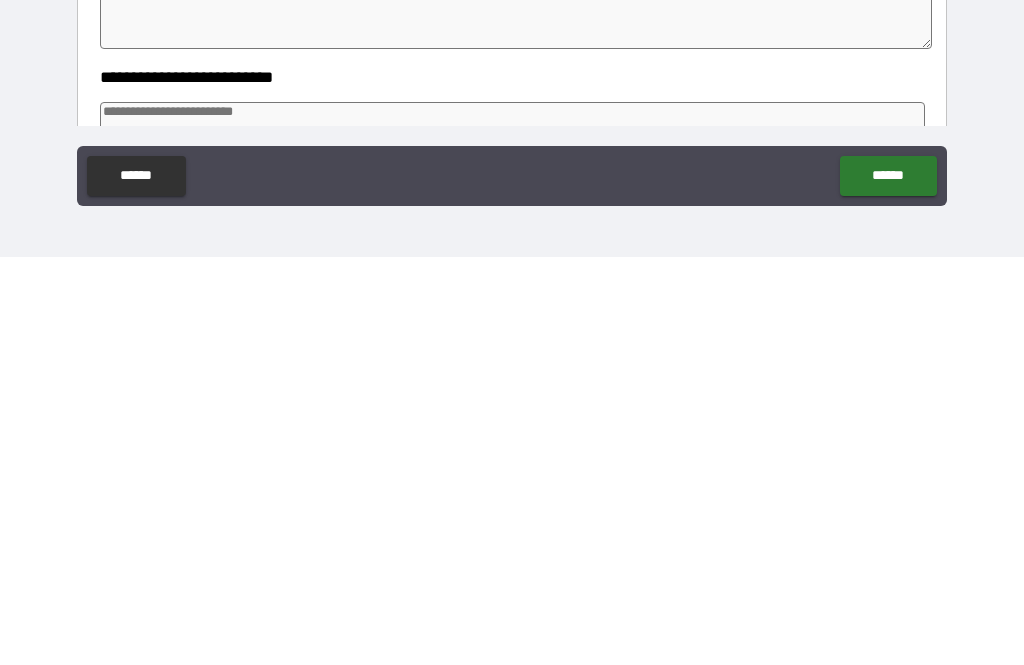 type on "*" 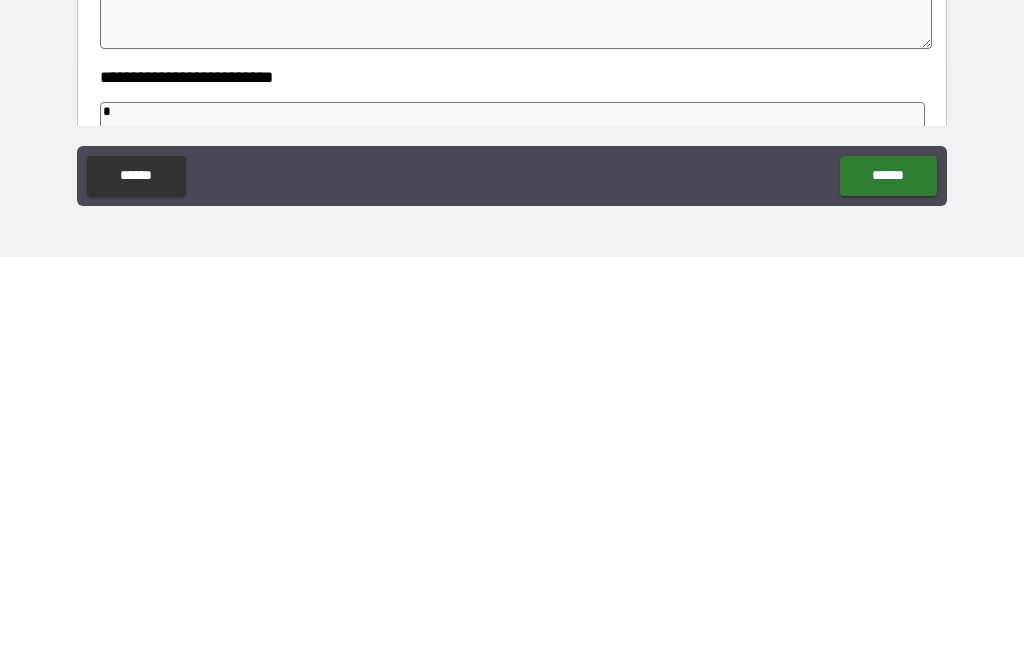 type on "*" 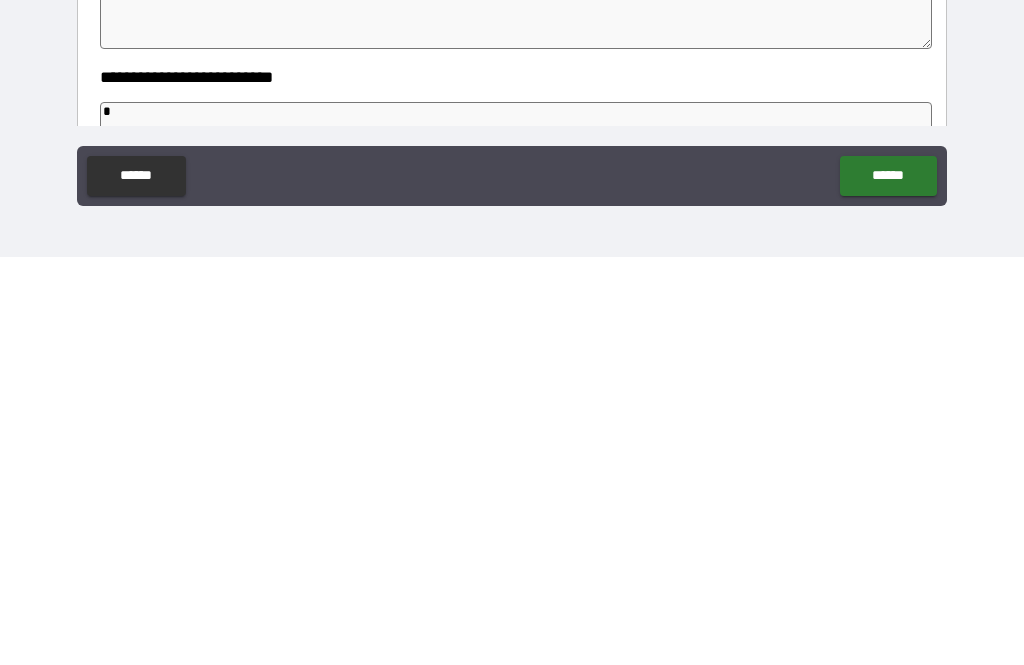 type on "*" 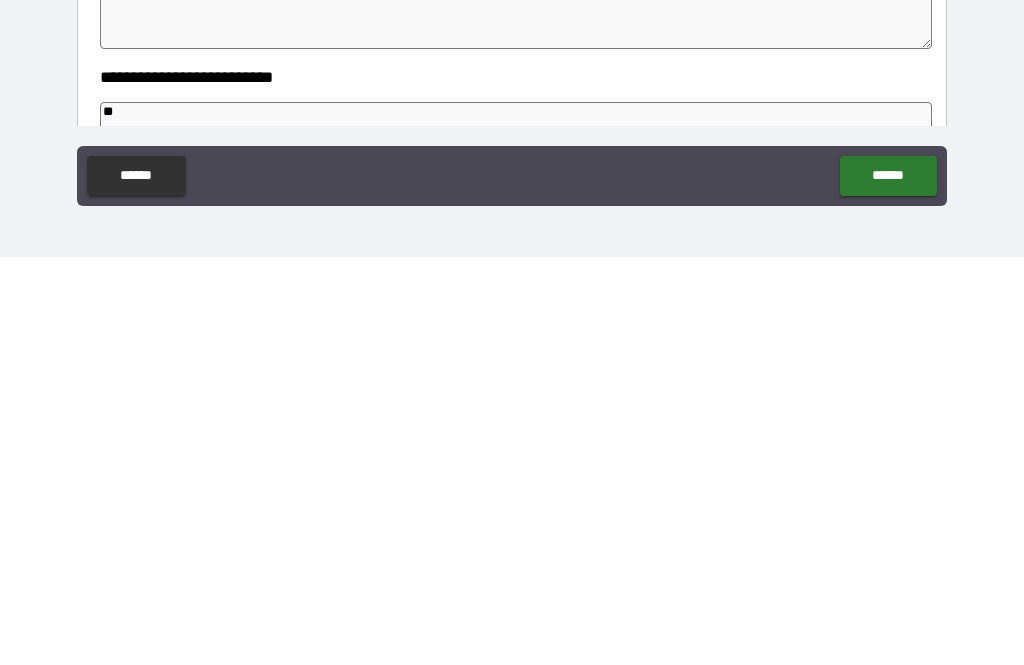 type on "*" 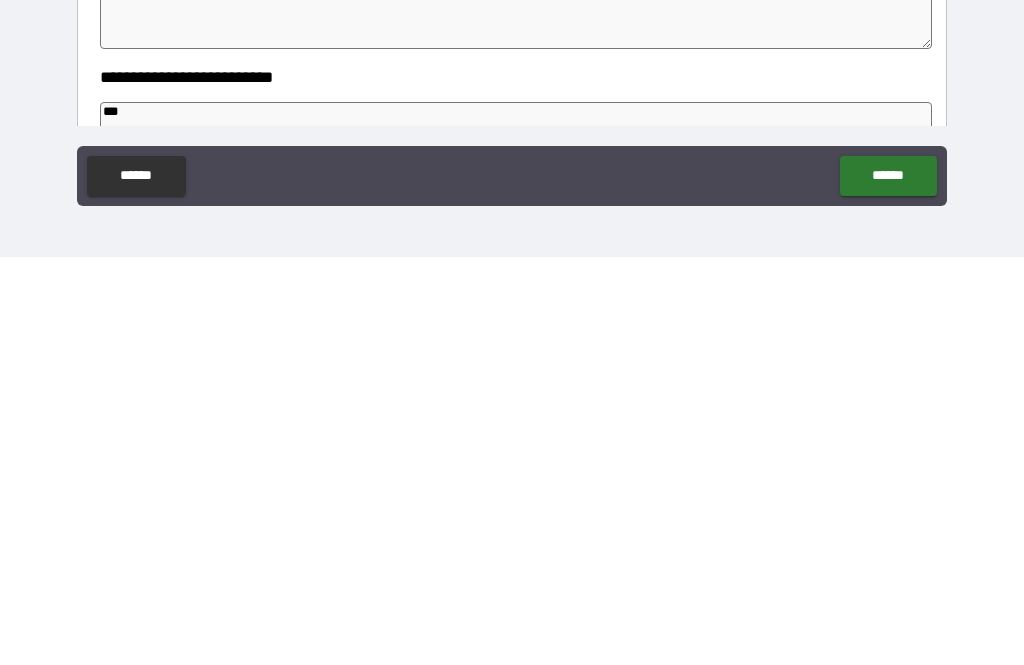 type on "*" 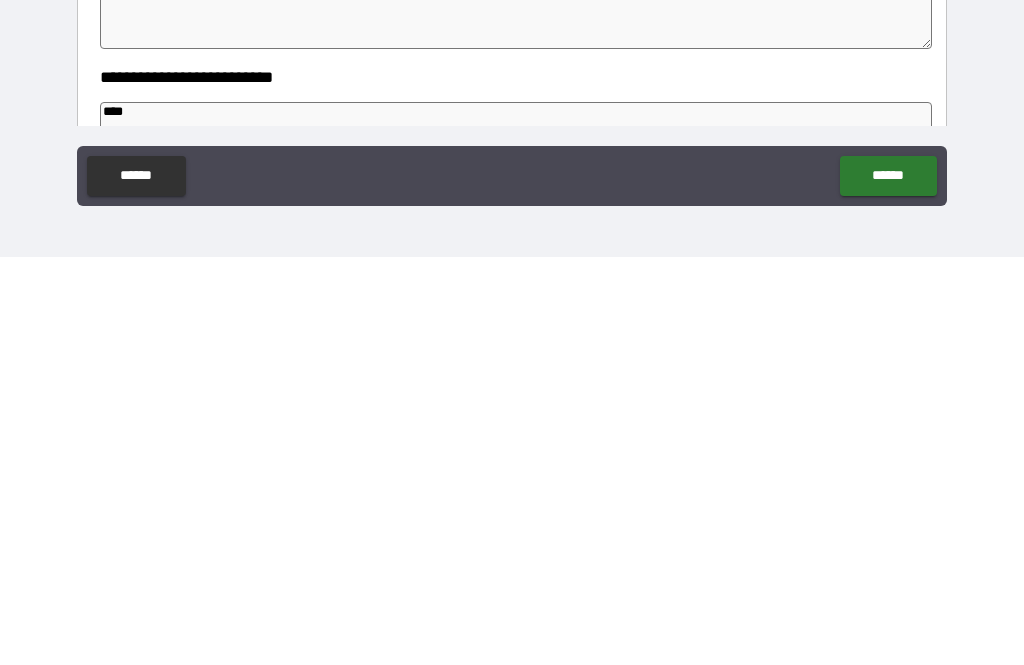 type on "*" 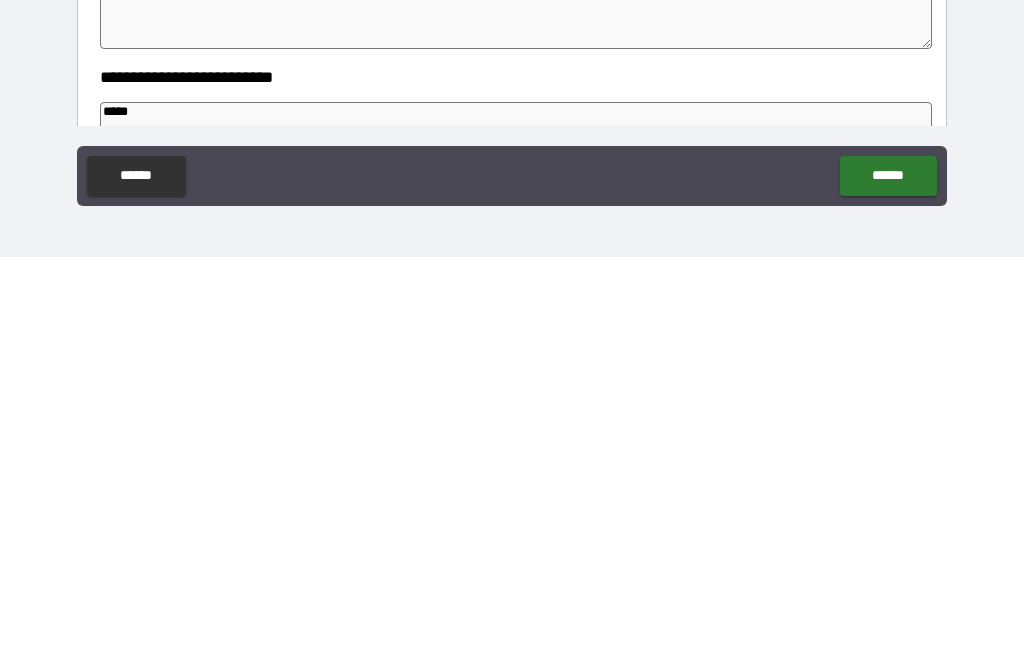 type on "*" 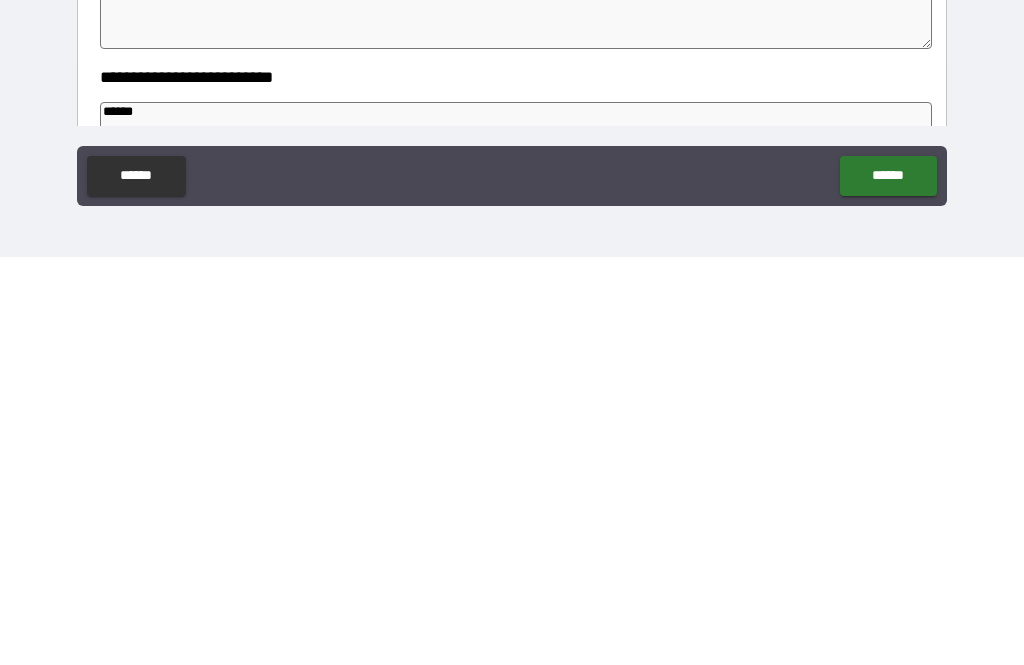 type on "*" 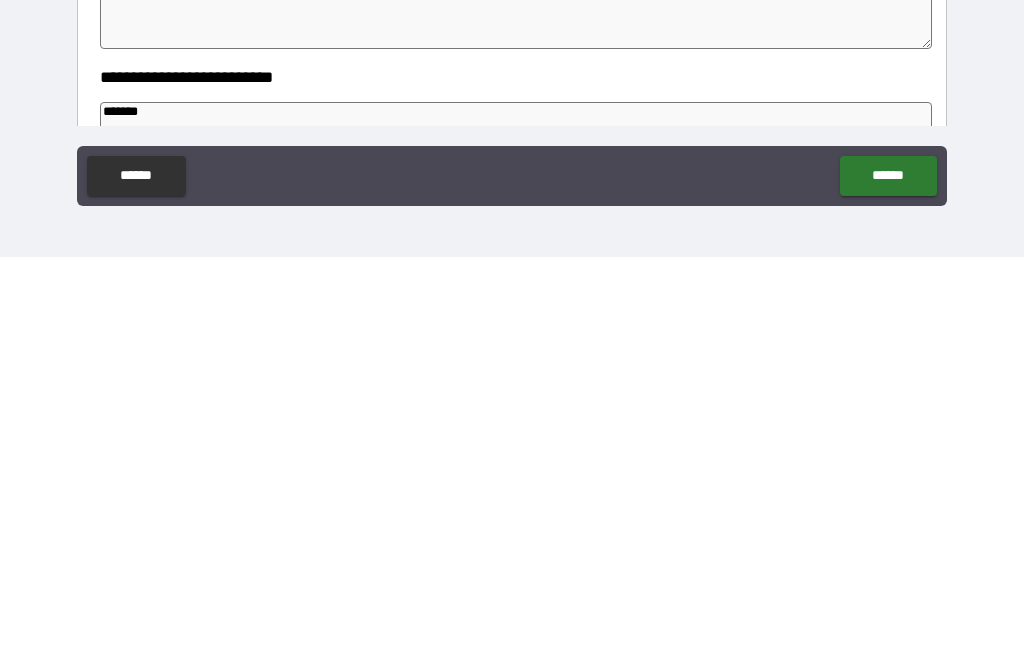 type on "*" 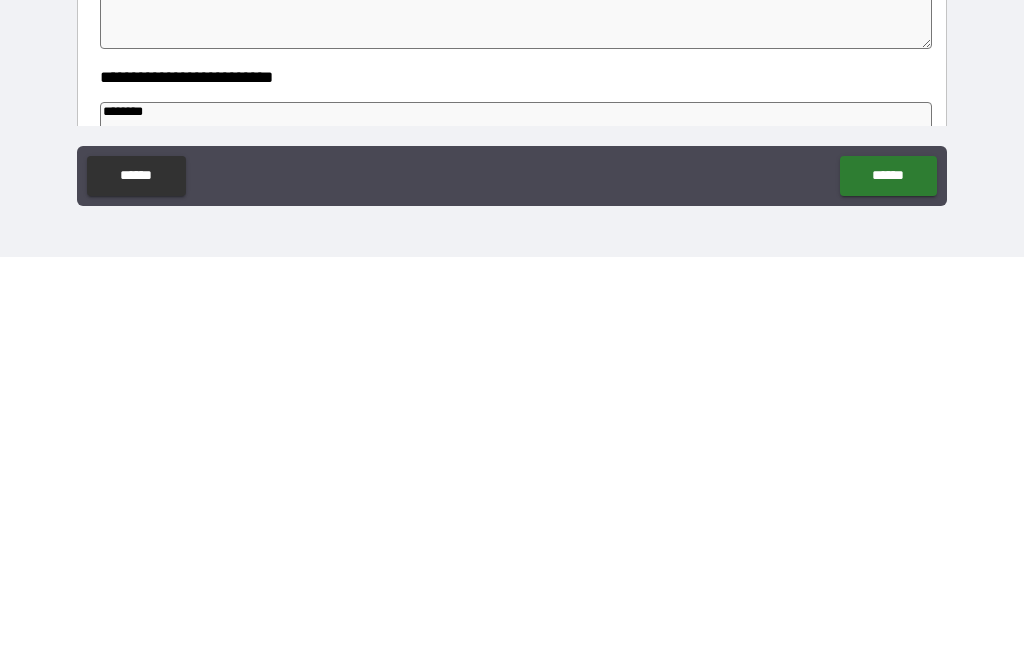 type on "*" 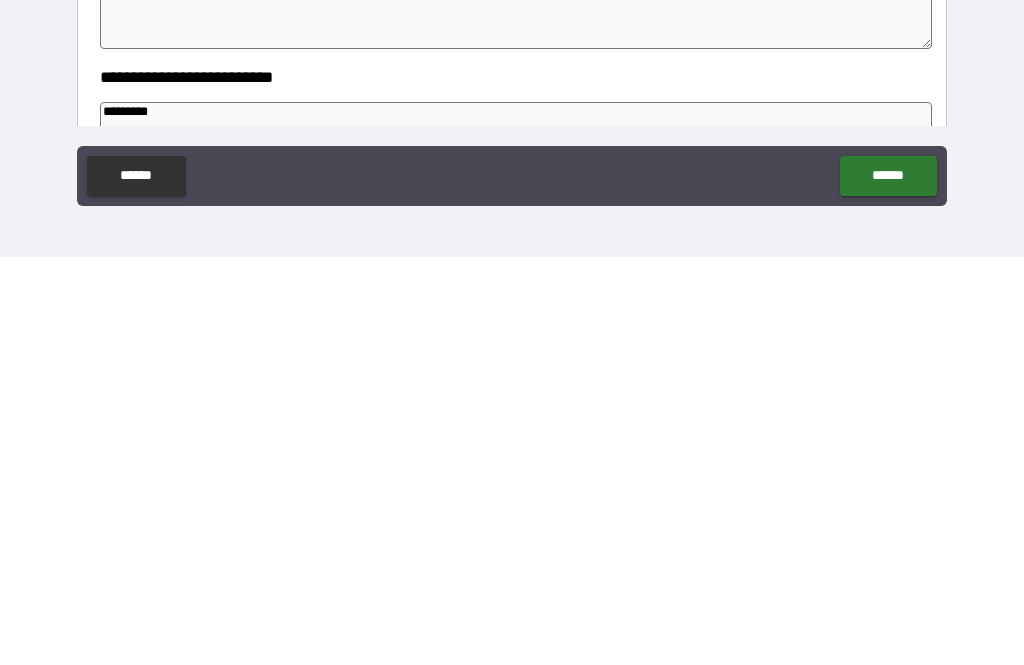 type on "*" 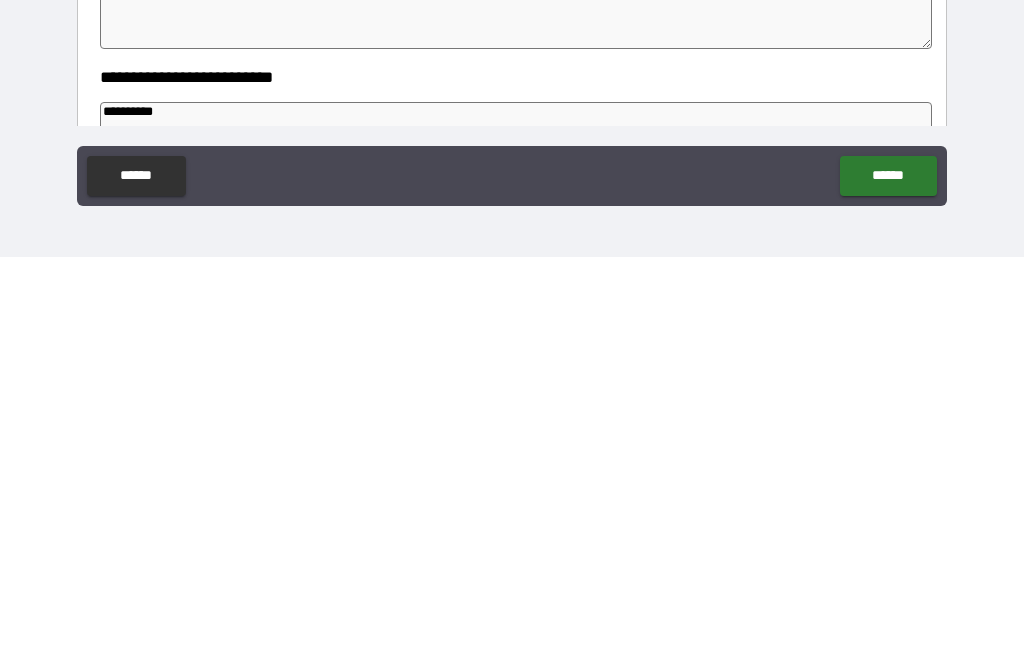 type on "*" 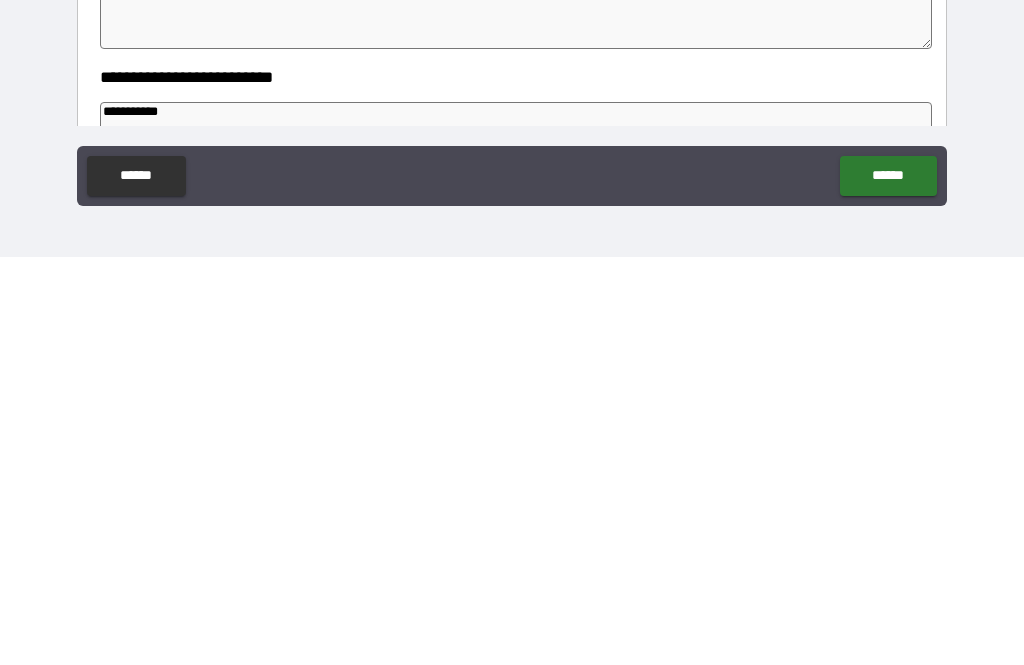 scroll, scrollTop: 221, scrollLeft: 0, axis: vertical 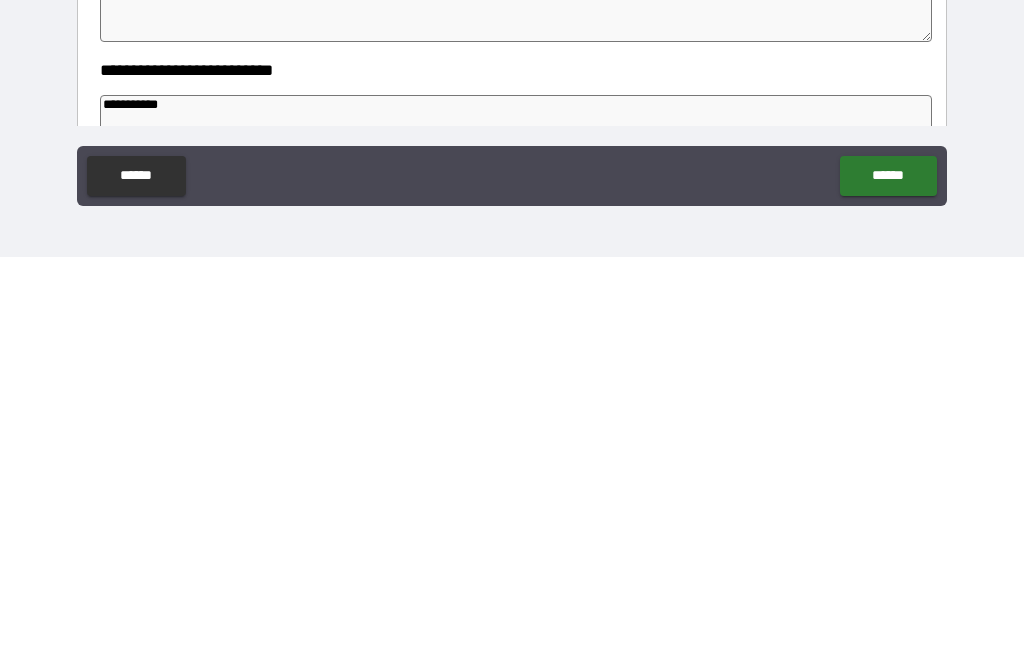 type on "*" 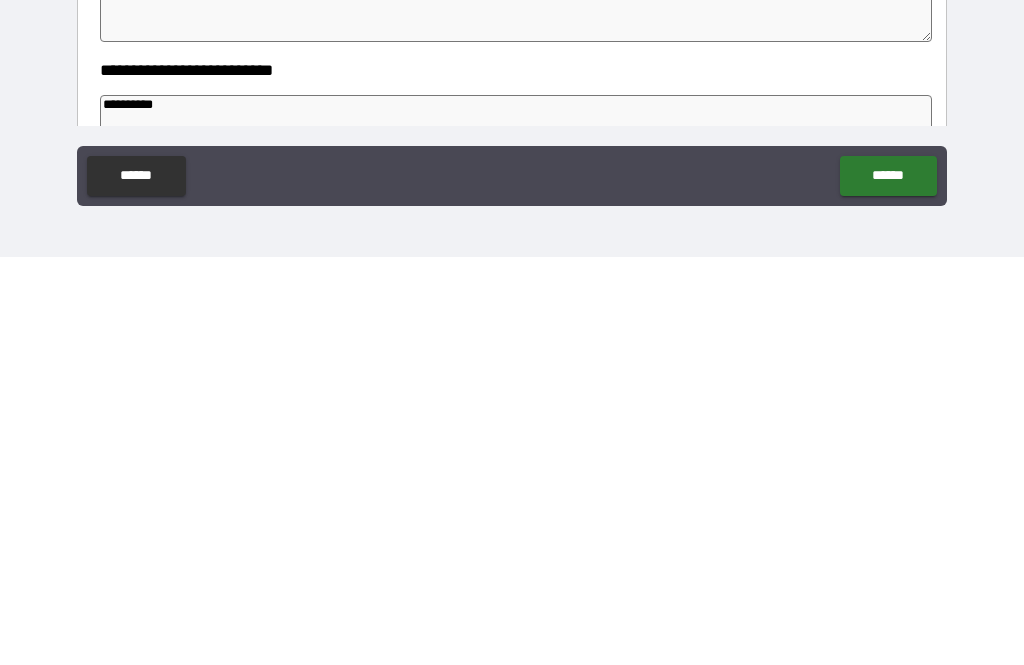 type on "*" 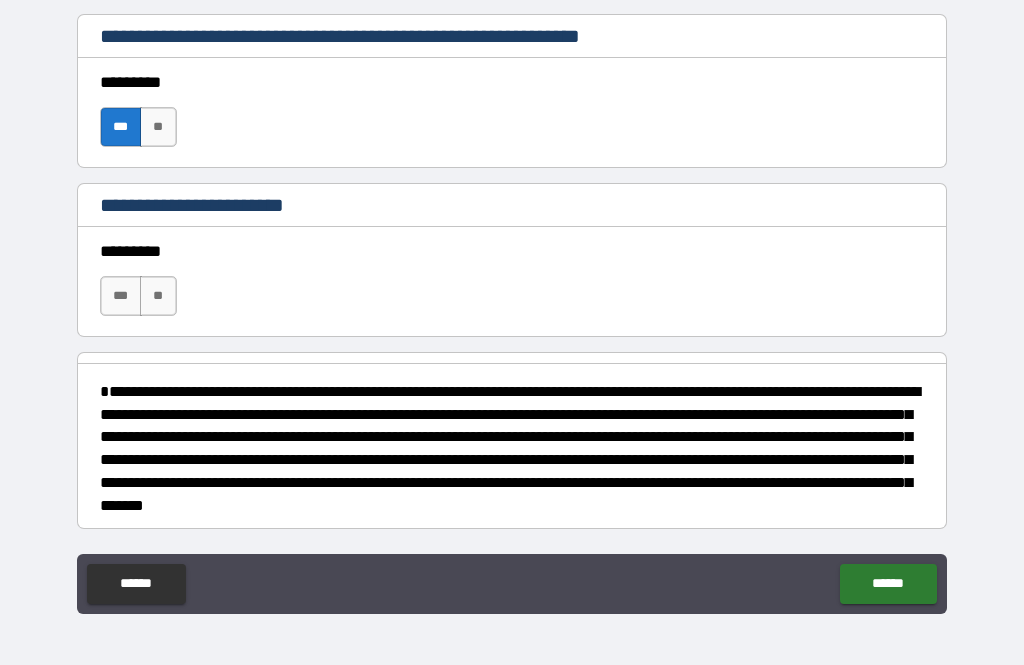 scroll, scrollTop: 1323, scrollLeft: 0, axis: vertical 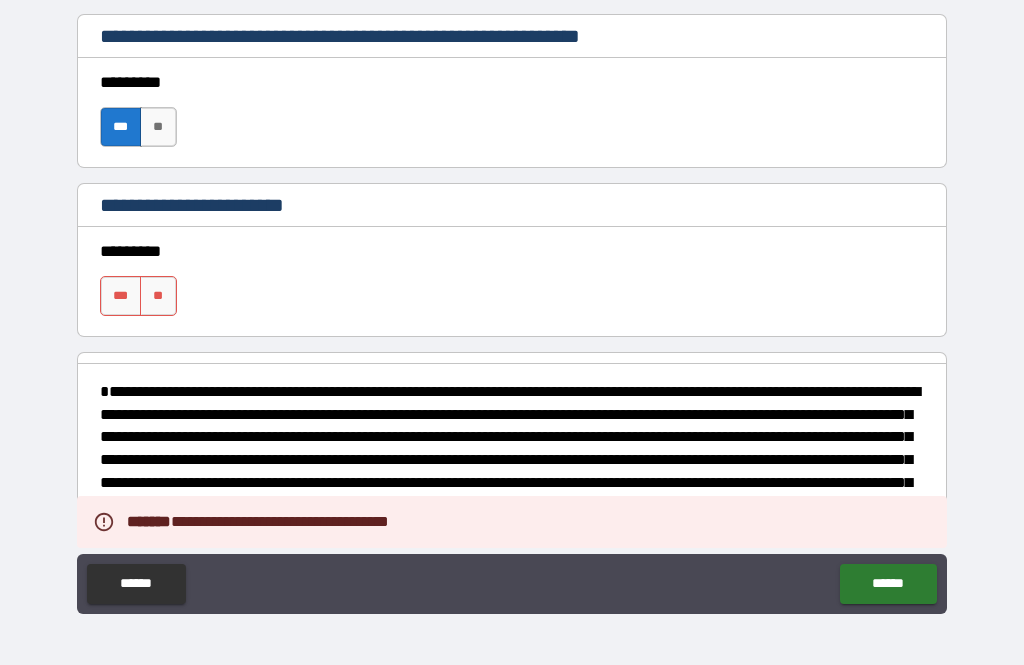 type on "*" 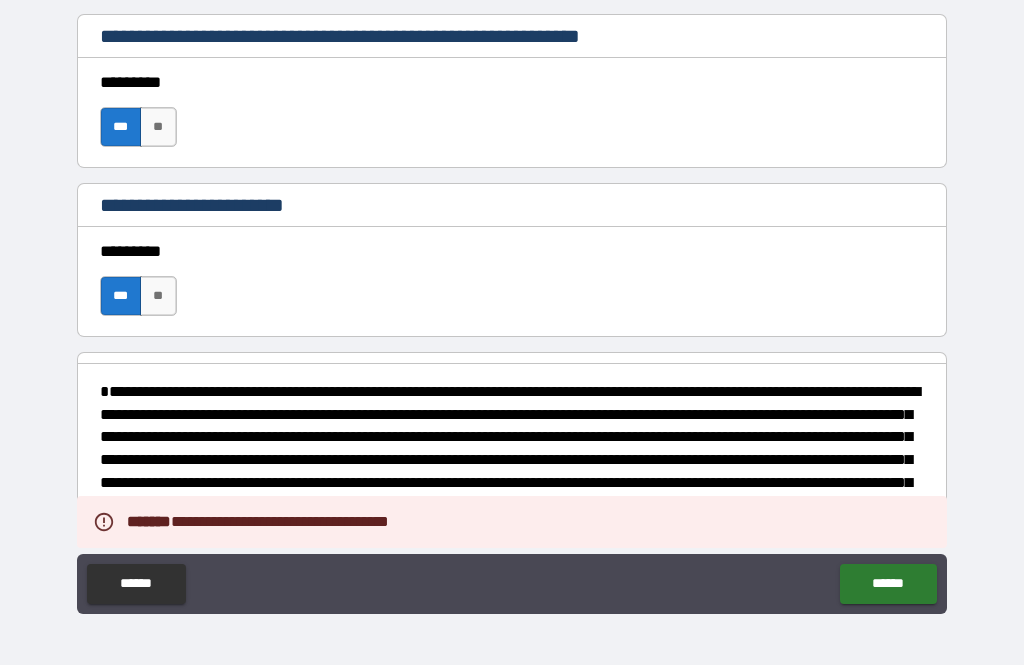 type on "*" 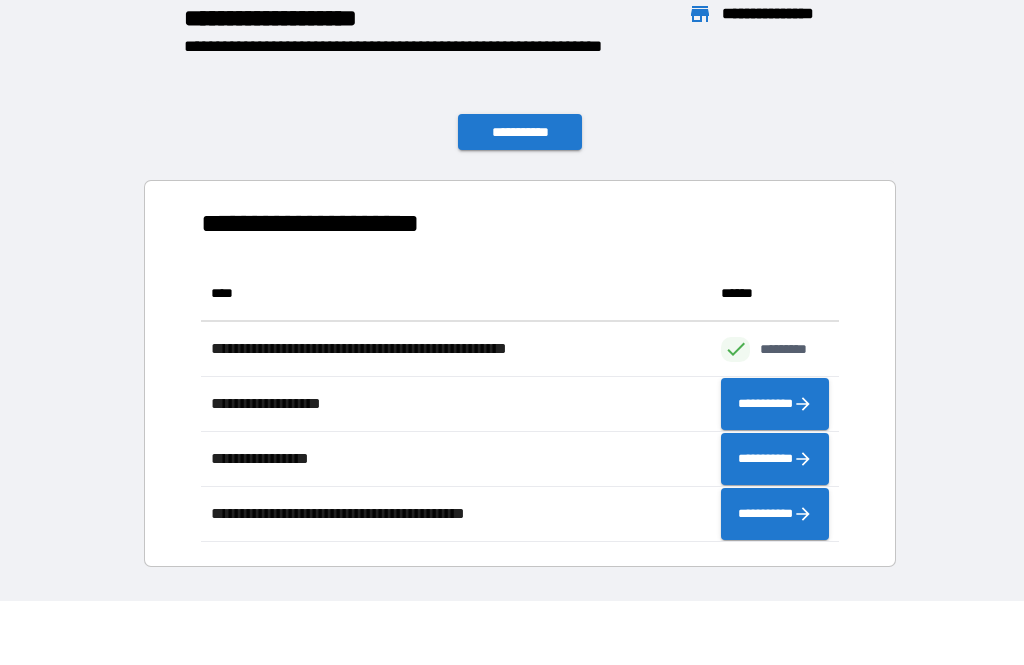 scroll, scrollTop: 276, scrollLeft: 638, axis: both 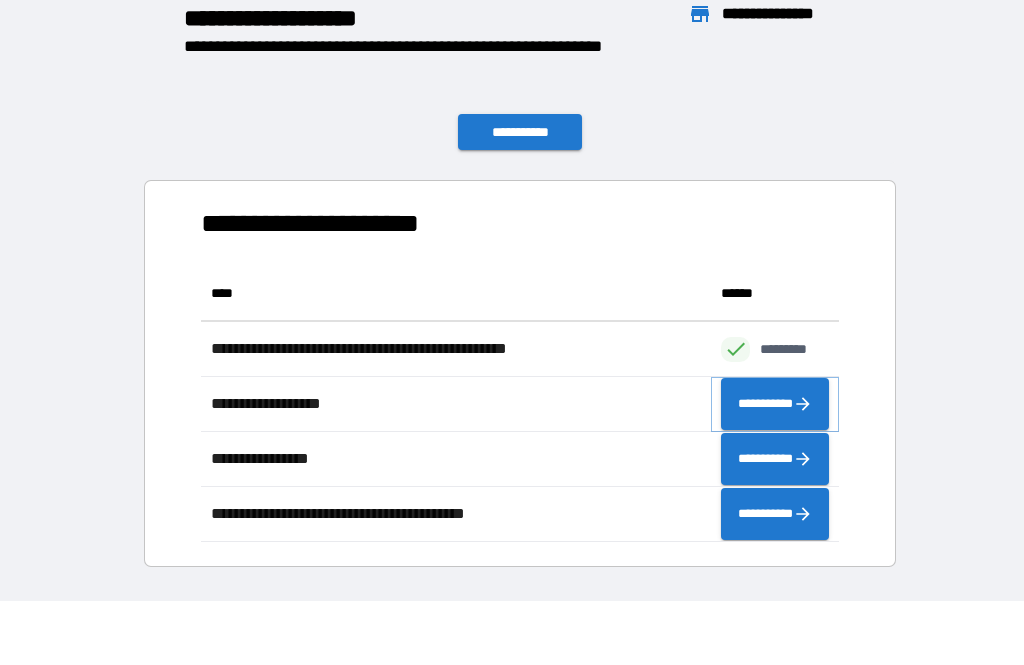 click on "**********" at bounding box center (775, 404) 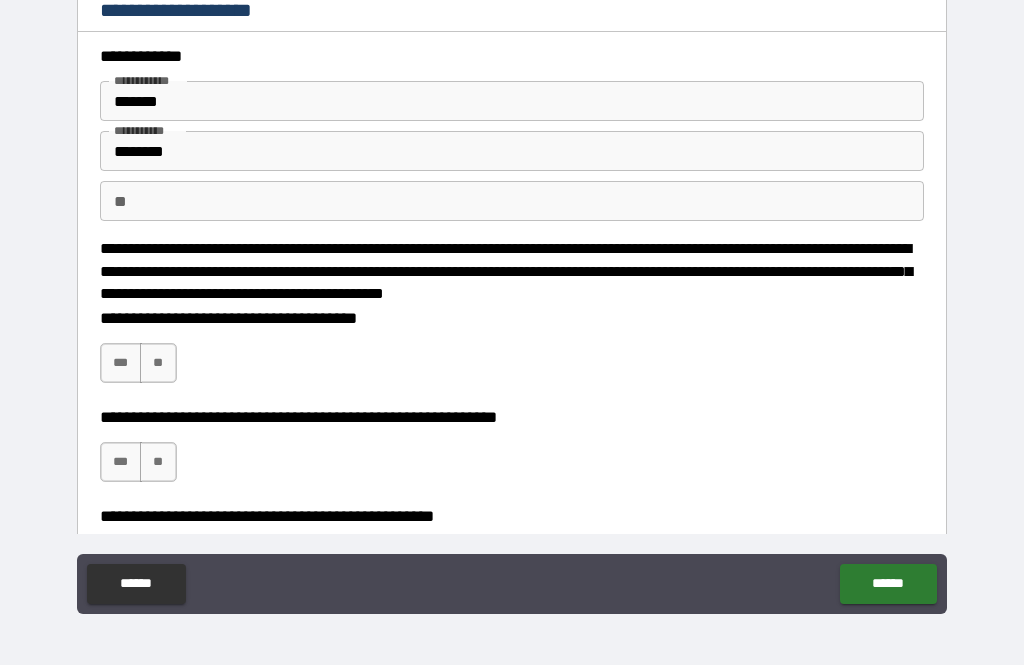 scroll, scrollTop: 0, scrollLeft: 0, axis: both 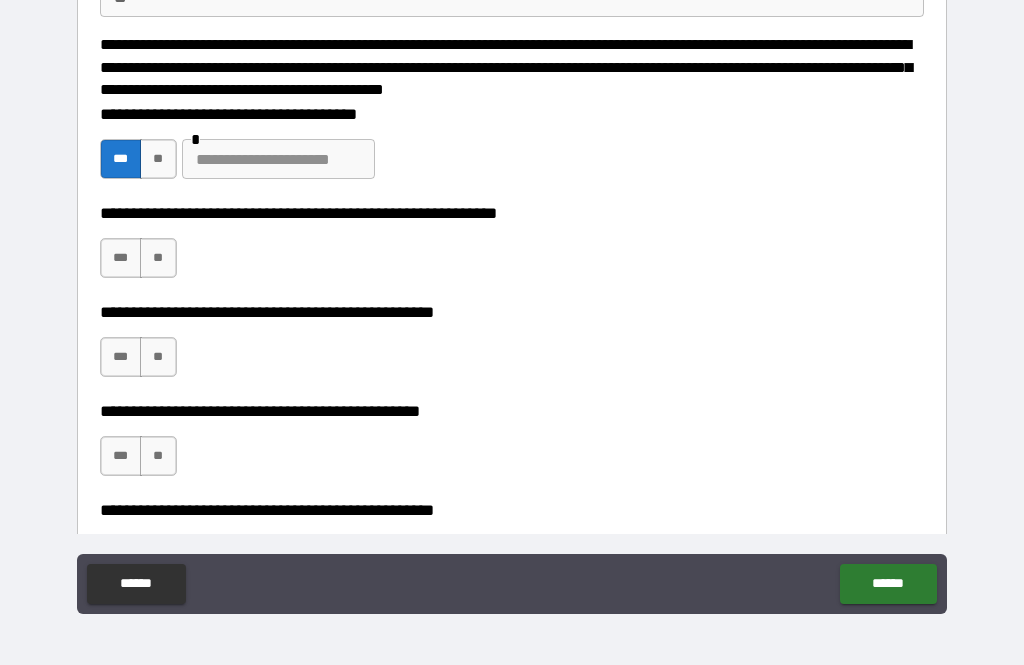 click on "**" at bounding box center [158, 258] 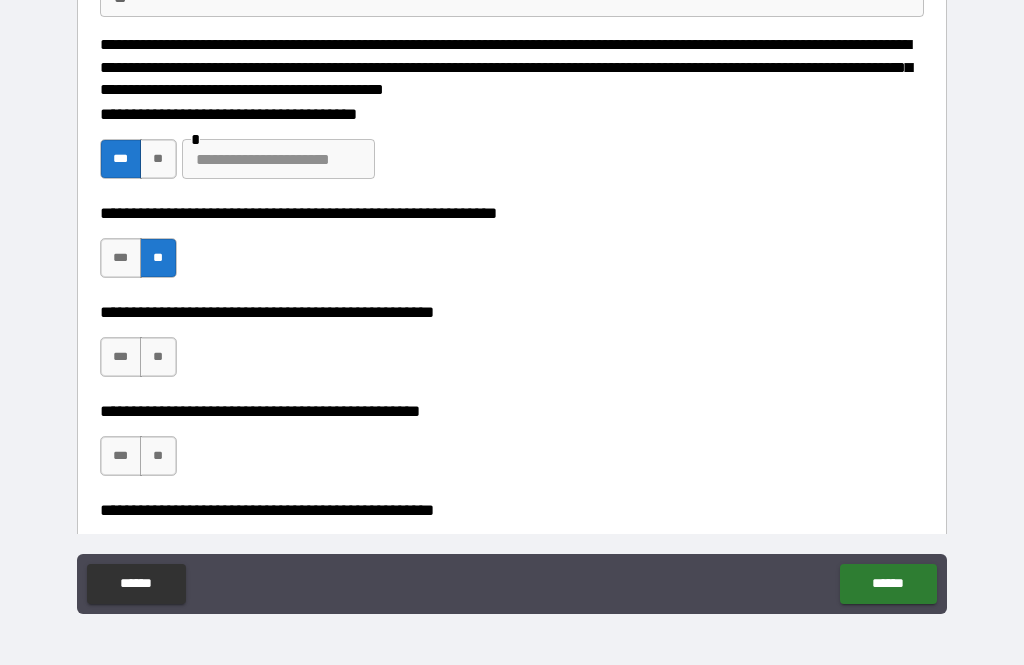 click on "**" at bounding box center (158, 357) 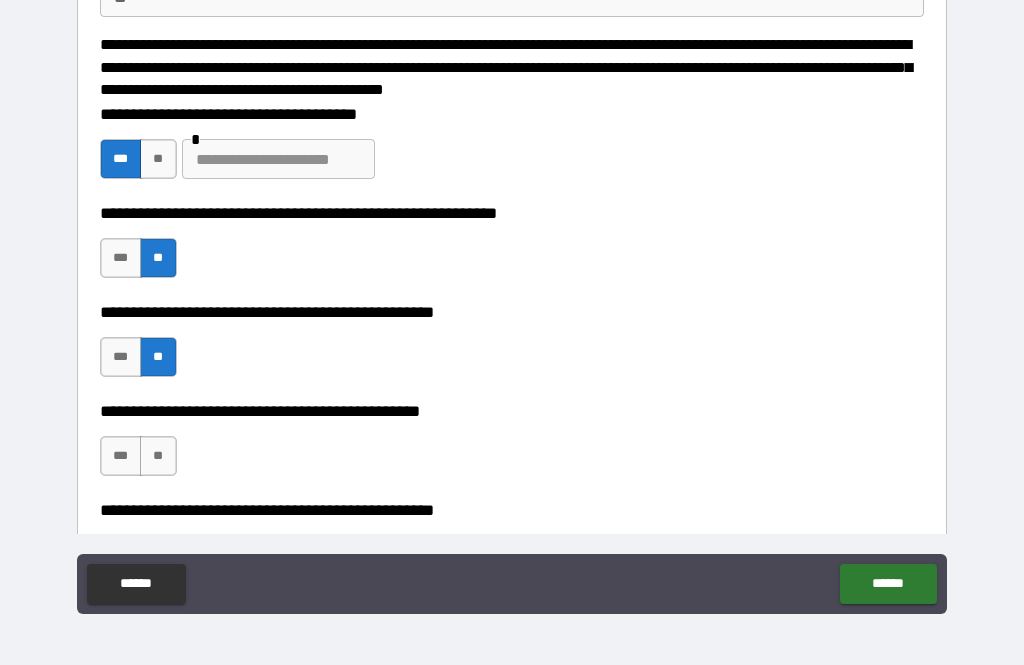 click on "**" at bounding box center (158, 456) 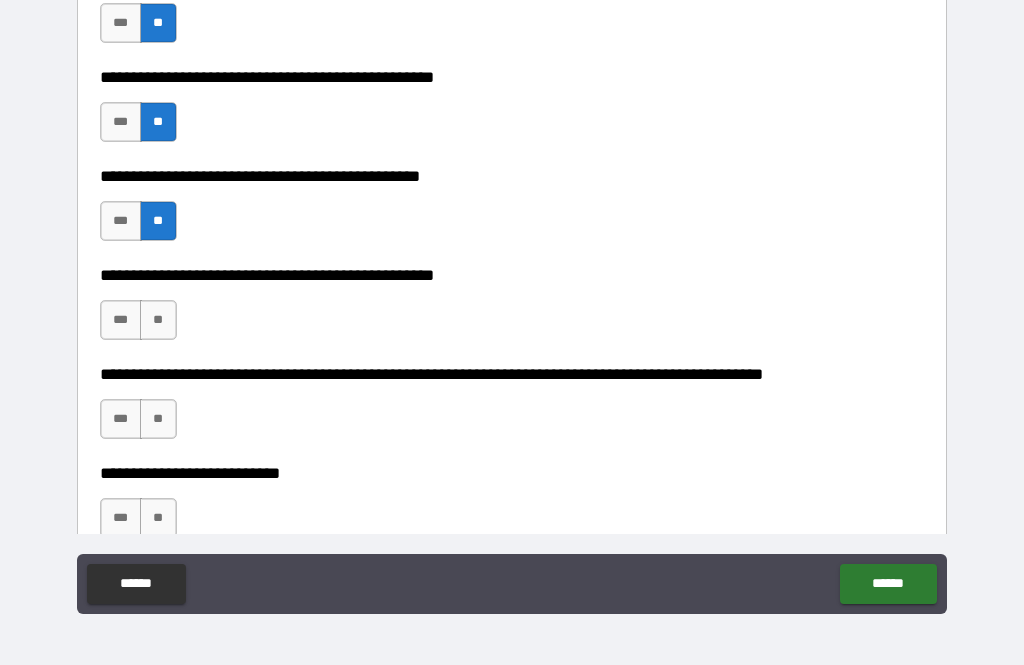 scroll, scrollTop: 453, scrollLeft: 0, axis: vertical 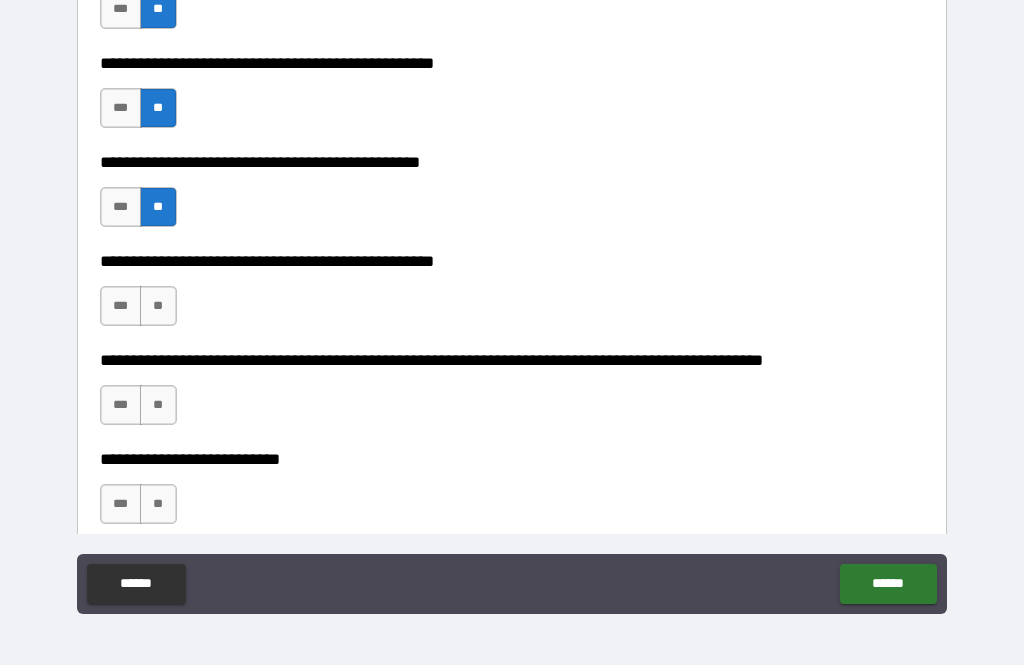 click on "**" at bounding box center [158, 306] 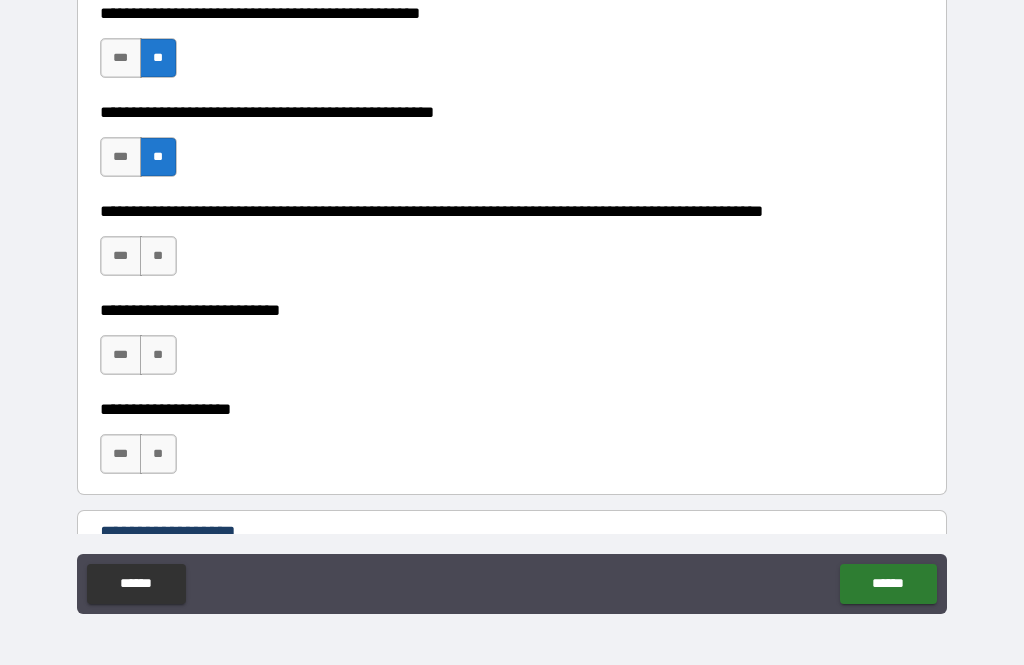 scroll, scrollTop: 605, scrollLeft: 0, axis: vertical 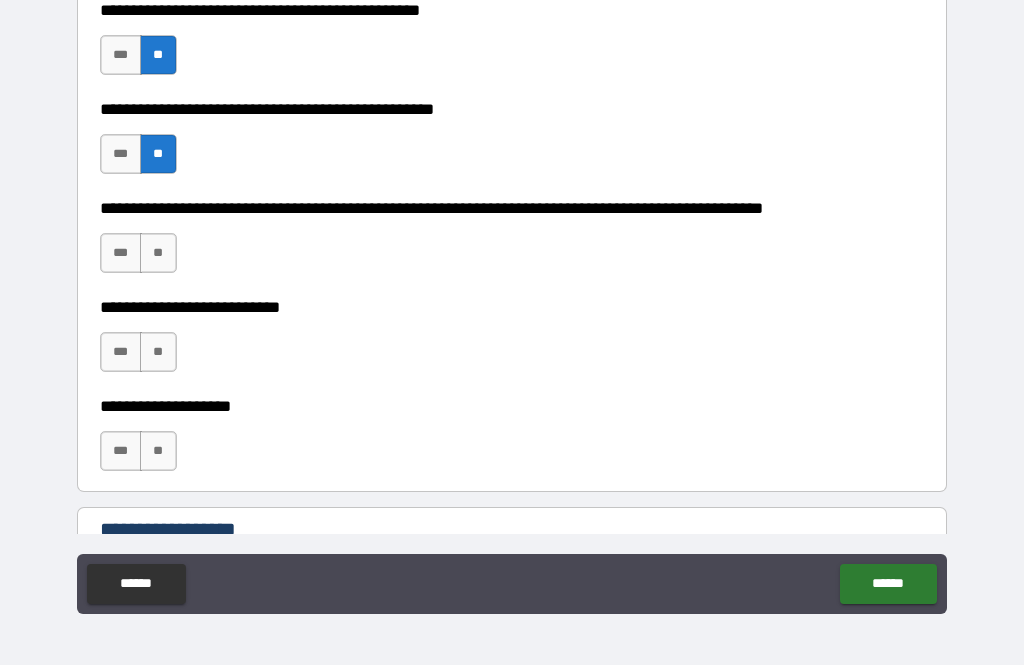 click on "**" at bounding box center [158, 253] 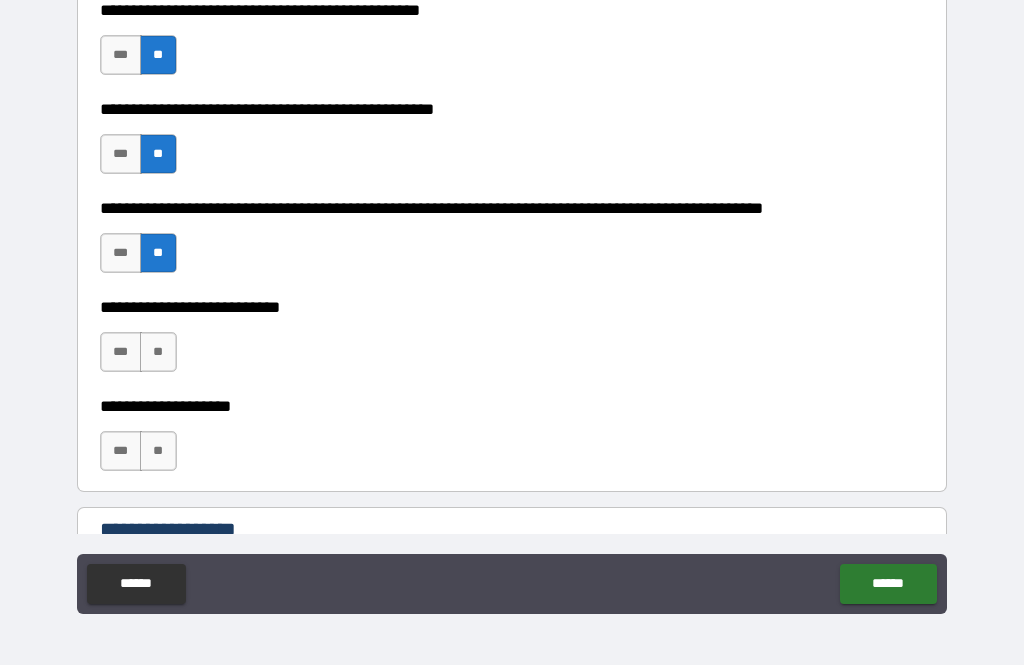 click on "**" at bounding box center (158, 352) 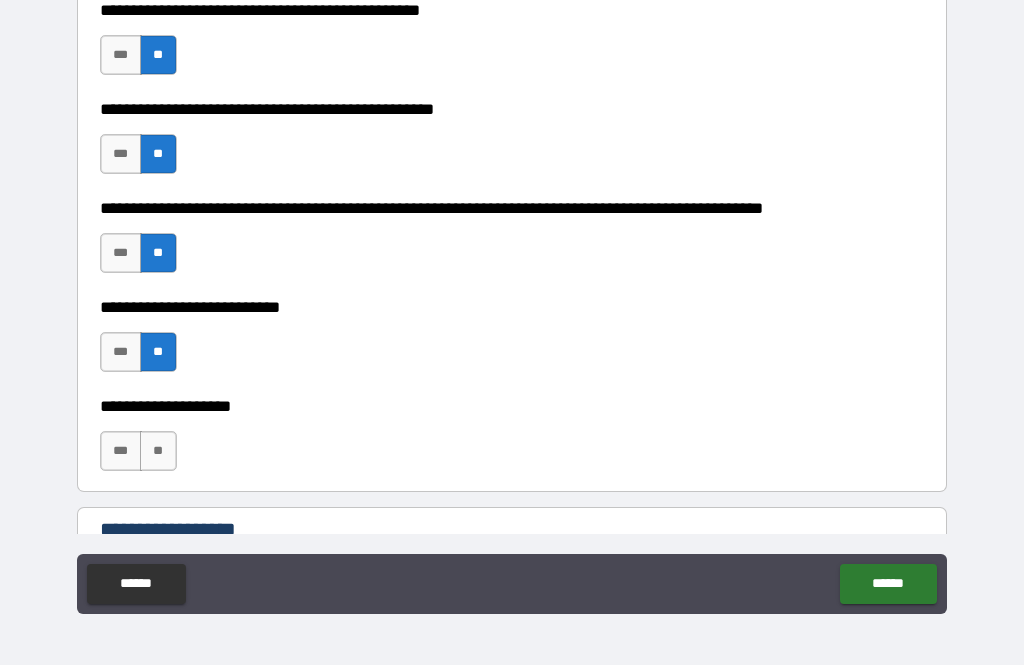 click on "**" at bounding box center [158, 451] 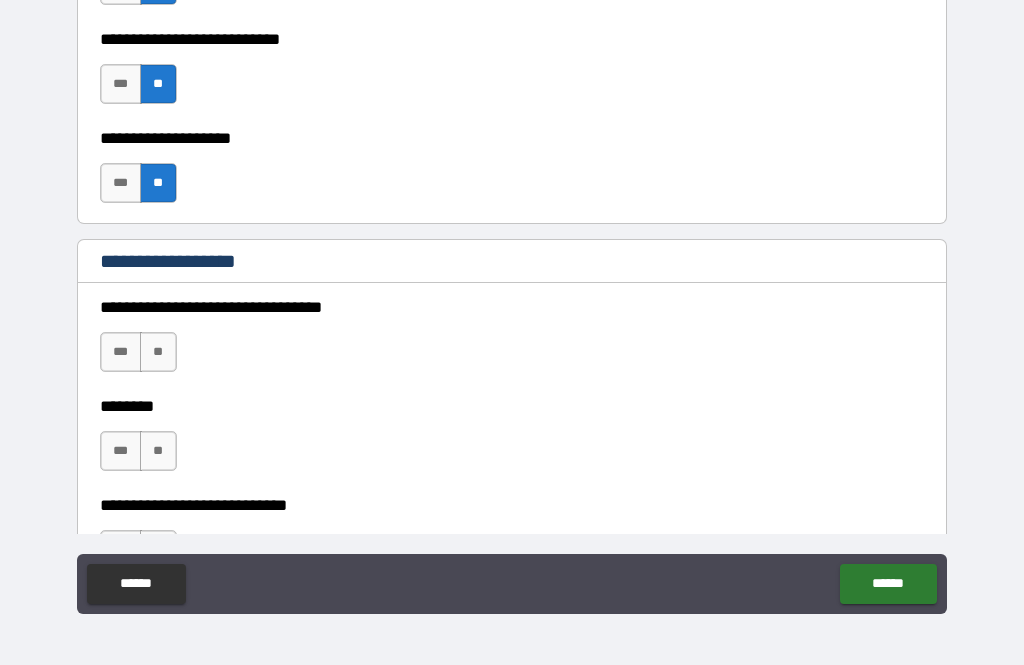 scroll, scrollTop: 875, scrollLeft: 0, axis: vertical 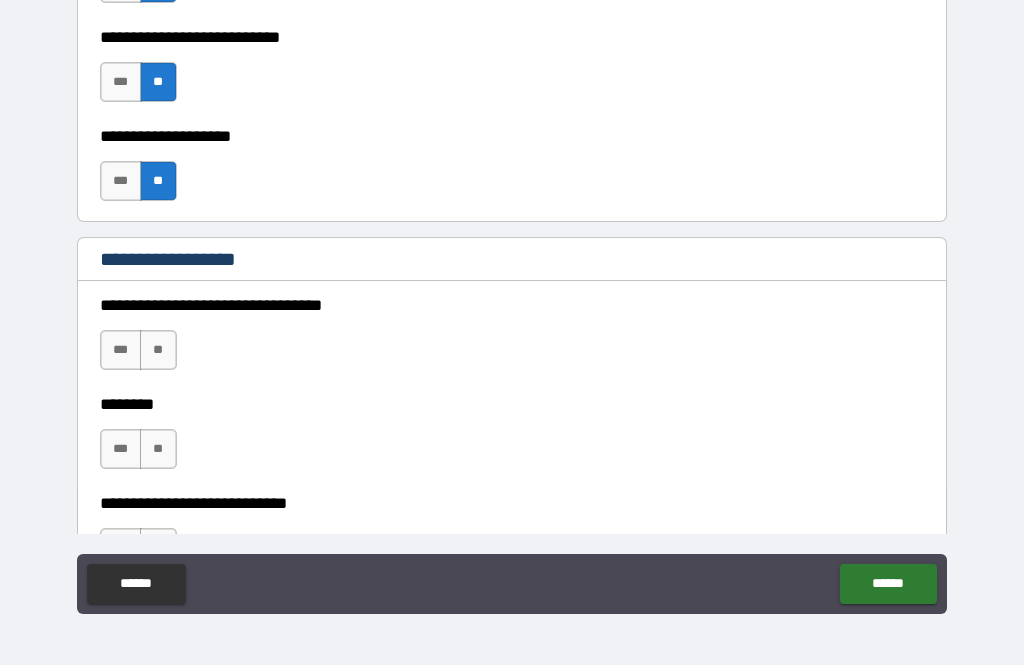 click on "**" at bounding box center [158, 350] 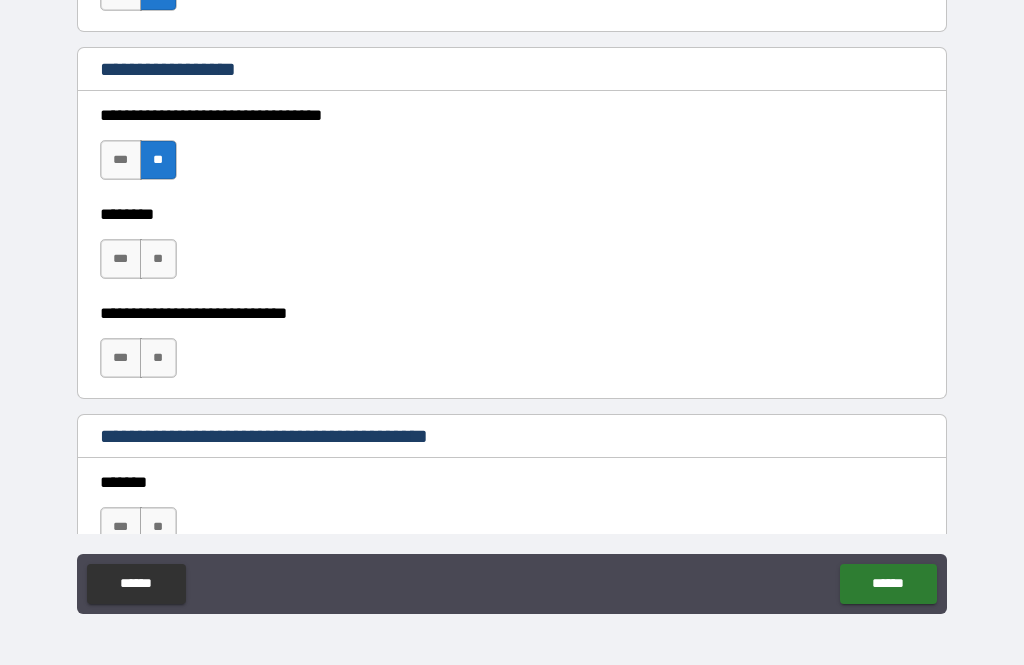 scroll, scrollTop: 1067, scrollLeft: 0, axis: vertical 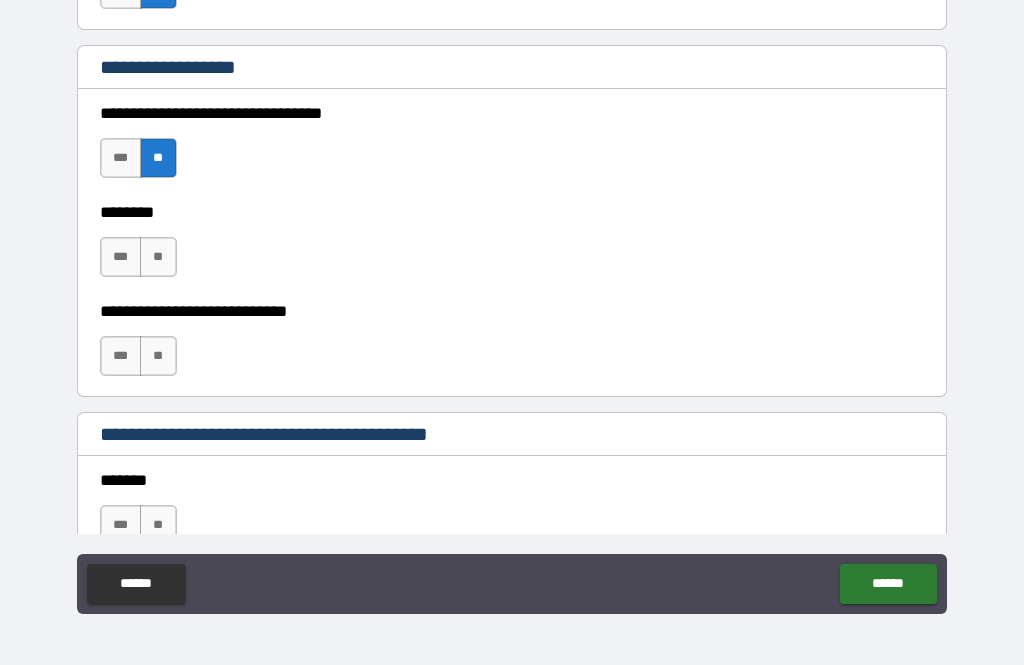 click on "**" at bounding box center [158, 257] 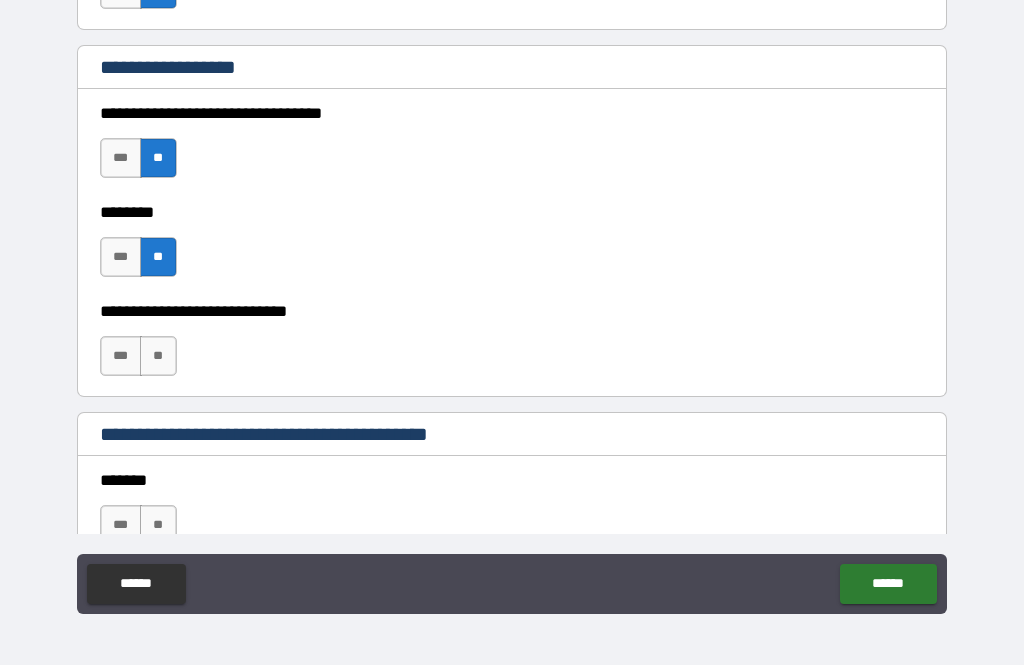 click on "**" at bounding box center [158, 356] 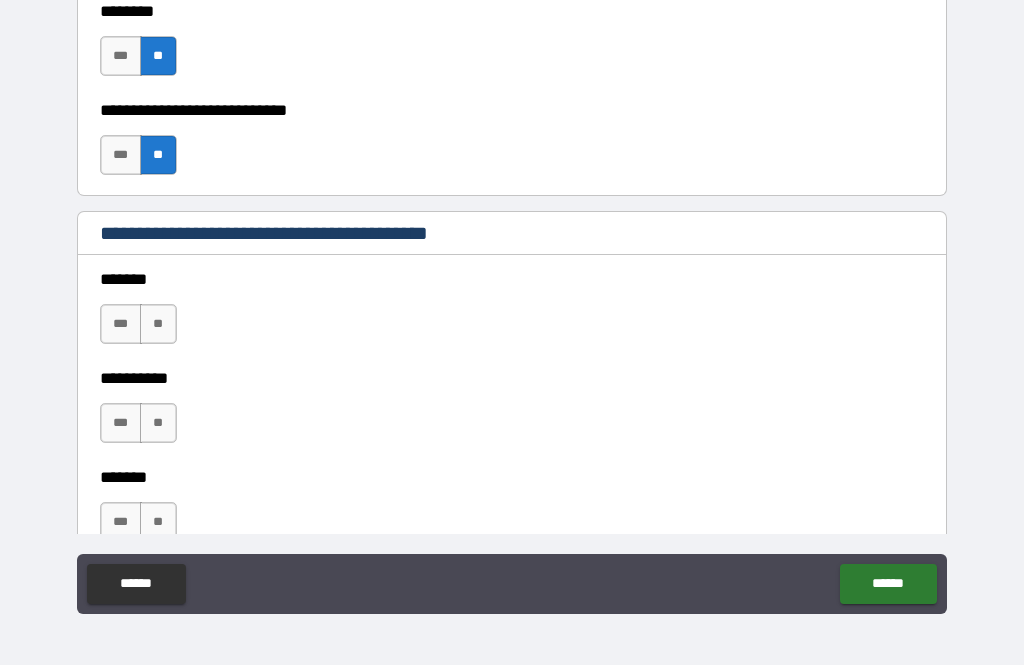 scroll, scrollTop: 1277, scrollLeft: 0, axis: vertical 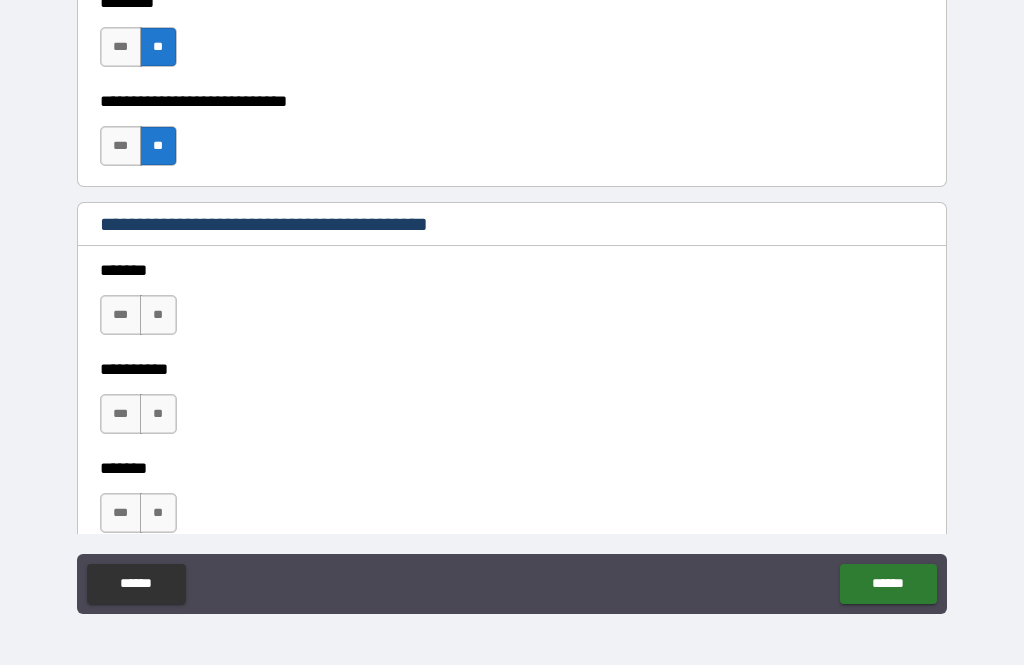 click on "**" at bounding box center [158, 315] 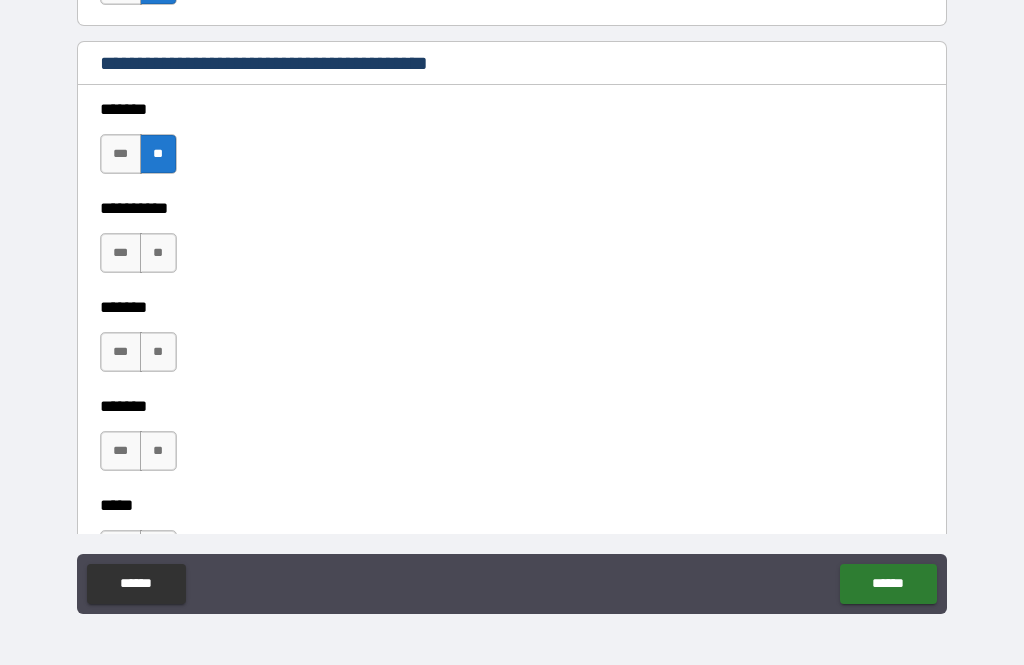 scroll, scrollTop: 1453, scrollLeft: 0, axis: vertical 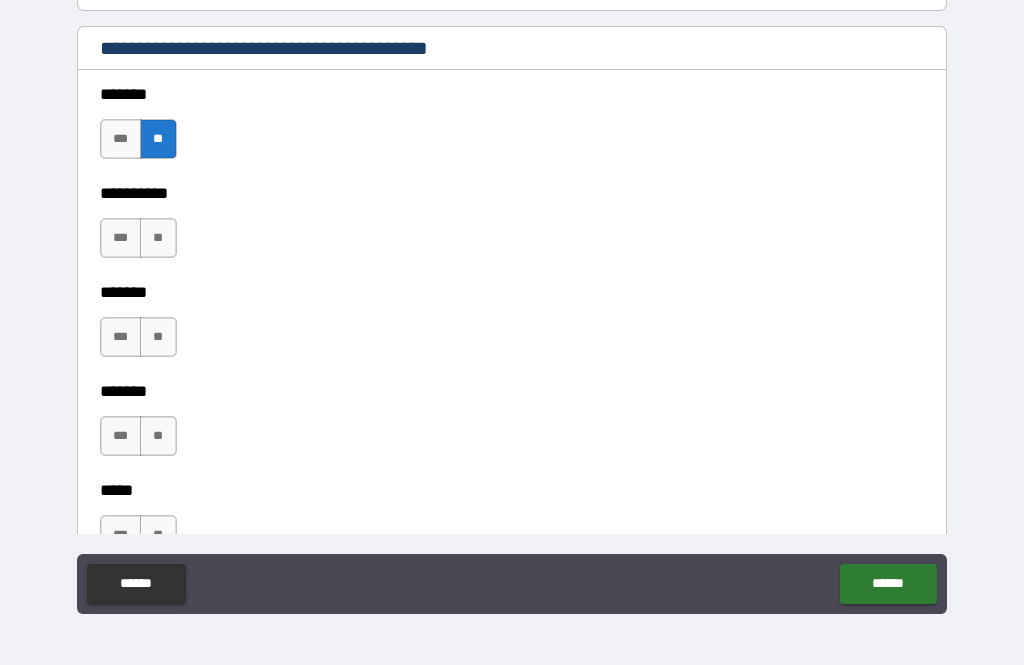 click on "**" at bounding box center [158, 238] 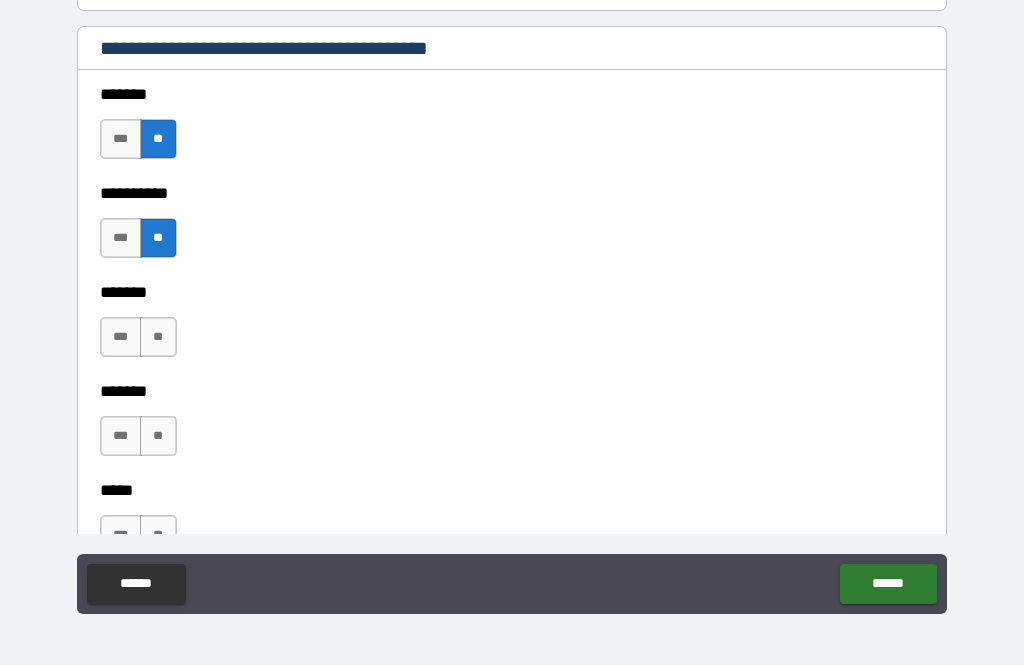 click on "**" at bounding box center [158, 337] 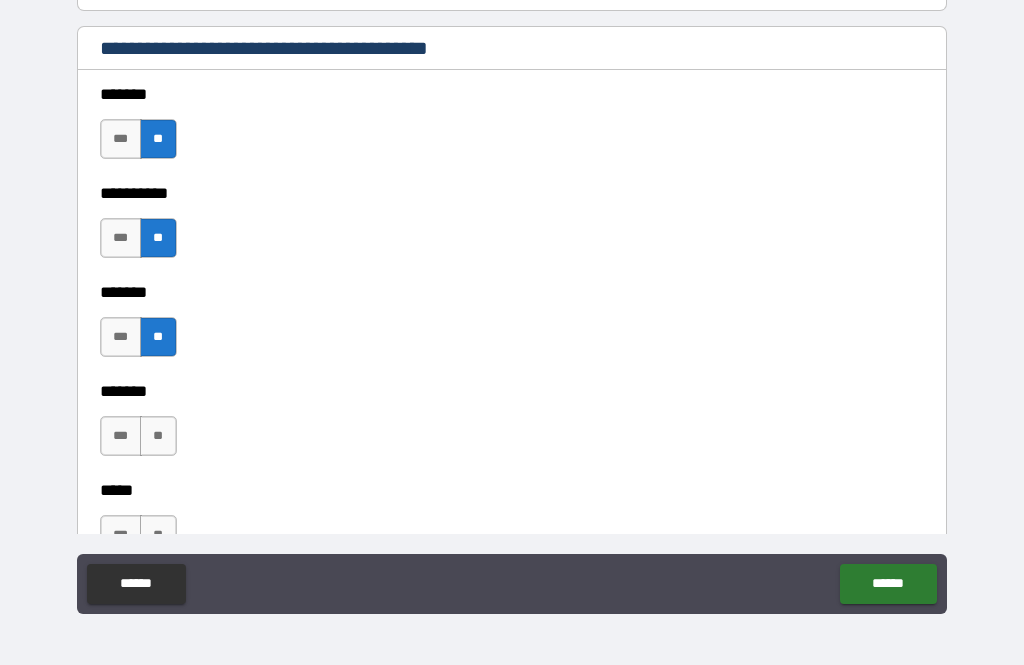 click on "**" at bounding box center [158, 436] 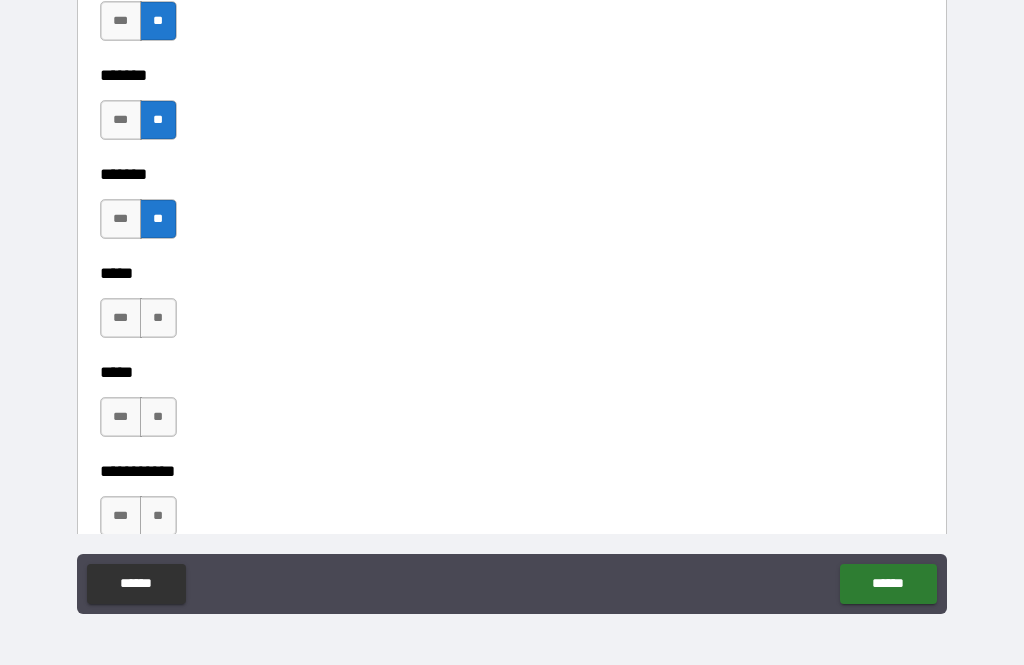 scroll, scrollTop: 1672, scrollLeft: 0, axis: vertical 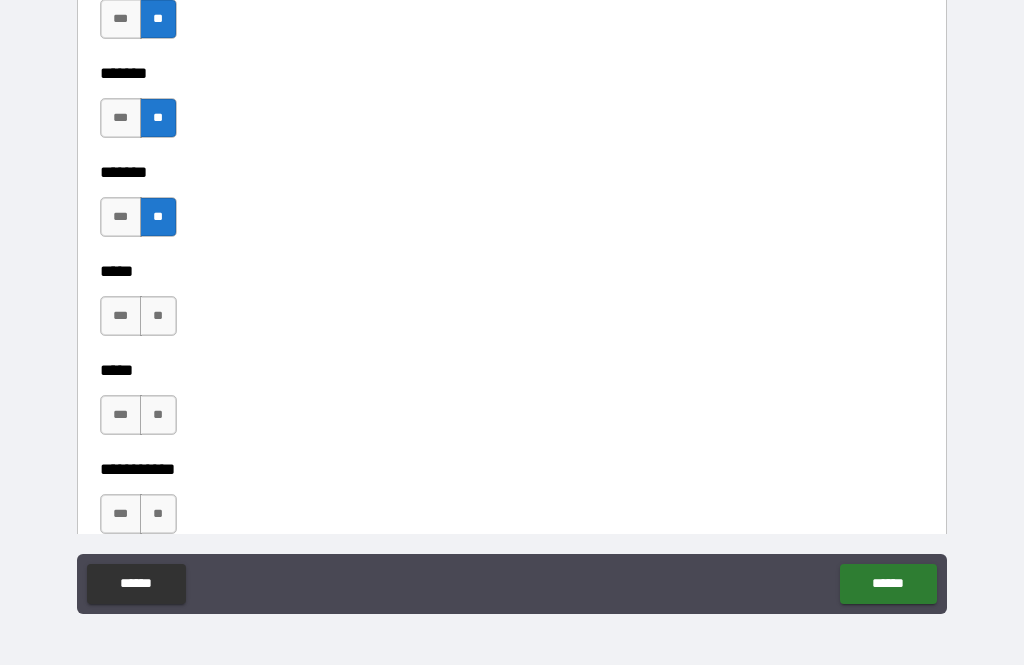 click on "**" at bounding box center [158, 316] 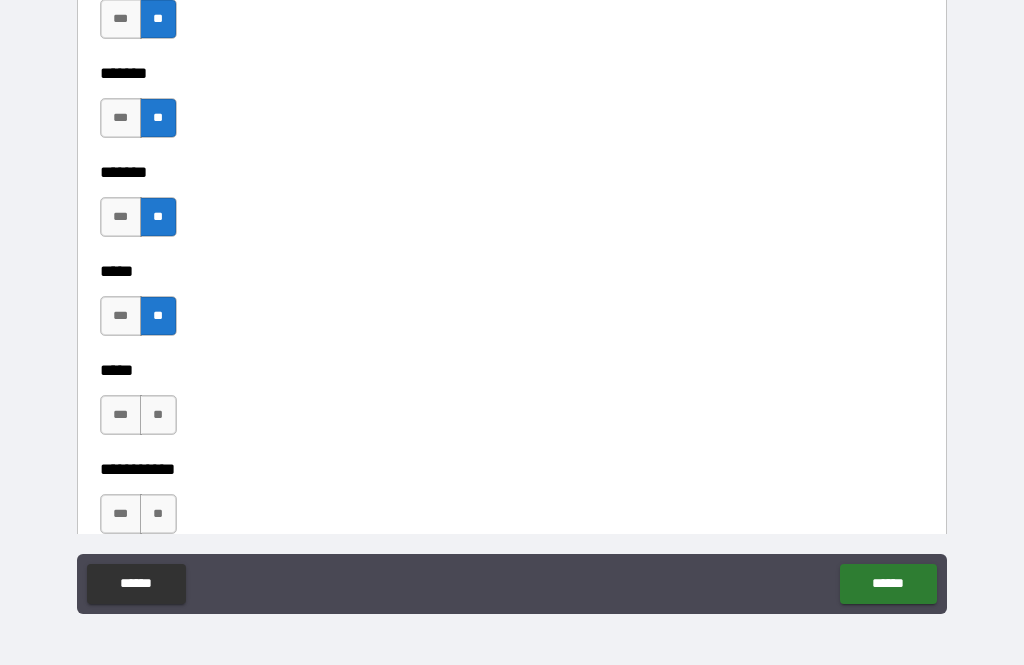 click on "**" at bounding box center [158, 415] 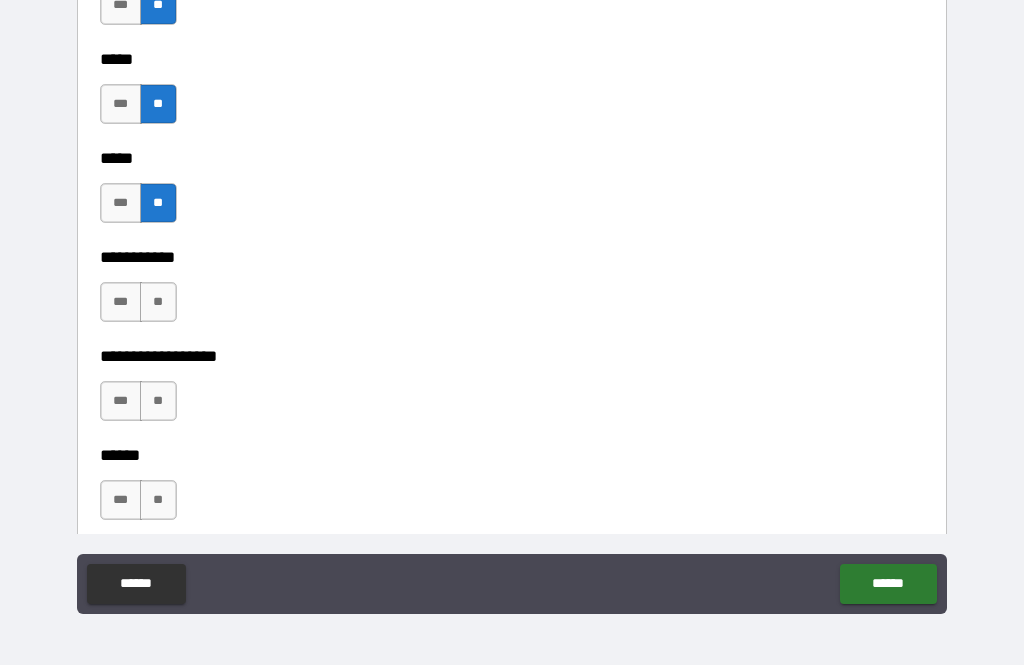 scroll, scrollTop: 1893, scrollLeft: 0, axis: vertical 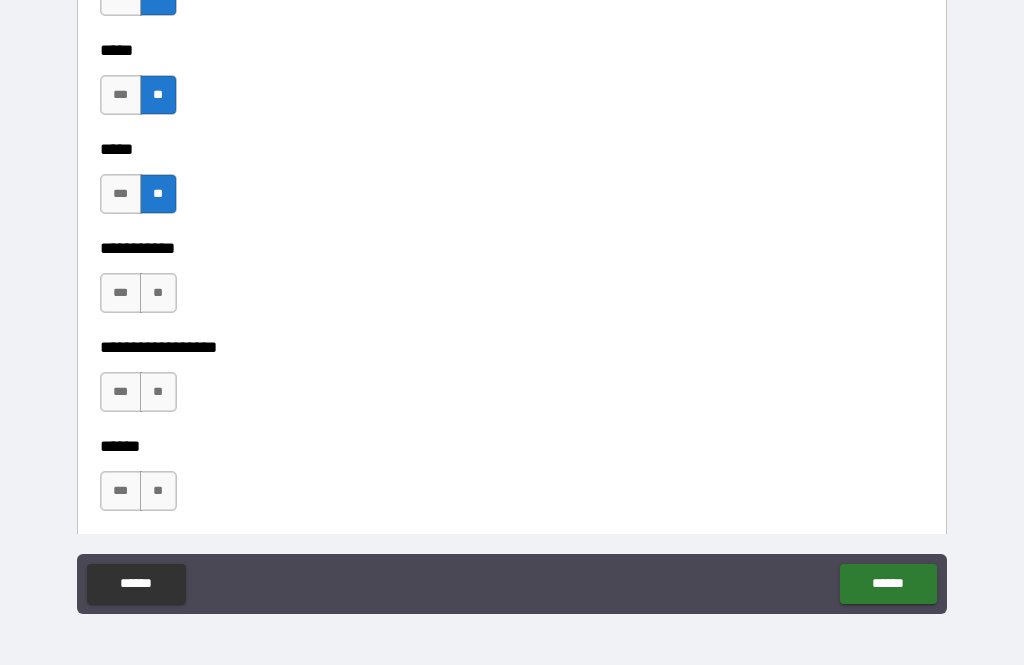 click on "**" at bounding box center (158, 293) 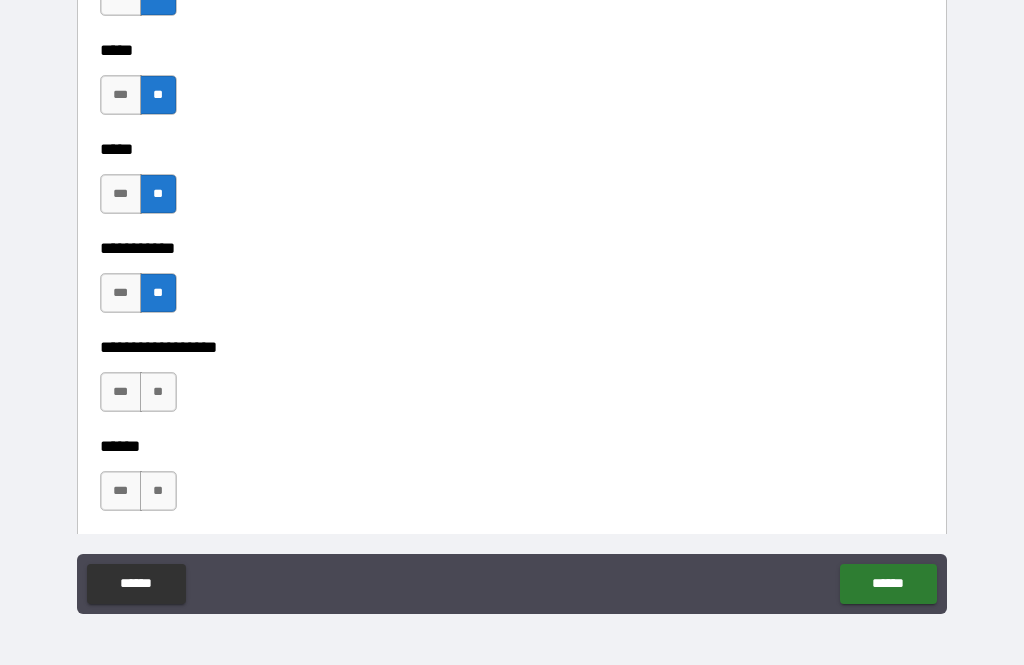 click on "**" at bounding box center [158, 392] 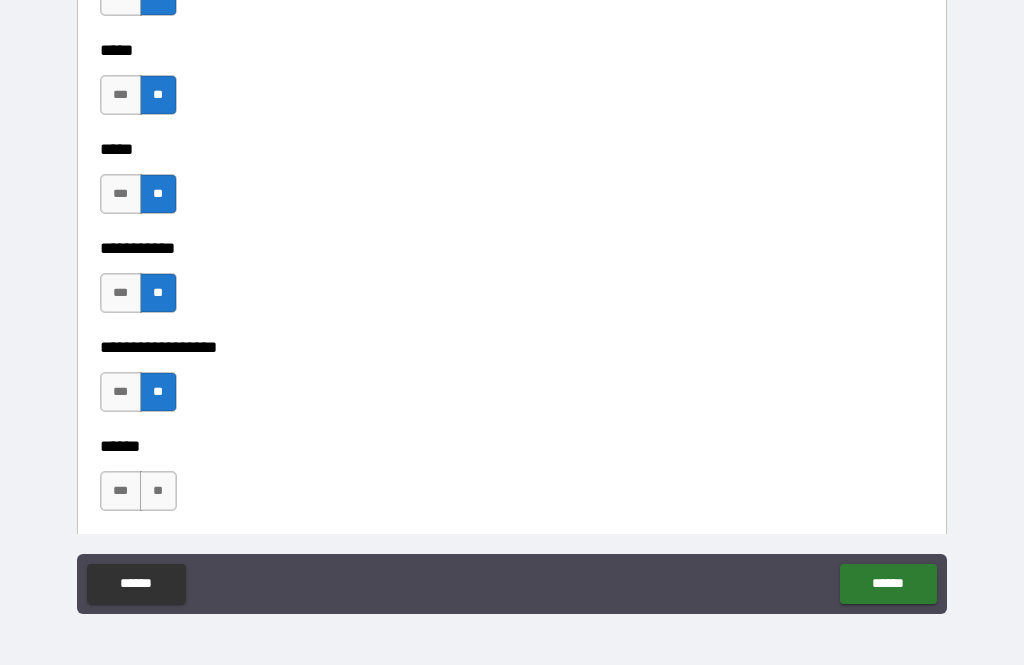 click on "**" at bounding box center [158, 491] 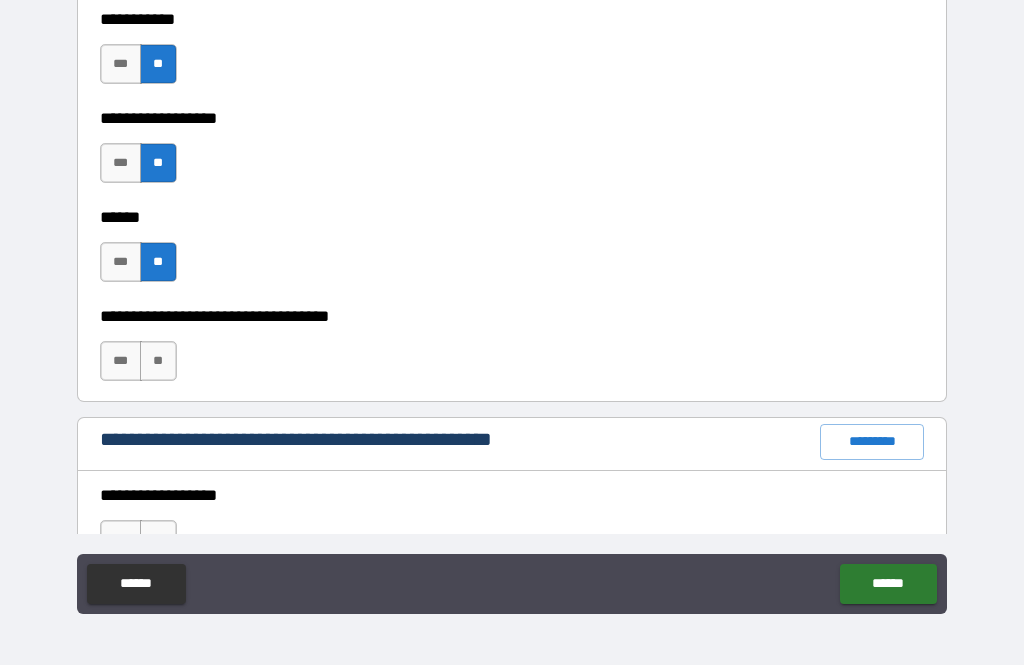 scroll, scrollTop: 2128, scrollLeft: 0, axis: vertical 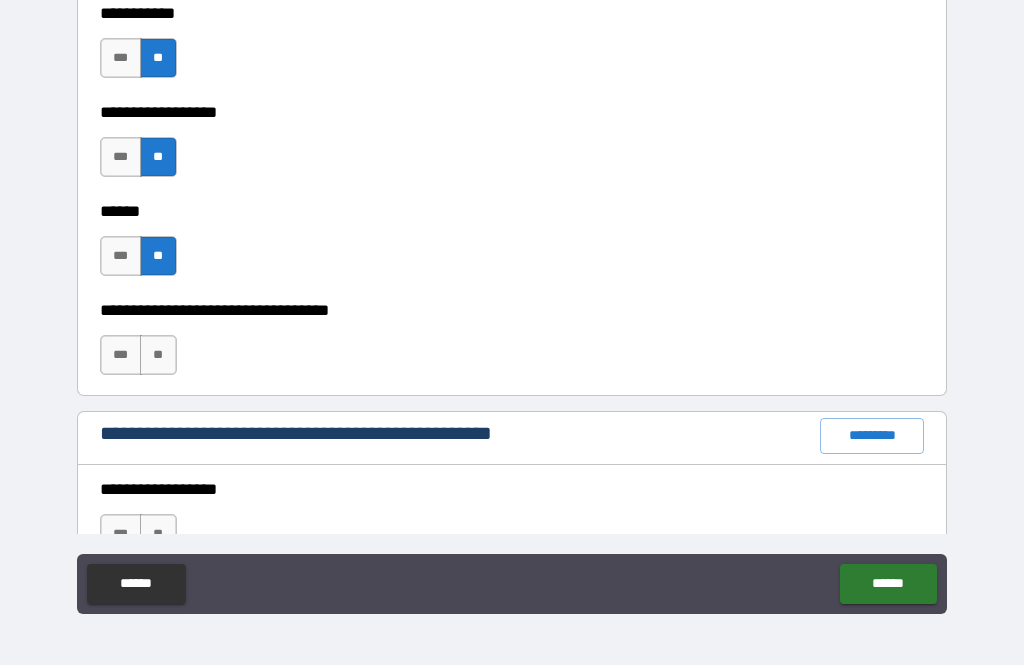 click on "**" at bounding box center [158, 355] 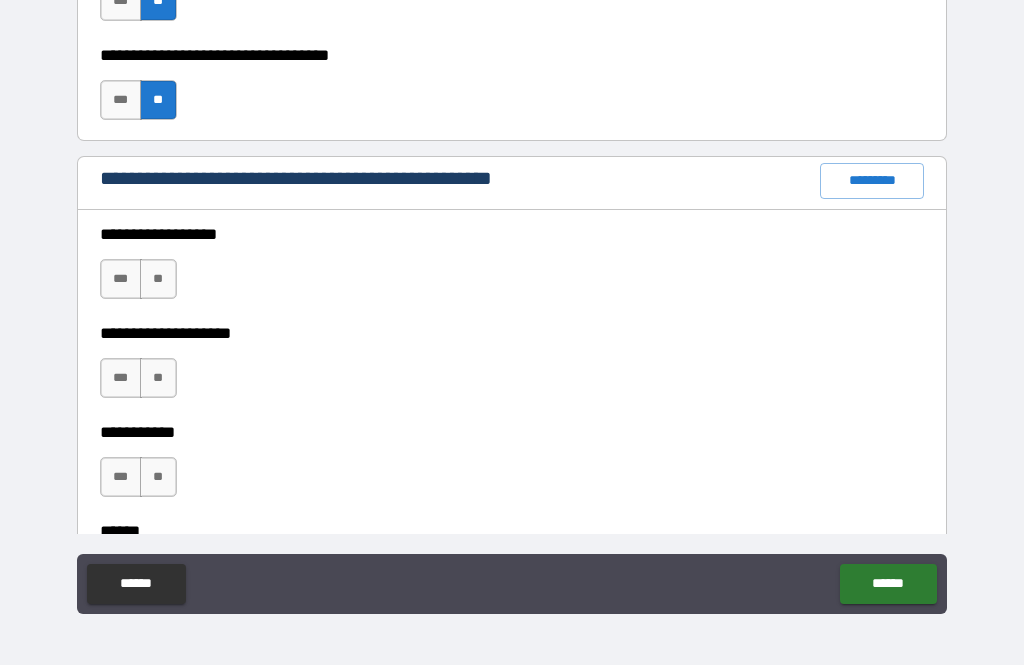 scroll, scrollTop: 2385, scrollLeft: 0, axis: vertical 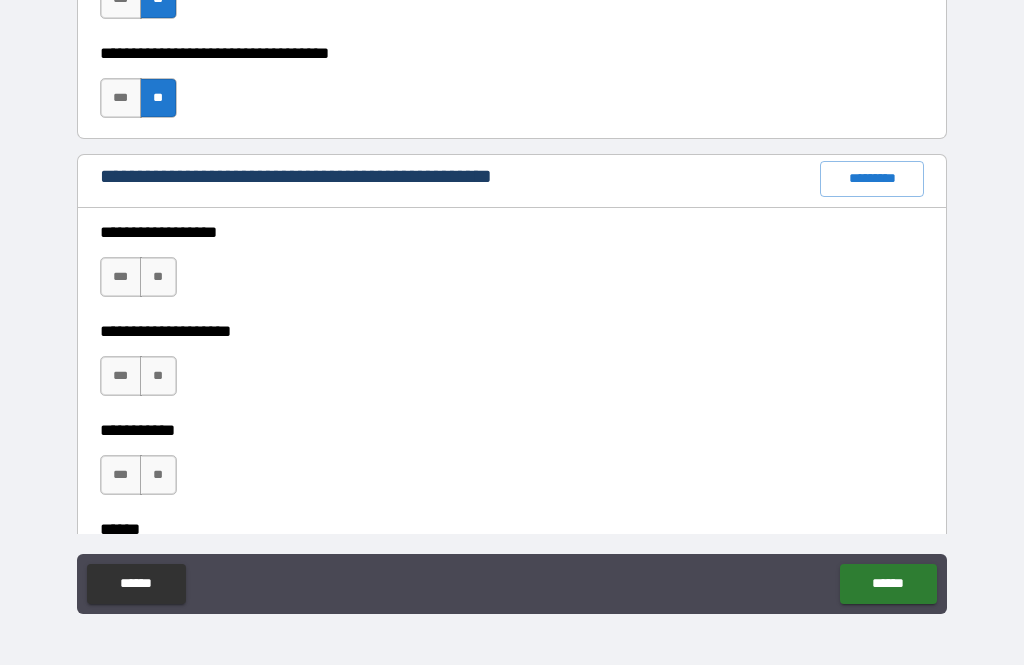 click on "**" at bounding box center [158, 277] 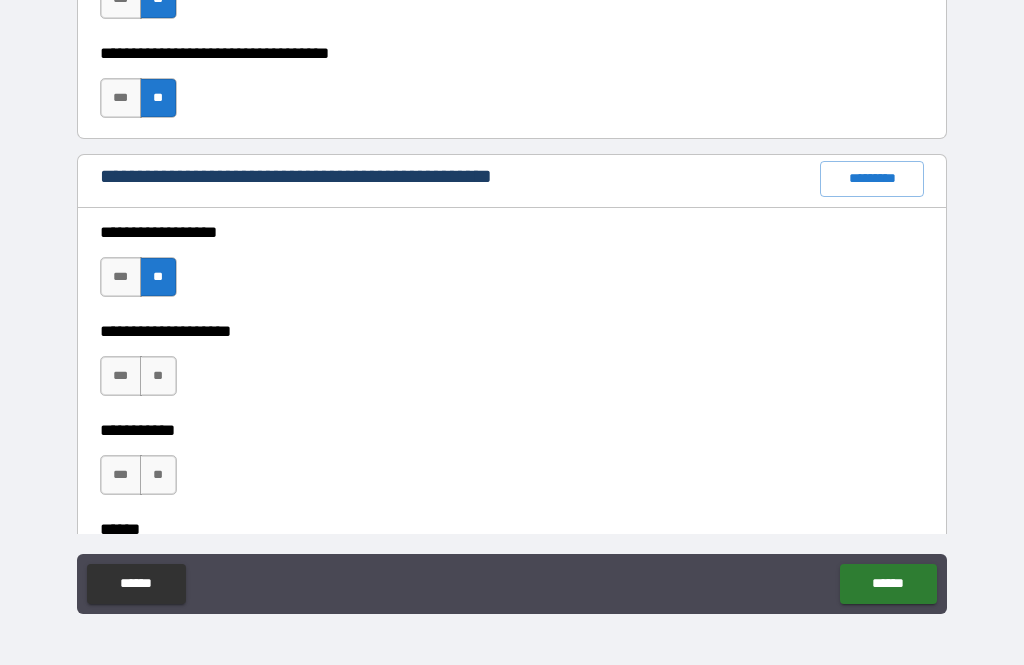 click on "**" at bounding box center (158, 376) 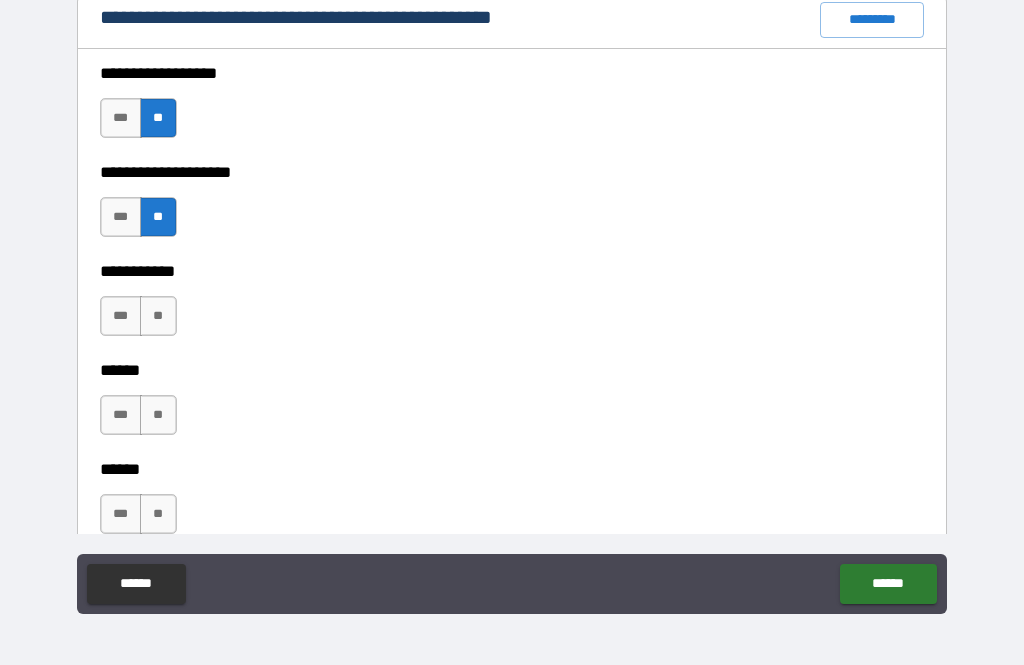 scroll, scrollTop: 2559, scrollLeft: 0, axis: vertical 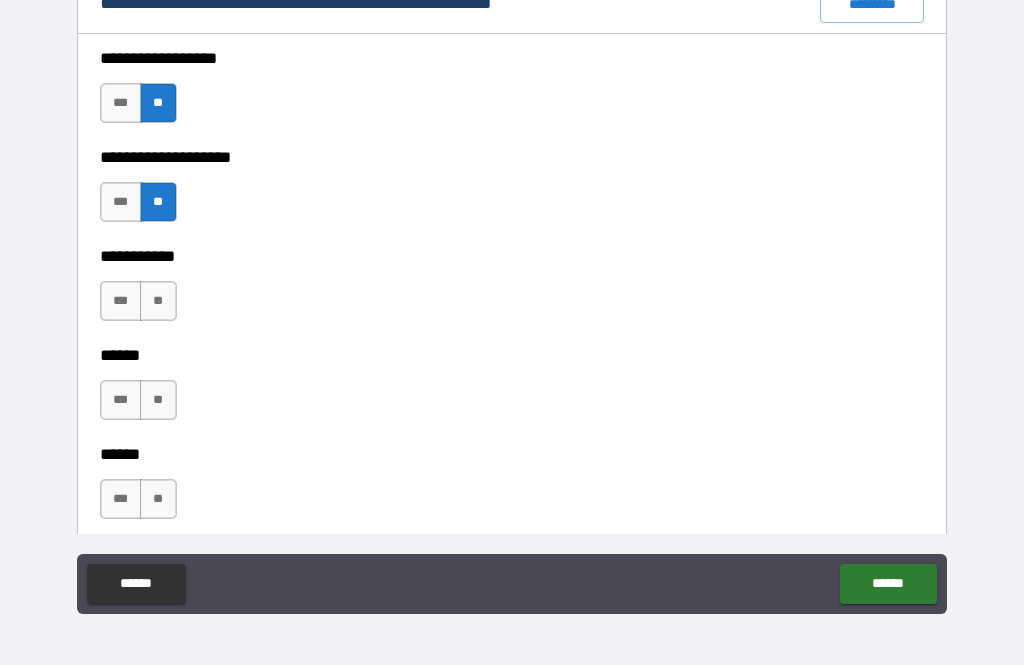 click on "**" at bounding box center (158, 301) 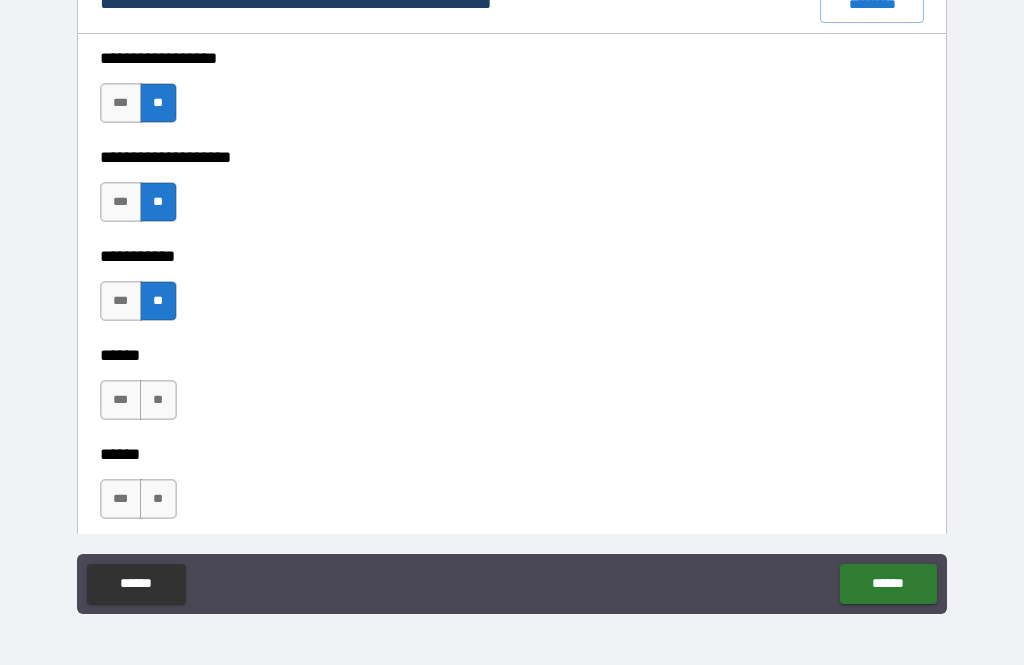 click on "**" at bounding box center (158, 400) 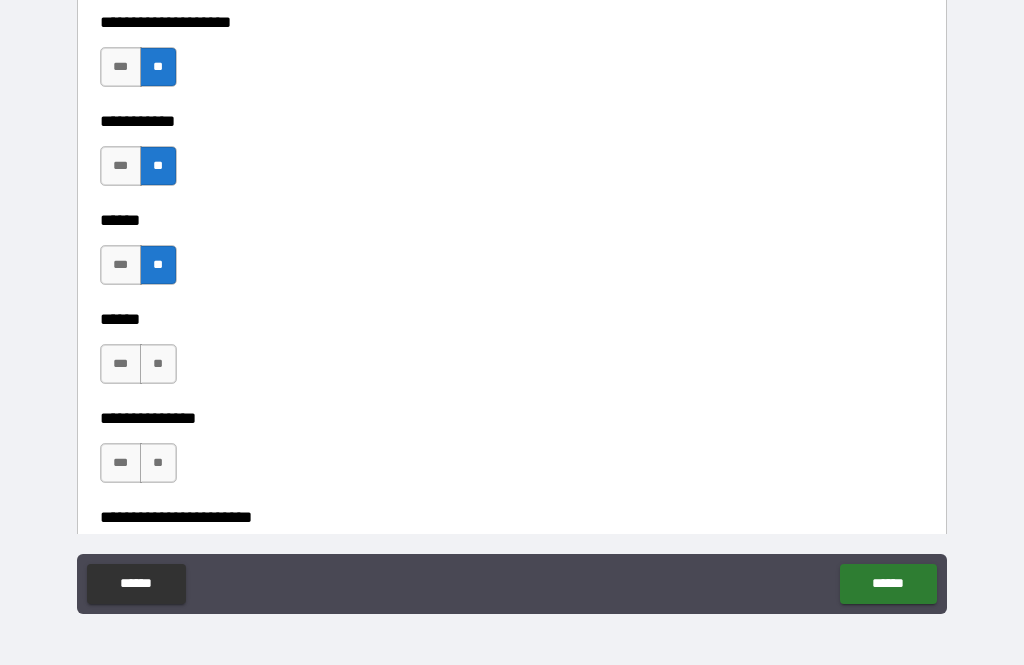 scroll, scrollTop: 2733, scrollLeft: 0, axis: vertical 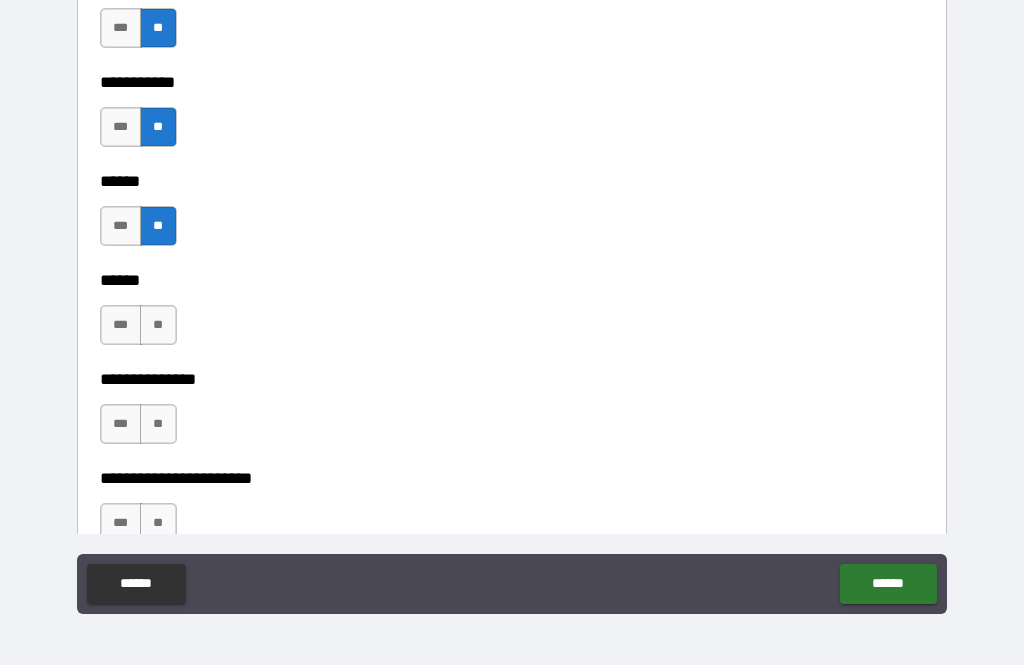 click on "**" at bounding box center (158, 325) 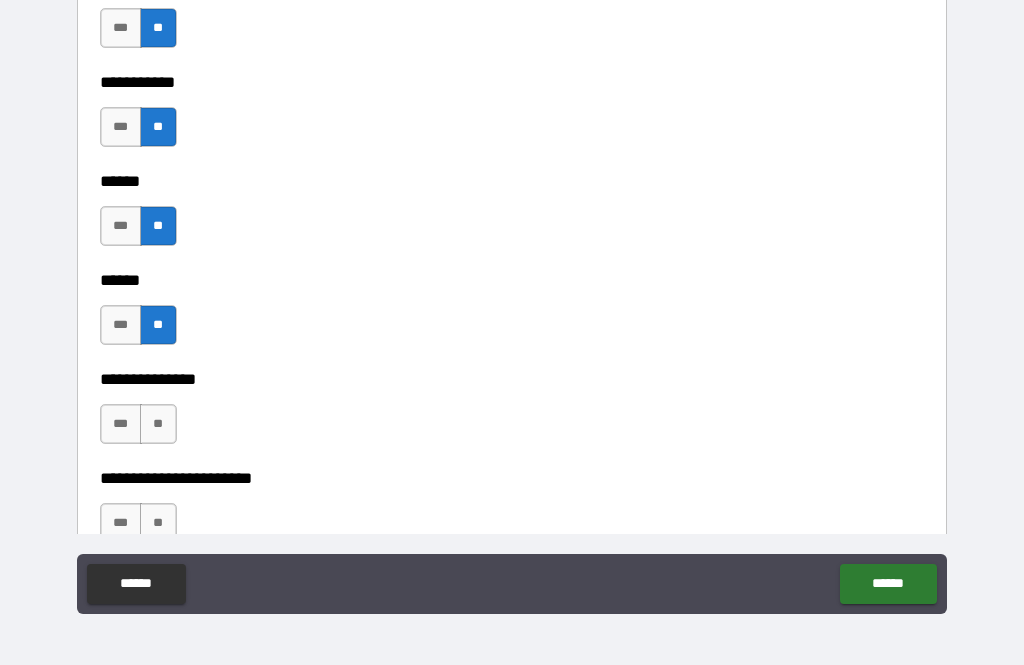 click on "**" at bounding box center (158, 424) 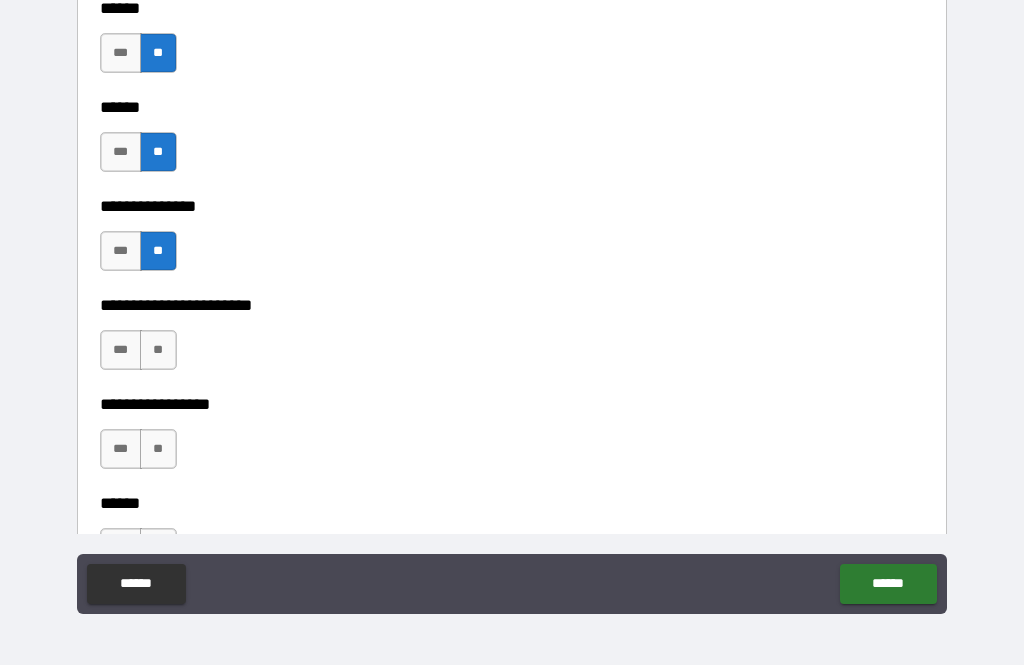 scroll, scrollTop: 2937, scrollLeft: 0, axis: vertical 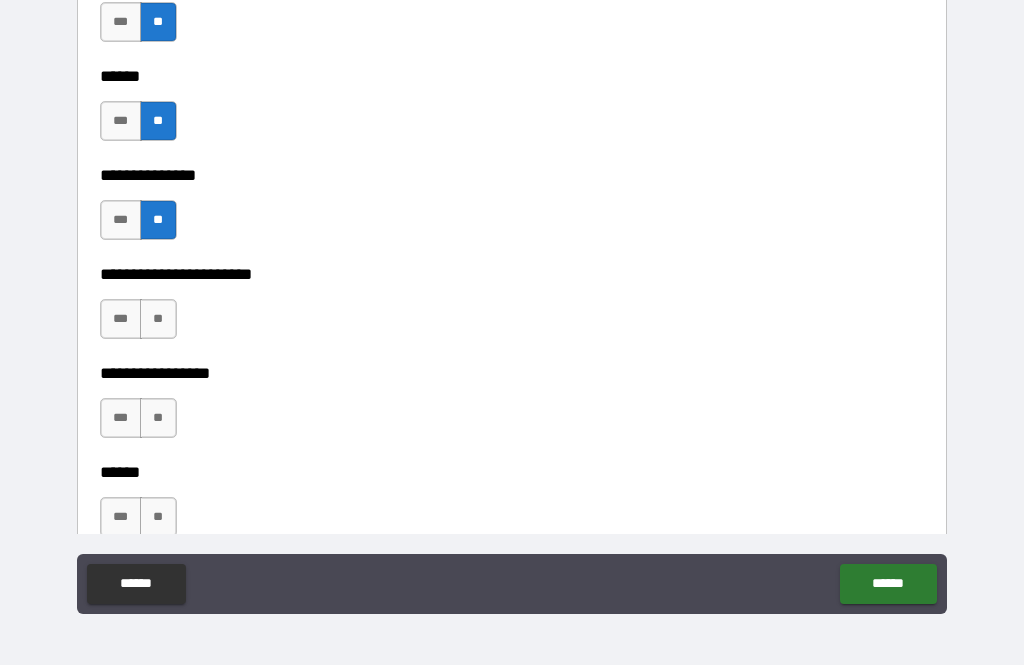 click on "**" at bounding box center [158, 319] 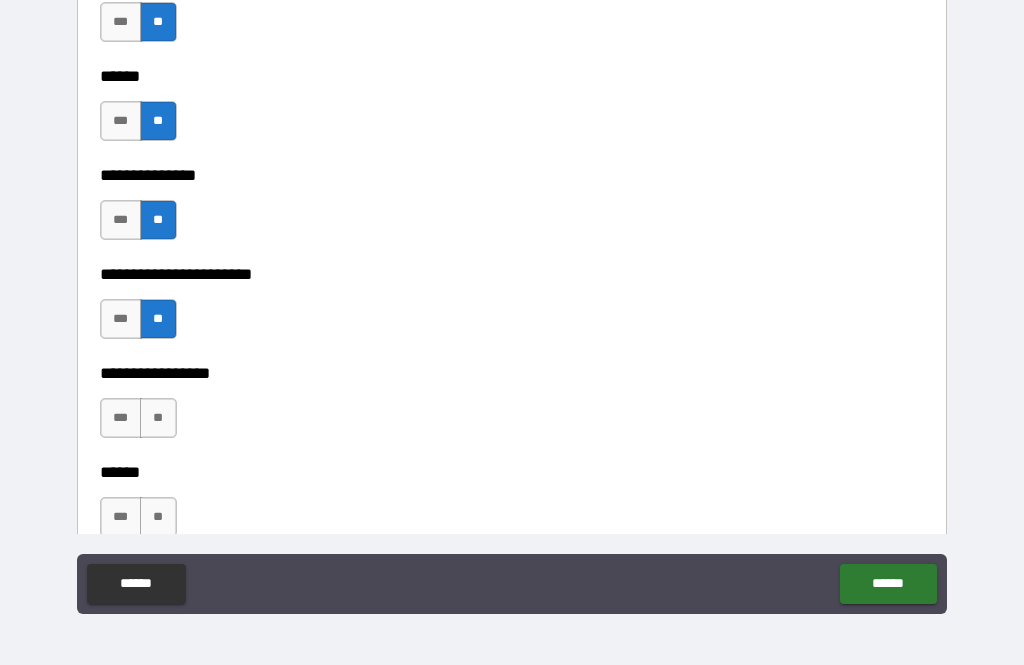 click on "**" at bounding box center (158, 418) 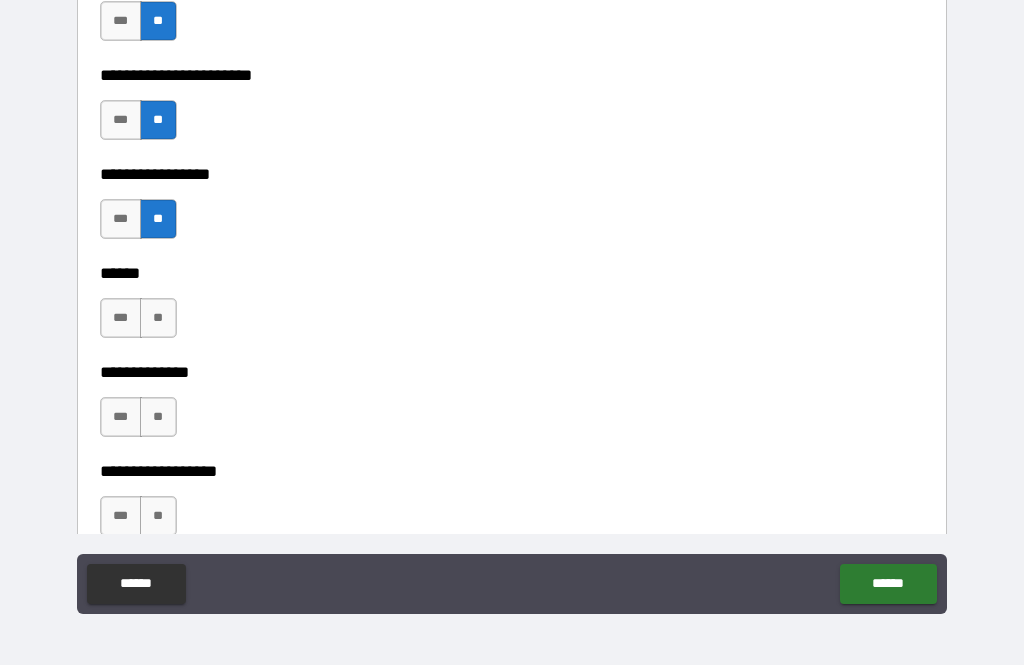 scroll, scrollTop: 3139, scrollLeft: 0, axis: vertical 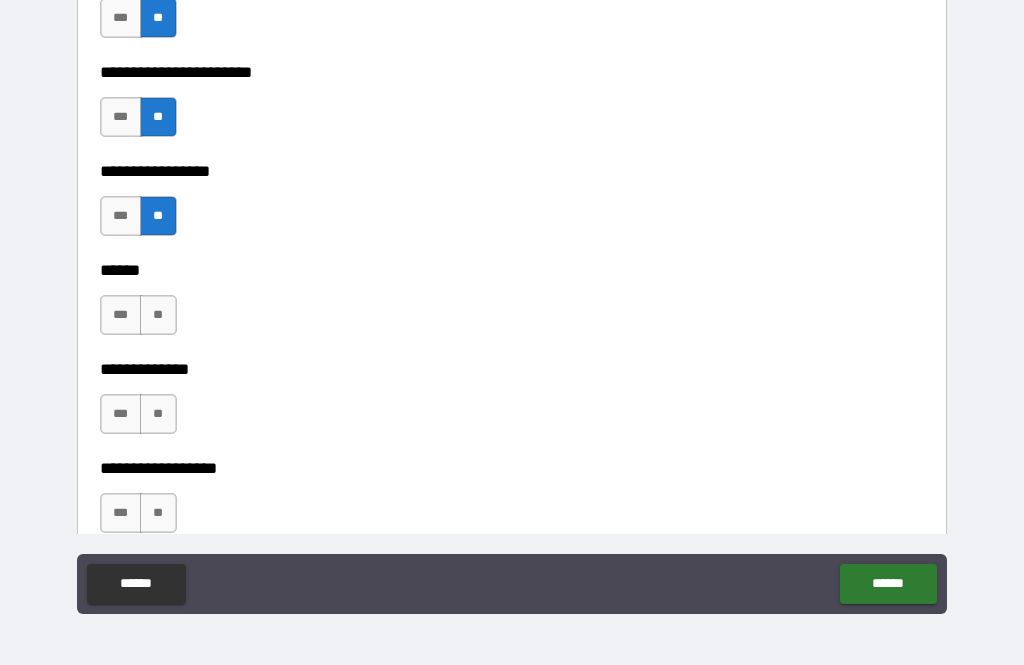 click on "**" at bounding box center [158, 315] 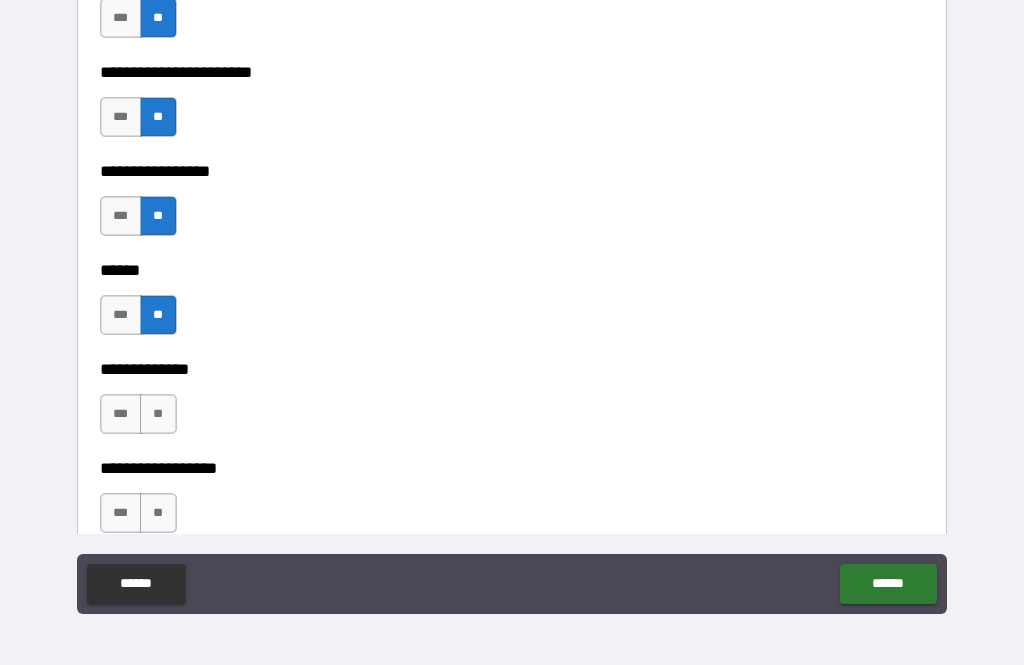 click on "**" at bounding box center [158, 414] 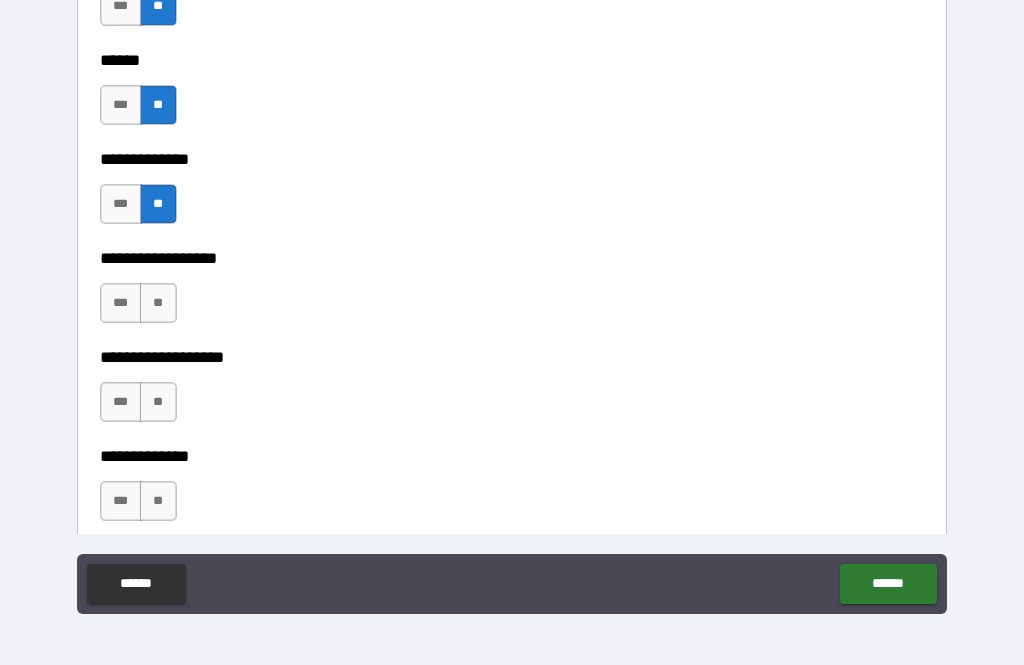 scroll, scrollTop: 3352, scrollLeft: 0, axis: vertical 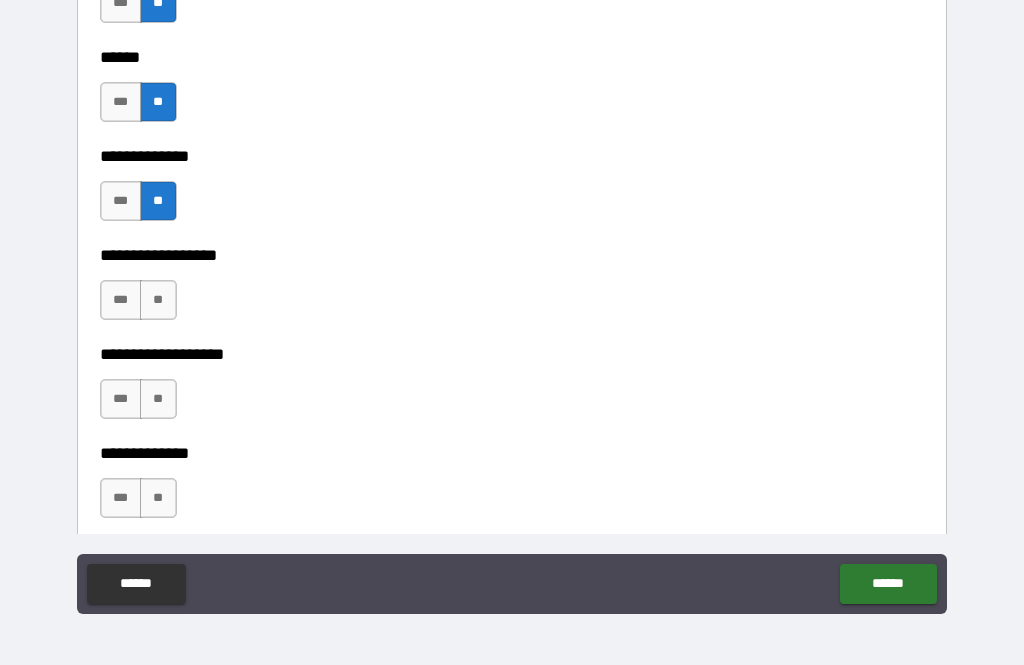 click on "**" at bounding box center (158, 300) 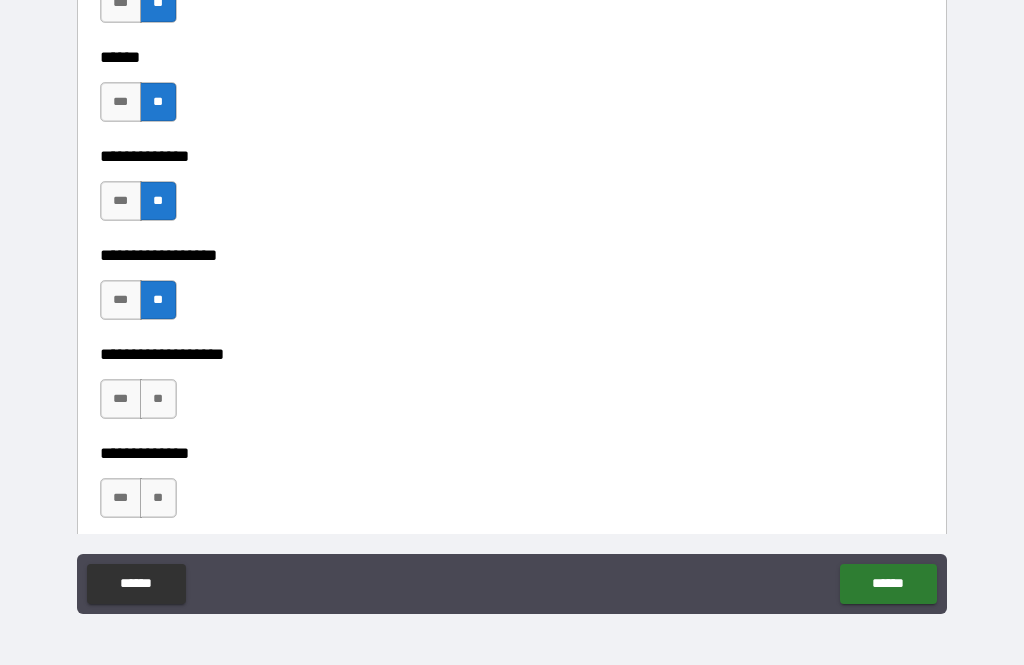 click on "**" at bounding box center (158, 399) 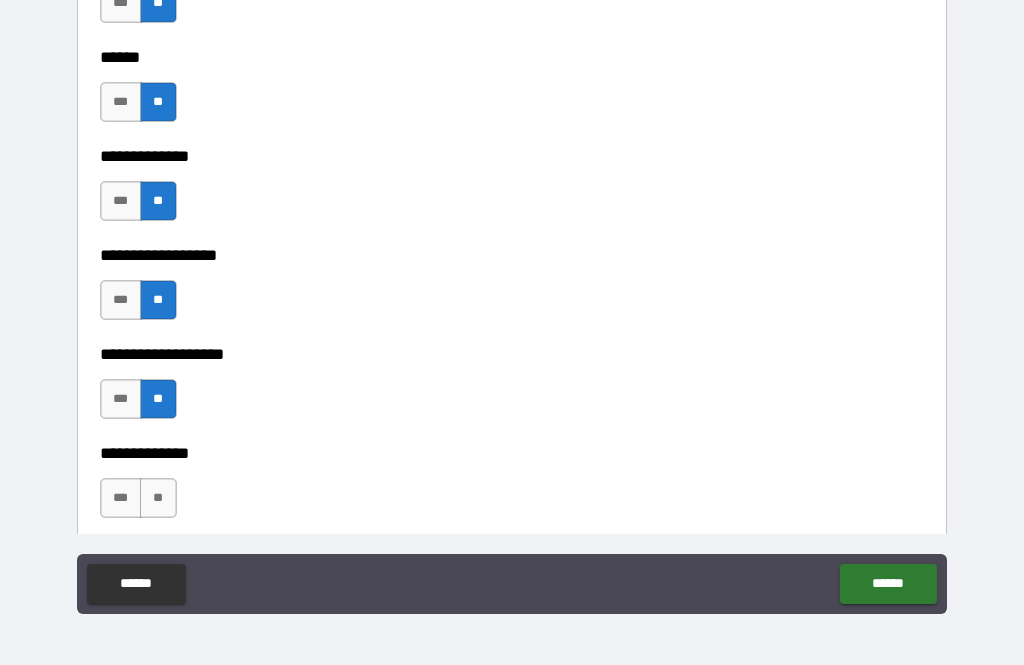click on "**" at bounding box center [158, 498] 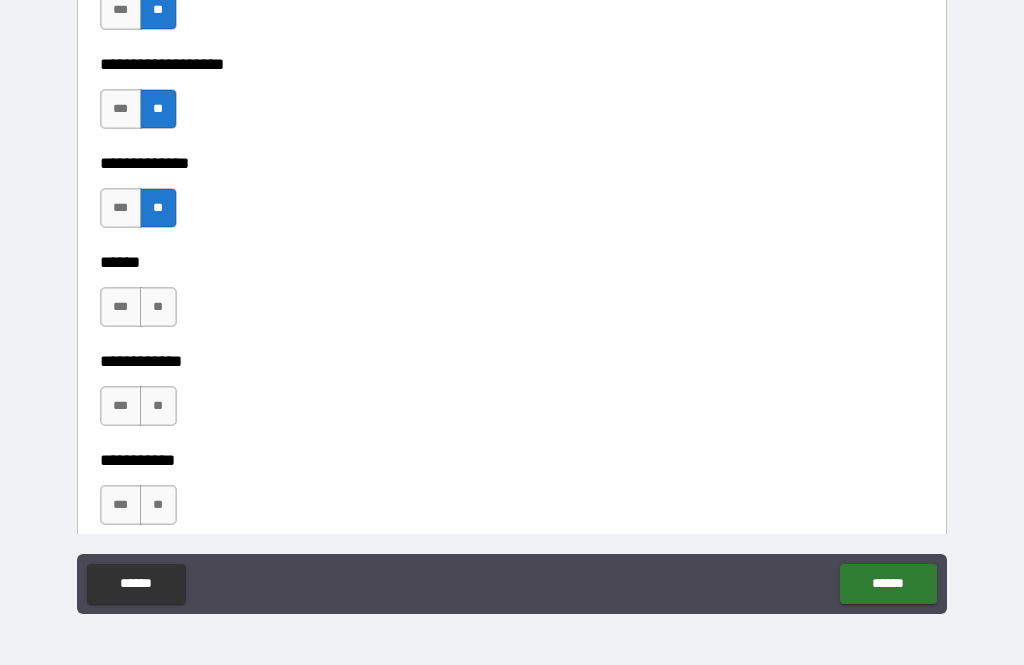 scroll, scrollTop: 3656, scrollLeft: 0, axis: vertical 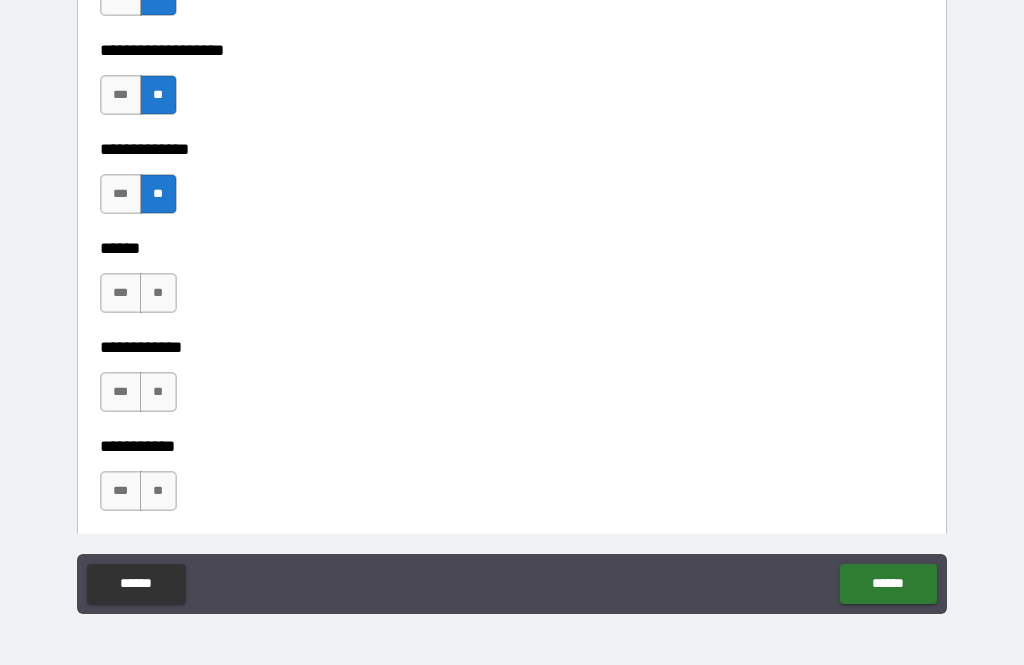 click on "**" at bounding box center (158, 293) 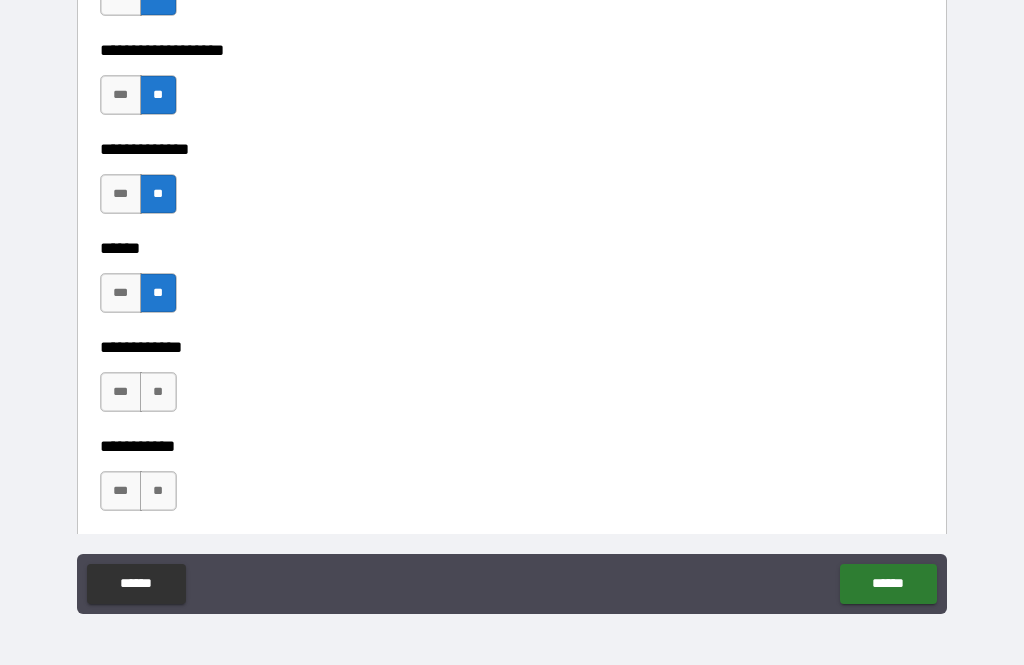 click on "**" at bounding box center (158, 392) 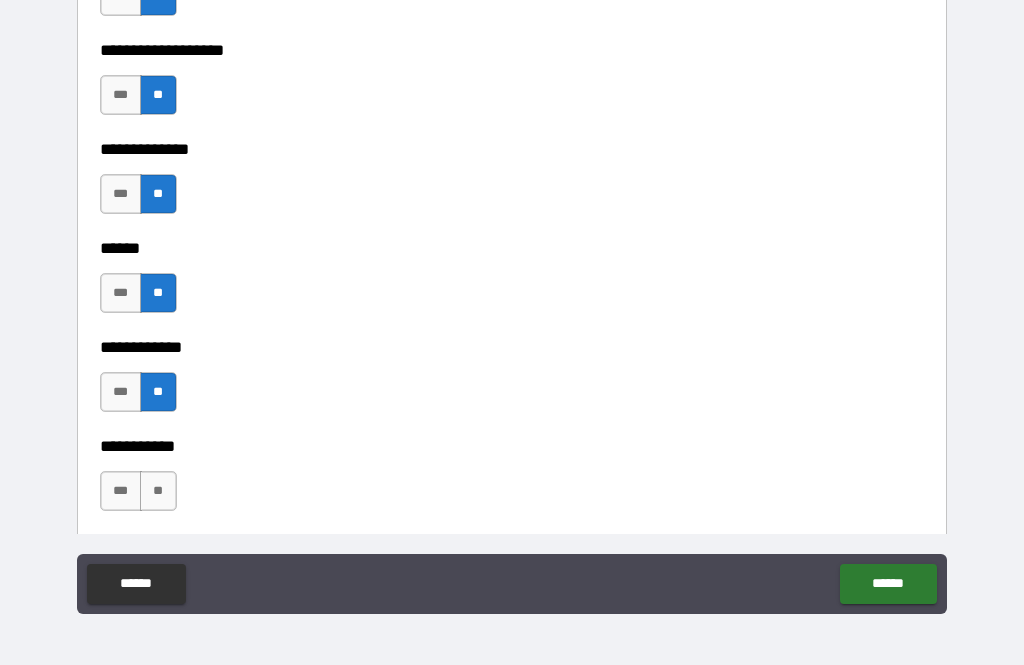 click on "**" at bounding box center (158, 491) 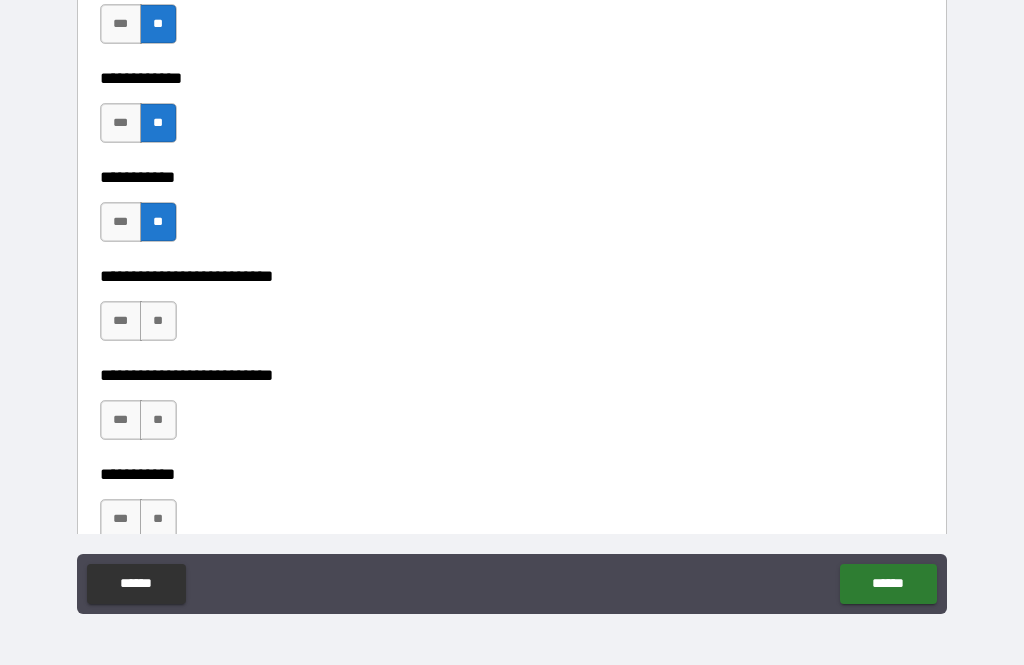 scroll, scrollTop: 3930, scrollLeft: 0, axis: vertical 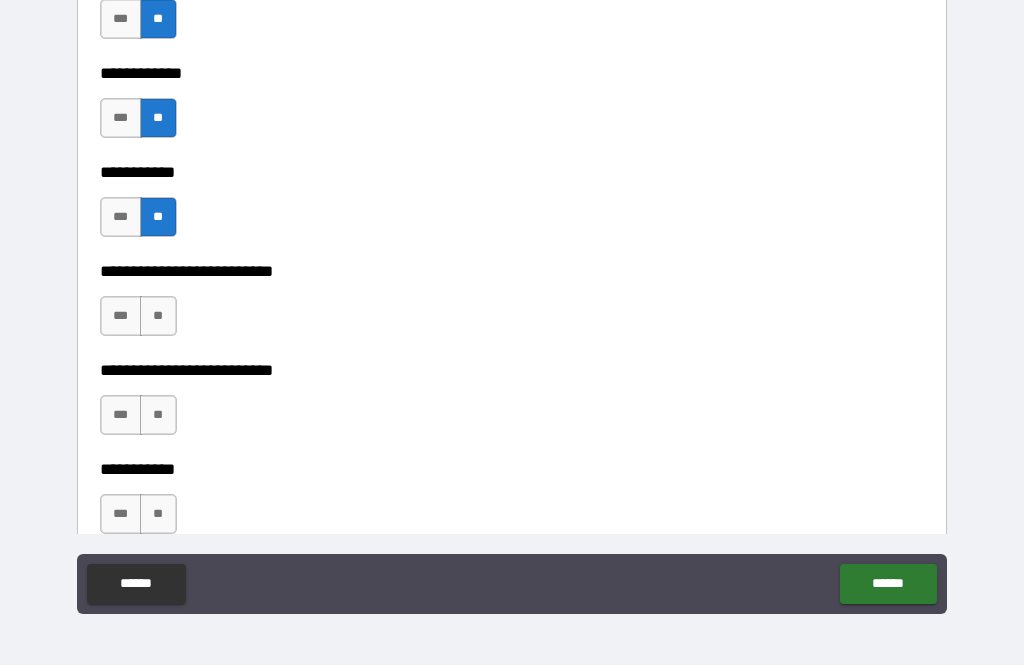 click on "**" at bounding box center (158, 316) 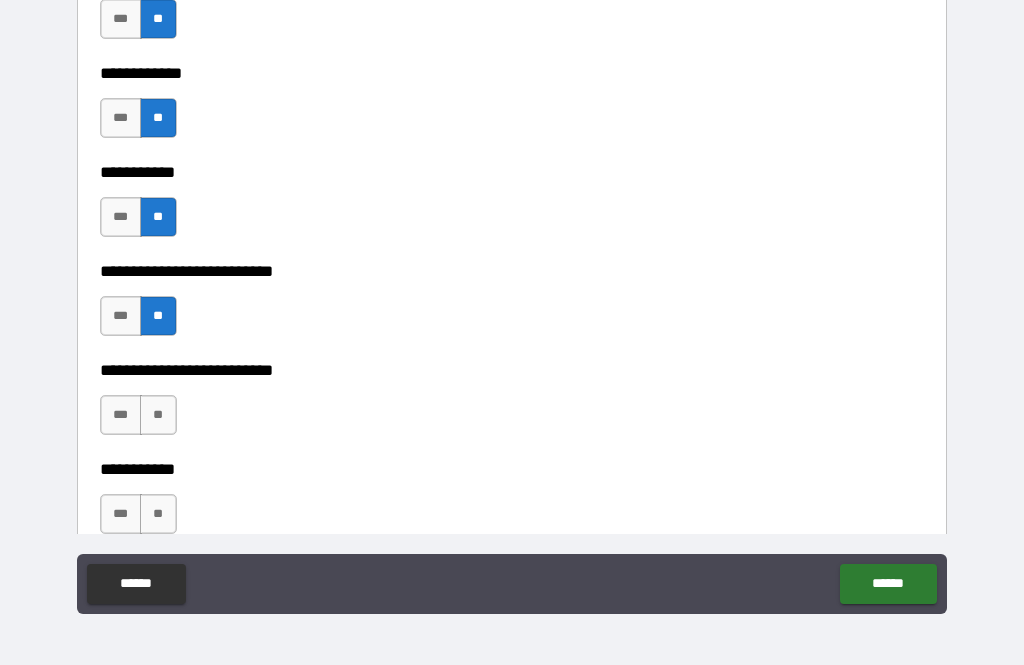 click on "**" at bounding box center [158, 415] 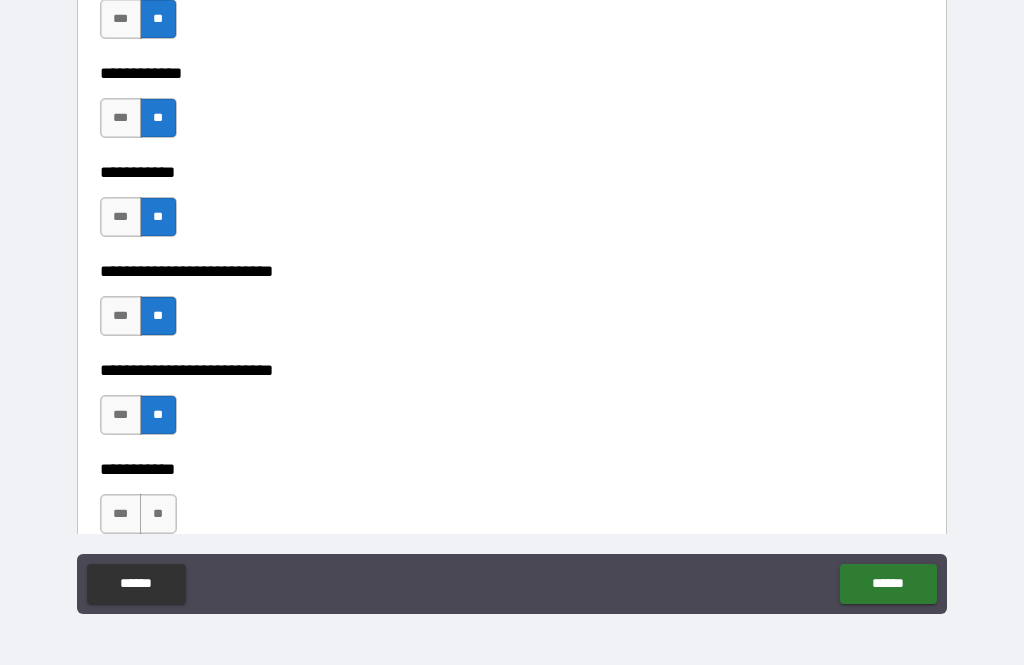 click on "**" at bounding box center [158, 514] 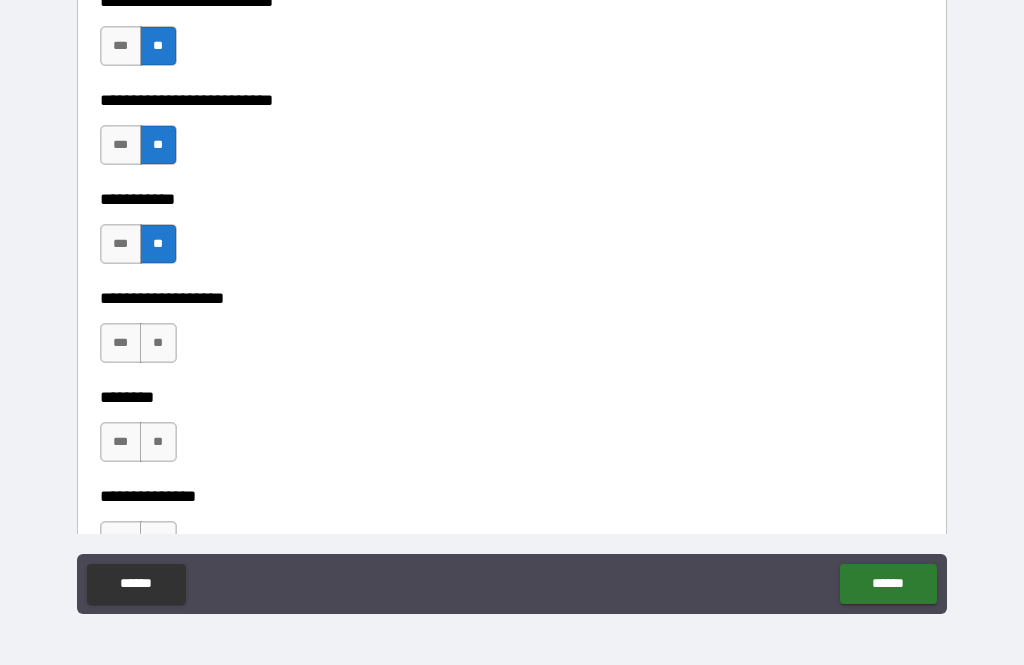scroll, scrollTop: 4225, scrollLeft: 0, axis: vertical 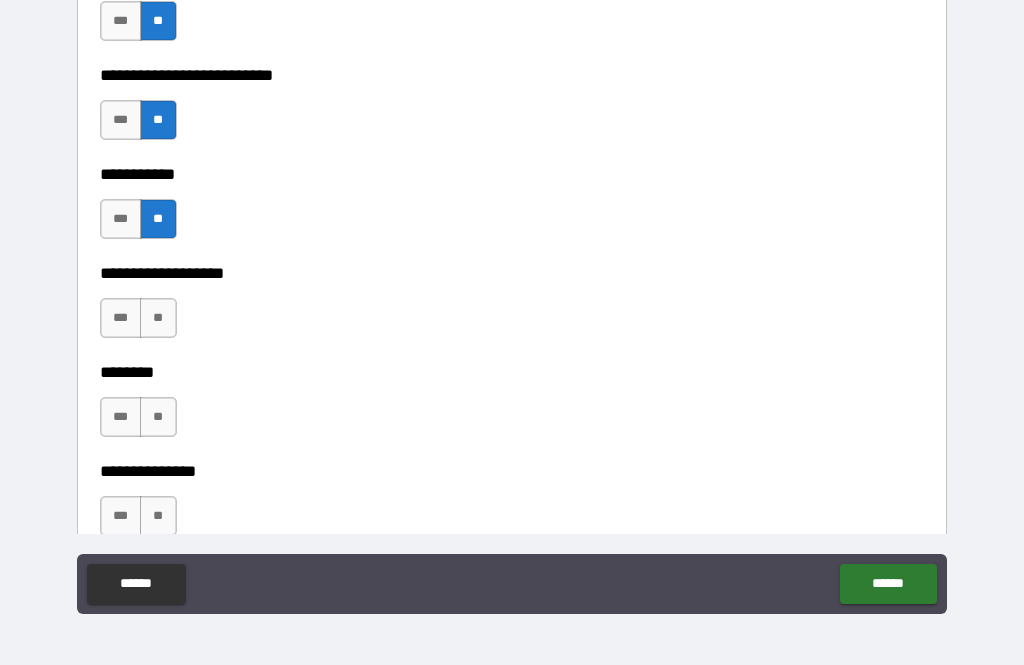 click on "**" at bounding box center [158, 318] 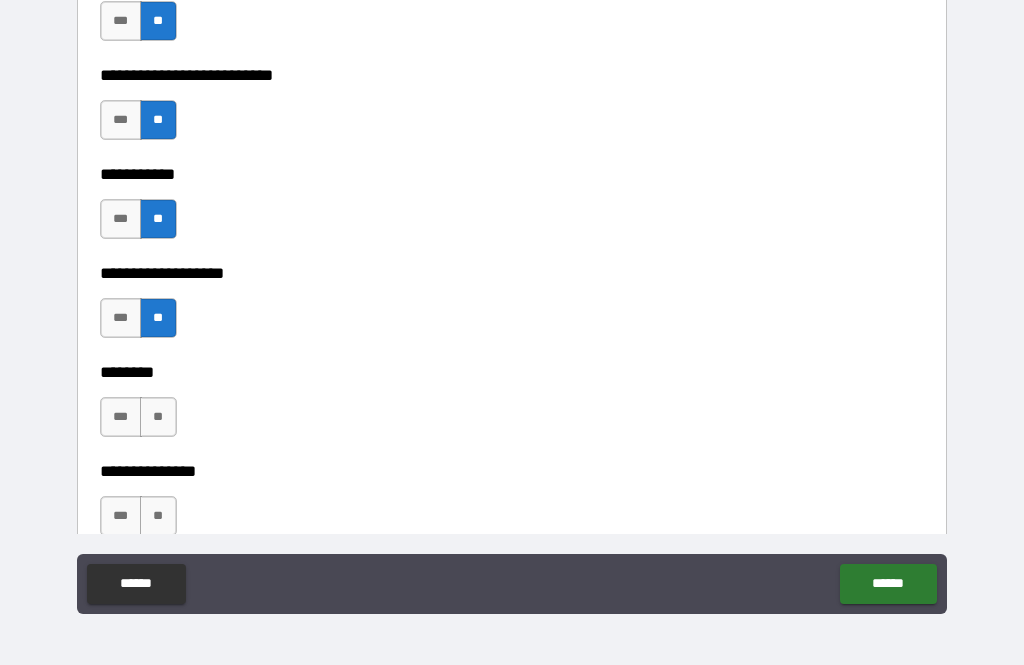 click on "**" at bounding box center (158, 417) 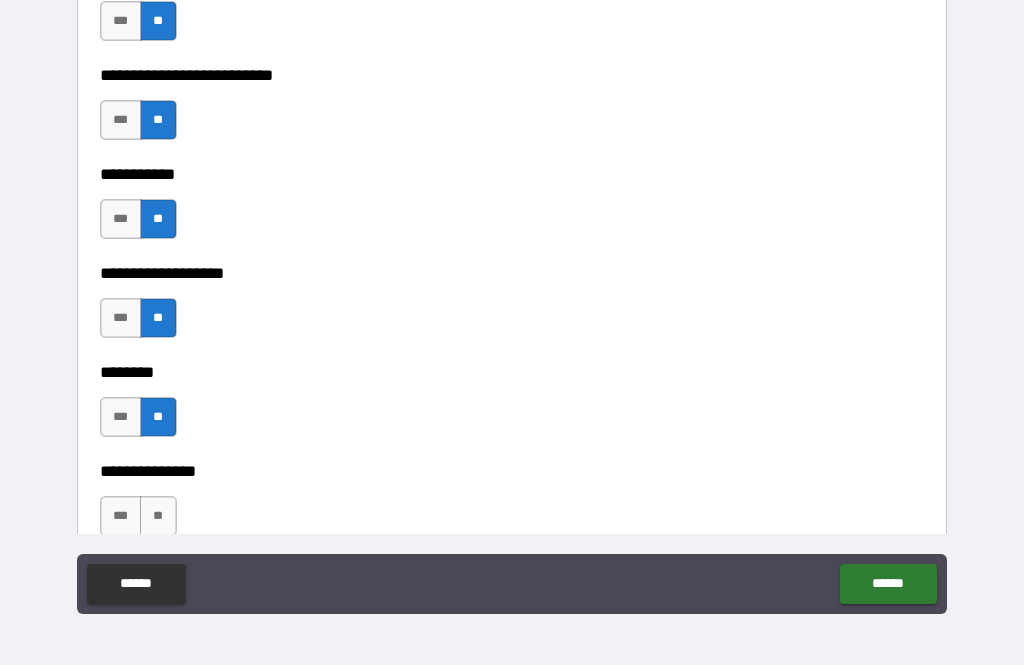 click on "**" at bounding box center [158, 516] 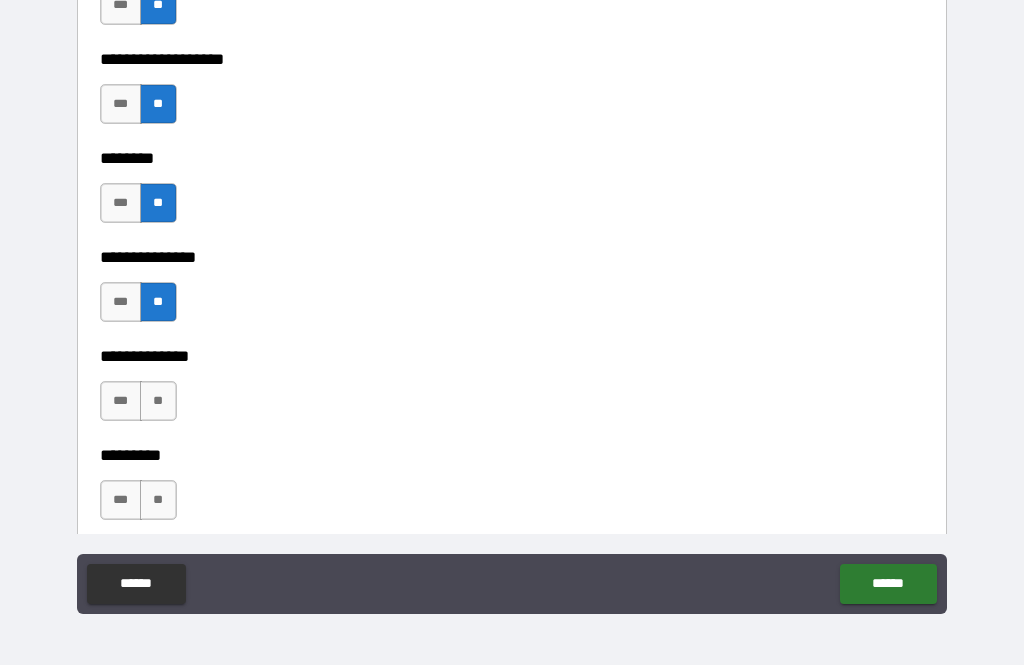 scroll, scrollTop: 4448, scrollLeft: 0, axis: vertical 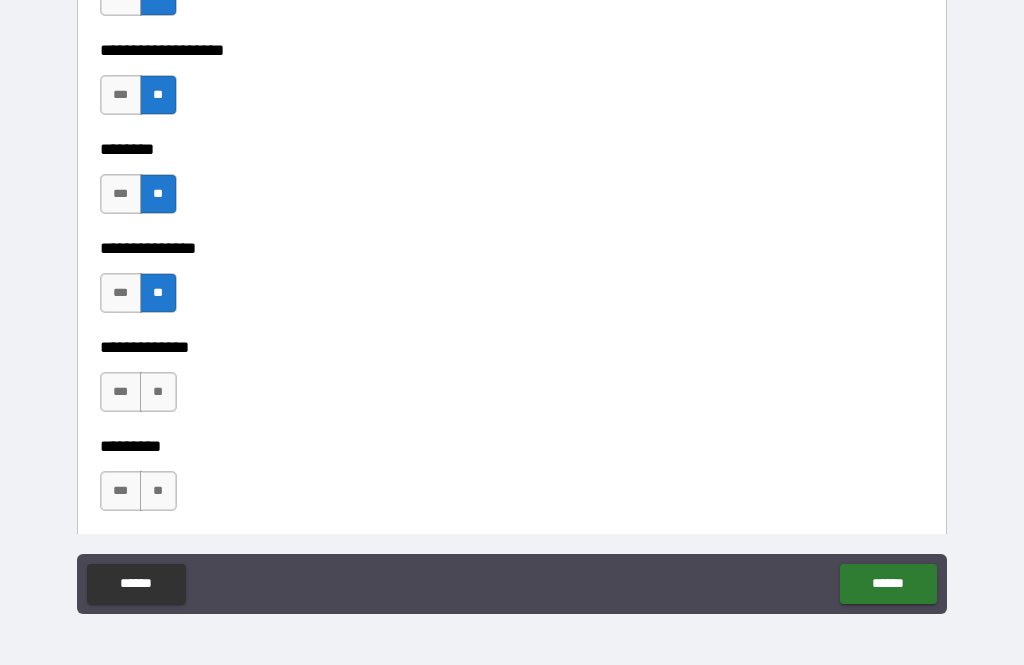 click on "**" at bounding box center (158, 392) 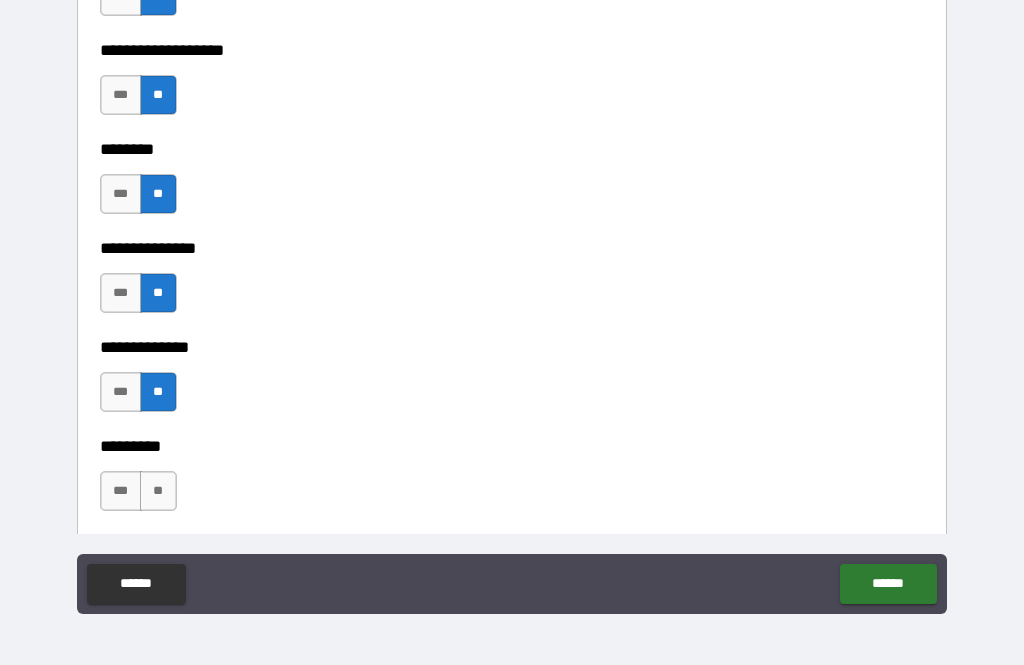 click on "**" at bounding box center (158, 491) 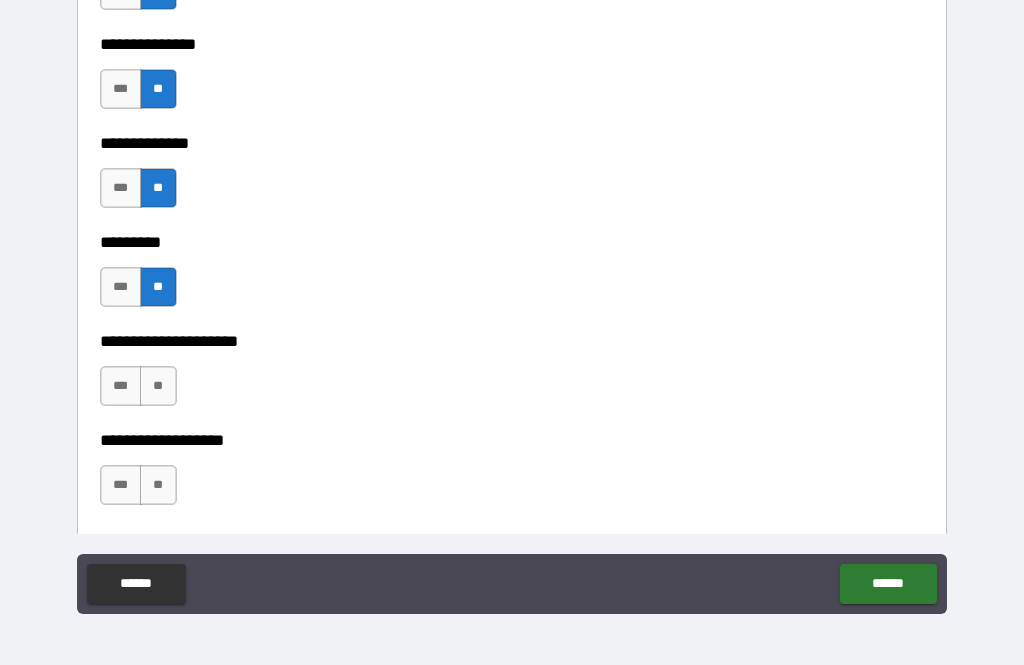 scroll, scrollTop: 4666, scrollLeft: 0, axis: vertical 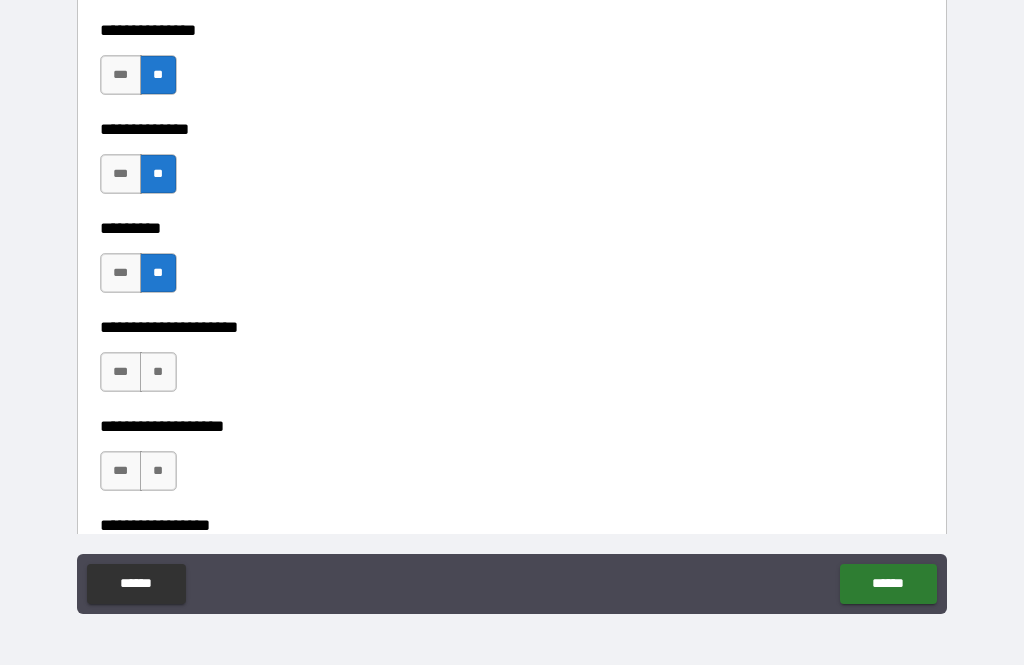 click on "**" at bounding box center (158, 372) 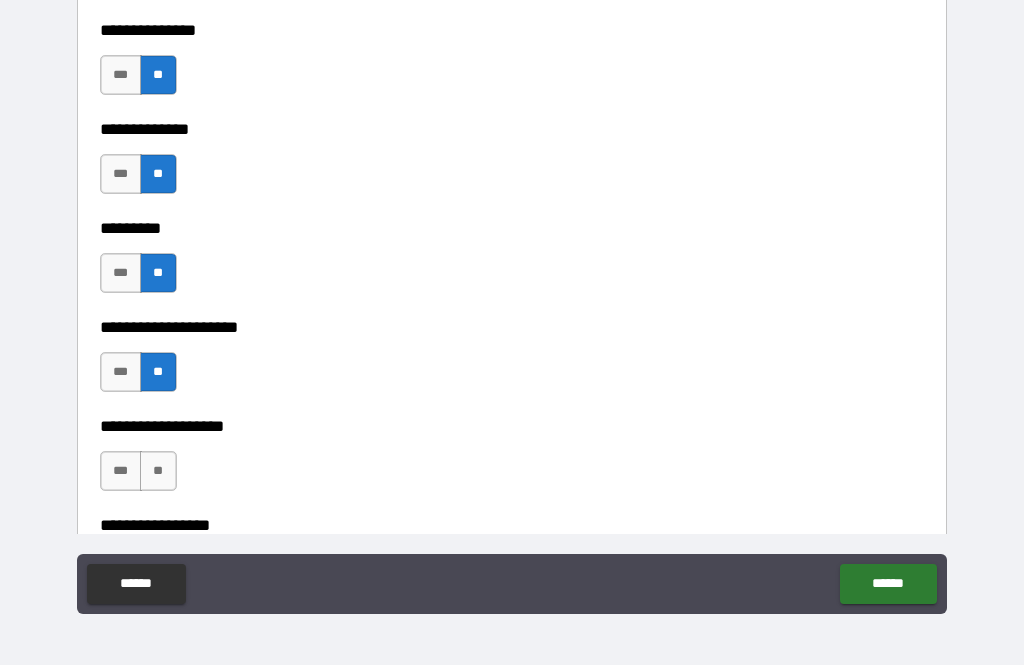 click on "**" at bounding box center [158, 471] 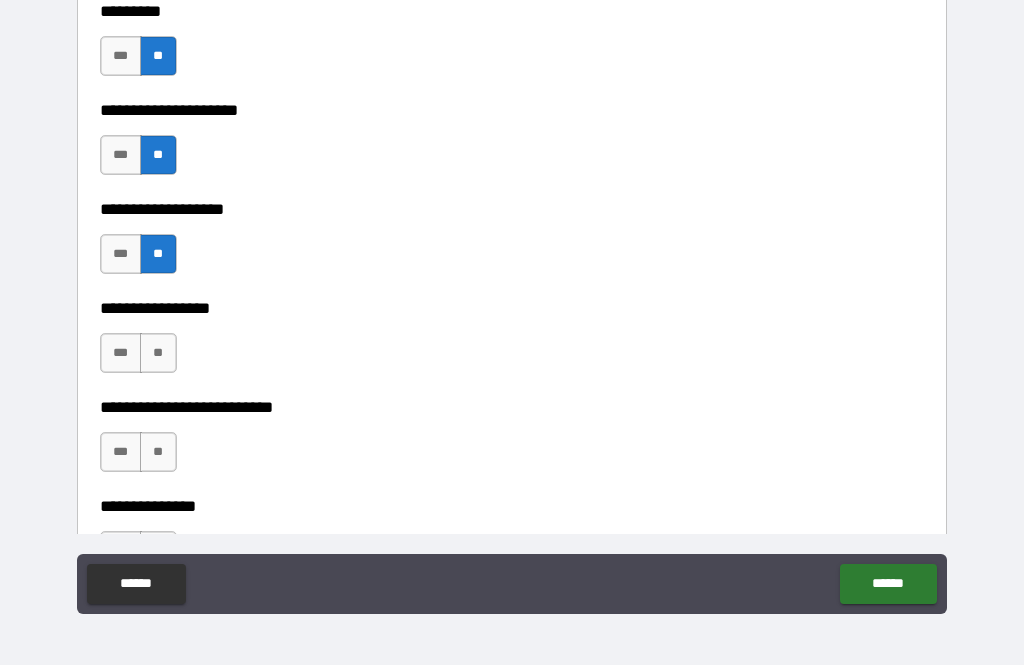 scroll, scrollTop: 4887, scrollLeft: 0, axis: vertical 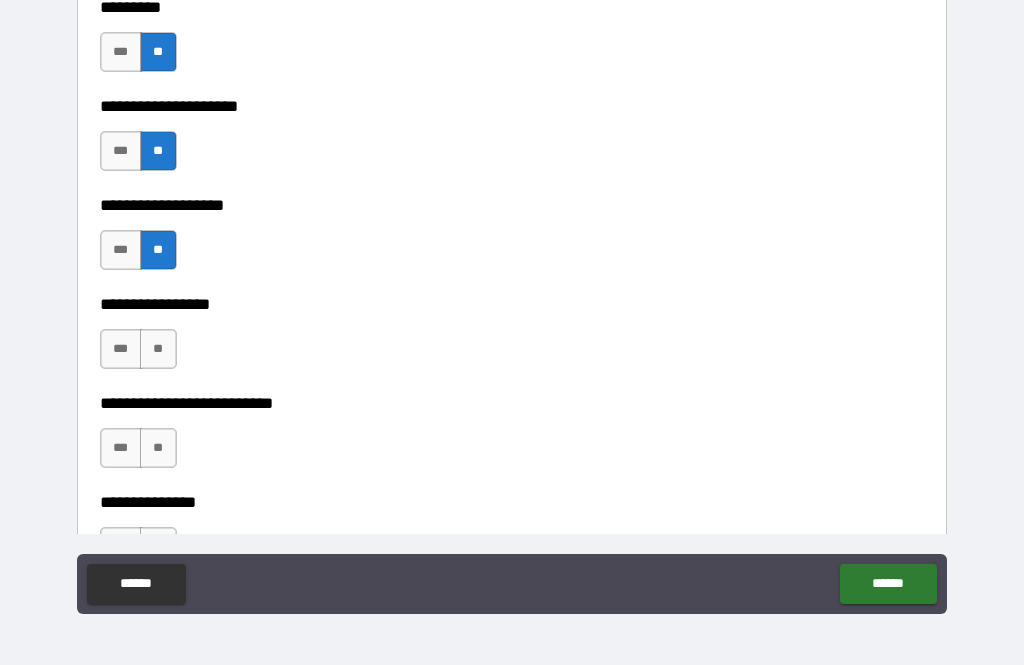 click on "**" at bounding box center [158, 349] 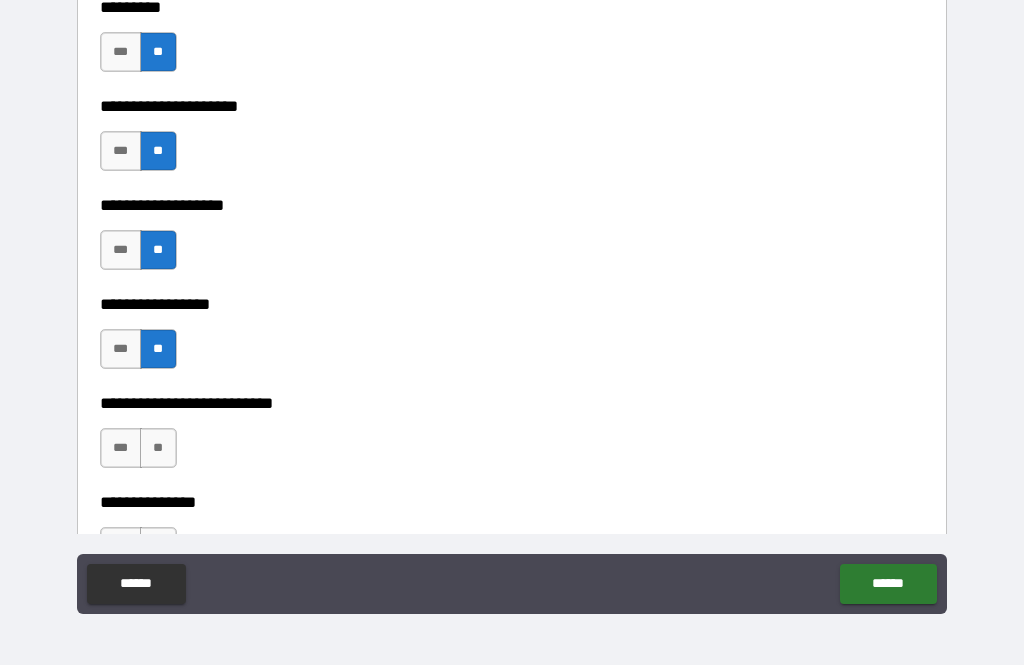 click on "**" at bounding box center (158, 448) 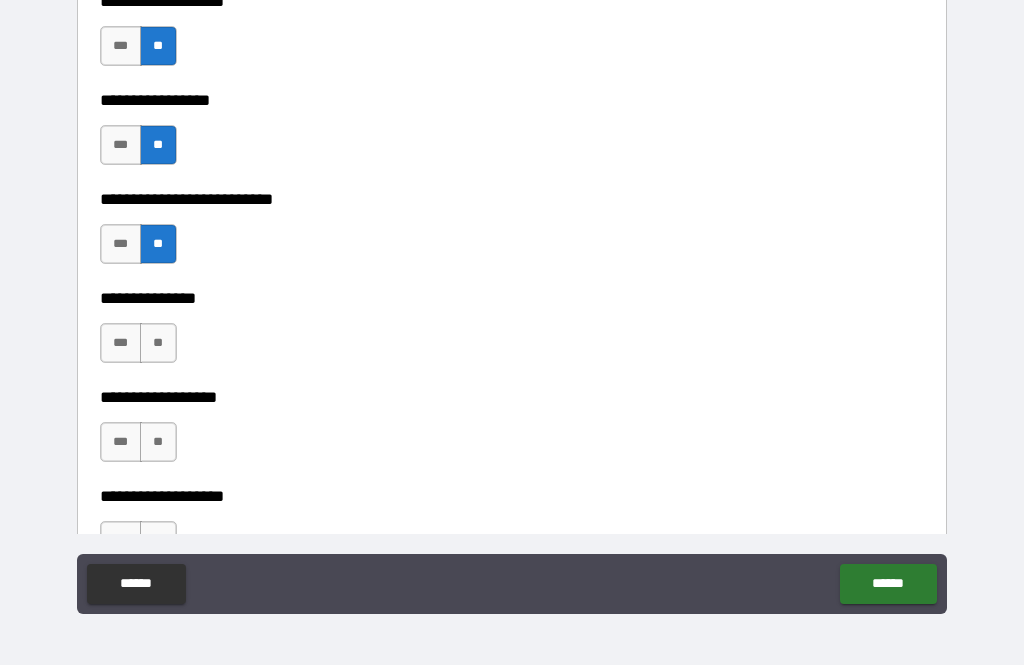 scroll, scrollTop: 5115, scrollLeft: 0, axis: vertical 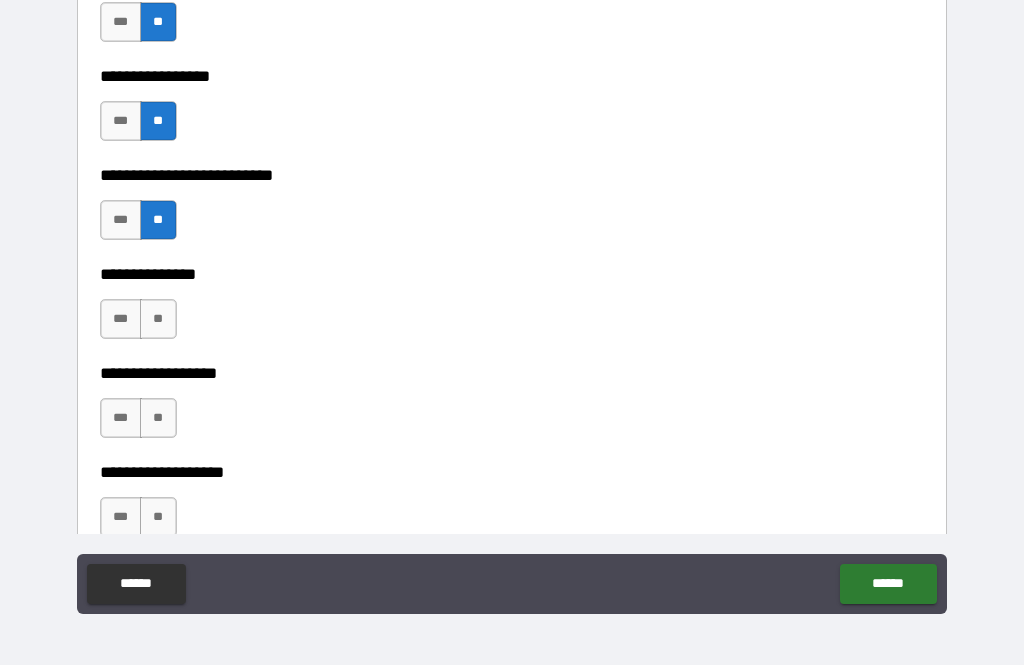 click on "**" at bounding box center (158, 319) 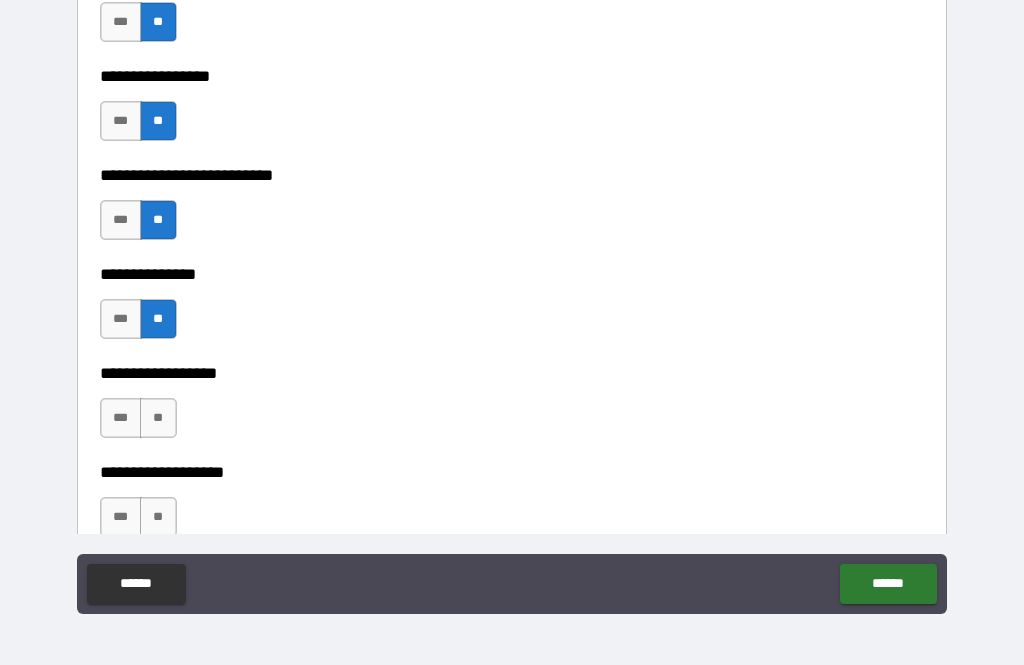 click on "**" at bounding box center (158, 418) 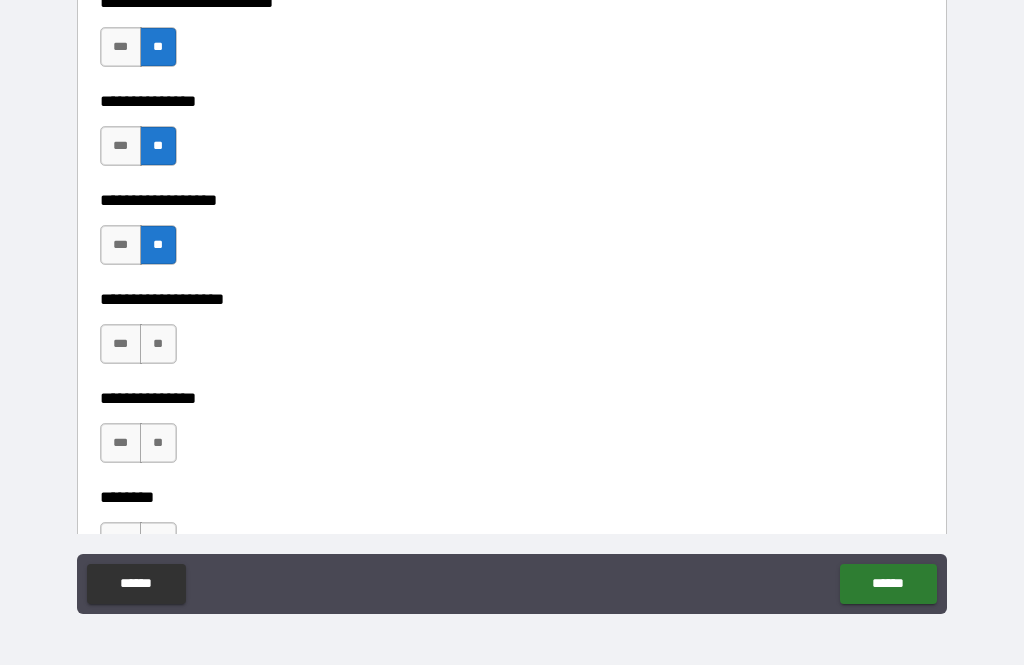 scroll, scrollTop: 5292, scrollLeft: 0, axis: vertical 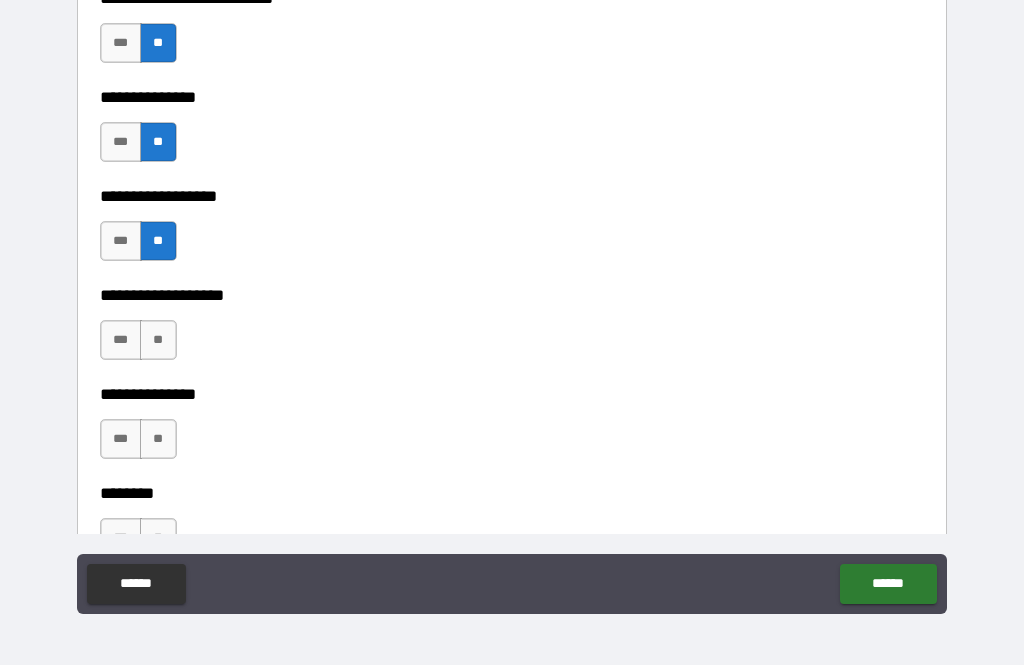 click on "**" at bounding box center (158, 340) 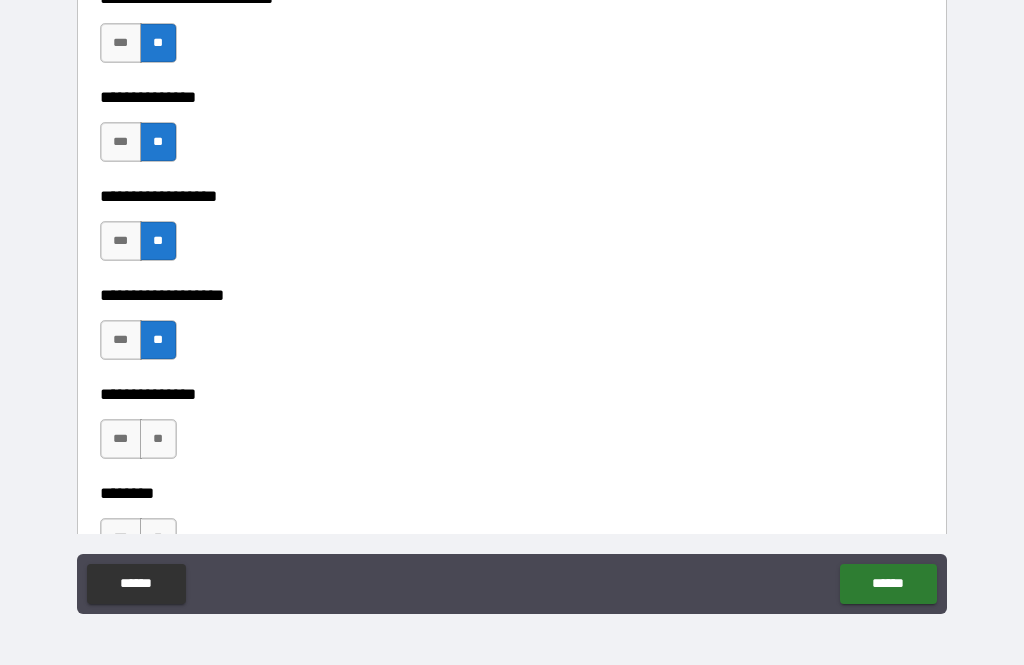 click on "**" at bounding box center (158, 439) 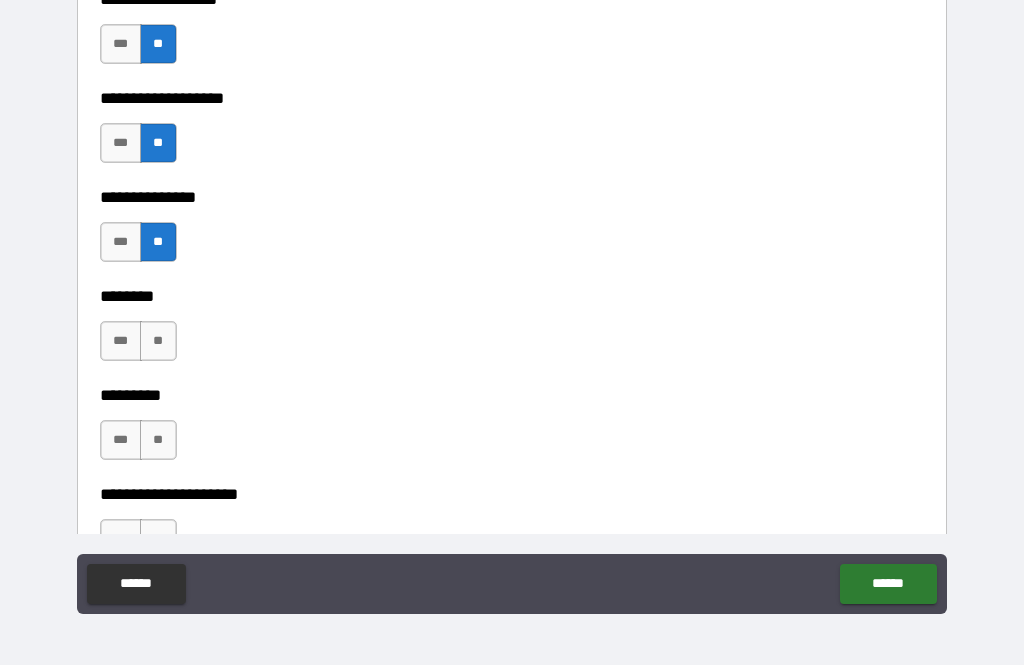 scroll, scrollTop: 5509, scrollLeft: 0, axis: vertical 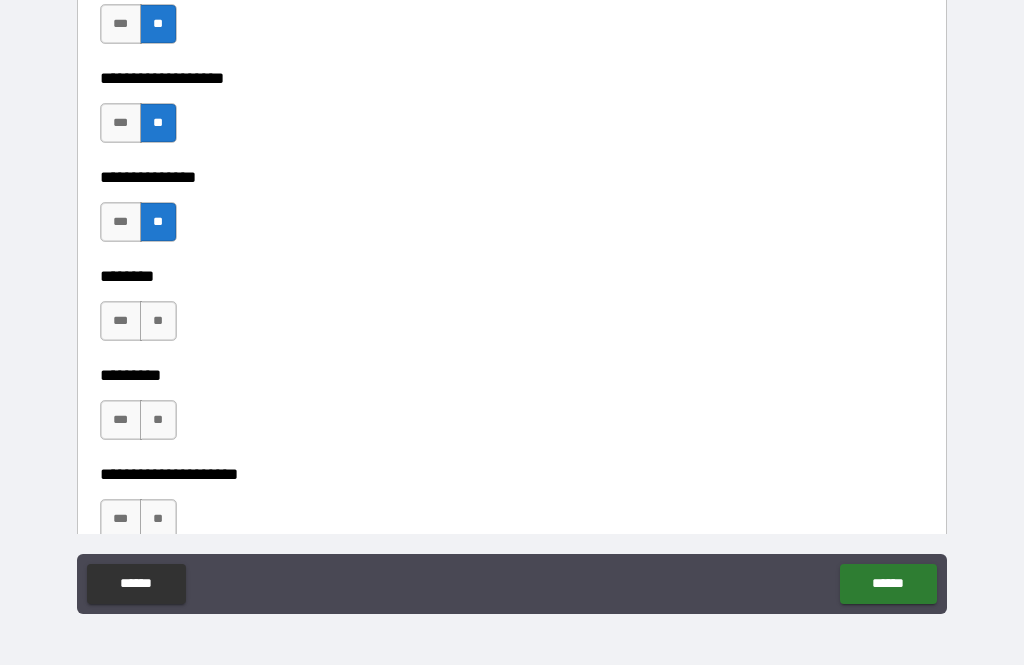 click on "**" at bounding box center (158, 321) 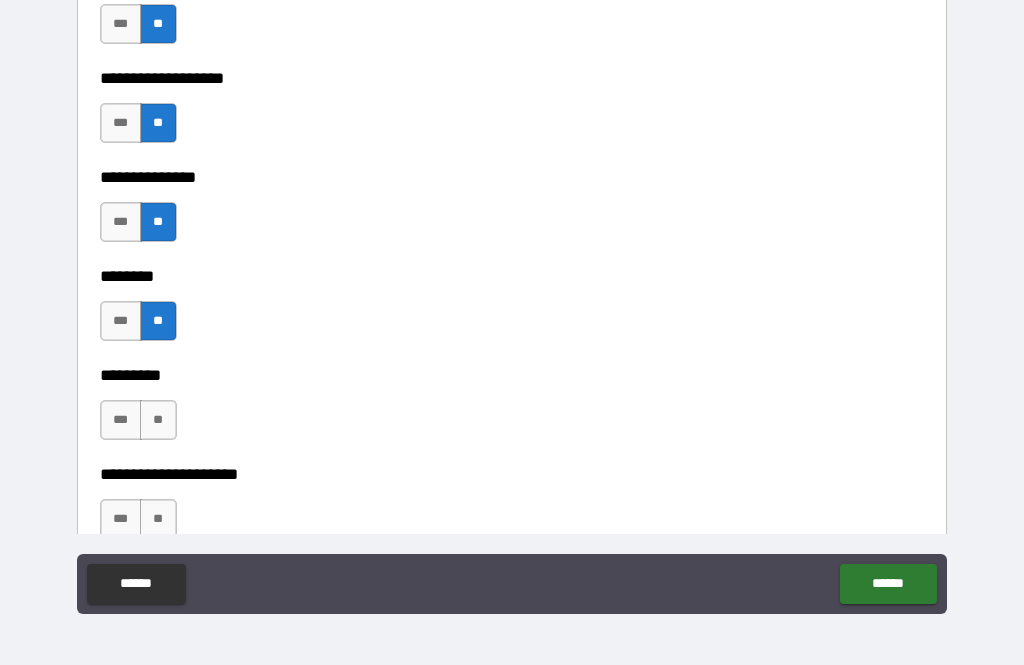 click on "**" at bounding box center (158, 420) 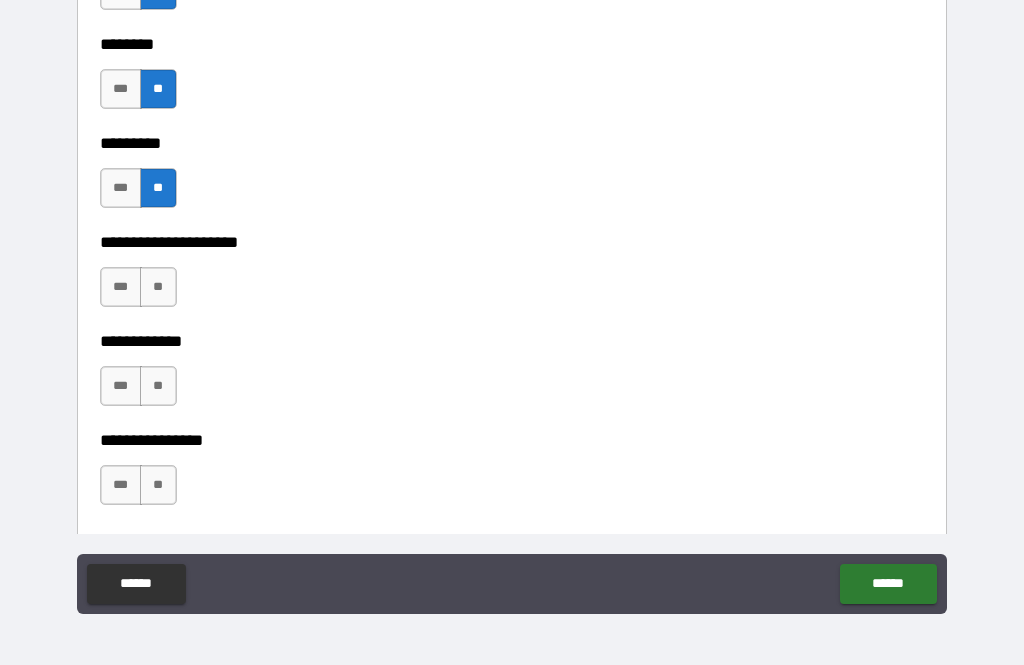 scroll, scrollTop: 5748, scrollLeft: 0, axis: vertical 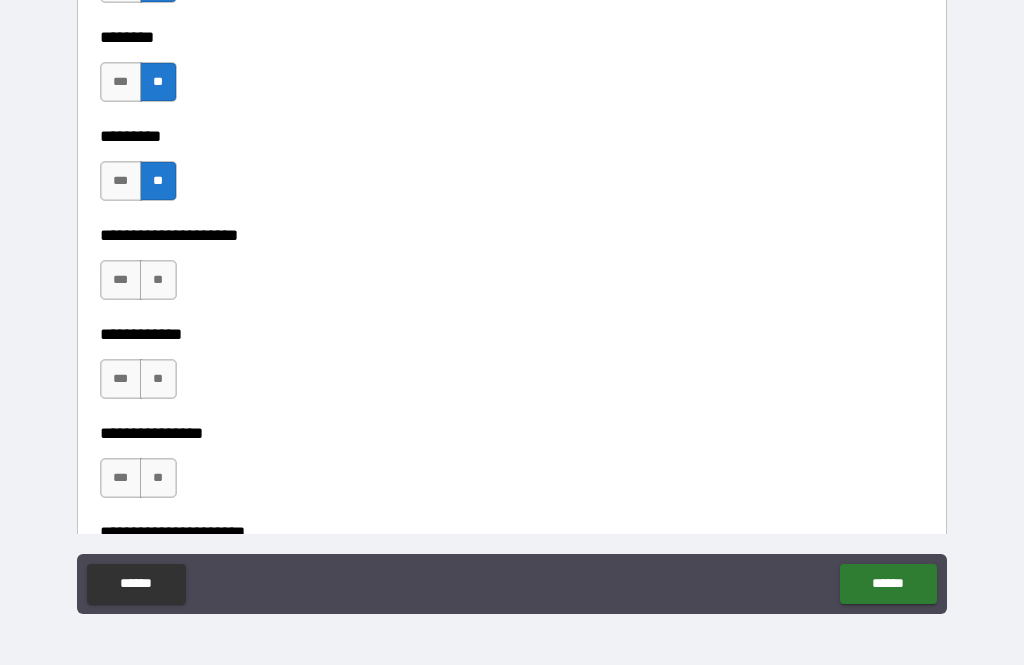 click on "**" at bounding box center (158, 280) 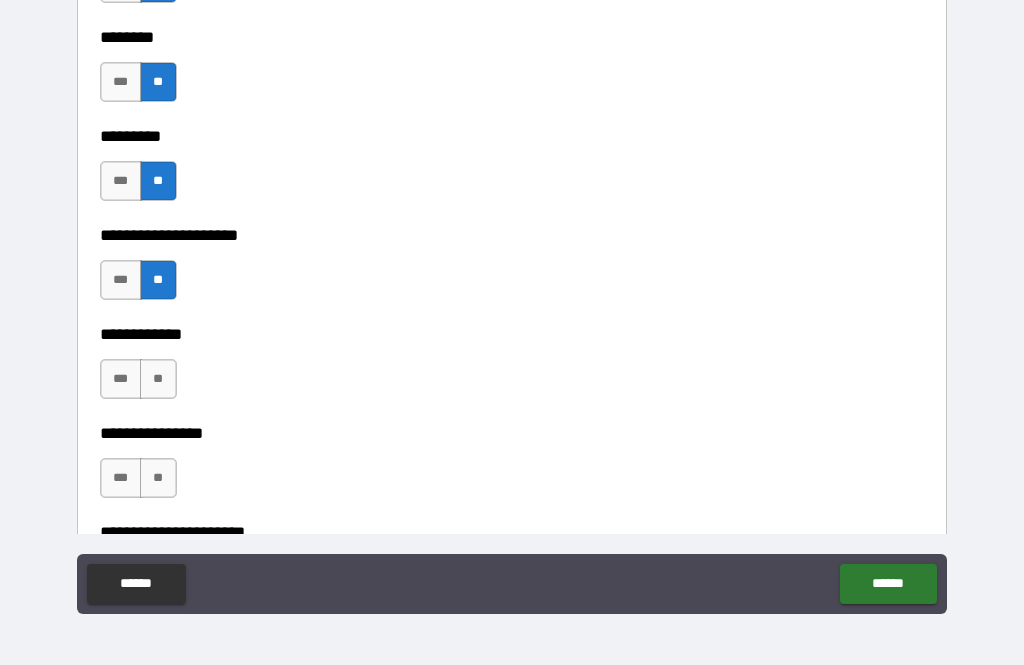 click on "**" at bounding box center (158, 379) 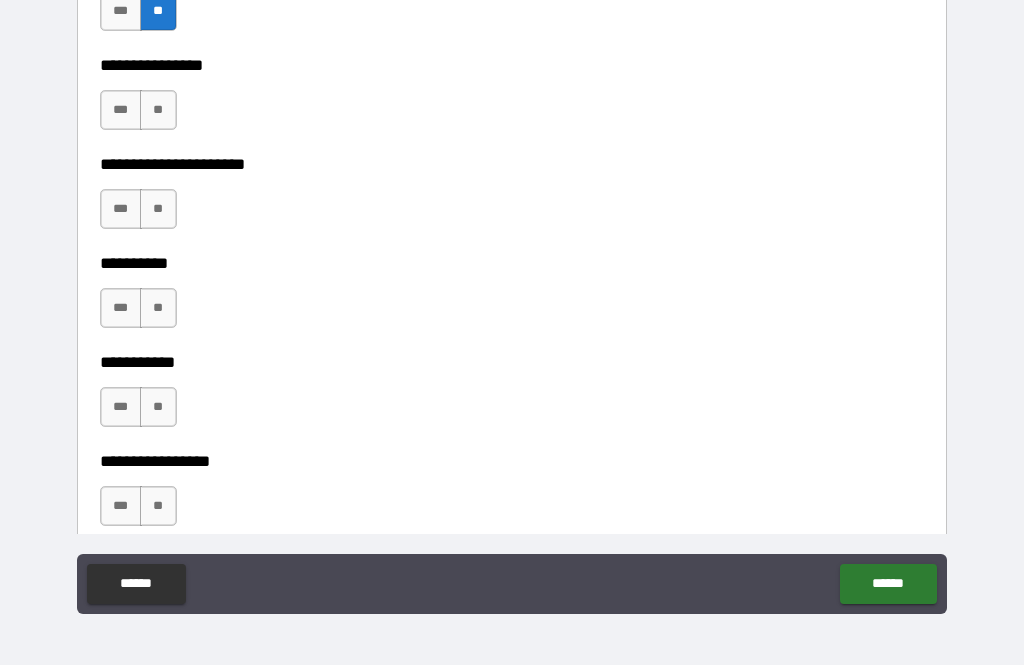 scroll, scrollTop: 6122, scrollLeft: 0, axis: vertical 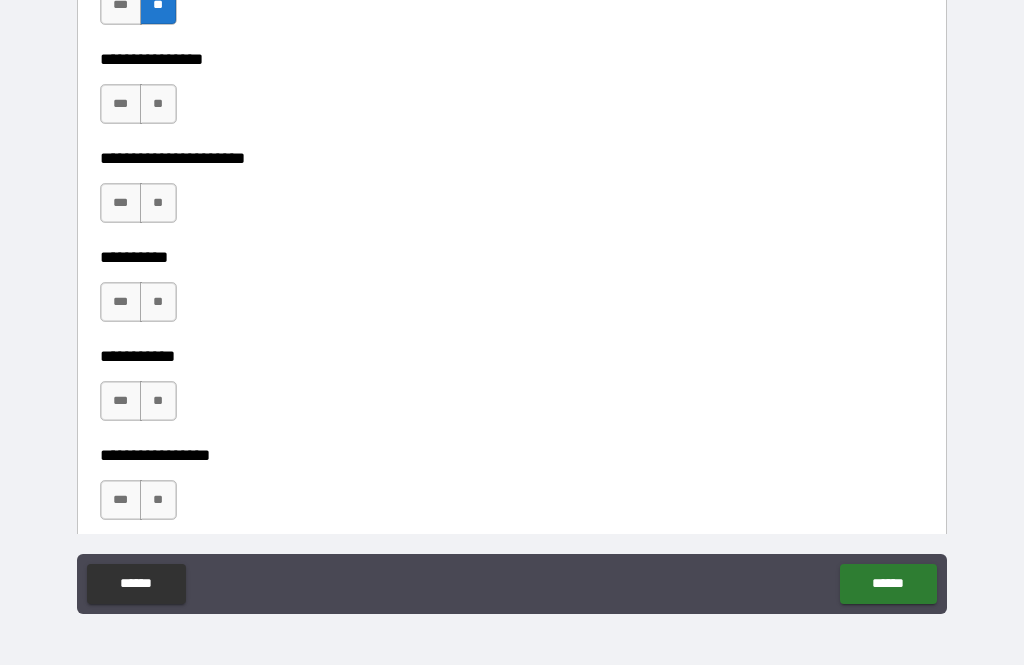 click on "**" at bounding box center (158, 104) 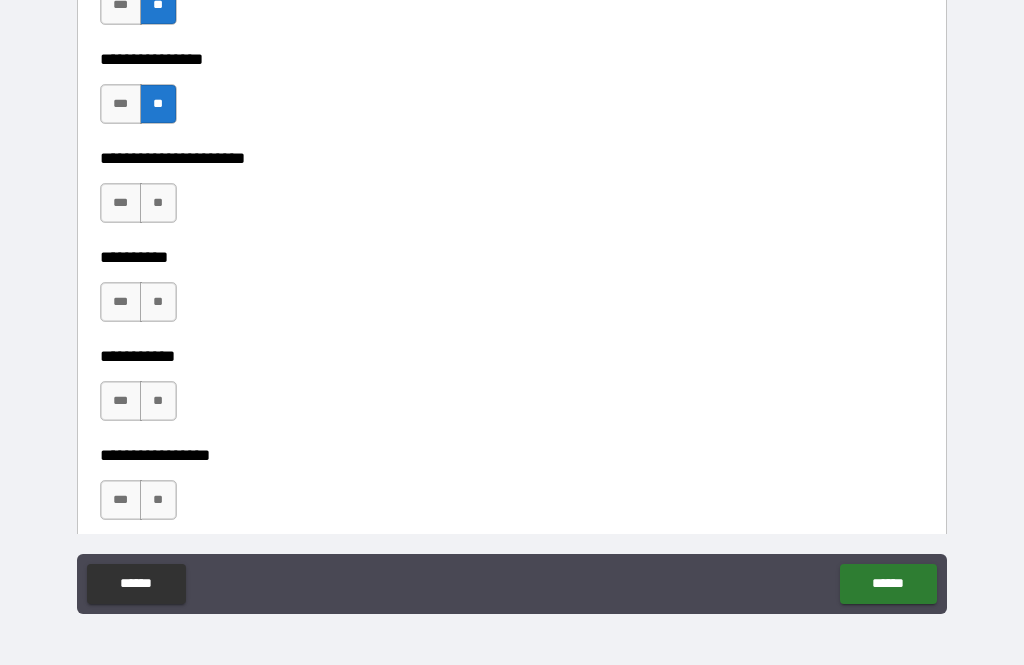click on "**" at bounding box center [158, 203] 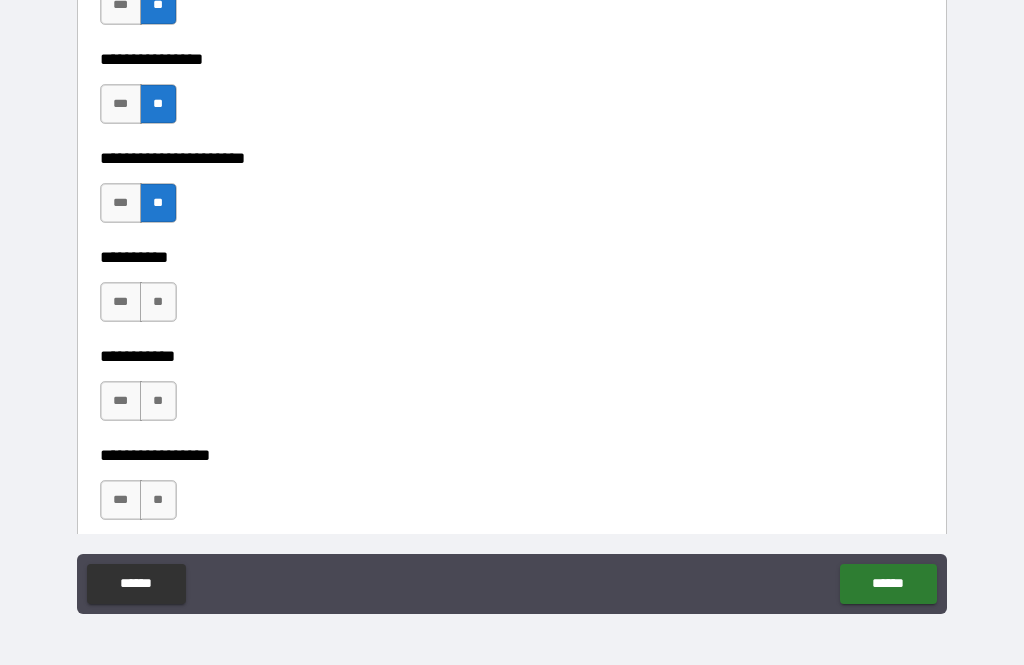 click on "**" at bounding box center [158, 302] 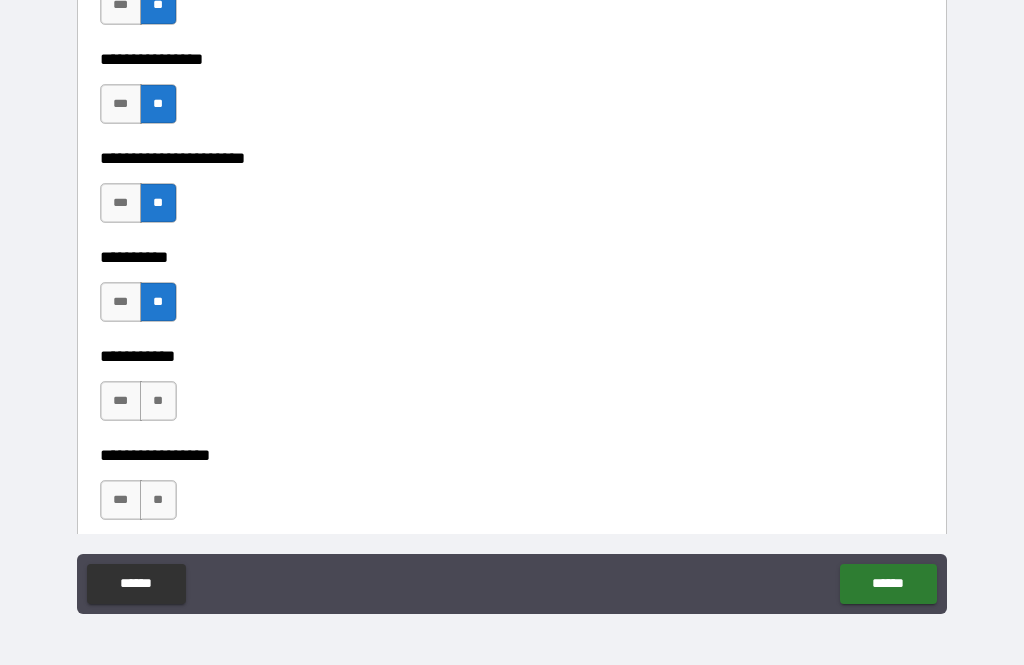 click on "**" at bounding box center [158, 401] 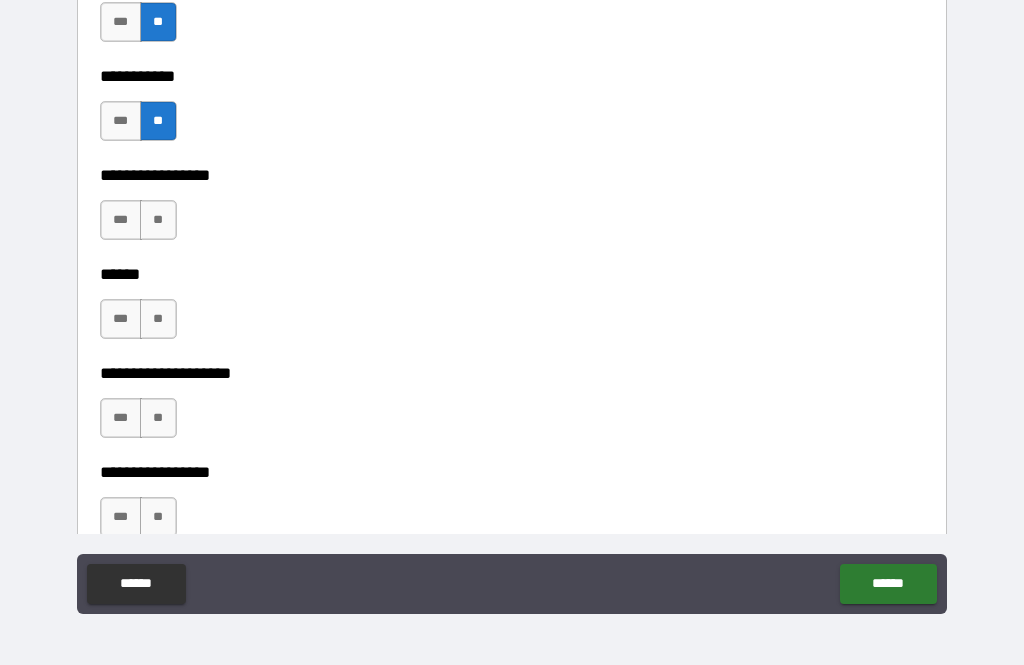 scroll, scrollTop: 6426, scrollLeft: 0, axis: vertical 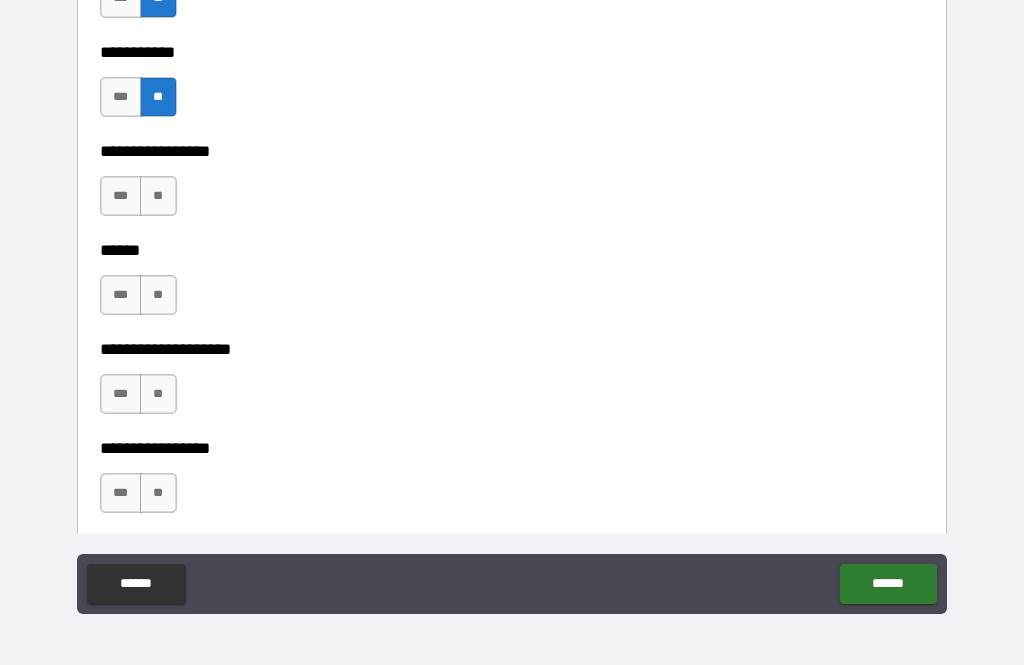 click on "**" at bounding box center [158, 196] 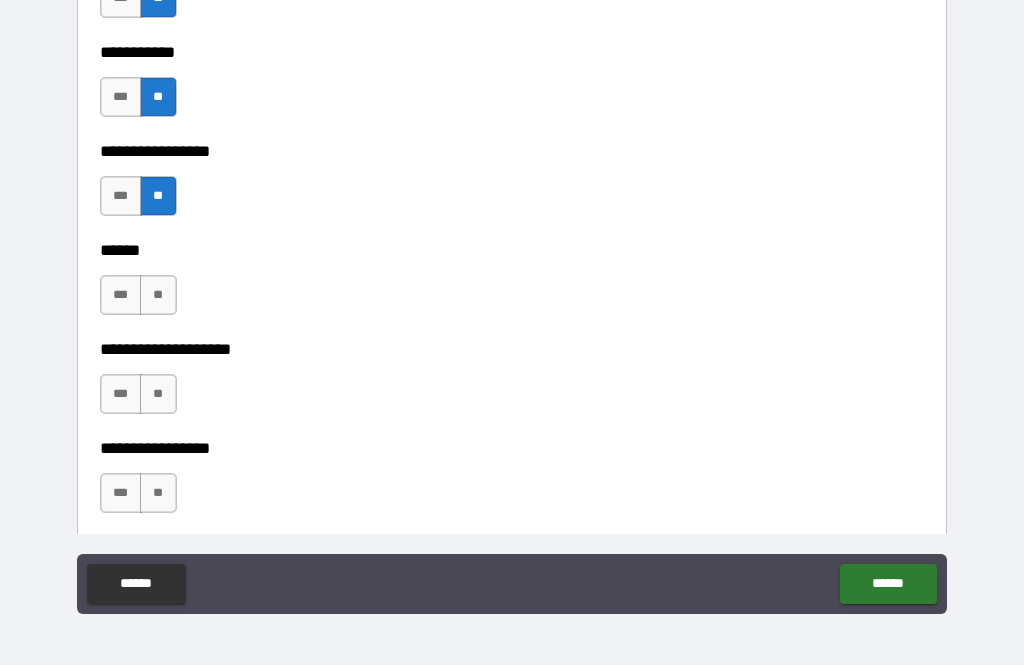 click on "**" at bounding box center [158, 295] 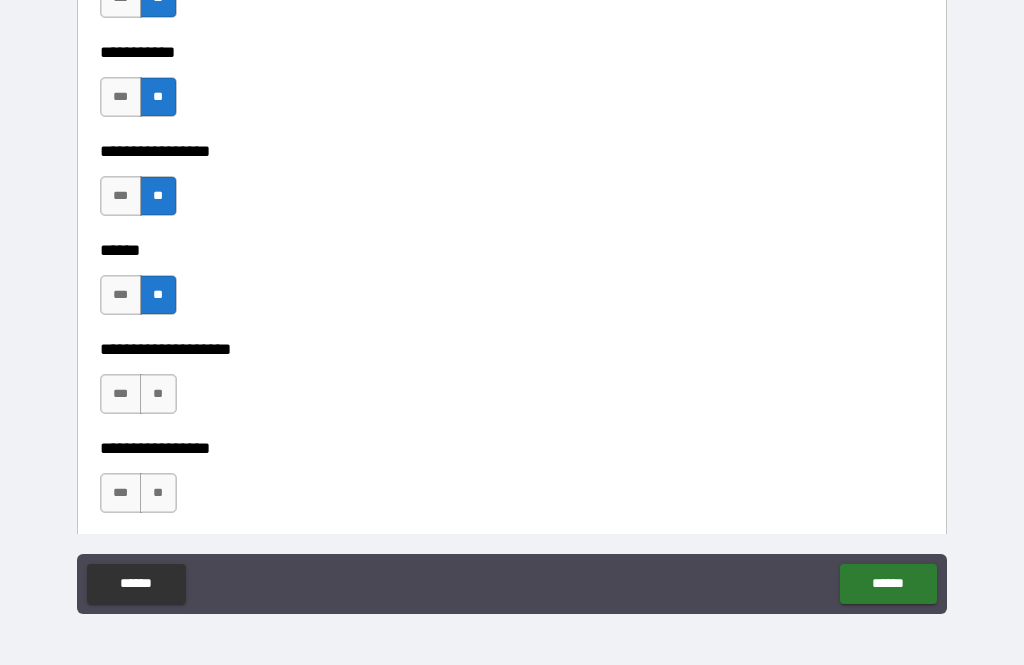click on "**" at bounding box center [158, 394] 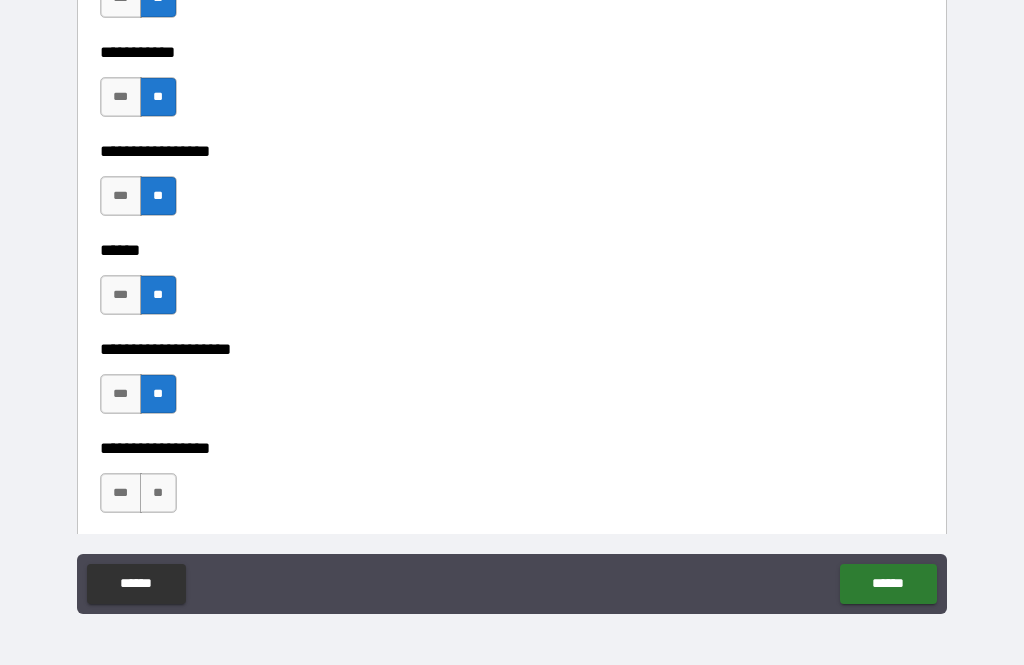 click on "**" at bounding box center (158, 493) 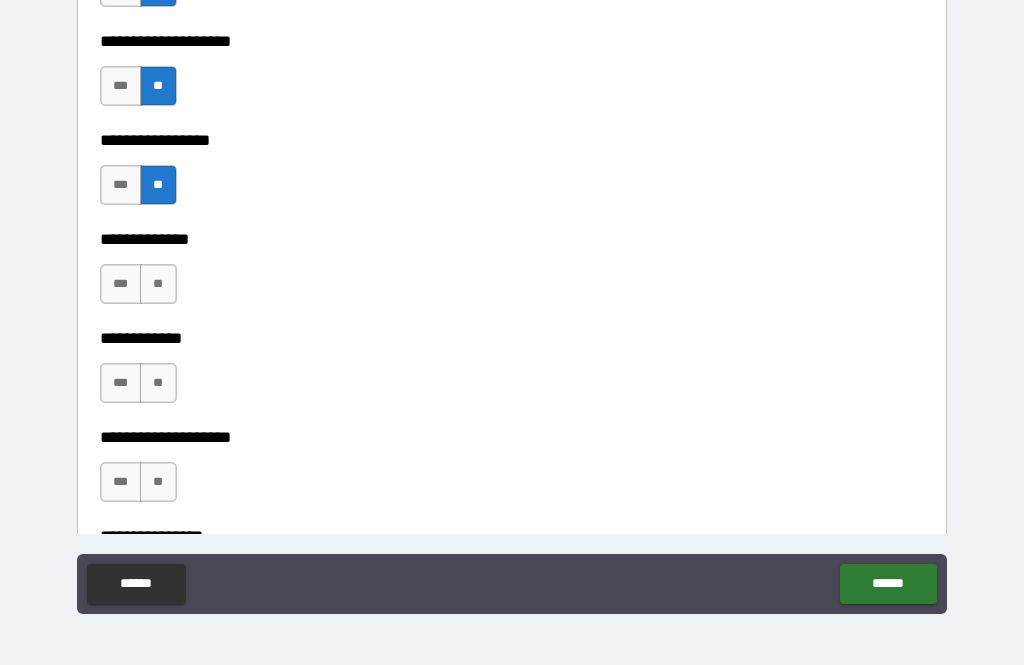 scroll, scrollTop: 6754, scrollLeft: 0, axis: vertical 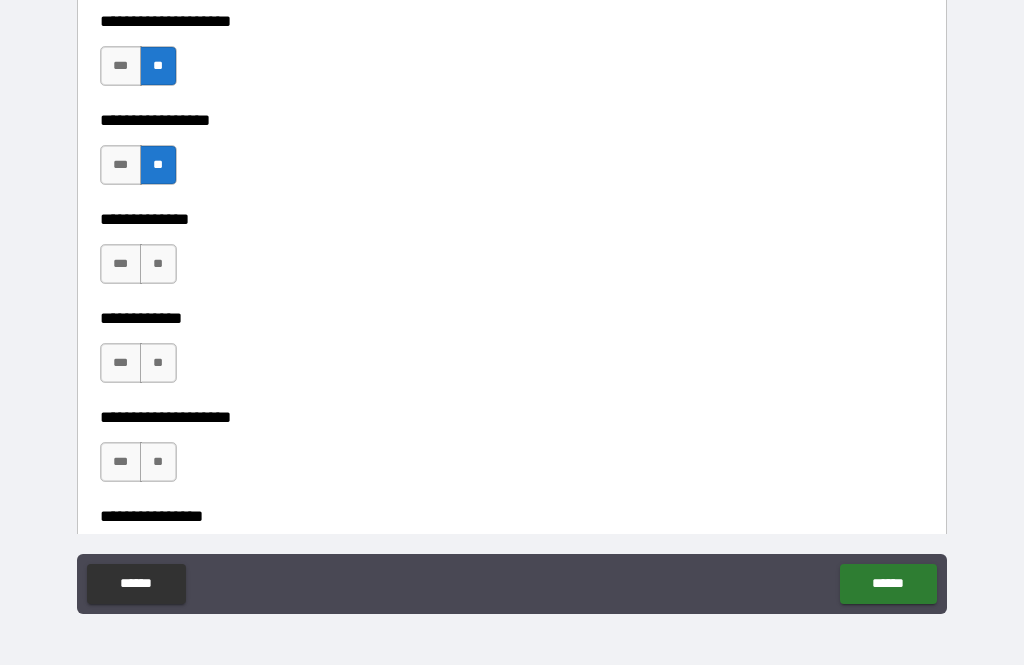 click on "**" at bounding box center (158, 264) 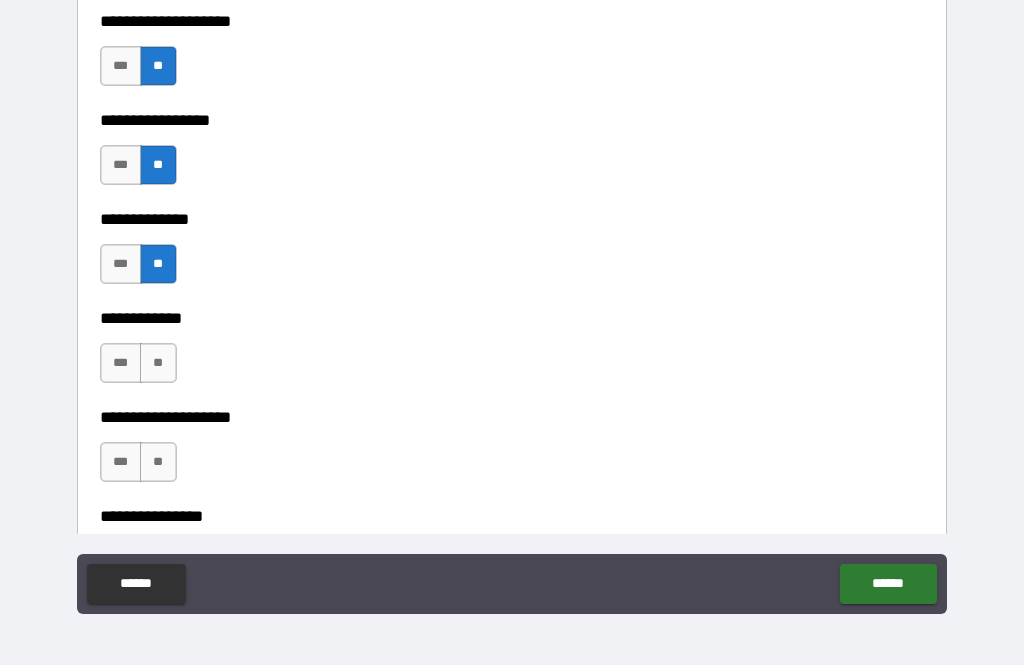 click on "**" at bounding box center (158, 363) 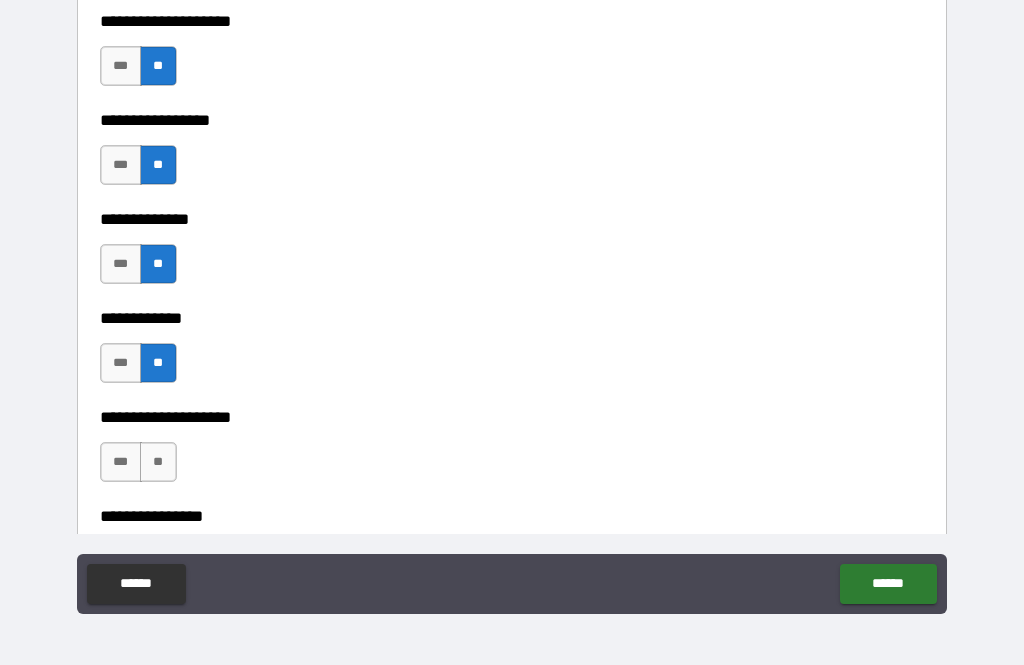 click on "**" at bounding box center (158, 462) 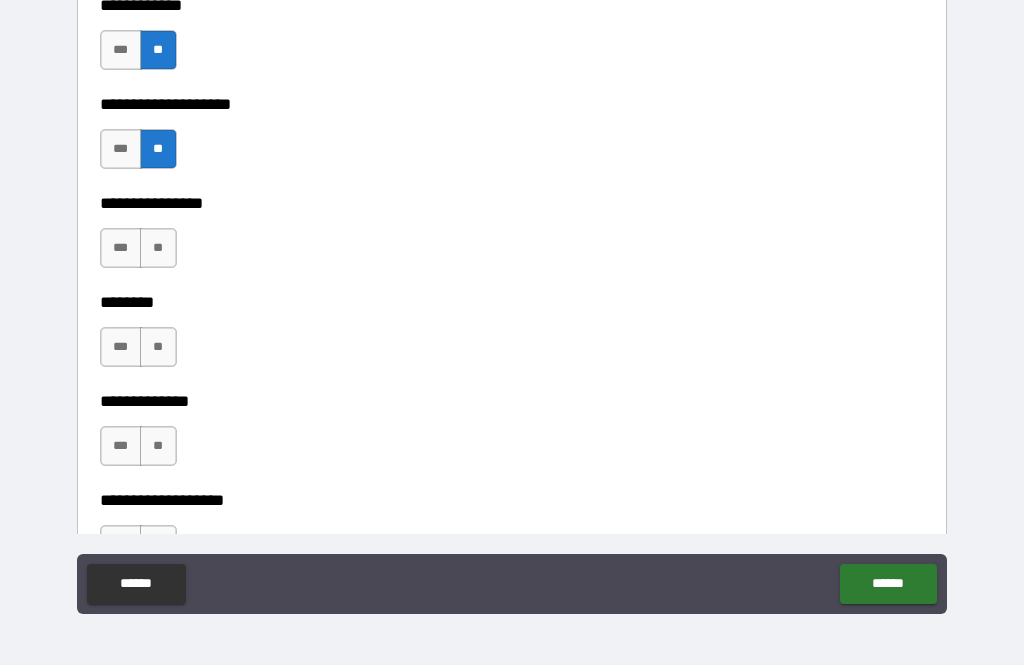 scroll, scrollTop: 7069, scrollLeft: 0, axis: vertical 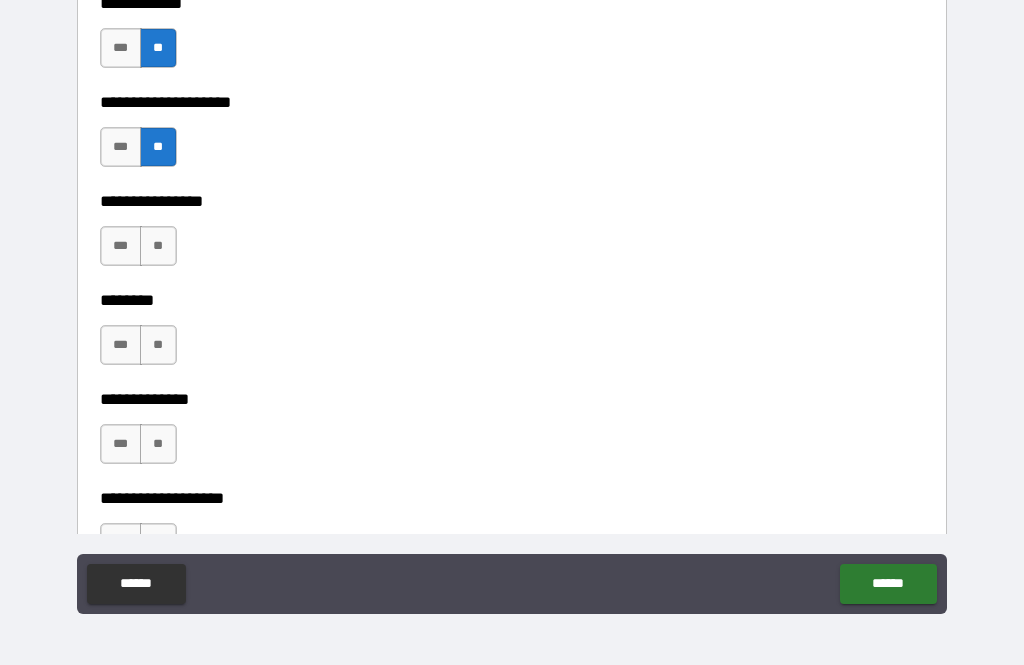 click on "**" at bounding box center (158, 246) 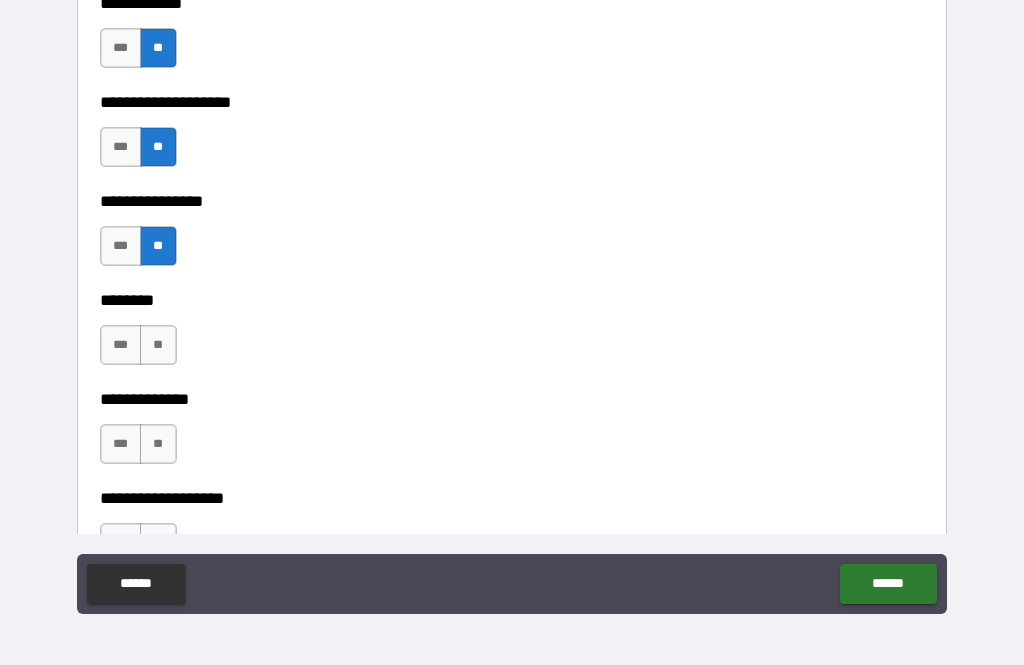 click on "**" at bounding box center [158, 345] 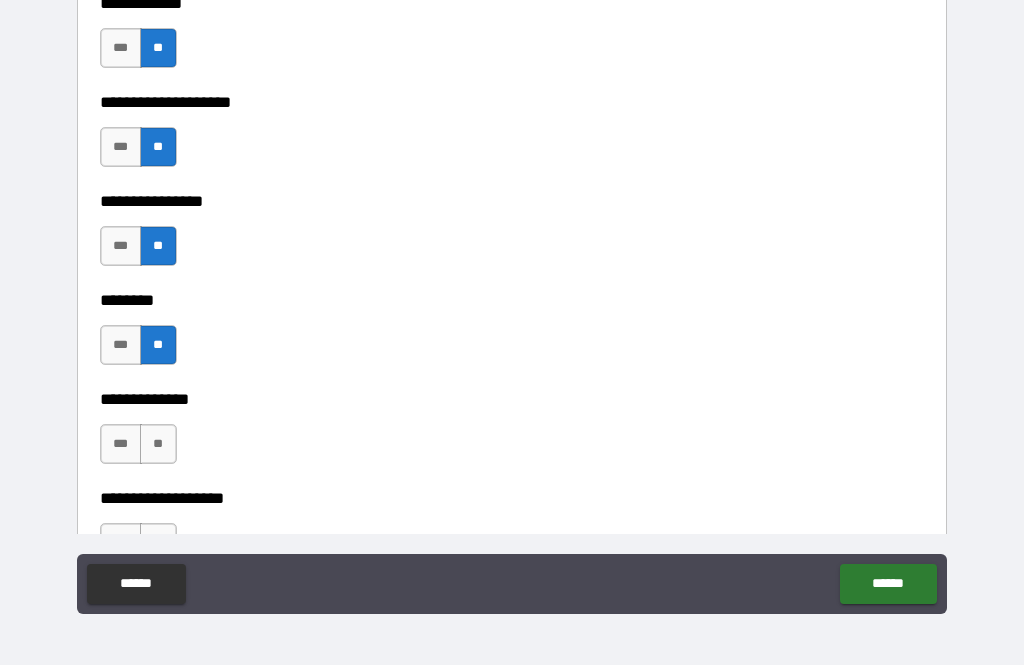 click on "**" at bounding box center (158, 444) 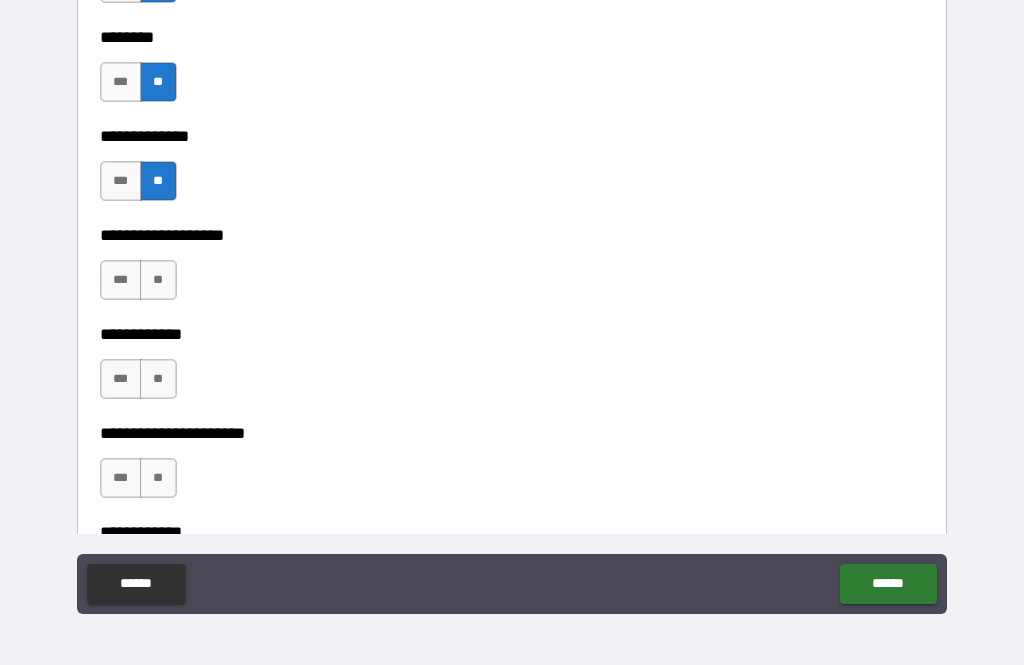 scroll, scrollTop: 7345, scrollLeft: 0, axis: vertical 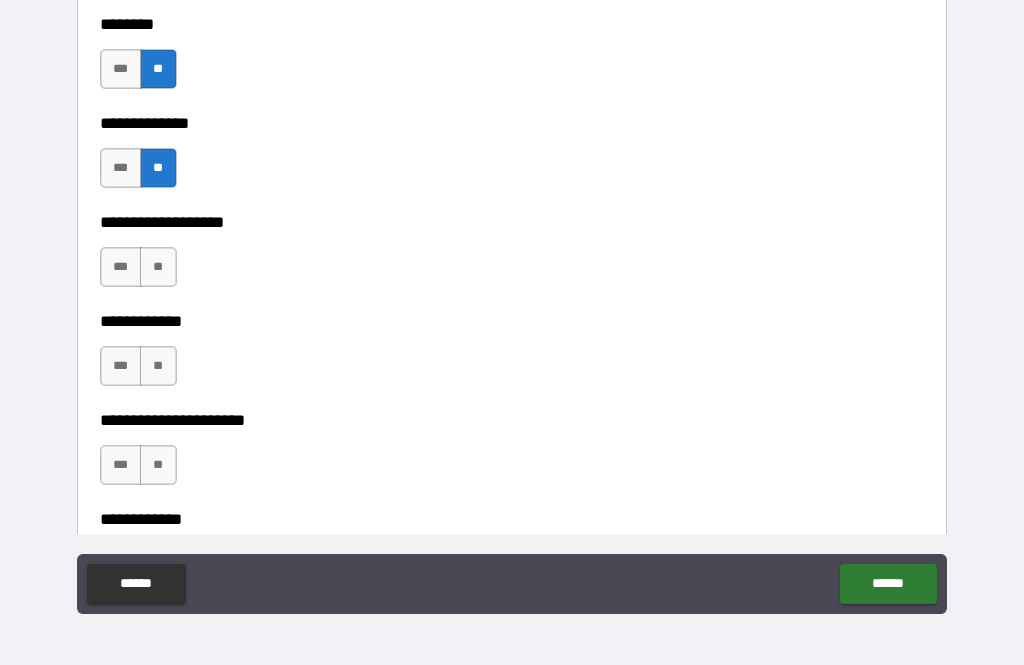 click on "**" at bounding box center (158, 267) 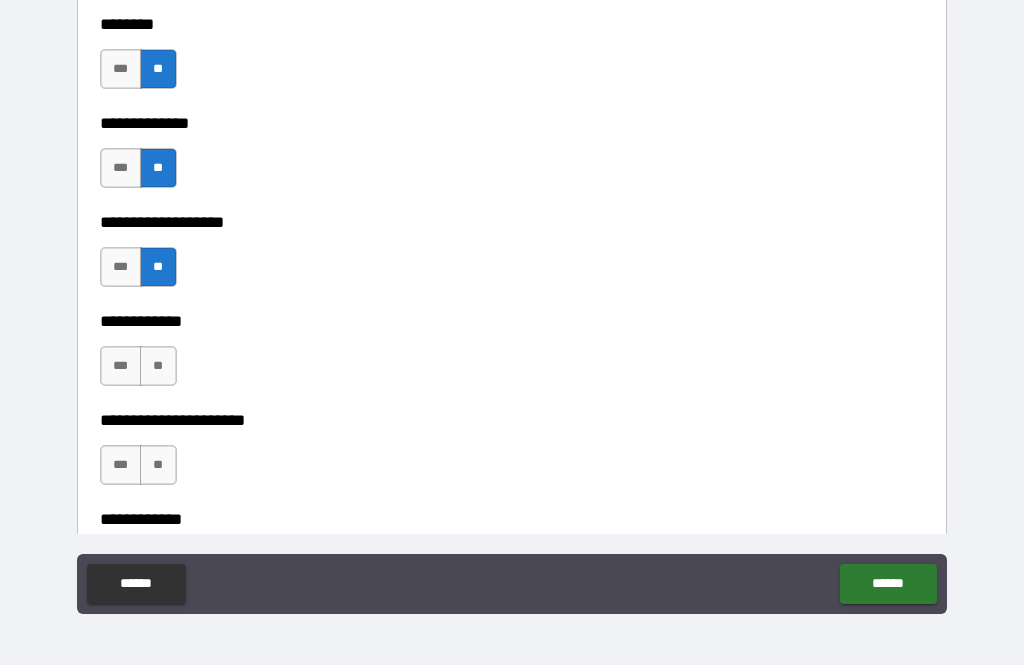 click on "**" at bounding box center (158, 366) 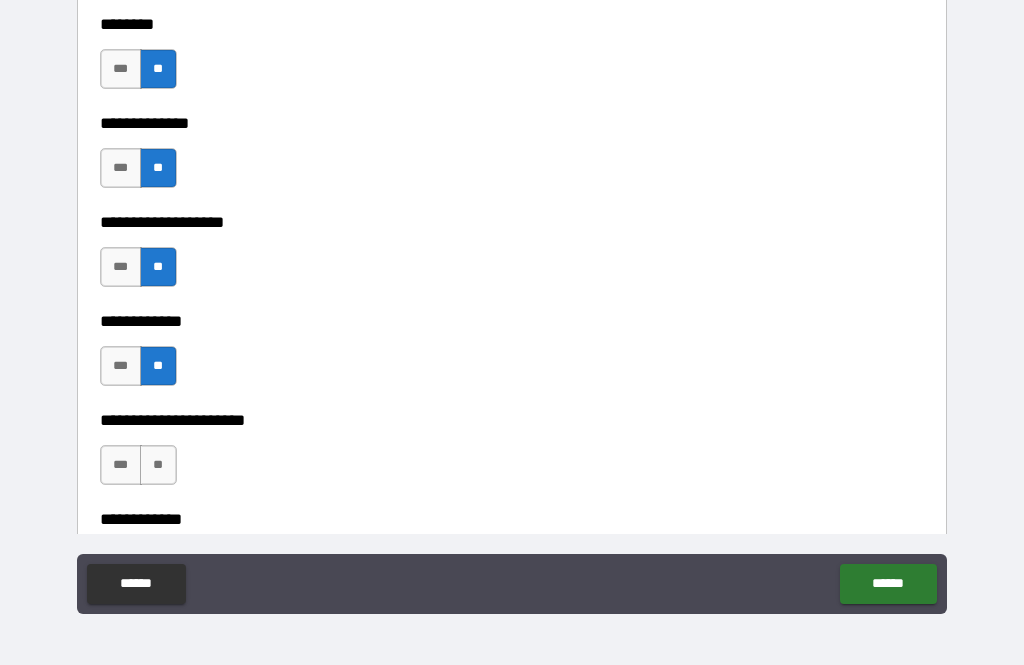 click on "**" at bounding box center [158, 465] 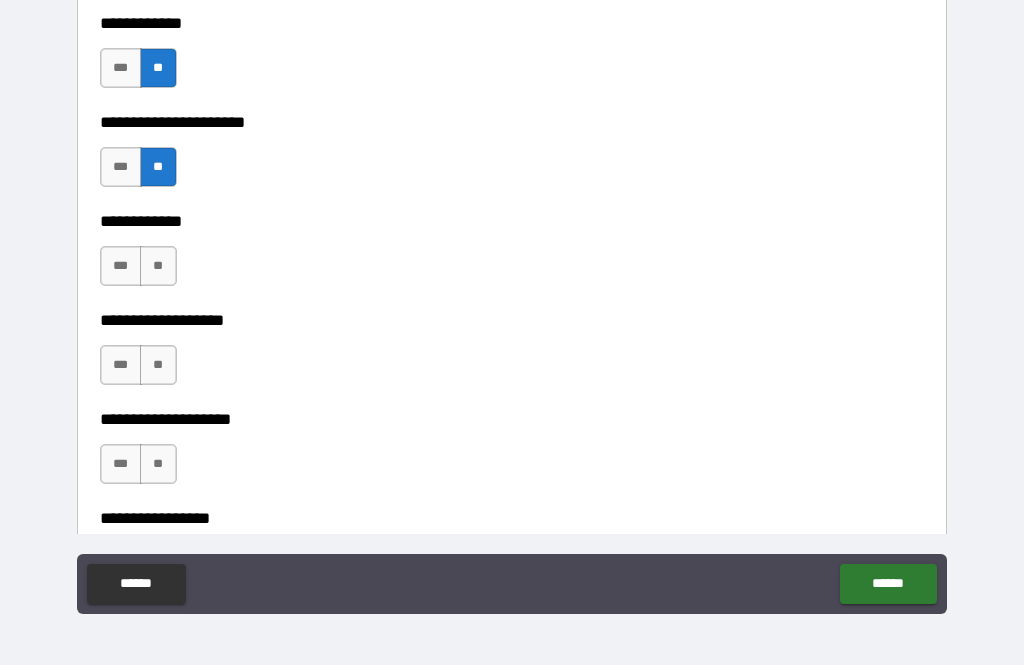 scroll, scrollTop: 7658, scrollLeft: 0, axis: vertical 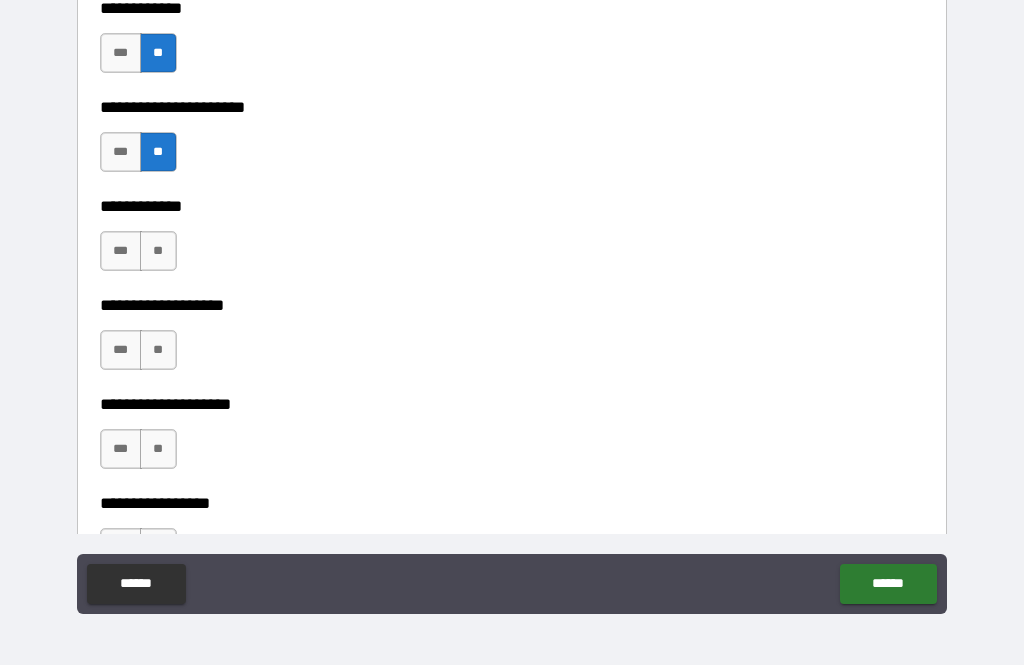 click on "**" at bounding box center [158, 251] 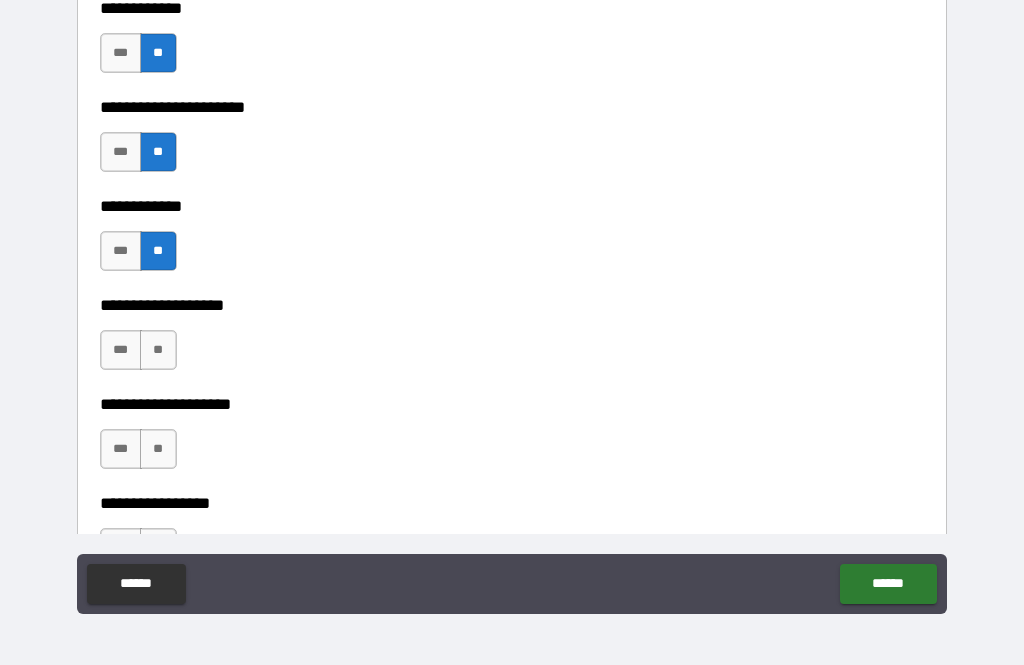 click on "**" at bounding box center (158, 350) 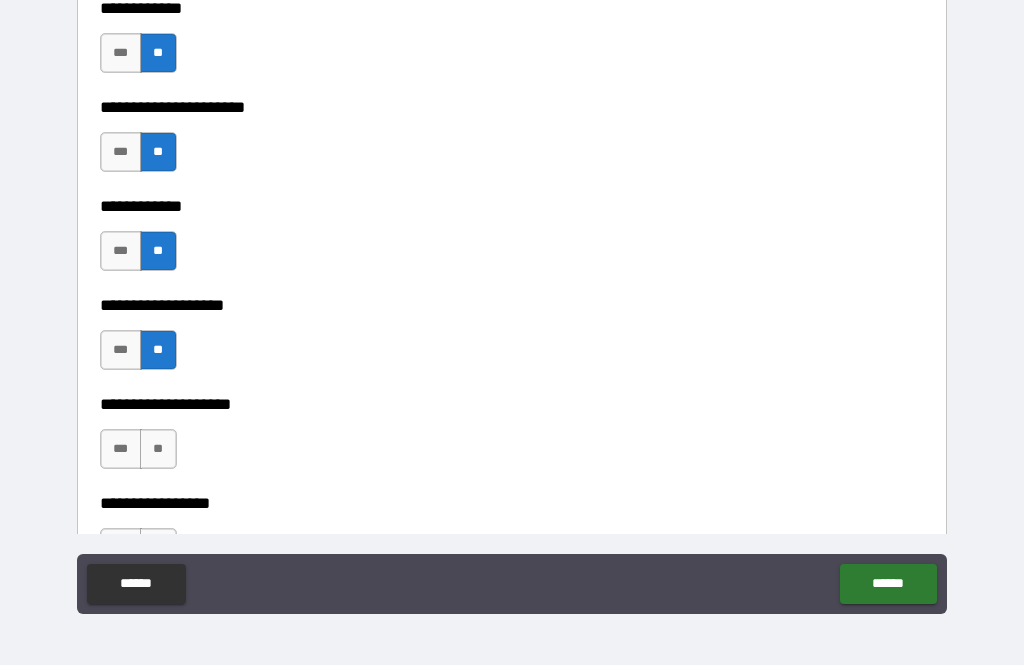 click on "**" at bounding box center [158, 449] 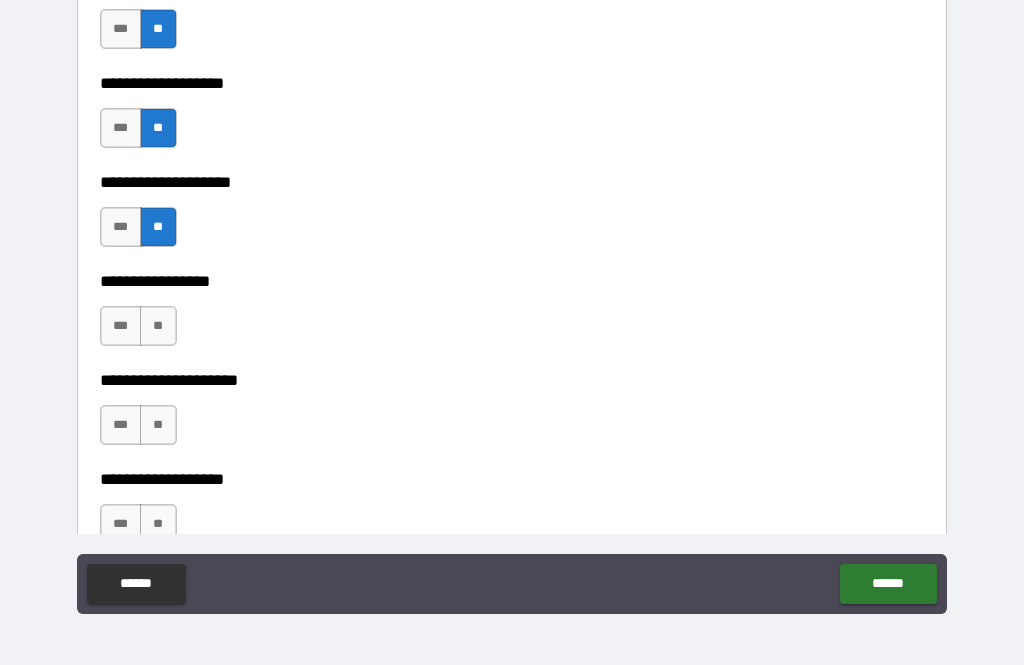 scroll, scrollTop: 7888, scrollLeft: 0, axis: vertical 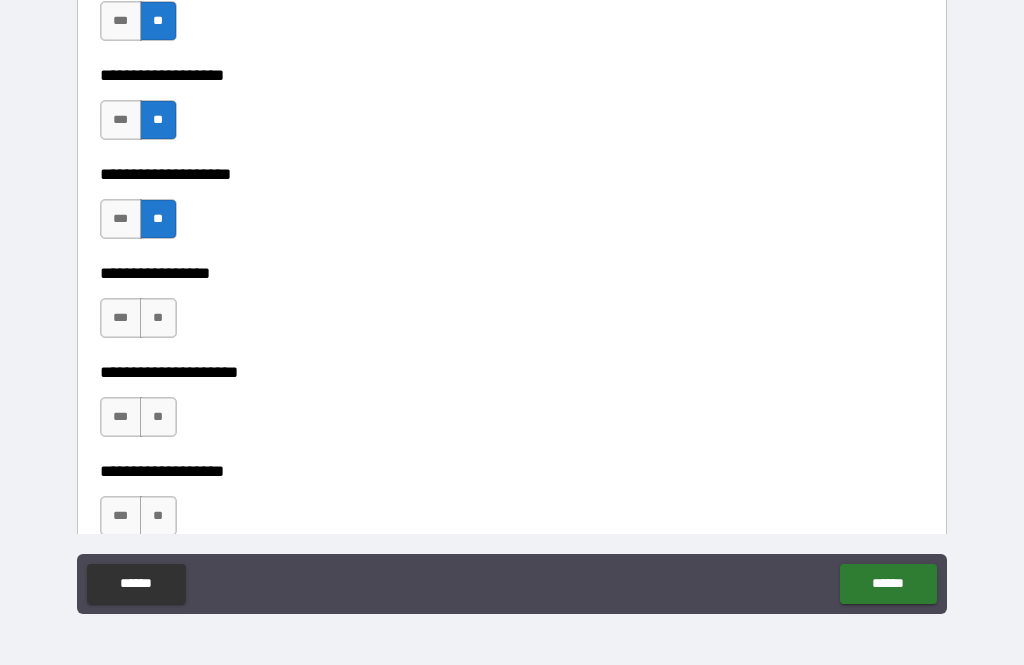 click on "**" at bounding box center (158, 318) 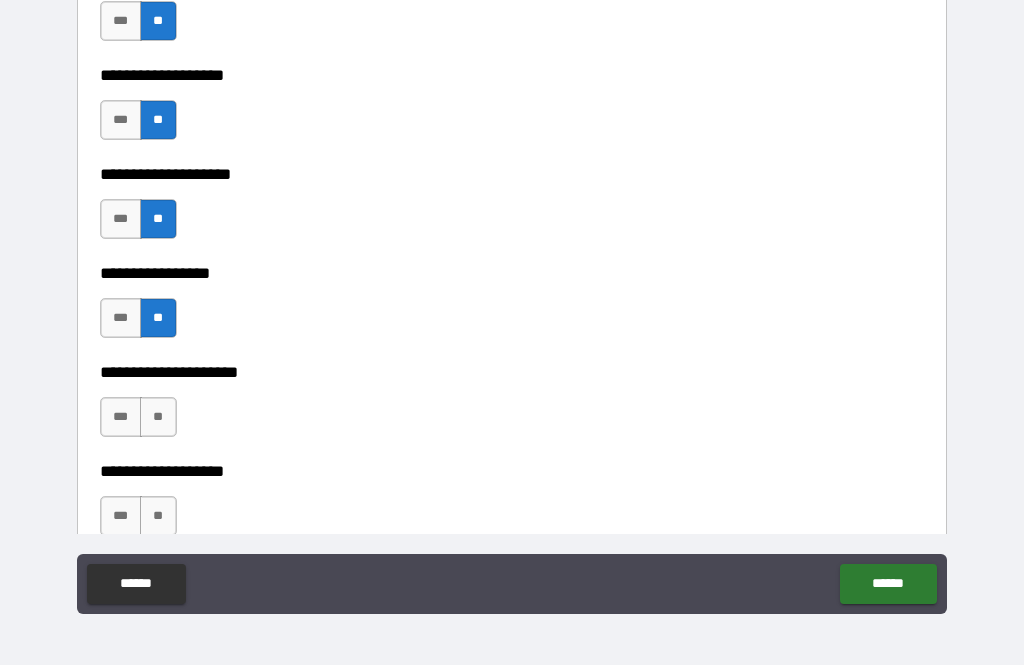 click on "**" at bounding box center [158, 417] 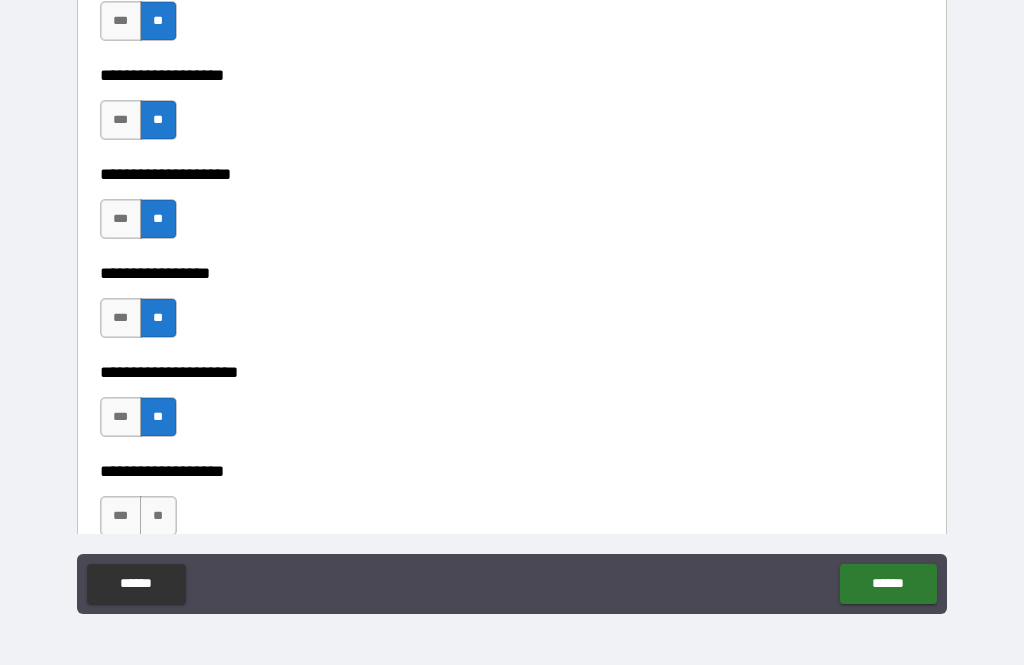 click on "**" at bounding box center (158, 516) 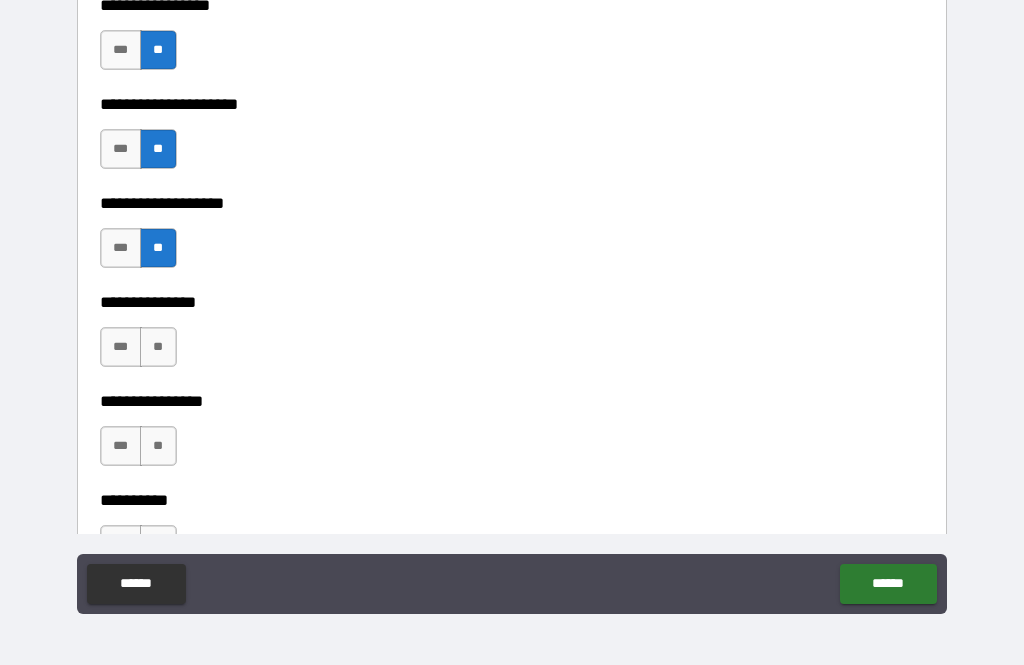 scroll, scrollTop: 8169, scrollLeft: 0, axis: vertical 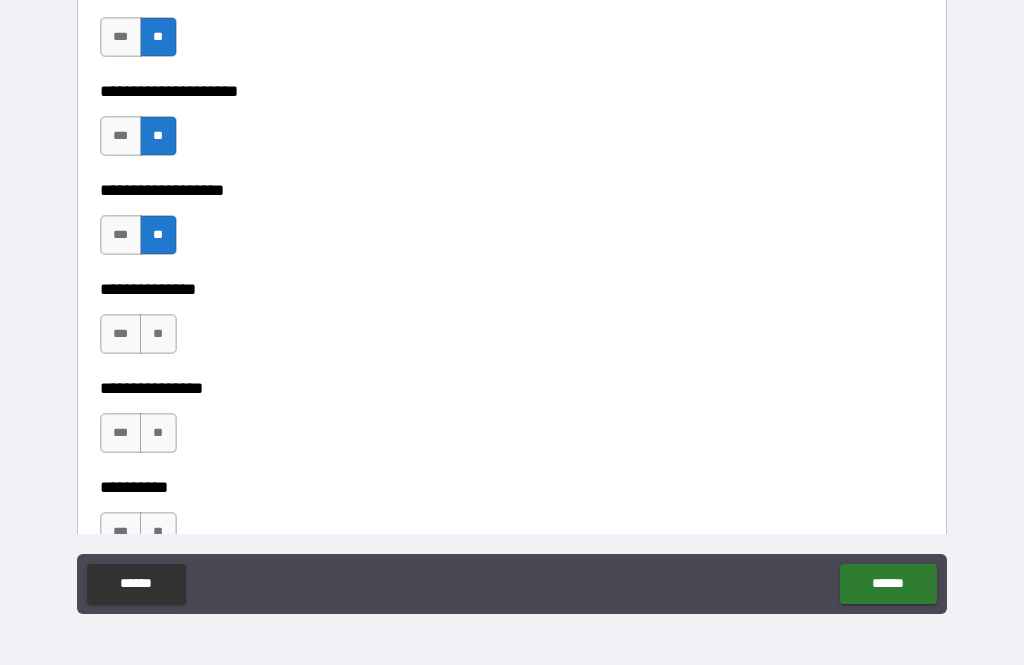 click on "**" at bounding box center [158, 334] 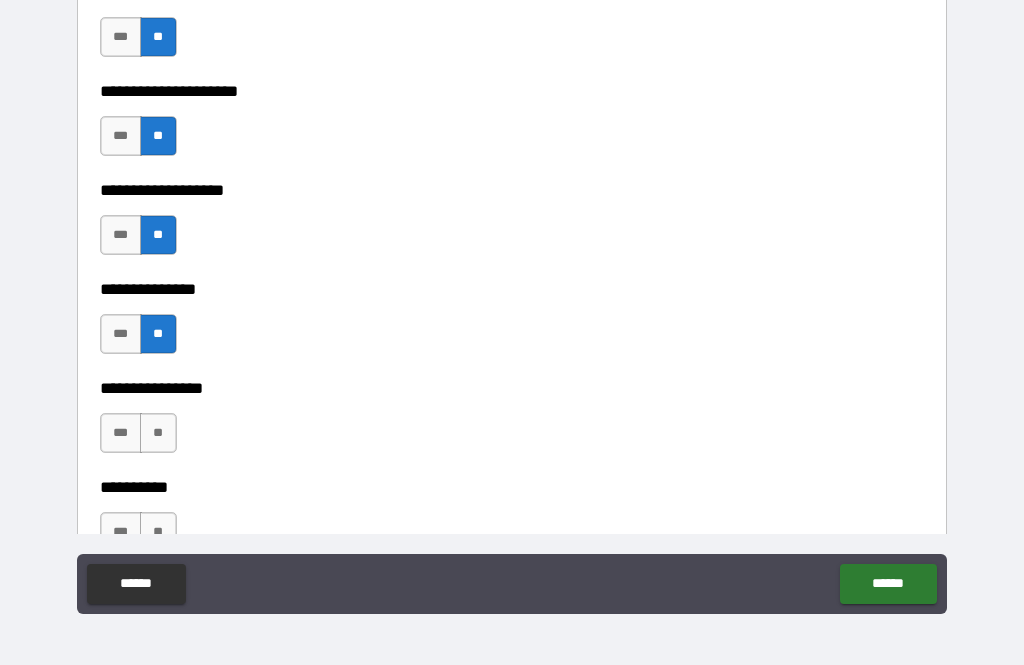 click on "**" at bounding box center (158, 433) 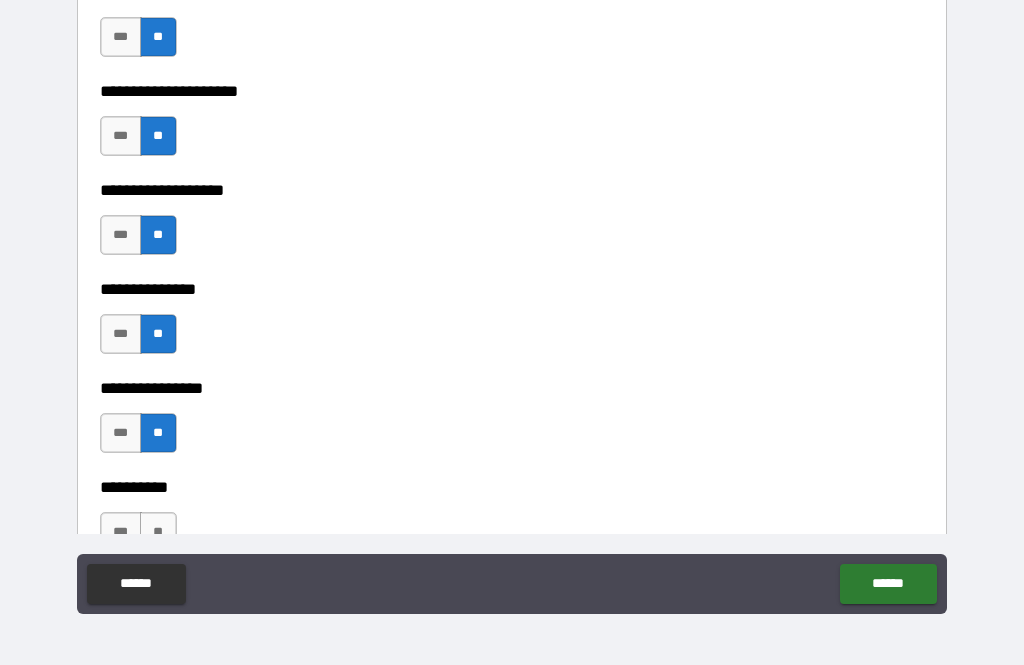 click on "**" at bounding box center (158, 532) 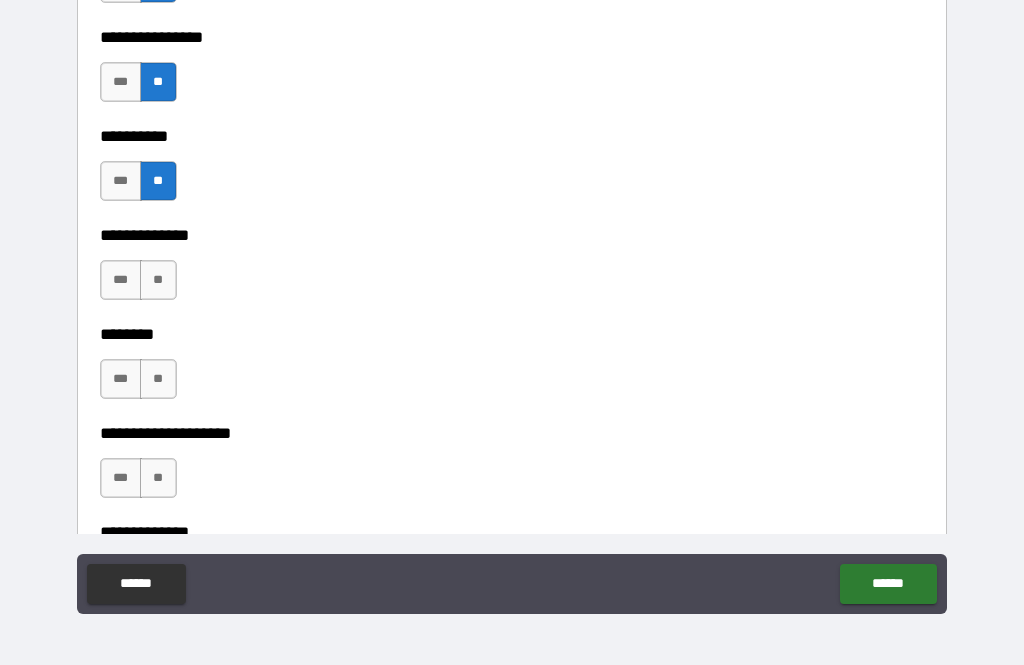 scroll, scrollTop: 8530, scrollLeft: 0, axis: vertical 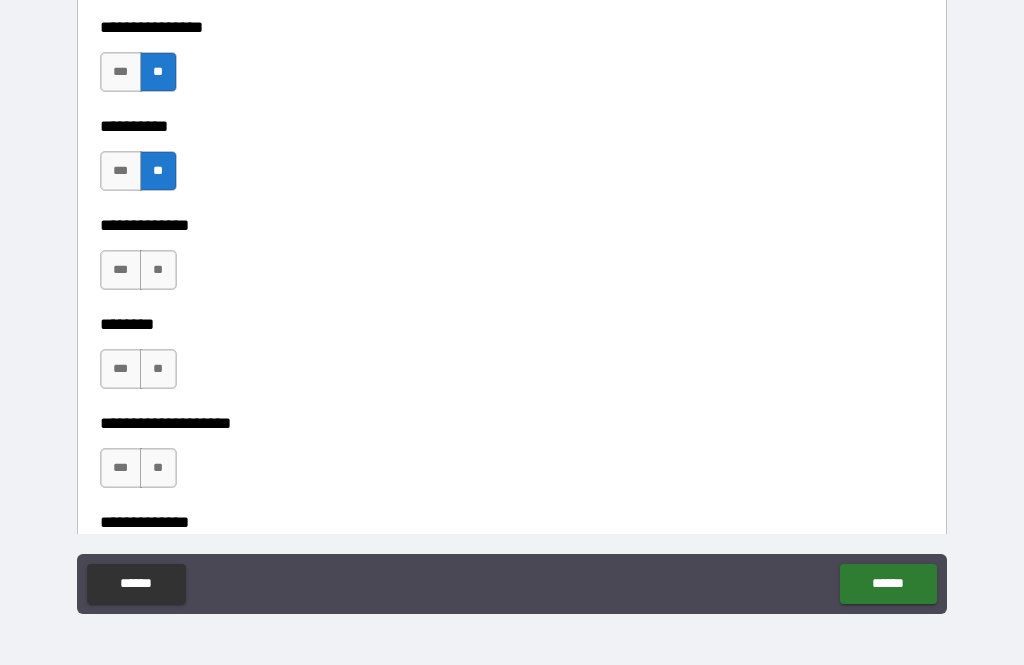 click on "**" at bounding box center (158, 270) 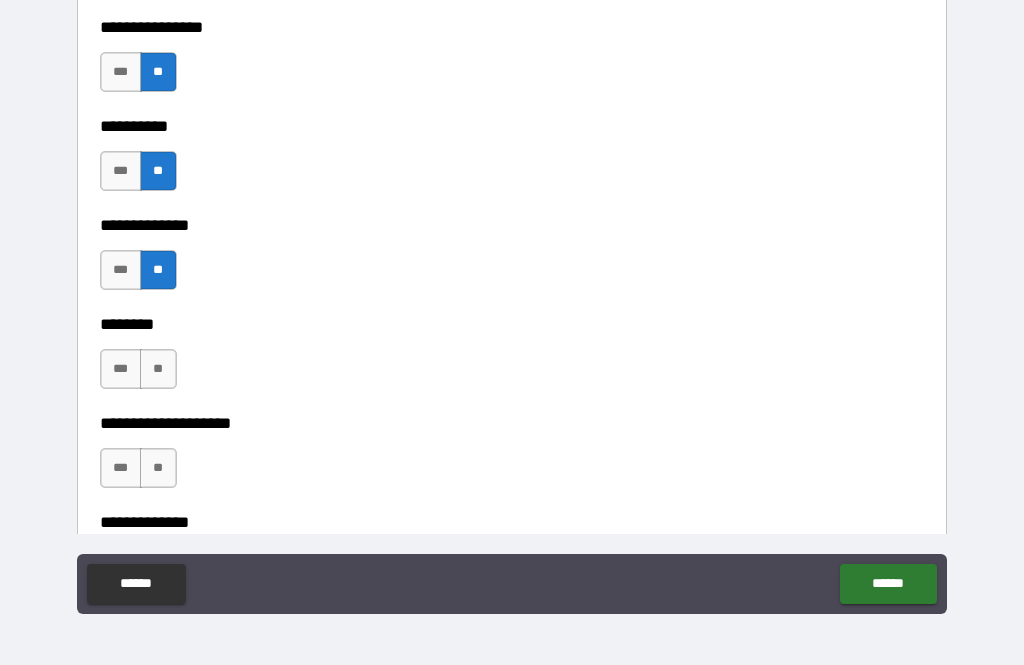 click on "**" at bounding box center [158, 369] 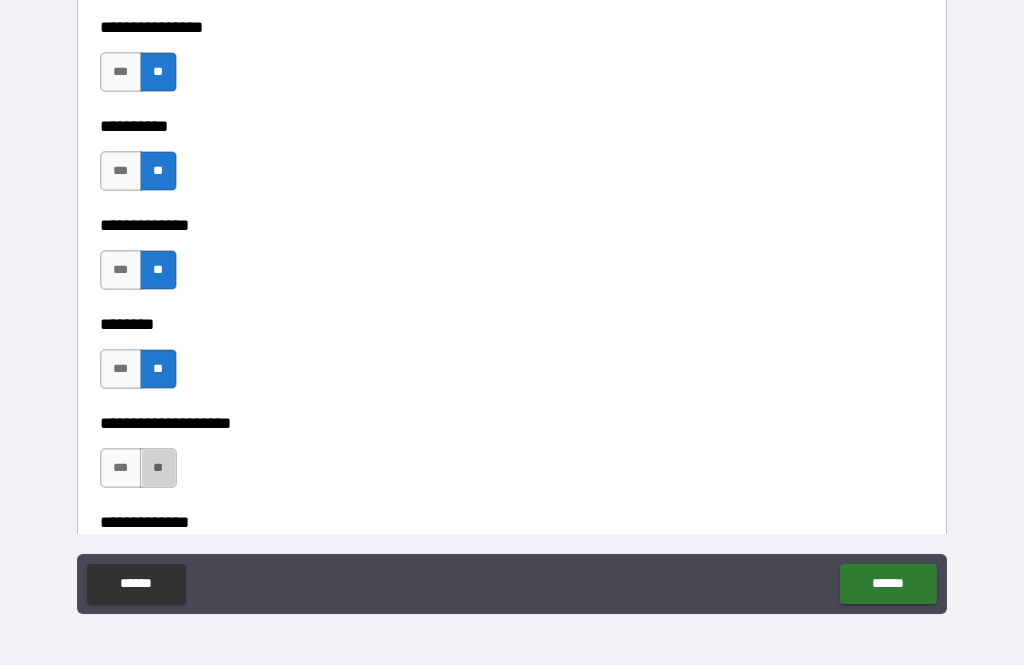 click on "**" at bounding box center (158, 468) 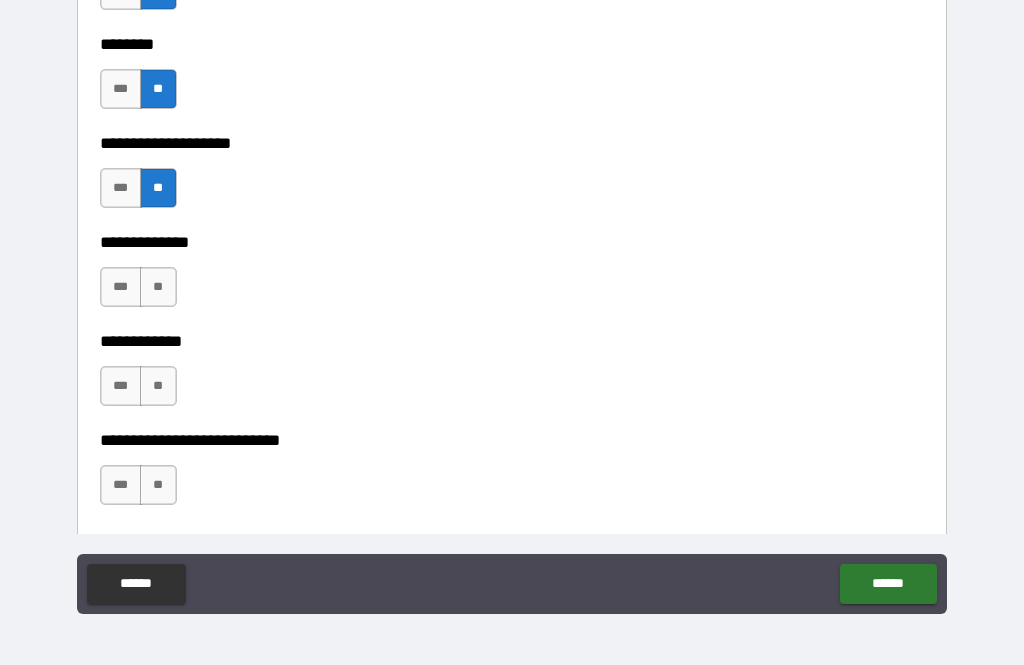 scroll, scrollTop: 8811, scrollLeft: 0, axis: vertical 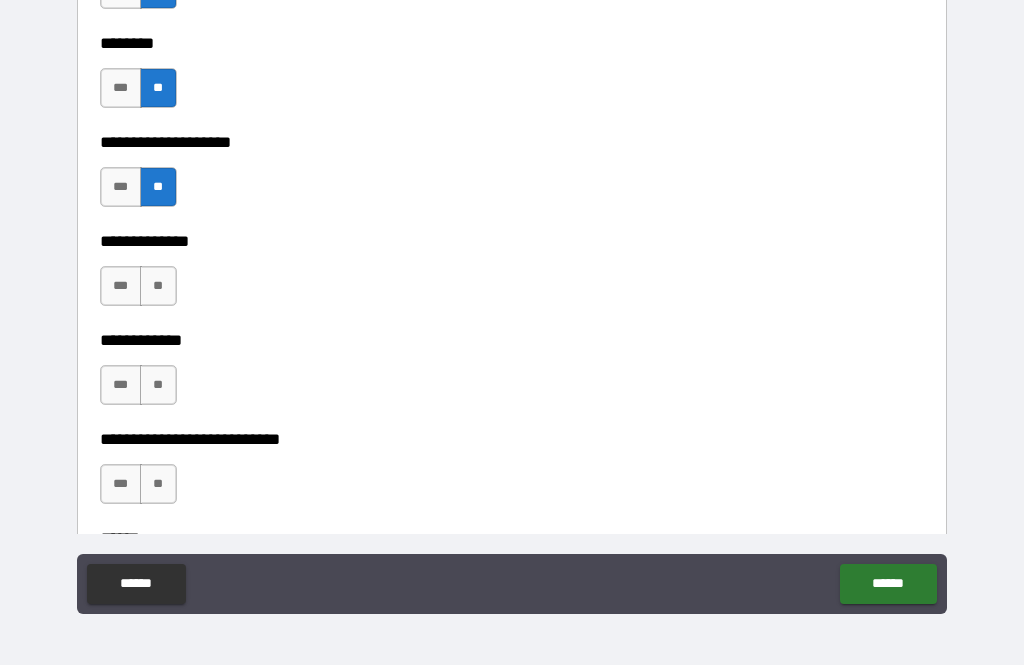 click on "**" at bounding box center [158, 286] 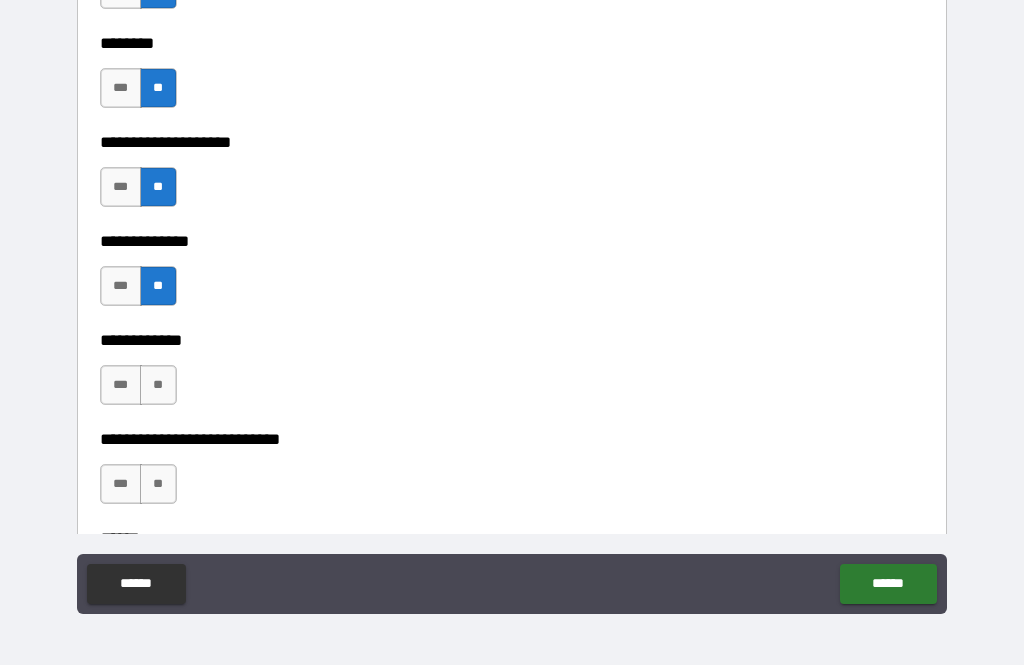 click on "**" at bounding box center (158, 385) 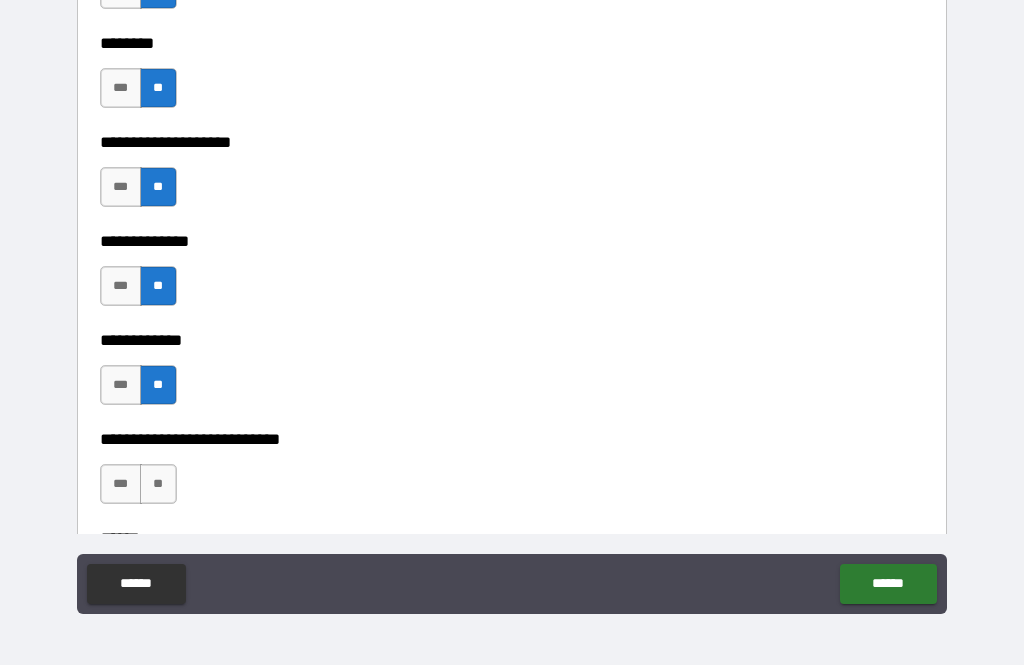 click on "**" at bounding box center [158, 484] 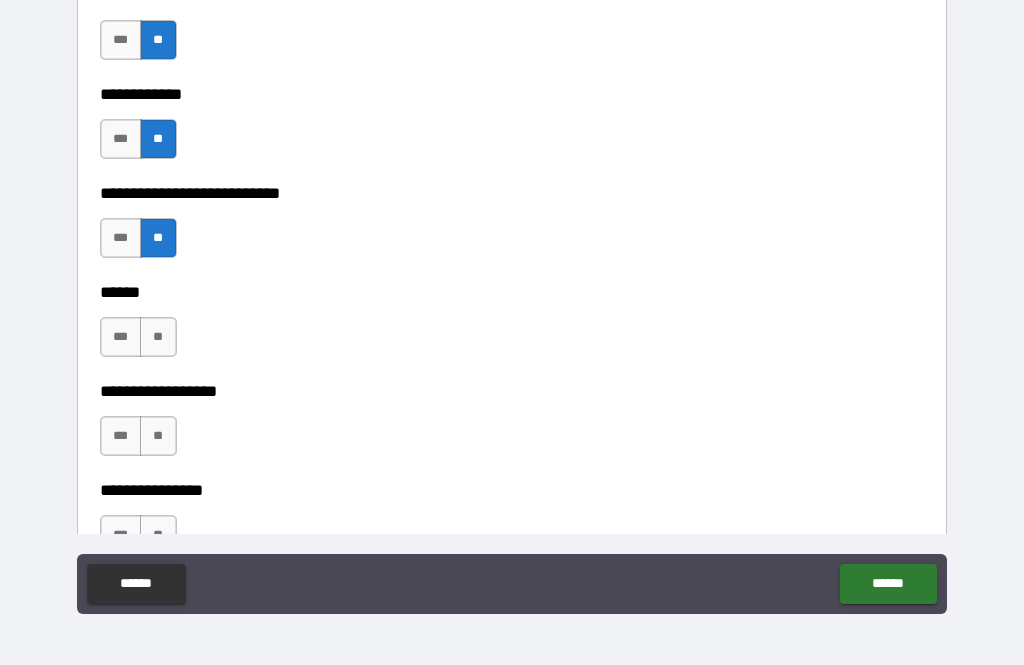 scroll, scrollTop: 9061, scrollLeft: 0, axis: vertical 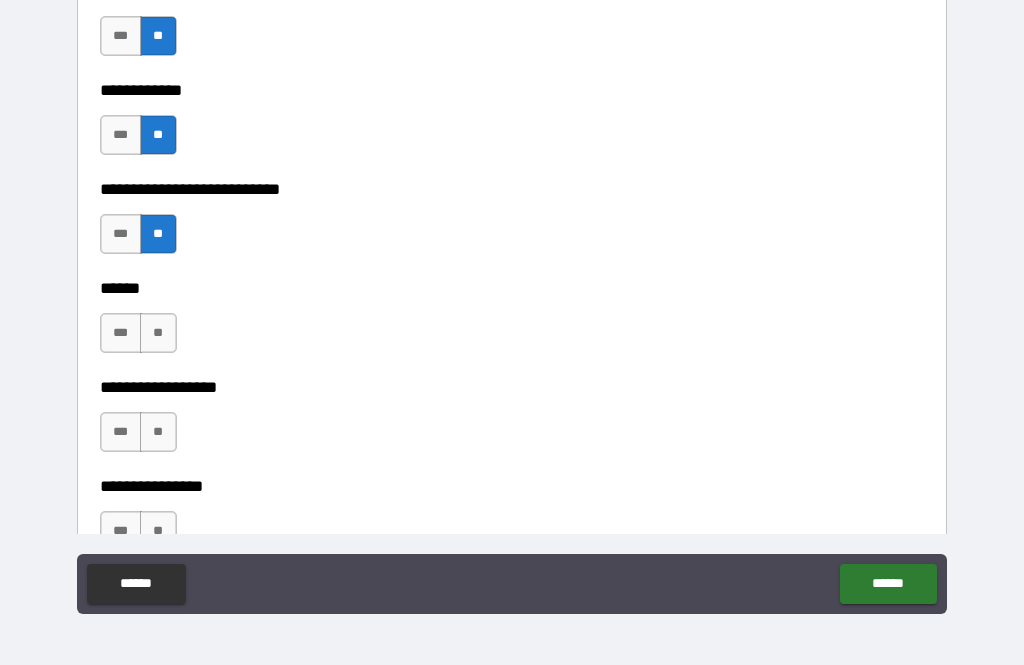 click on "**" at bounding box center (158, 333) 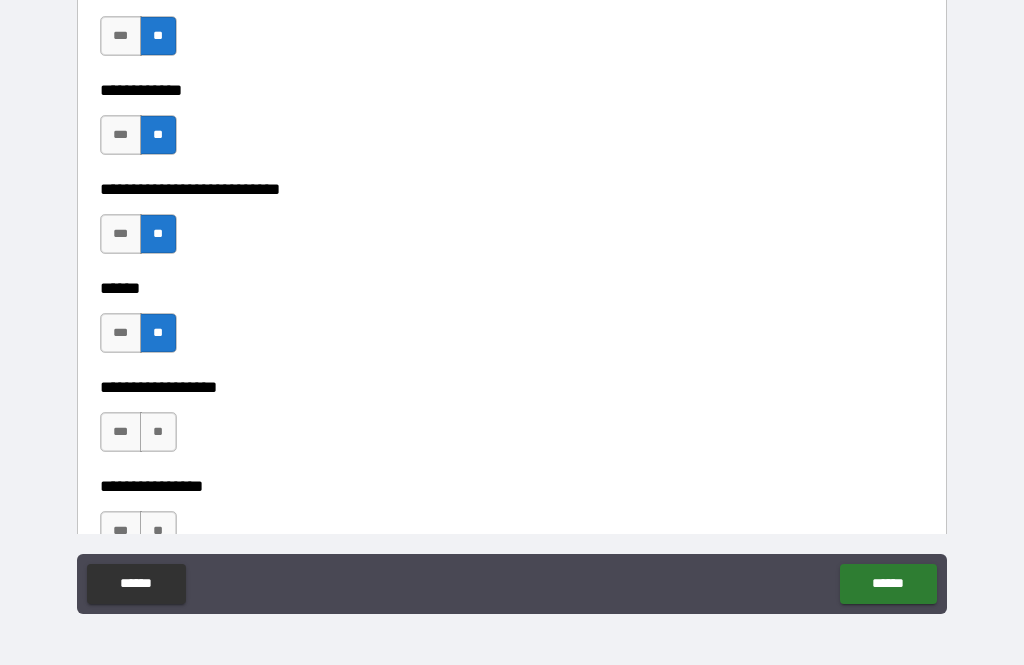 click on "**" at bounding box center (158, 432) 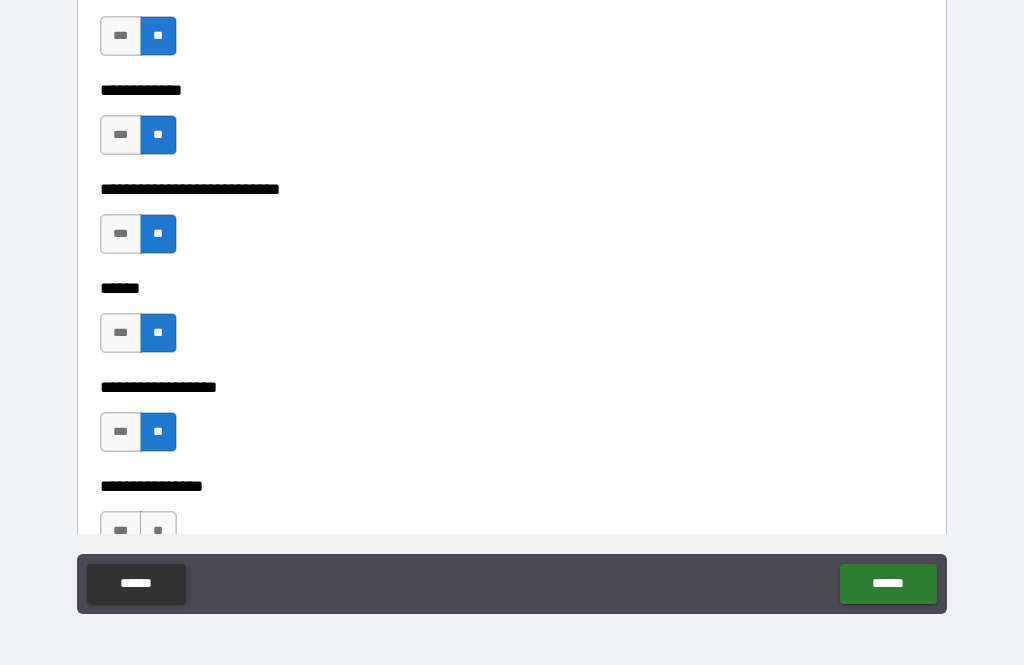 scroll, scrollTop: 9272, scrollLeft: 0, axis: vertical 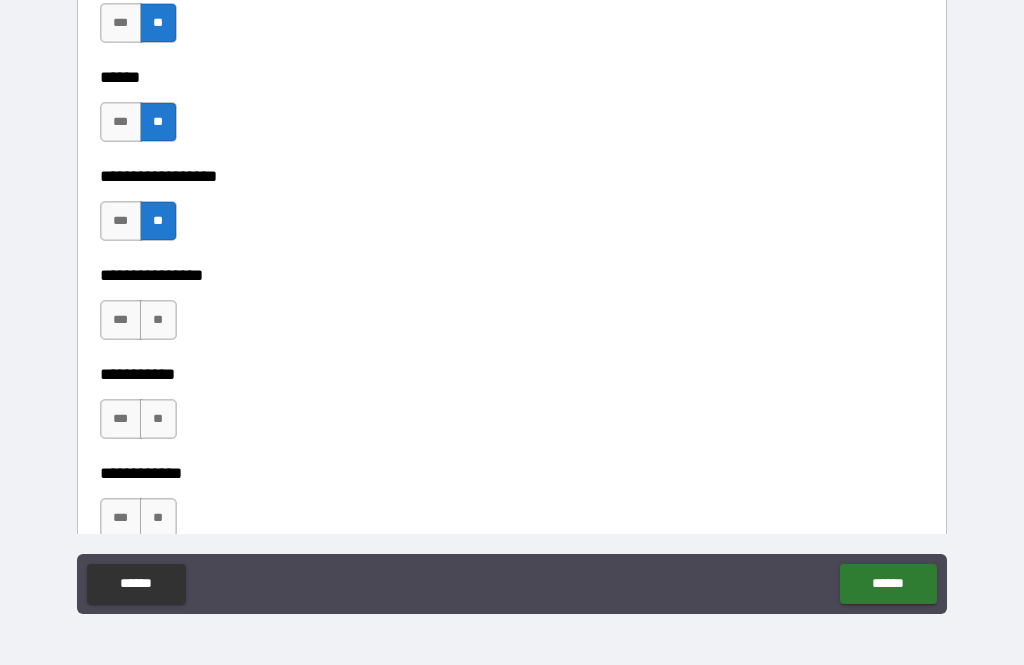 click on "**" at bounding box center (158, 320) 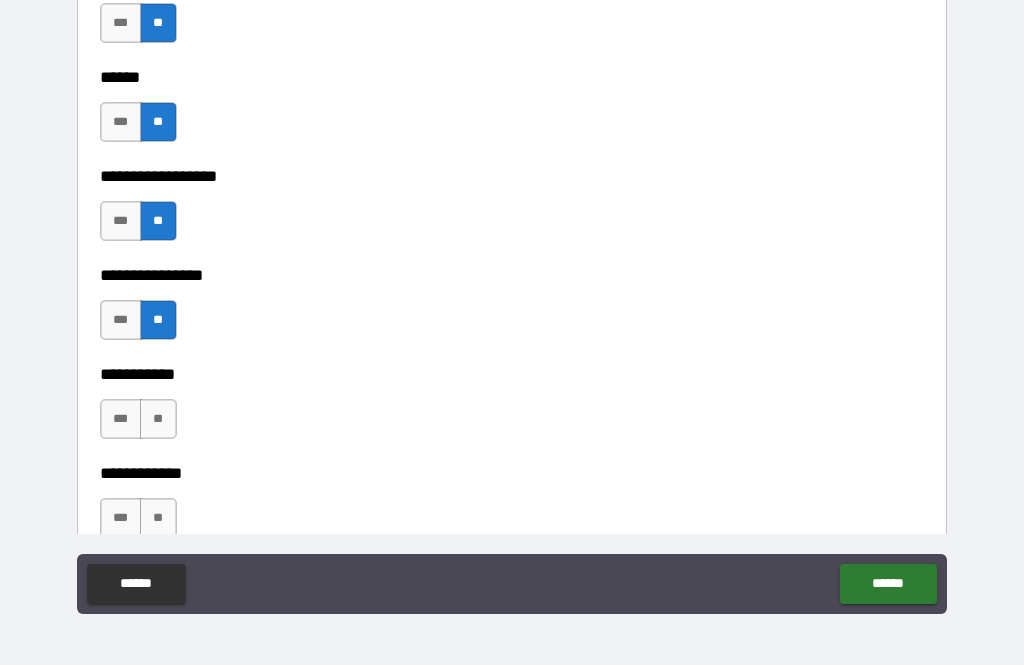 click on "**" at bounding box center (158, 419) 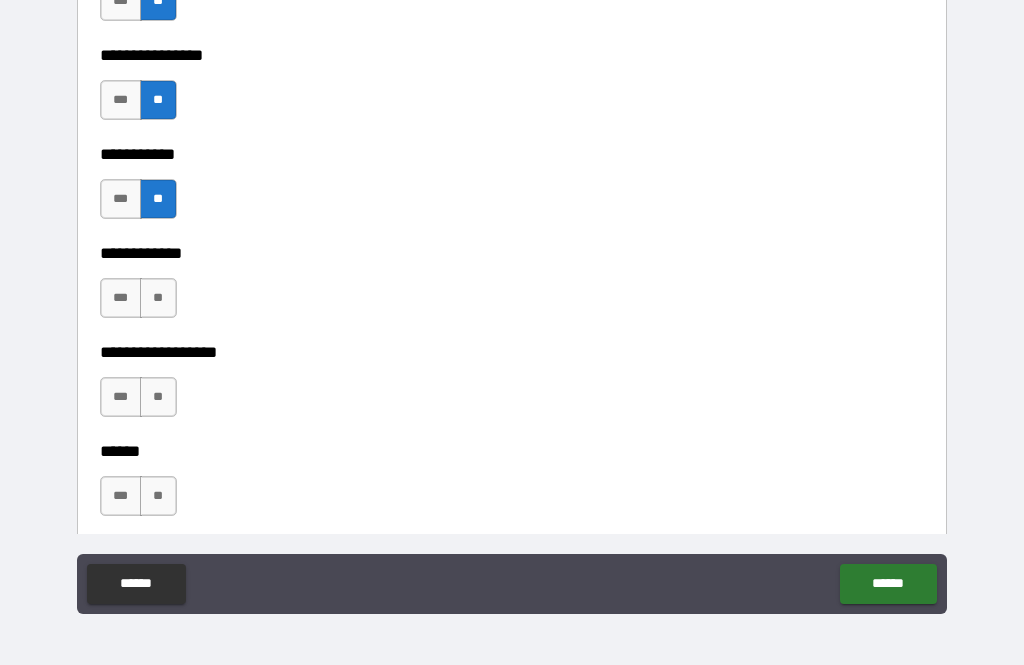scroll, scrollTop: 9501, scrollLeft: 0, axis: vertical 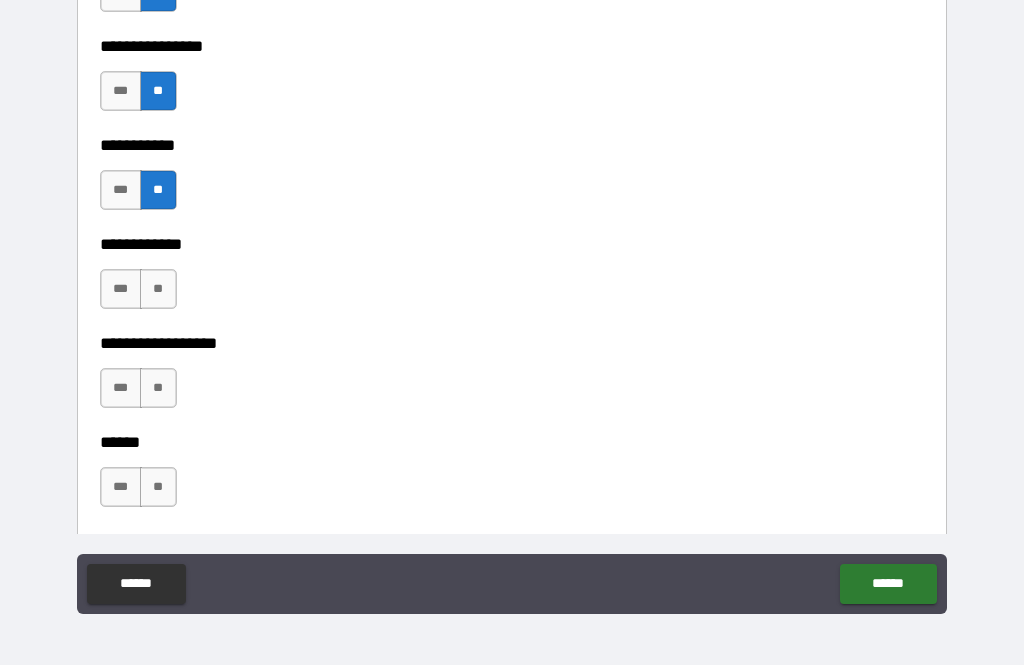 click on "**" at bounding box center (158, 289) 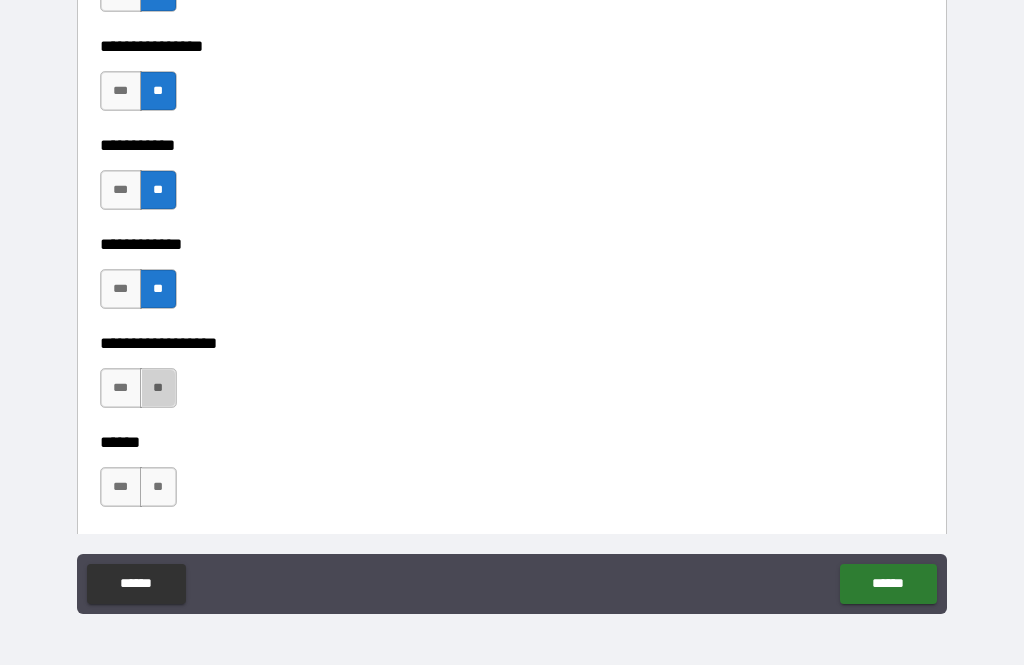 click on "**" at bounding box center (158, 388) 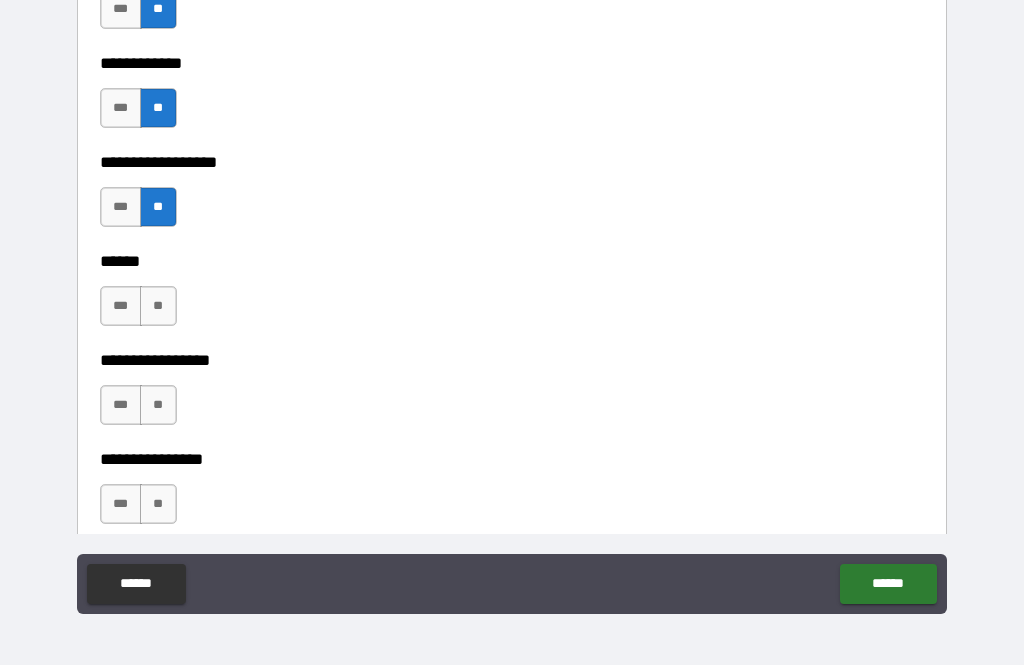 scroll, scrollTop: 9684, scrollLeft: 0, axis: vertical 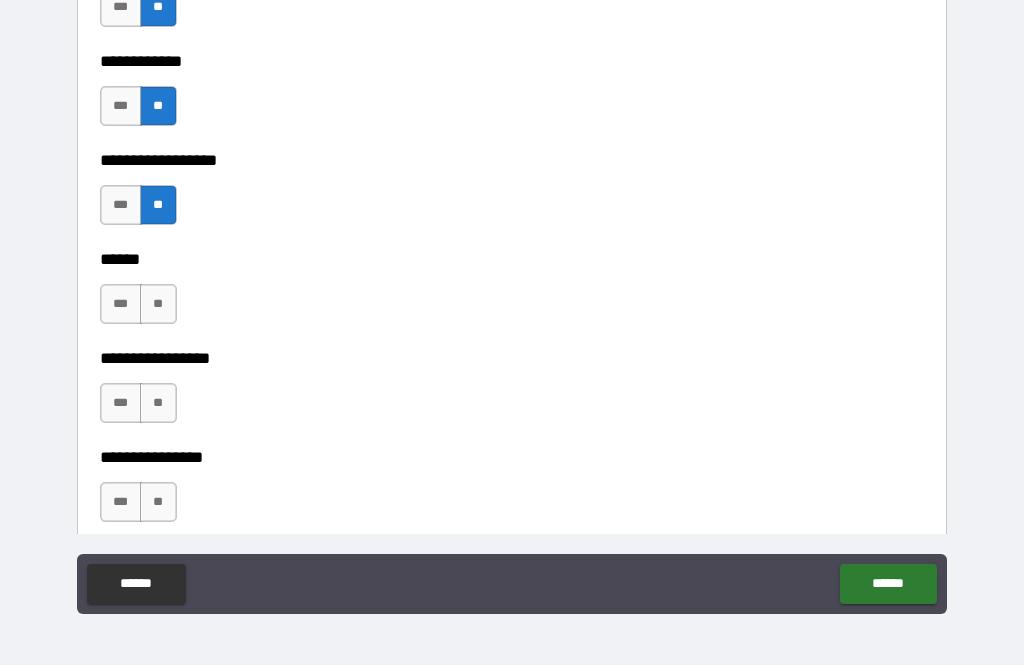 click on "**" at bounding box center (158, 304) 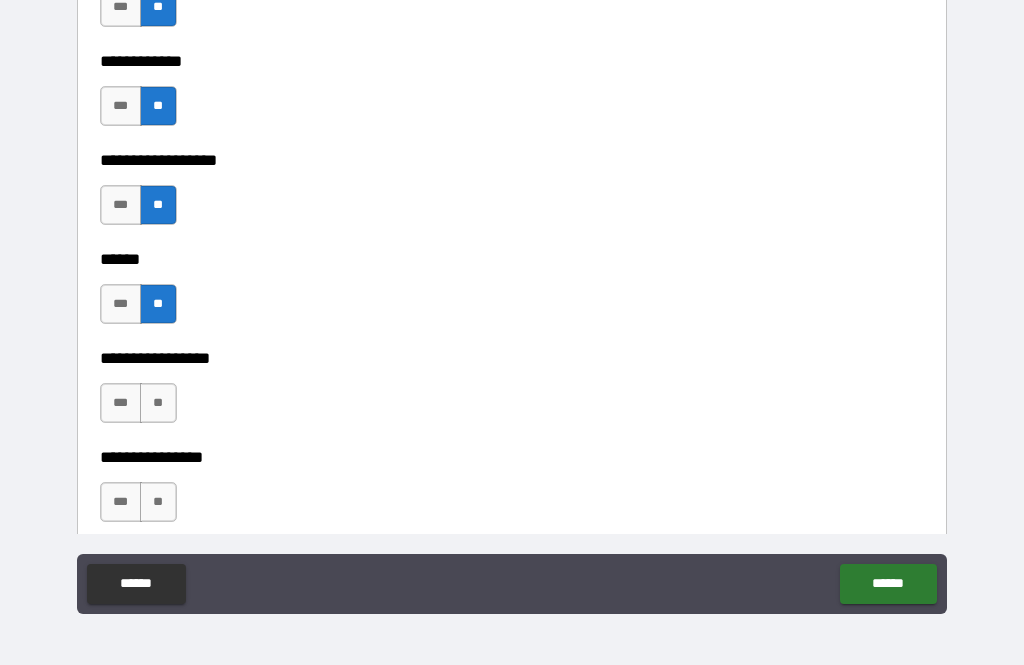 click on "**" at bounding box center [158, 403] 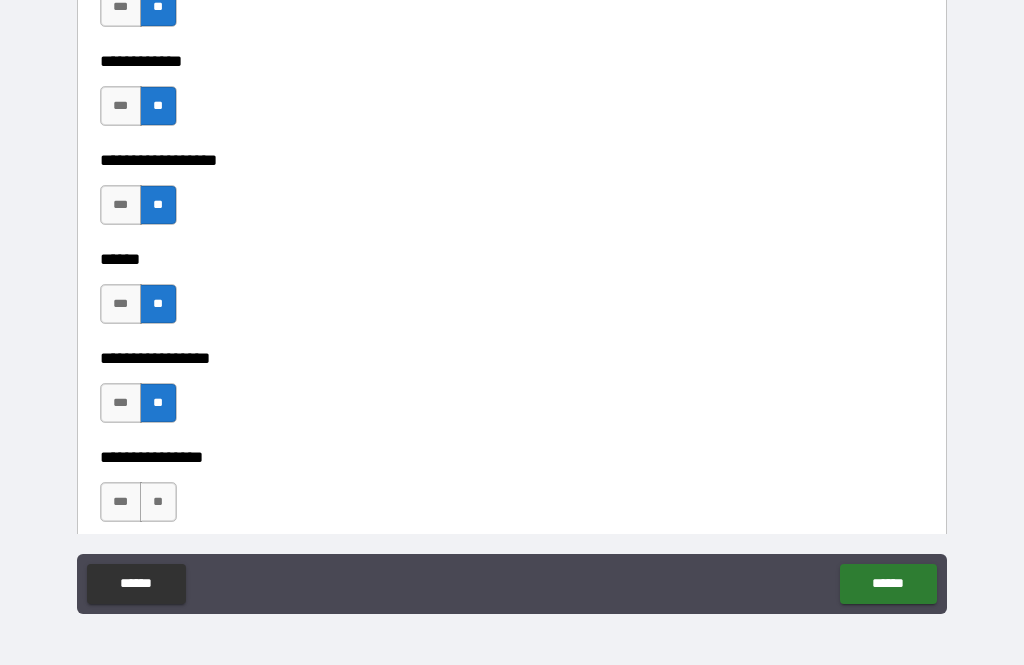 click on "**" at bounding box center [158, 502] 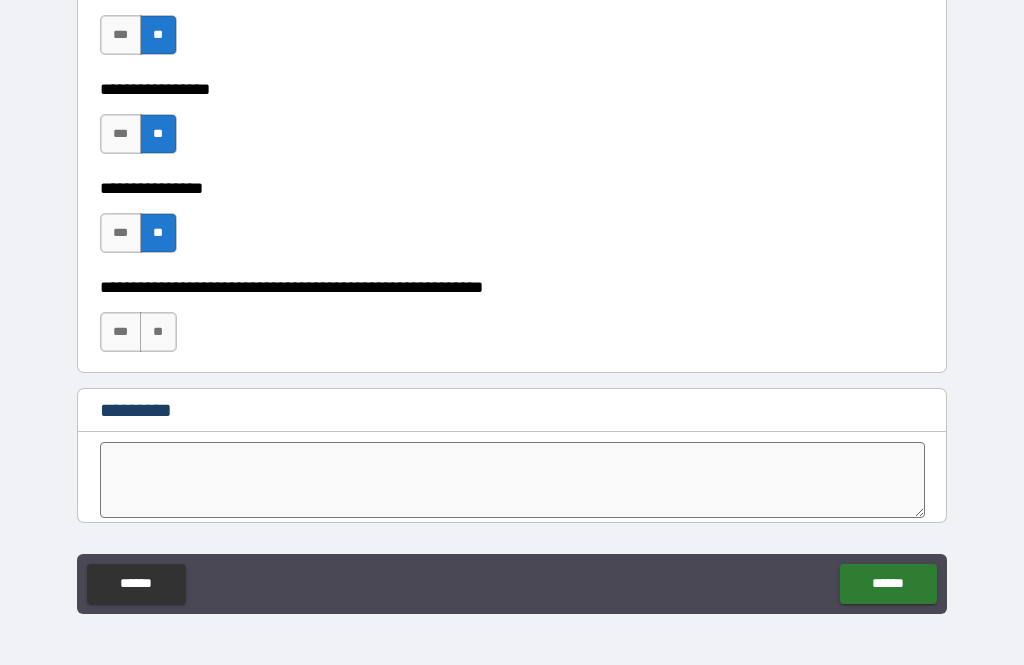 scroll, scrollTop: 9961, scrollLeft: 0, axis: vertical 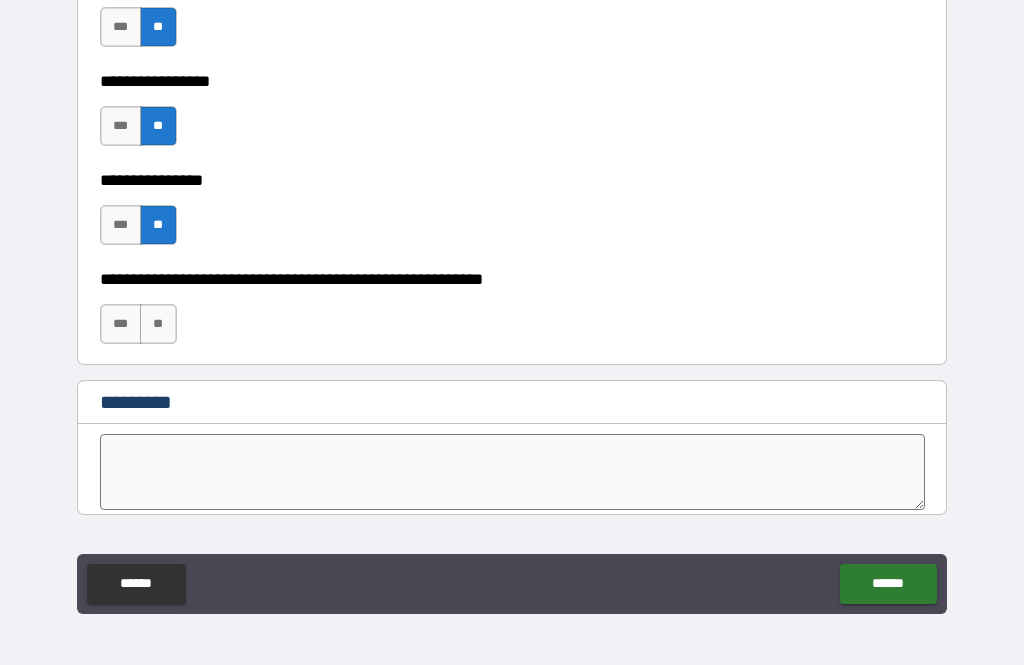 click on "**" at bounding box center [158, 324] 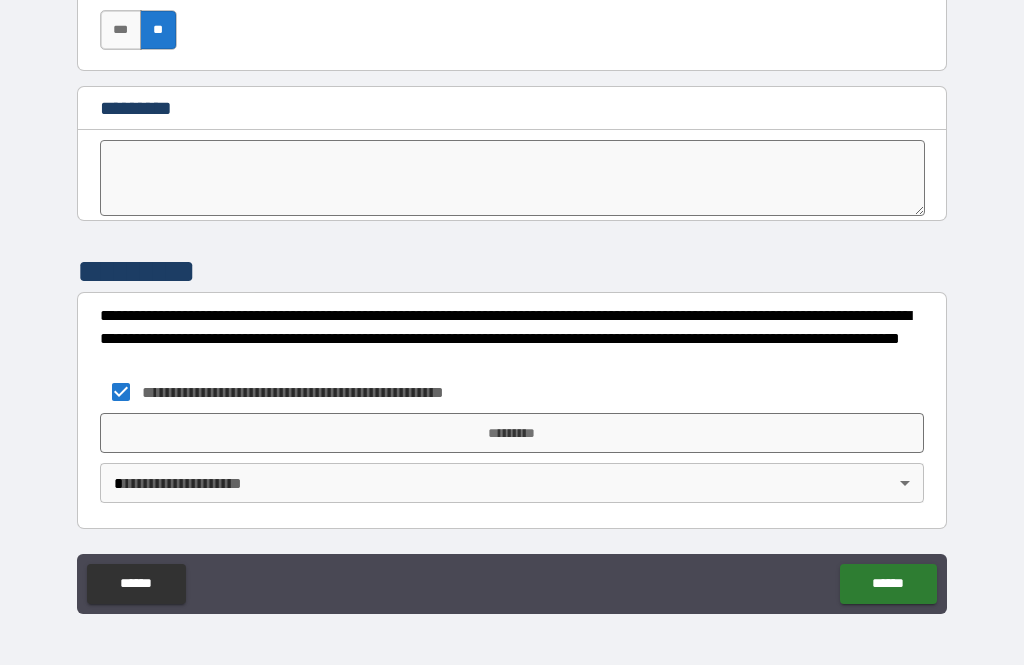 scroll, scrollTop: 10255, scrollLeft: 0, axis: vertical 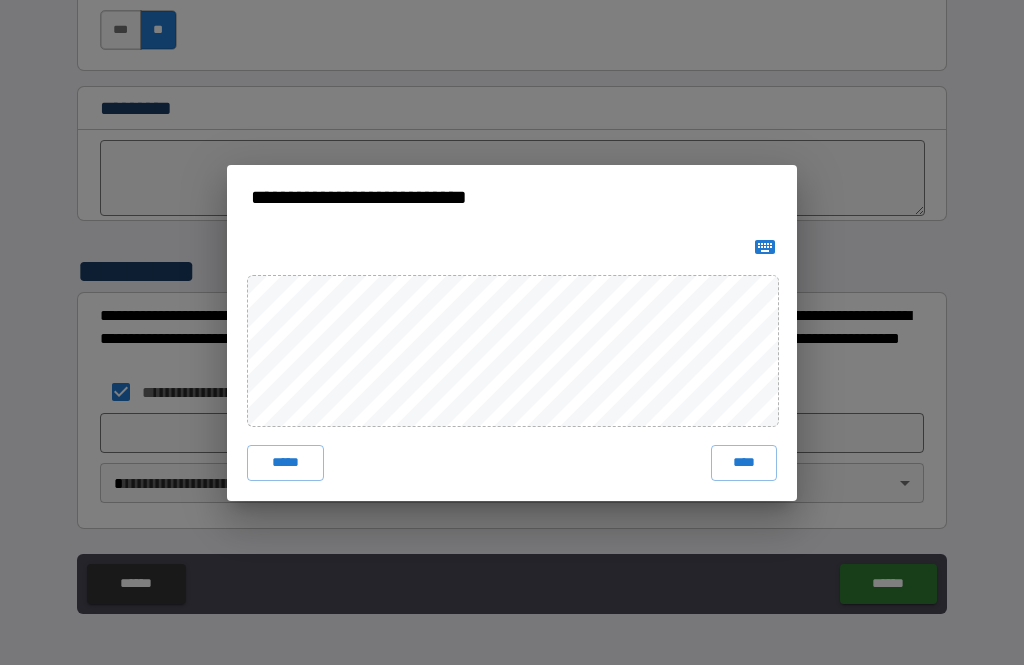 click on "****" at bounding box center [744, 463] 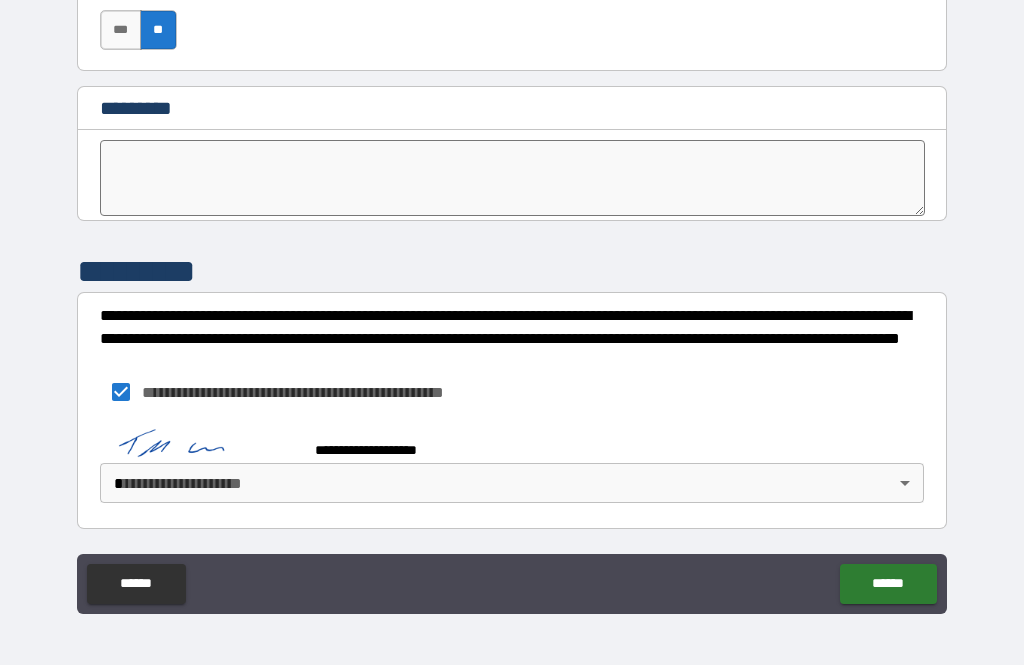scroll, scrollTop: 10245, scrollLeft: 0, axis: vertical 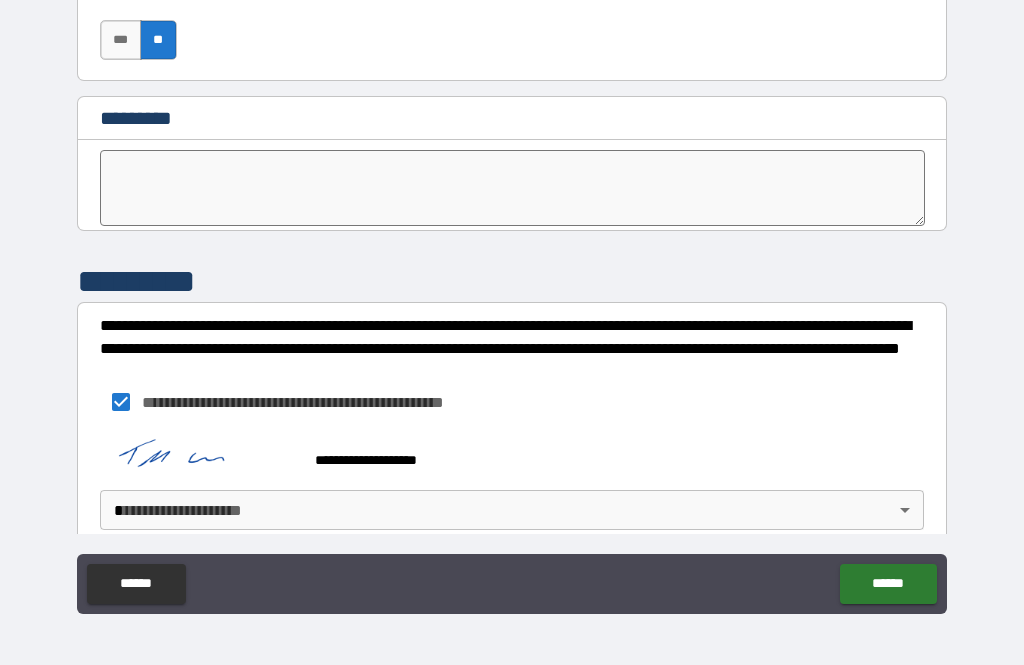 click on "**********" at bounding box center (512, 300) 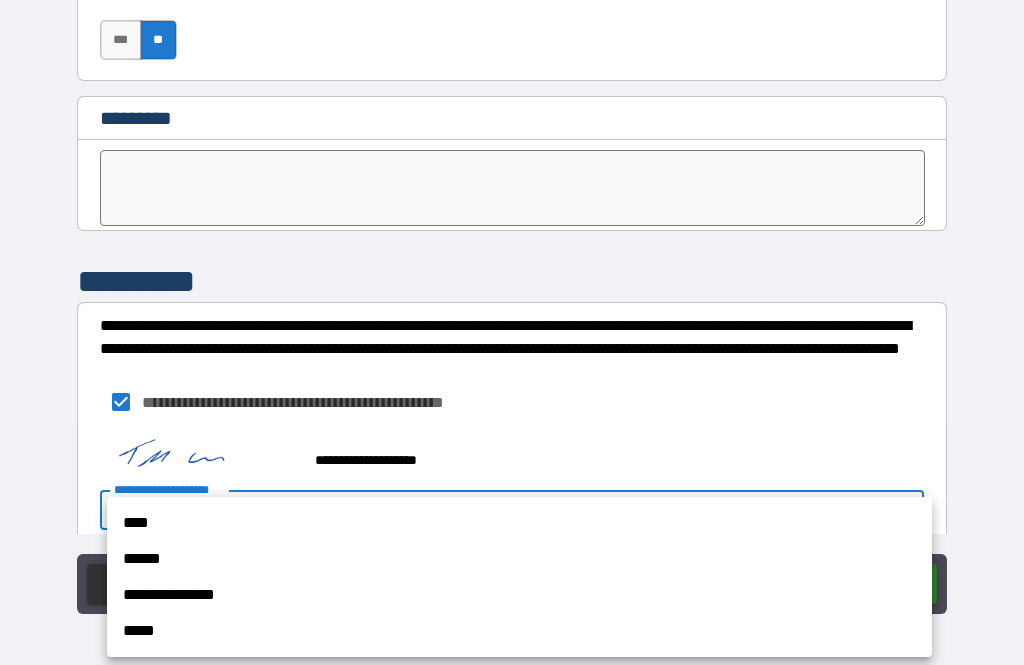 click on "**********" at bounding box center [519, 595] 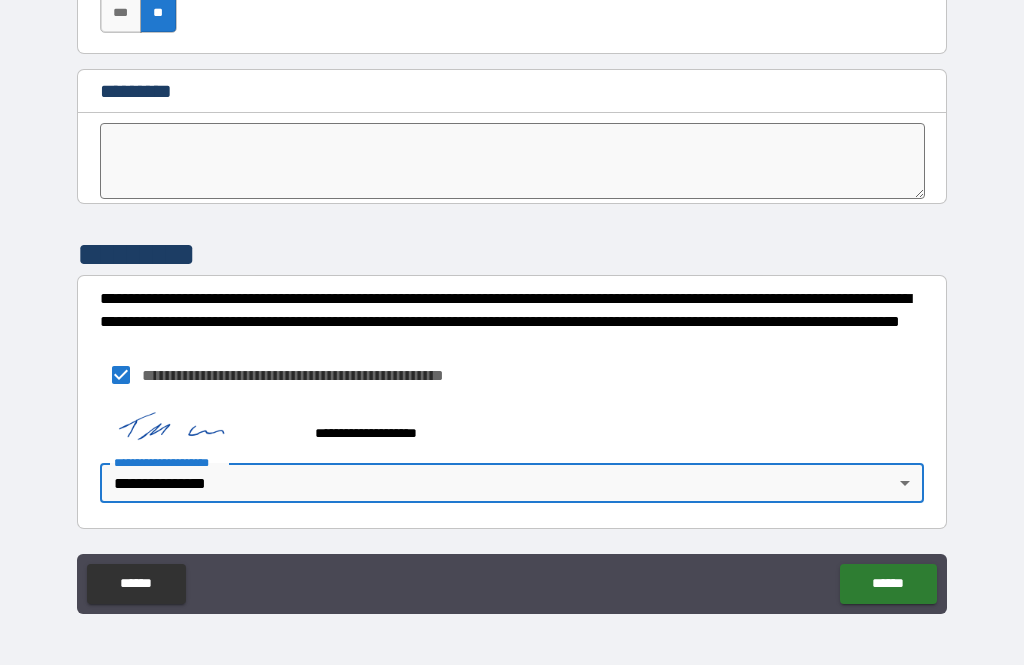 scroll, scrollTop: 10272, scrollLeft: 0, axis: vertical 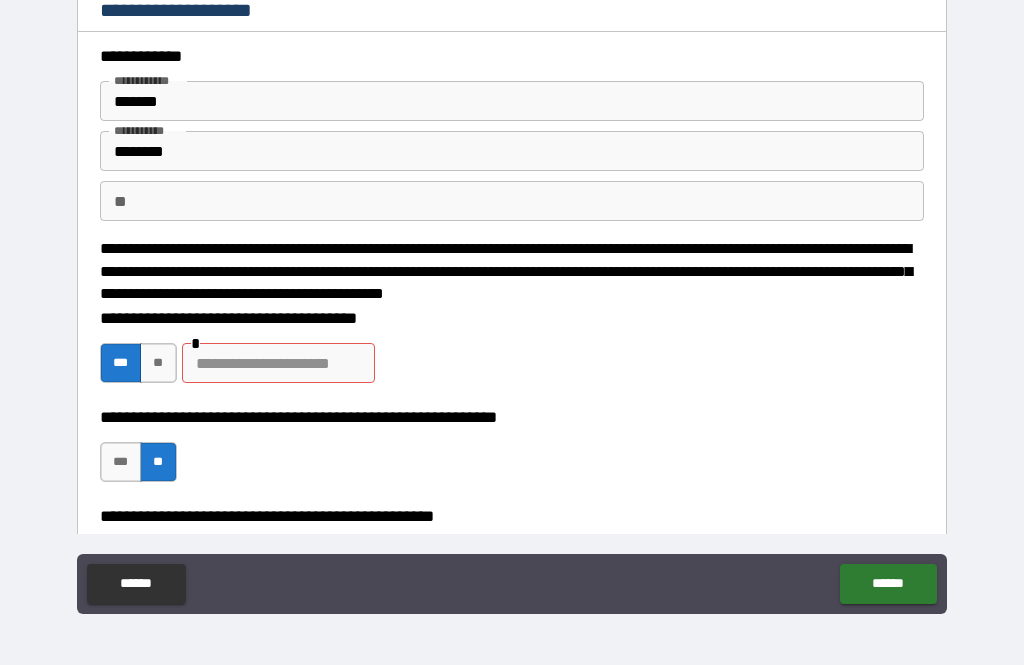 click on "**" at bounding box center [158, 363] 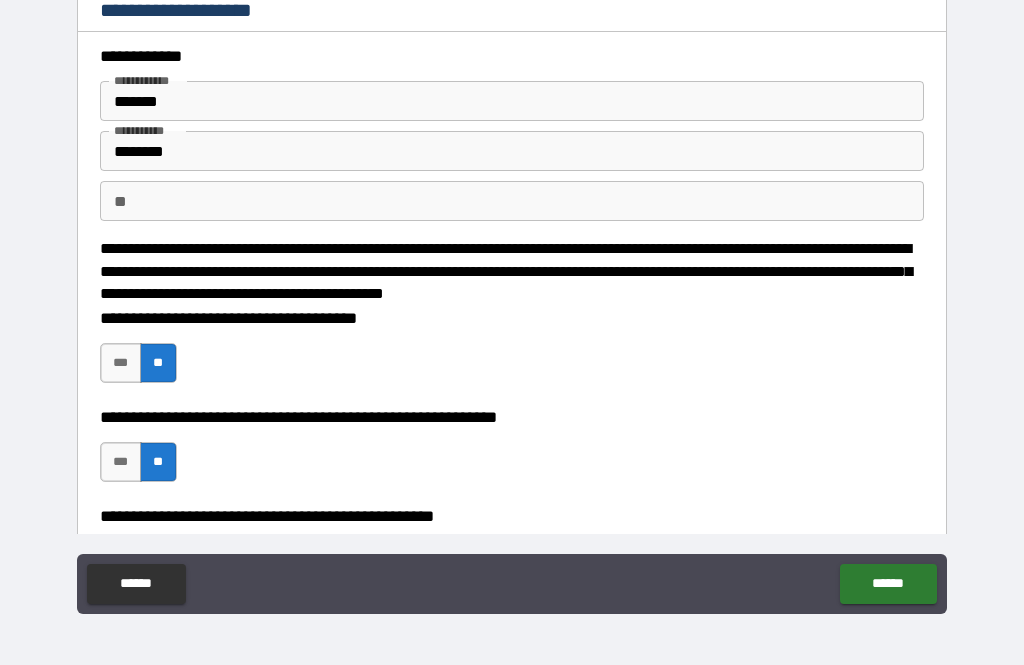 click on "******" at bounding box center [888, 584] 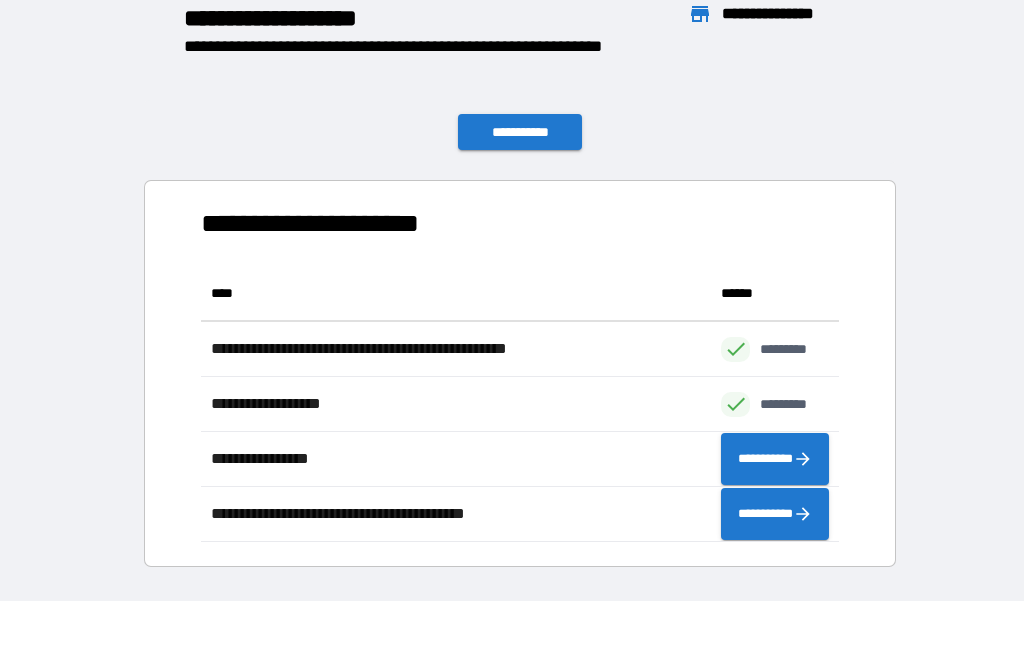 scroll, scrollTop: 276, scrollLeft: 638, axis: both 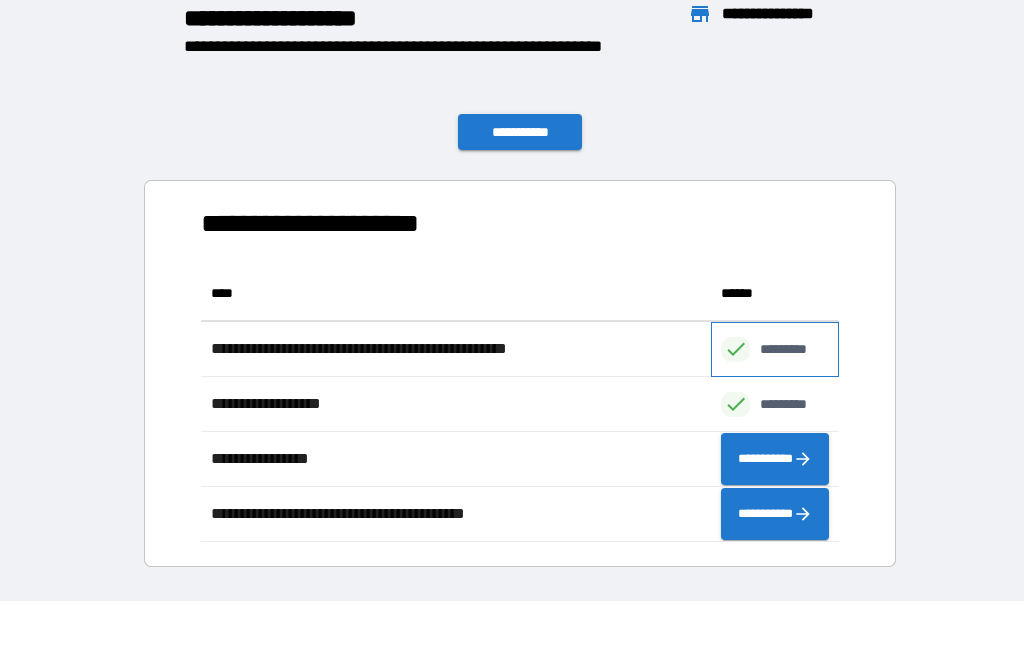 click on "*********" at bounding box center [794, 349] 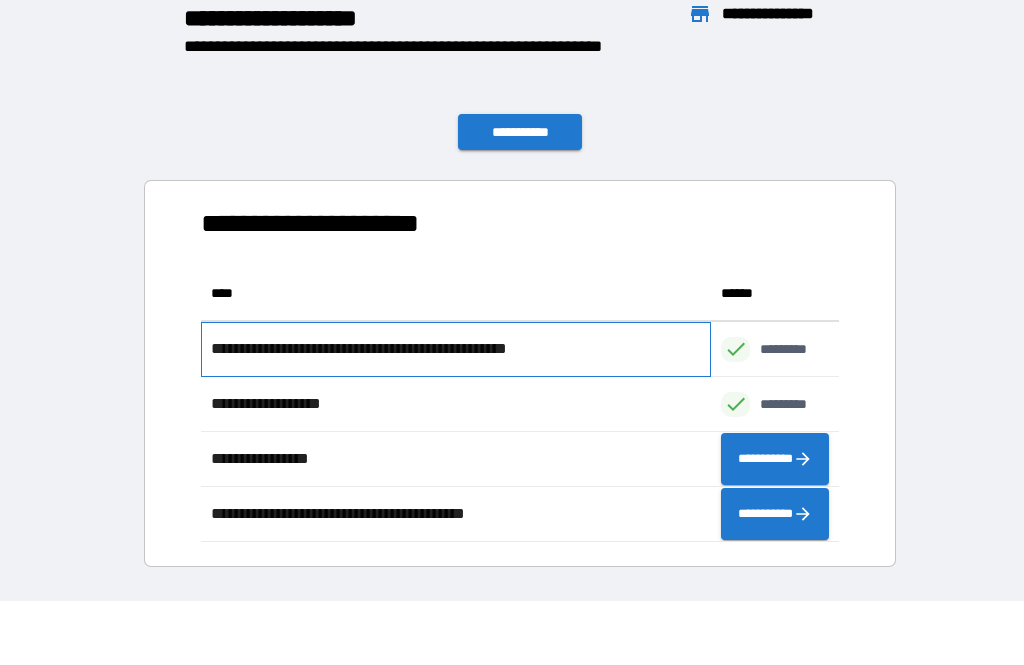 click on "**********" at bounding box center [432, 349] 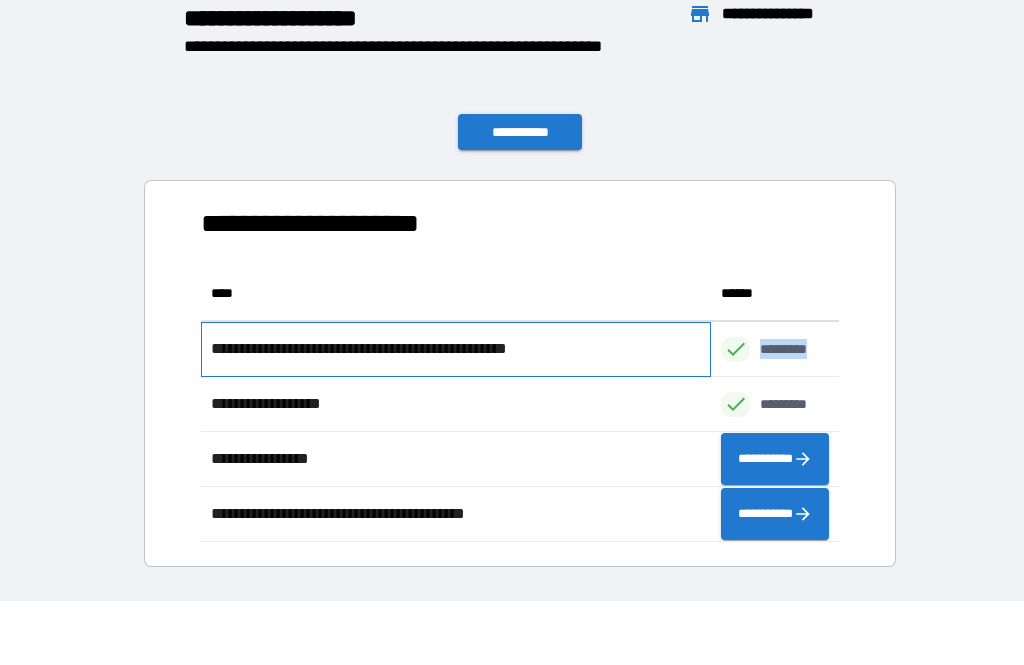 click on "**********" at bounding box center [456, 349] 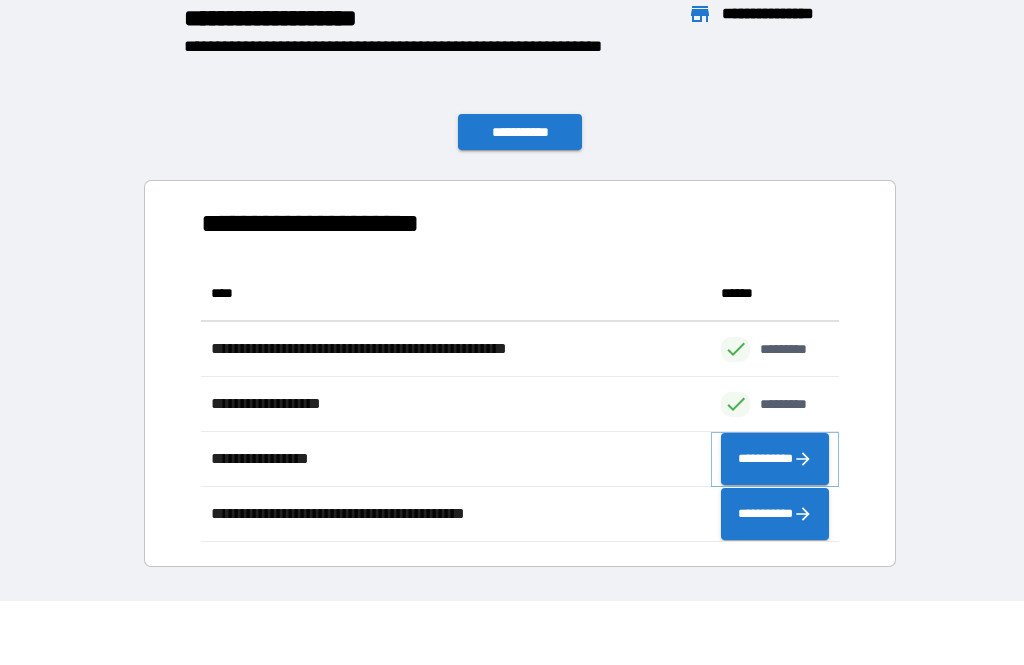 click on "**********" at bounding box center (775, 459) 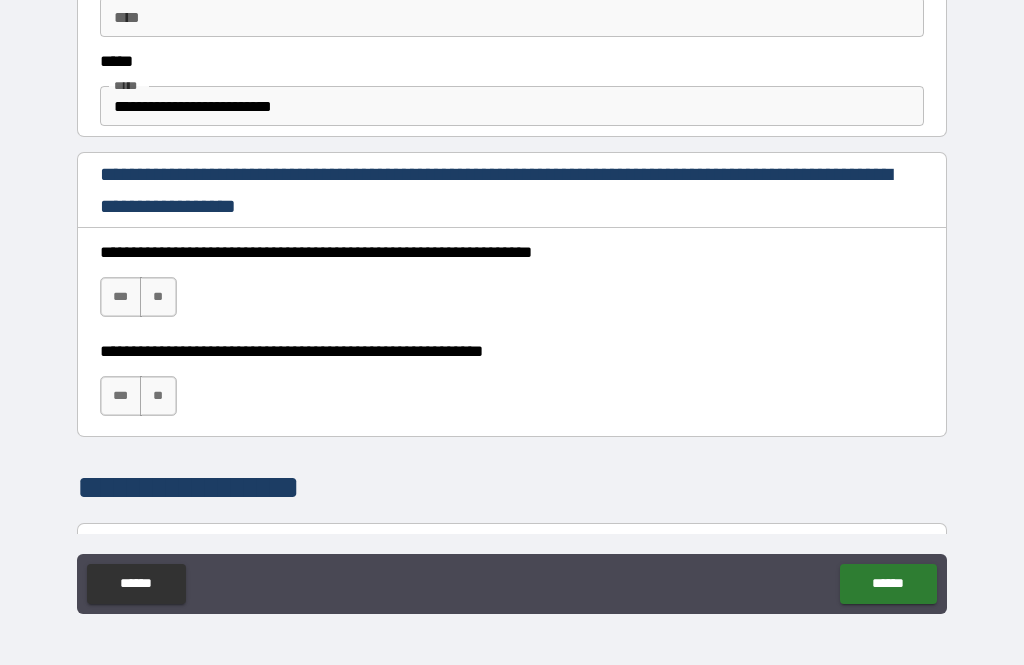 scroll, scrollTop: 1196, scrollLeft: 0, axis: vertical 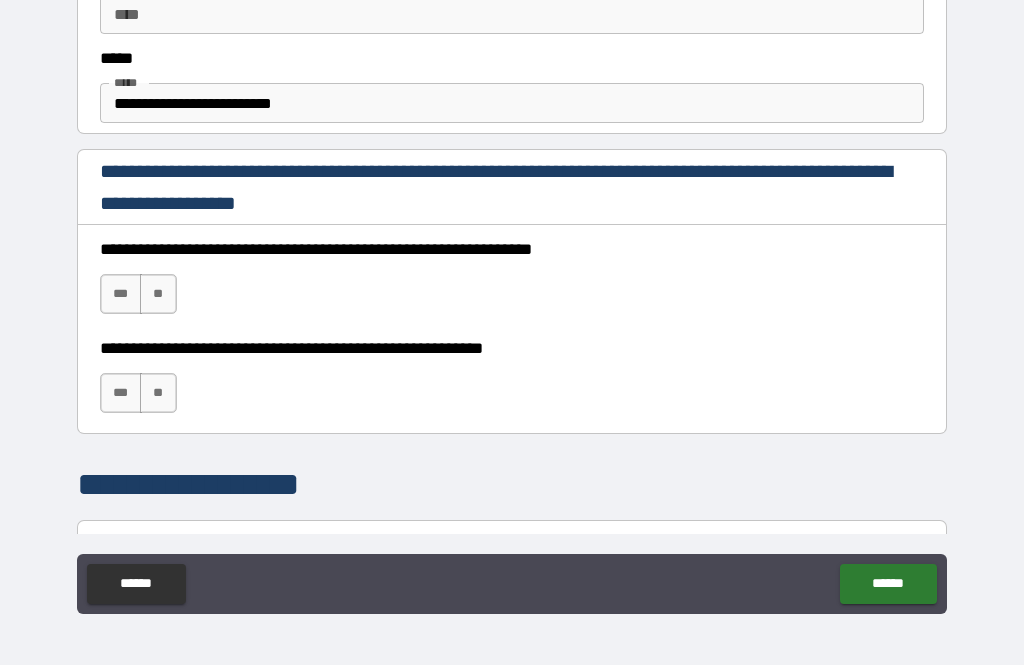 click on "***" at bounding box center [121, 294] 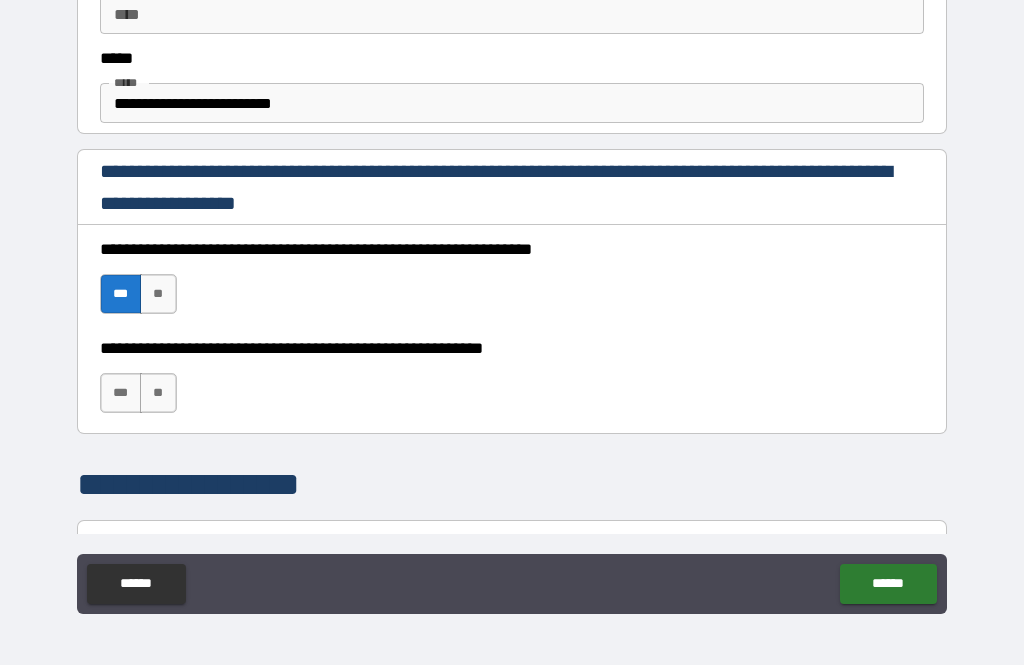 click on "***" at bounding box center (121, 393) 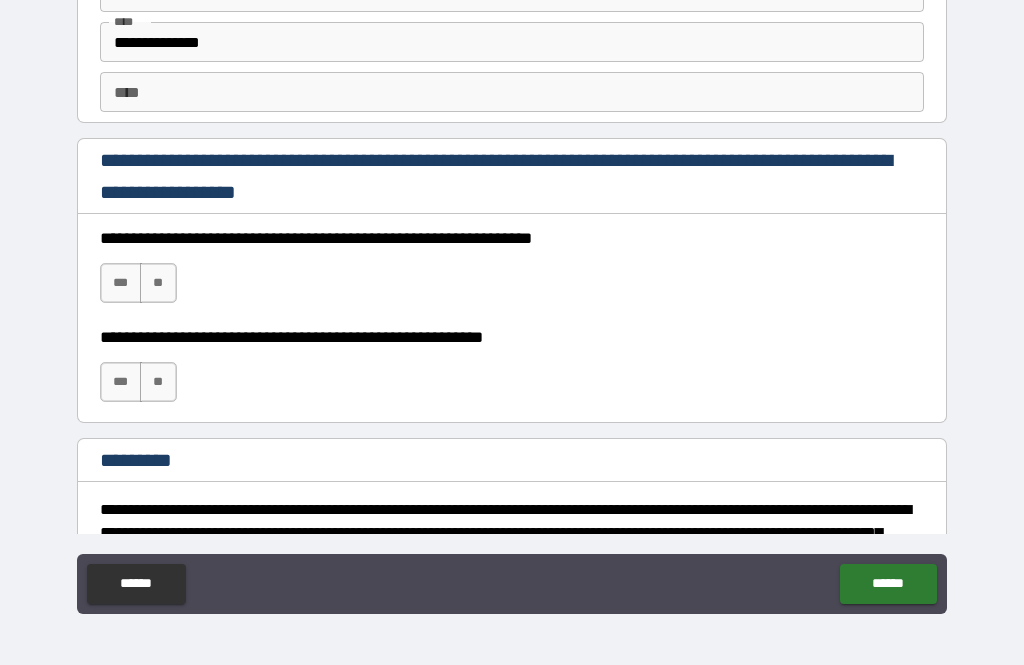 scroll, scrollTop: 2845, scrollLeft: 0, axis: vertical 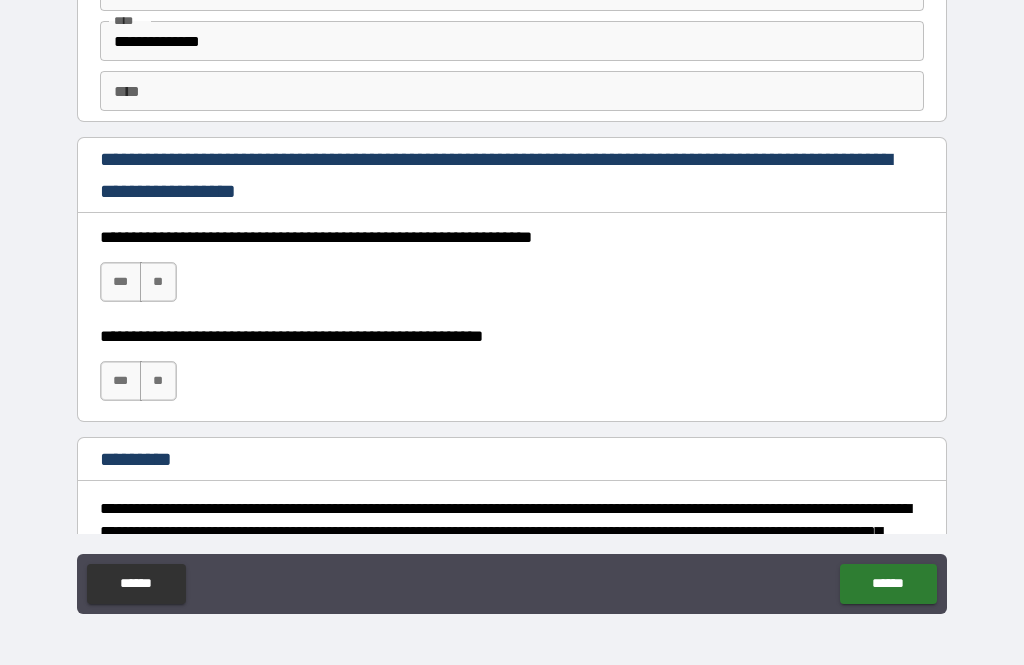 click on "***" at bounding box center [121, 282] 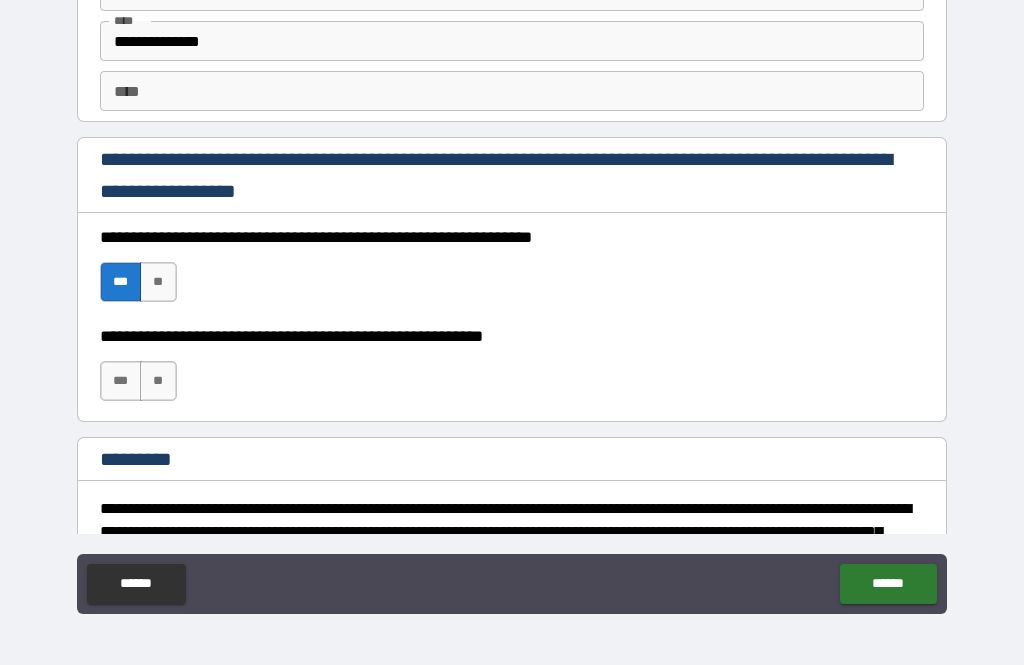 click on "***" at bounding box center (121, 381) 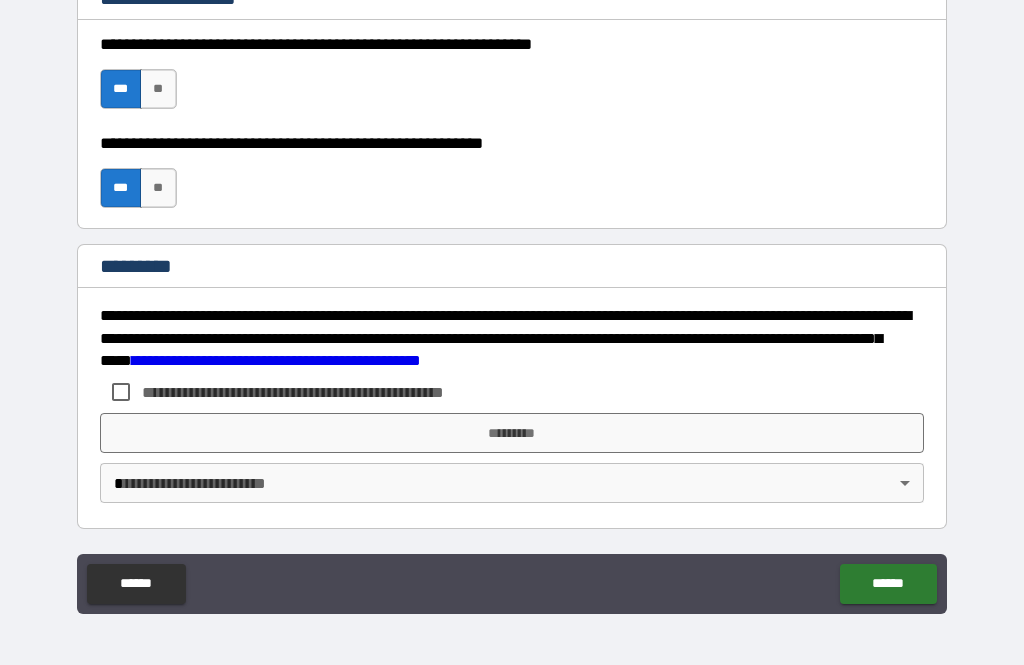 scroll, scrollTop: 3038, scrollLeft: 0, axis: vertical 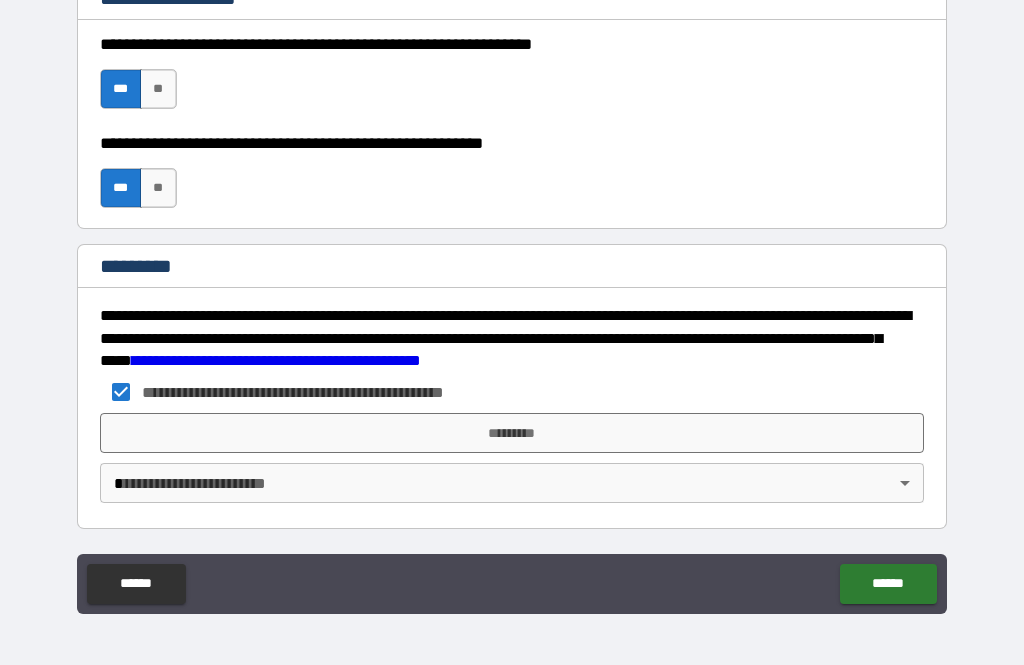 click on "*********" at bounding box center (512, 433) 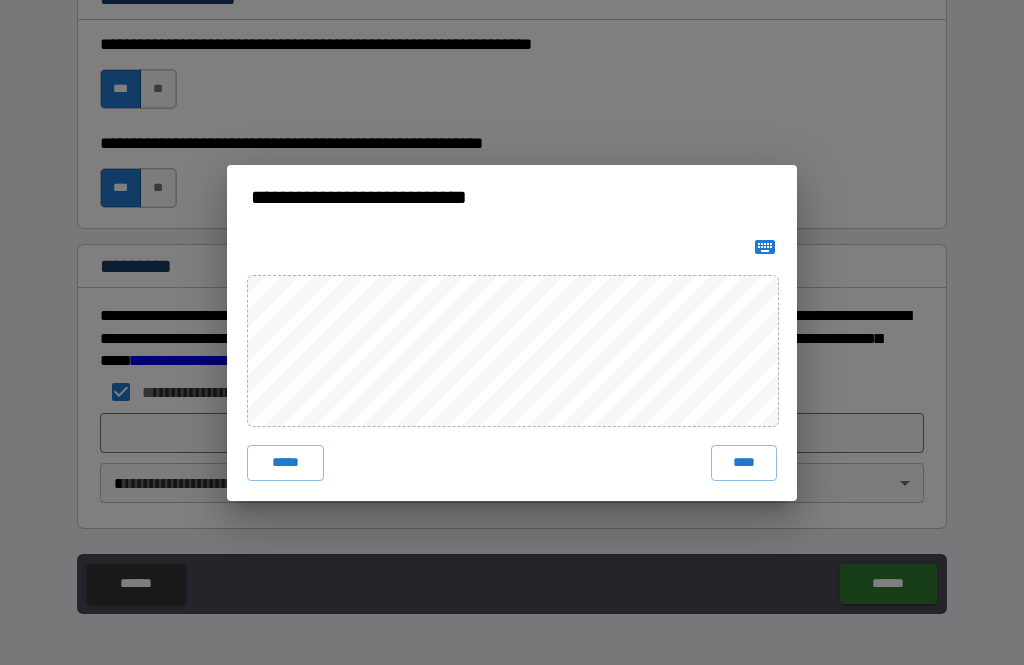 click on "****" at bounding box center [744, 463] 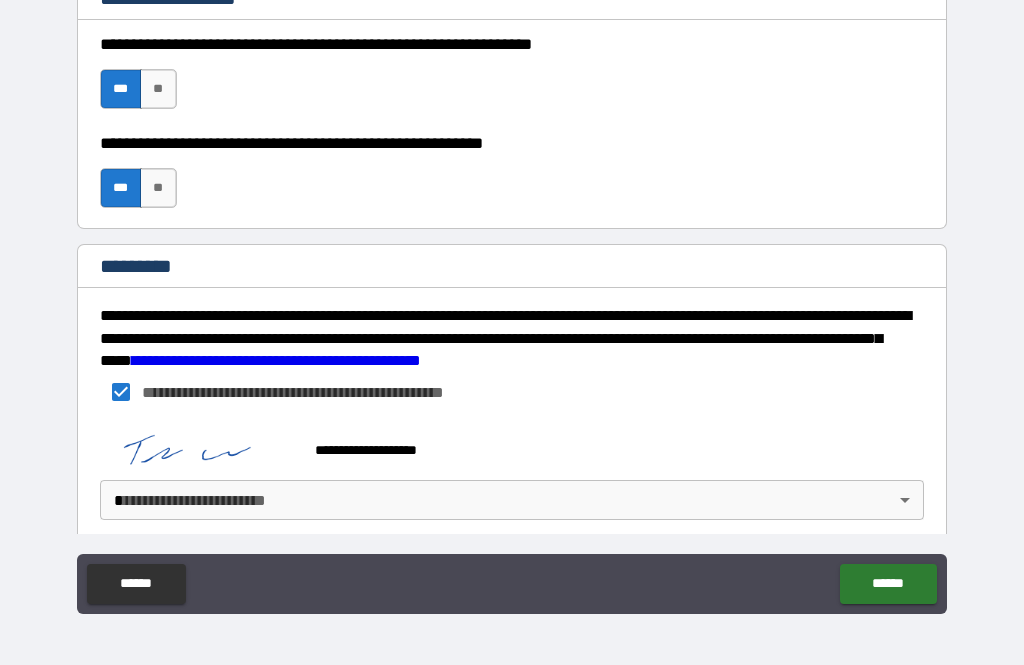 click on "**********" at bounding box center [512, 300] 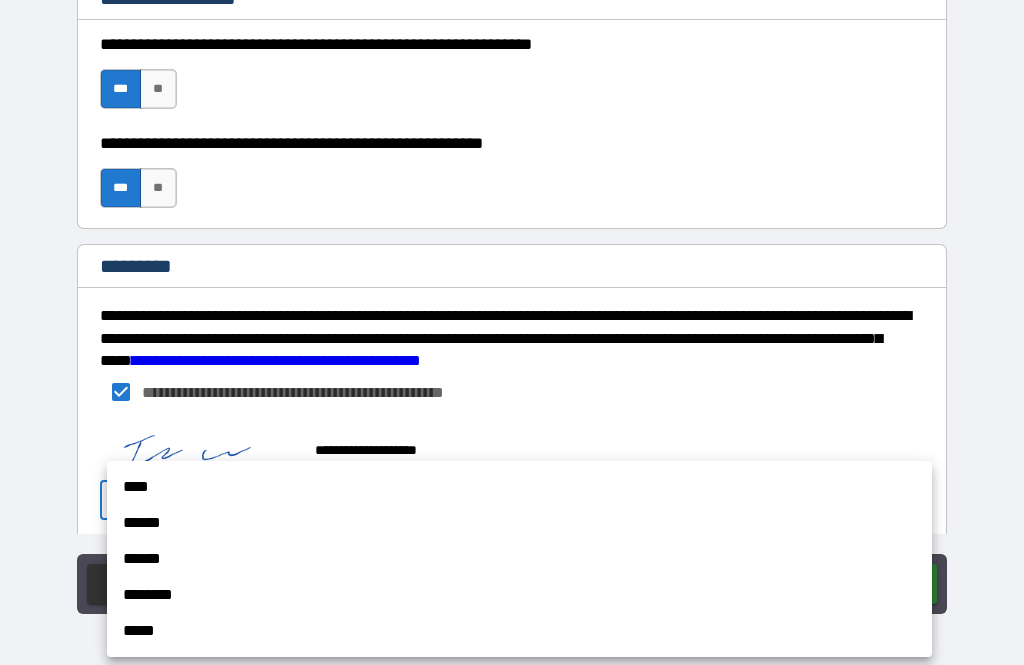 click on "******" at bounding box center (519, 523) 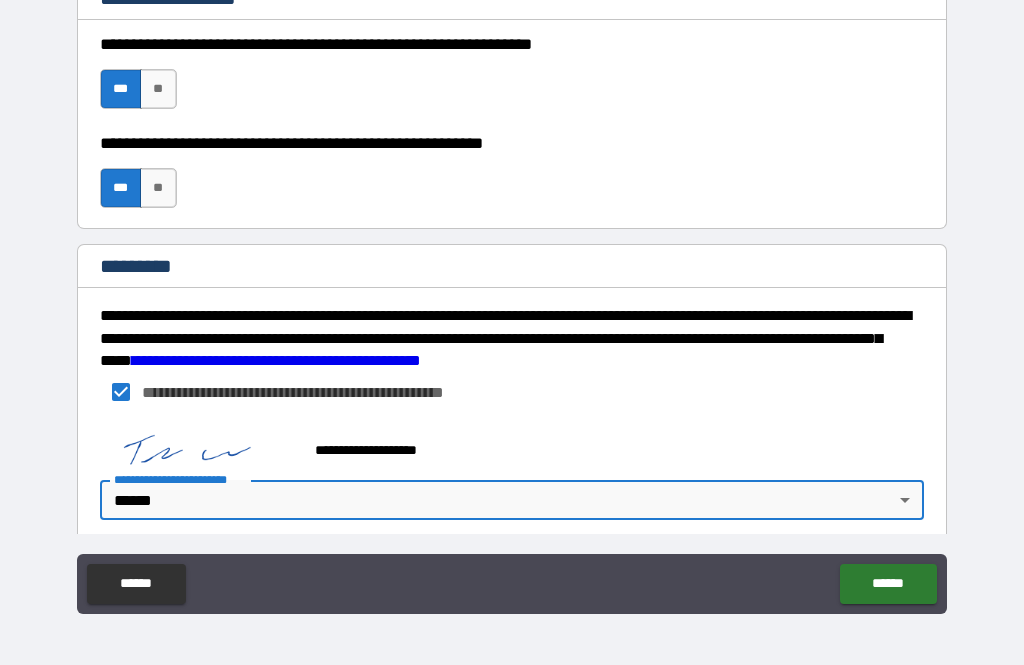 click on "******" at bounding box center [888, 584] 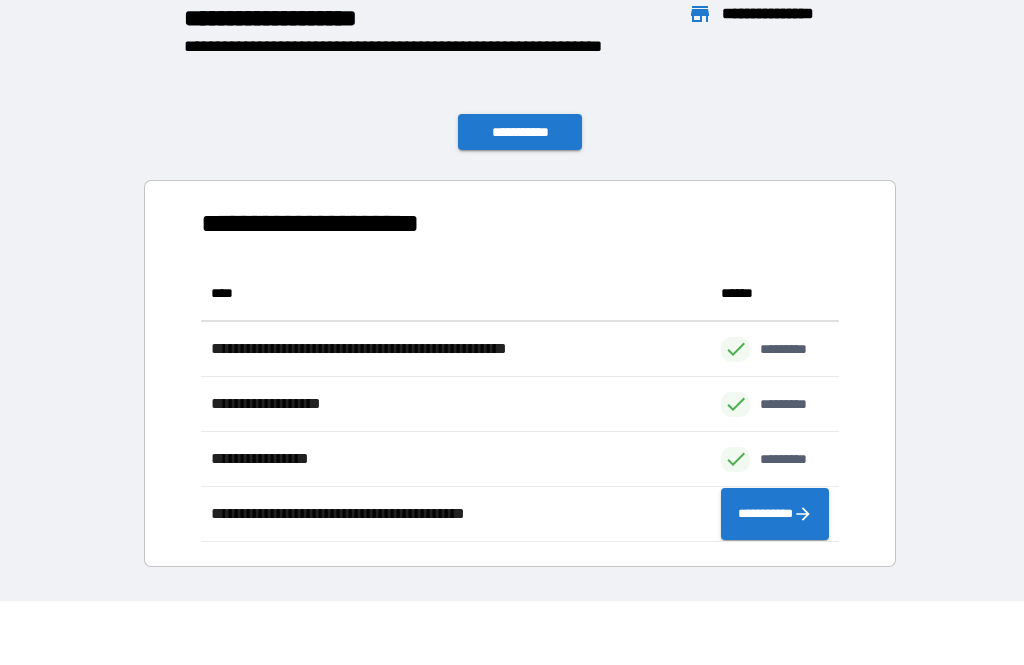 scroll, scrollTop: 276, scrollLeft: 638, axis: both 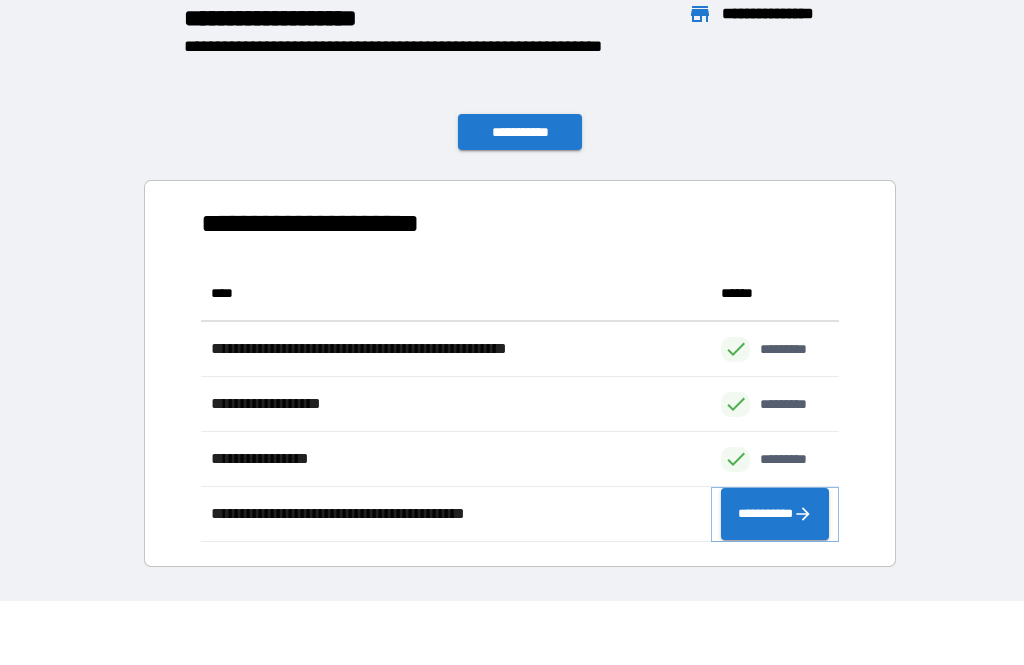 click on "**********" at bounding box center [775, 514] 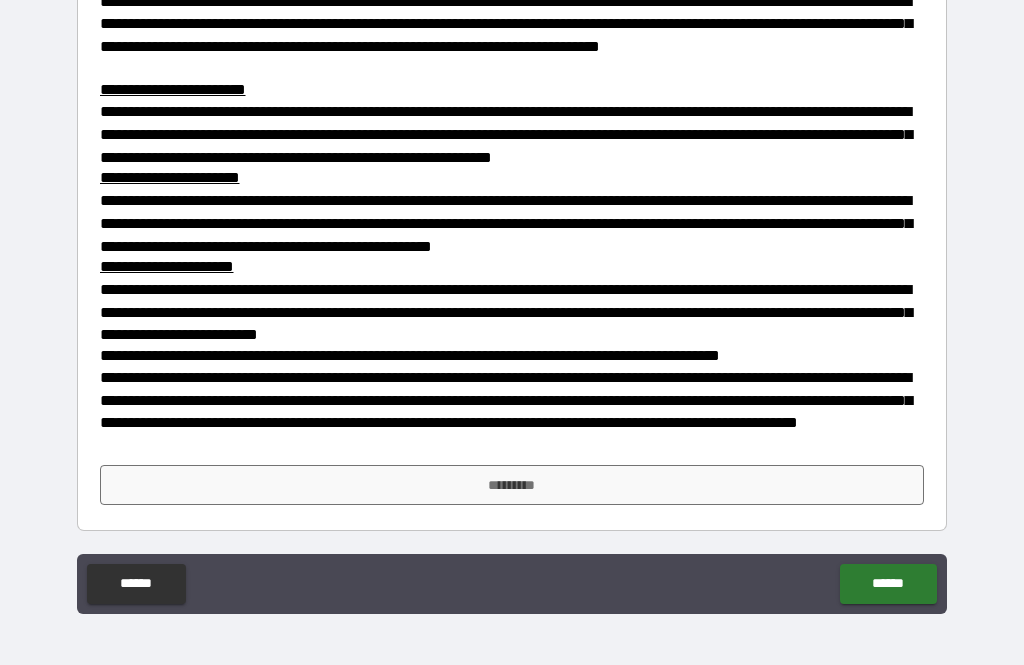 scroll, scrollTop: 301, scrollLeft: 0, axis: vertical 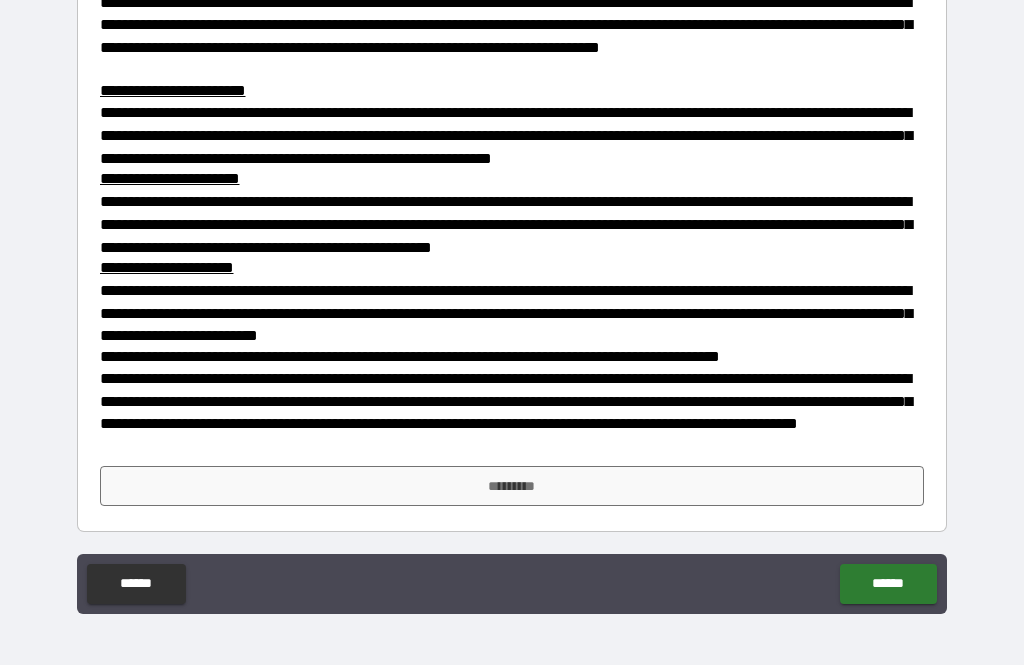 click on "*********" at bounding box center [512, 486] 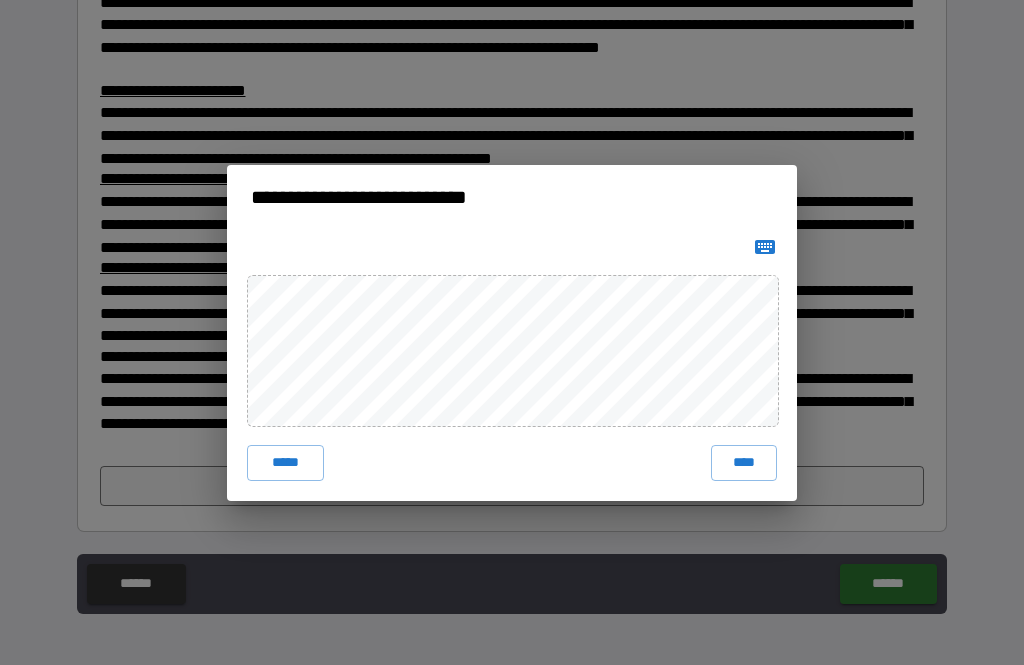 click on "****" at bounding box center (744, 463) 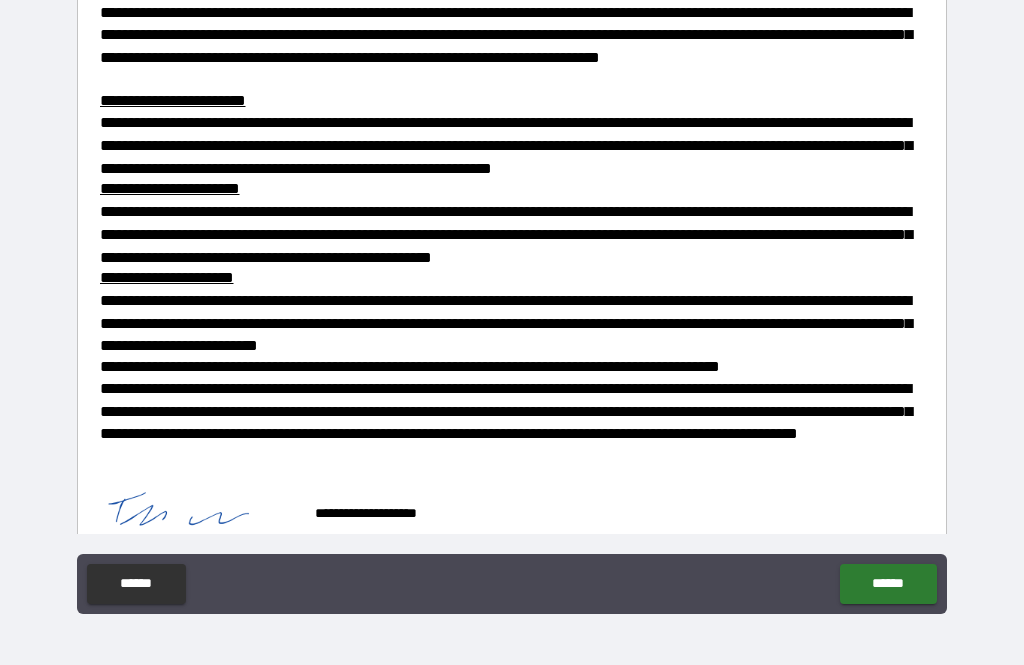 click on "******" at bounding box center [888, 584] 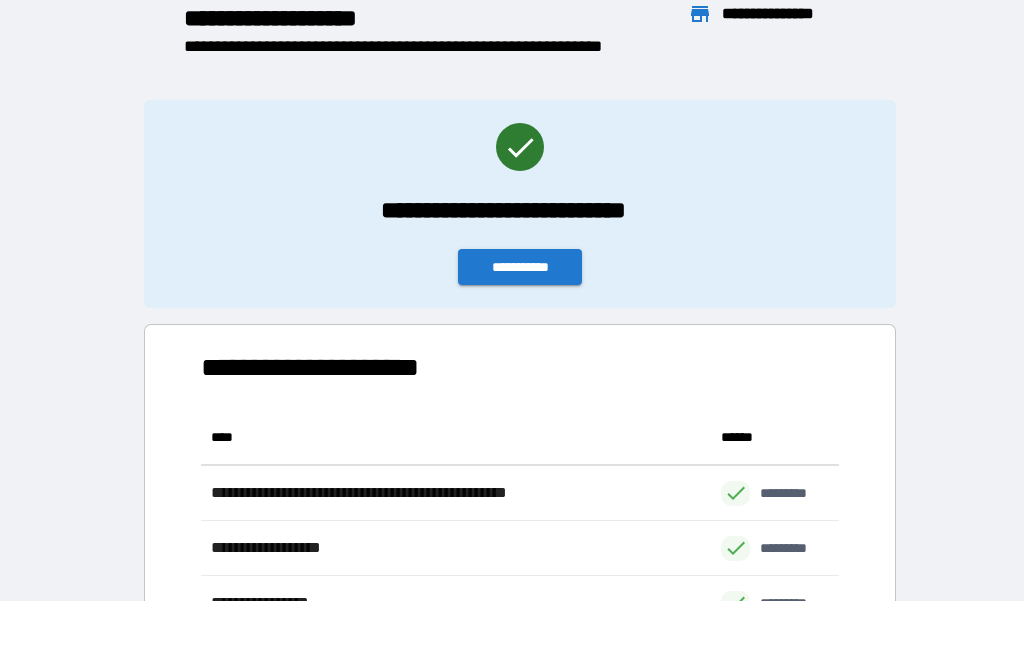 scroll, scrollTop: 276, scrollLeft: 638, axis: both 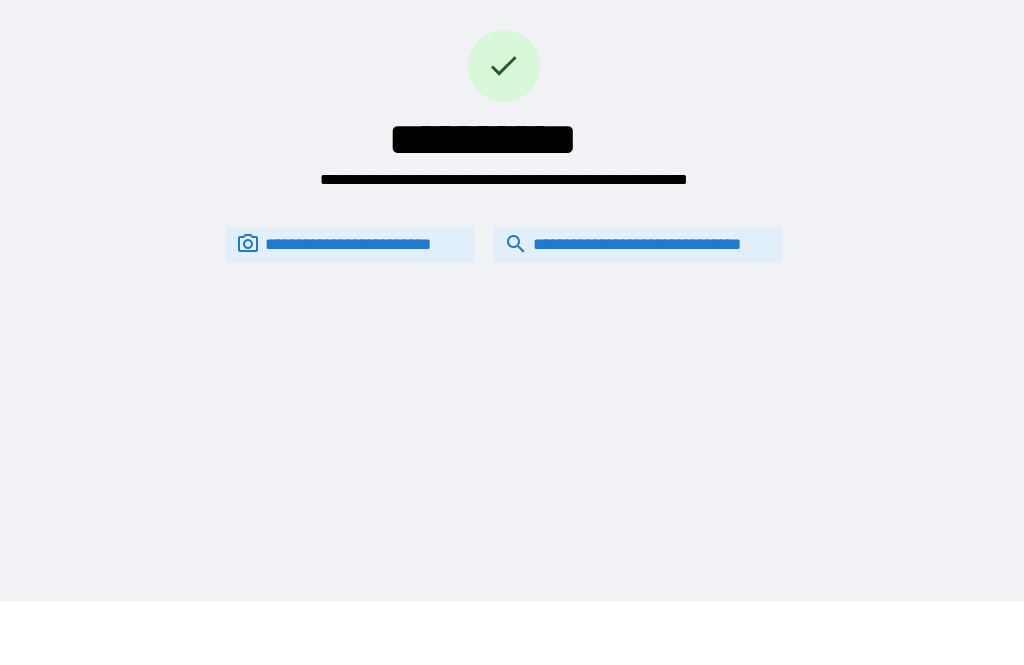 click on "**********" at bounding box center (638, 244) 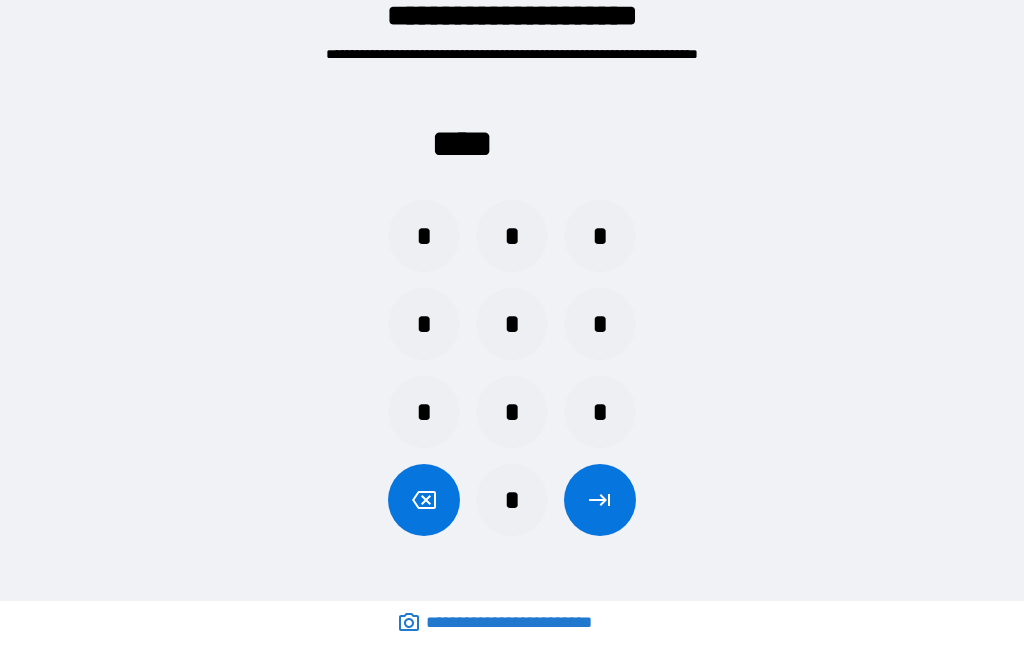 click on "*" at bounding box center (424, 412) 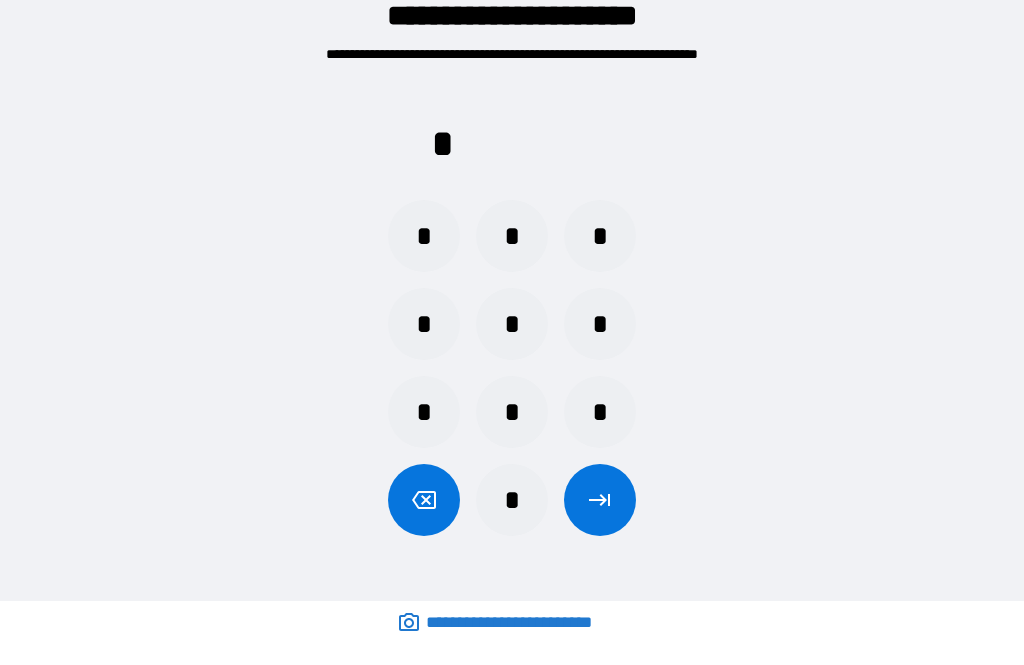 click on "*" at bounding box center [512, 412] 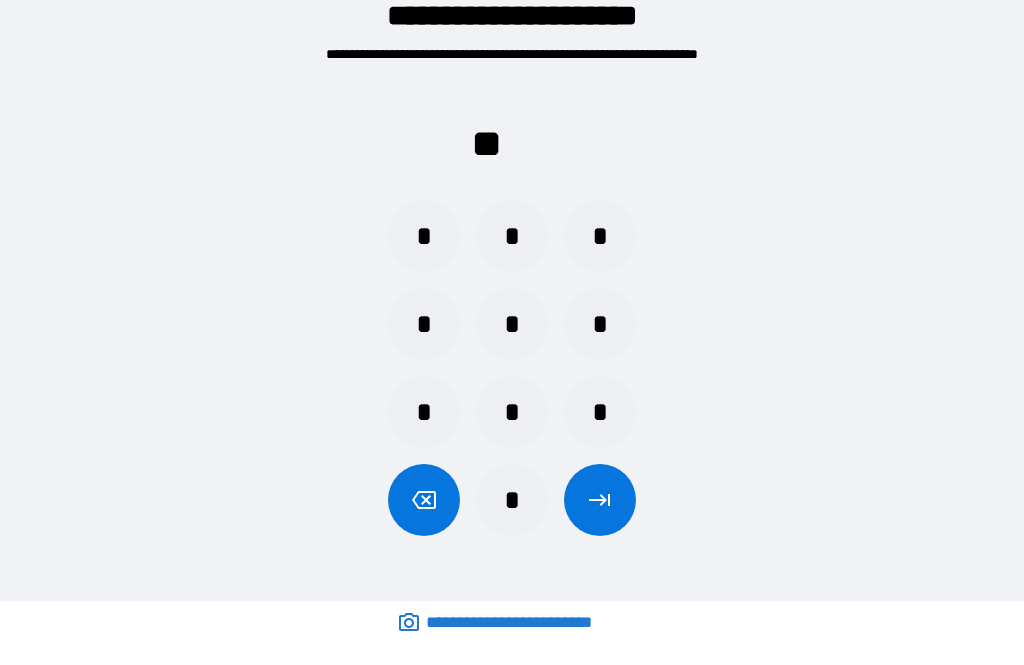click on "*" at bounding box center (600, 412) 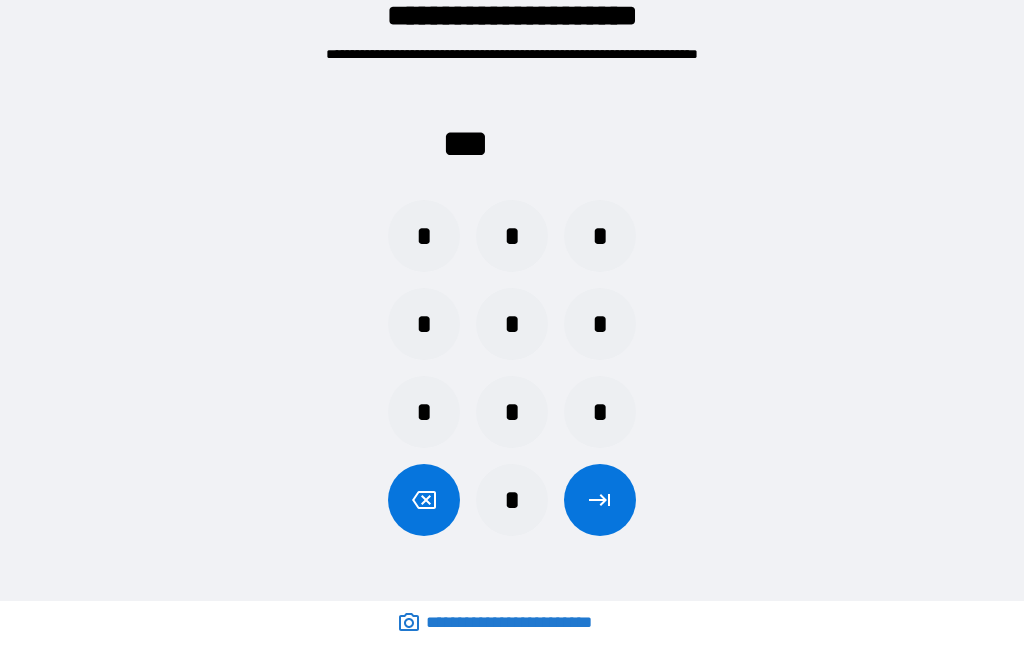click on "*" at bounding box center (424, 412) 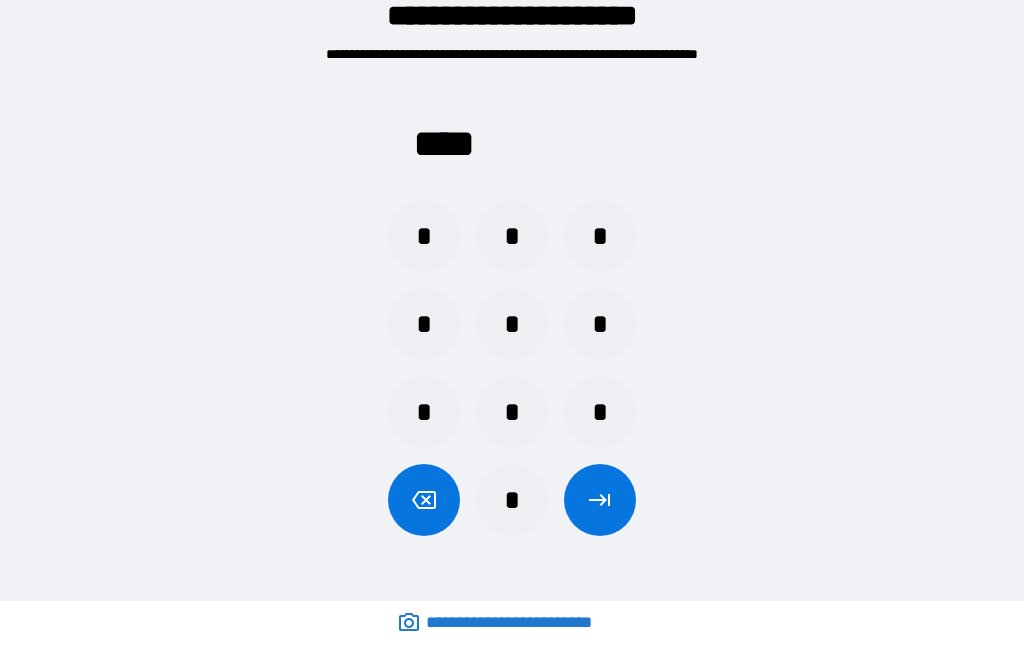 click at bounding box center (600, 500) 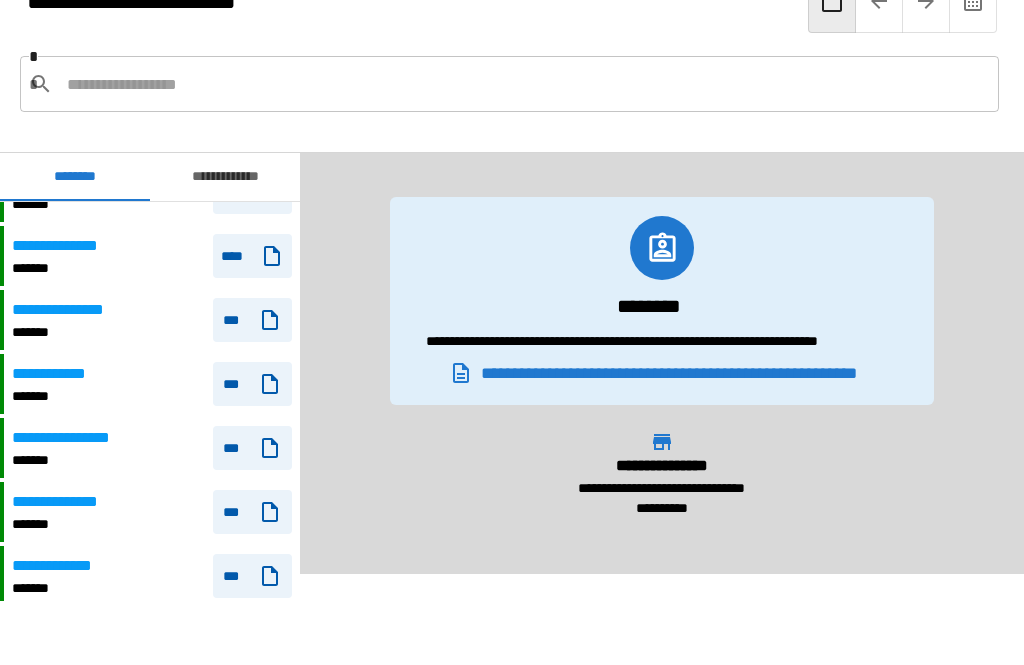 scroll, scrollTop: 1266, scrollLeft: 0, axis: vertical 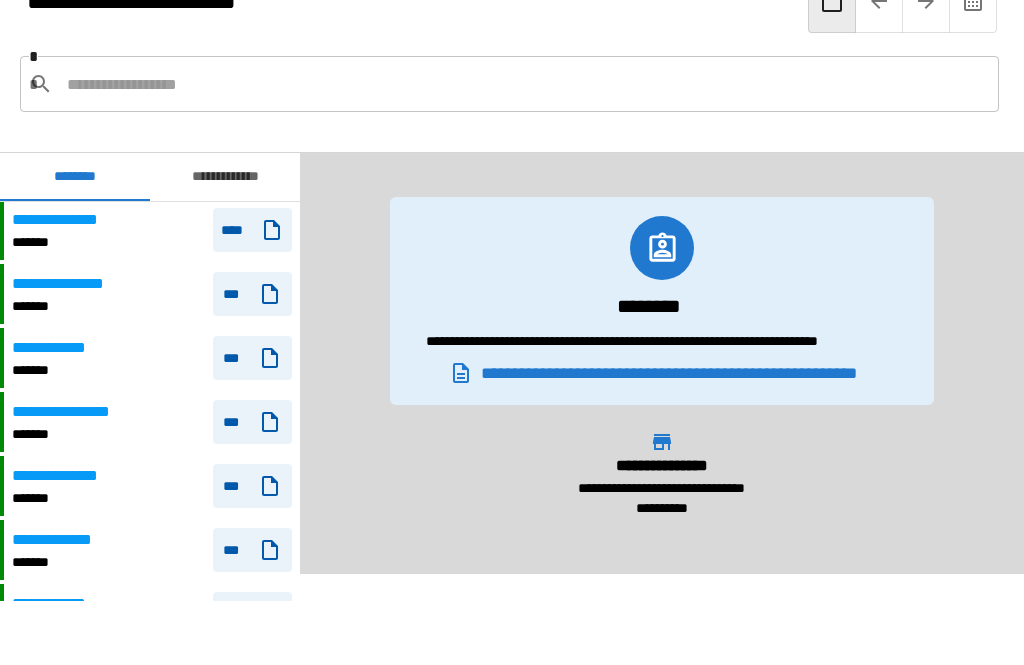 click on "**********" at bounding box center (152, 550) 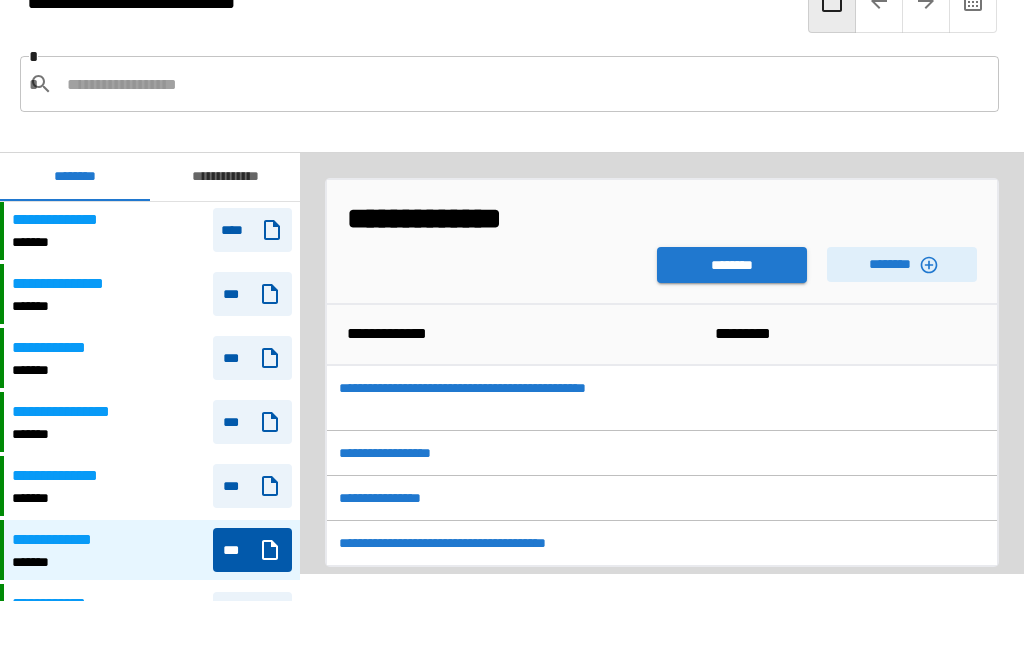 click on "********" at bounding box center (732, 265) 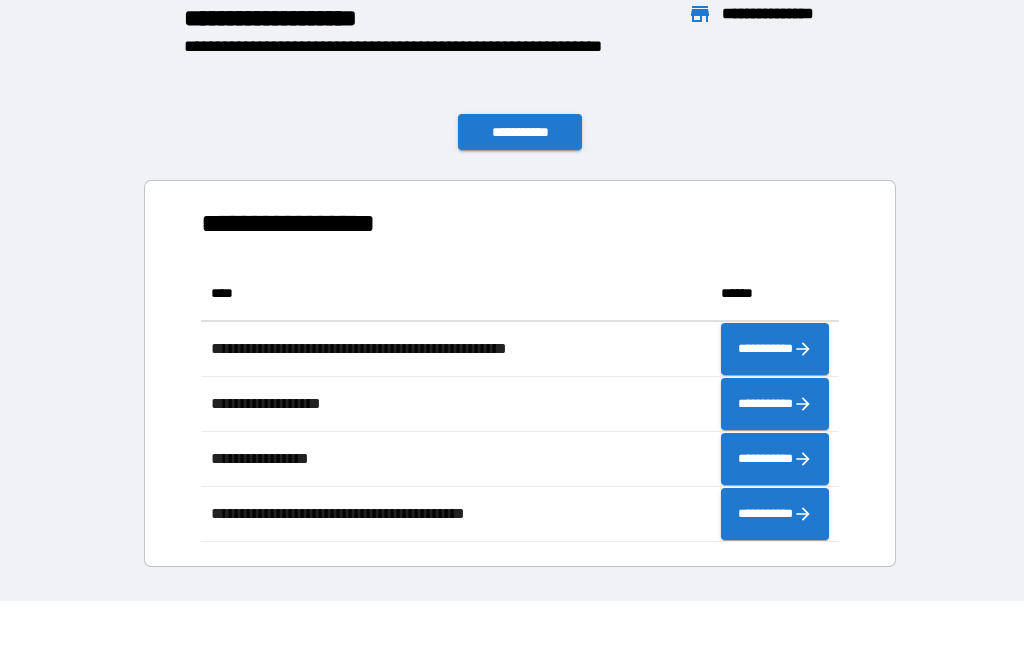 scroll, scrollTop: 276, scrollLeft: 638, axis: both 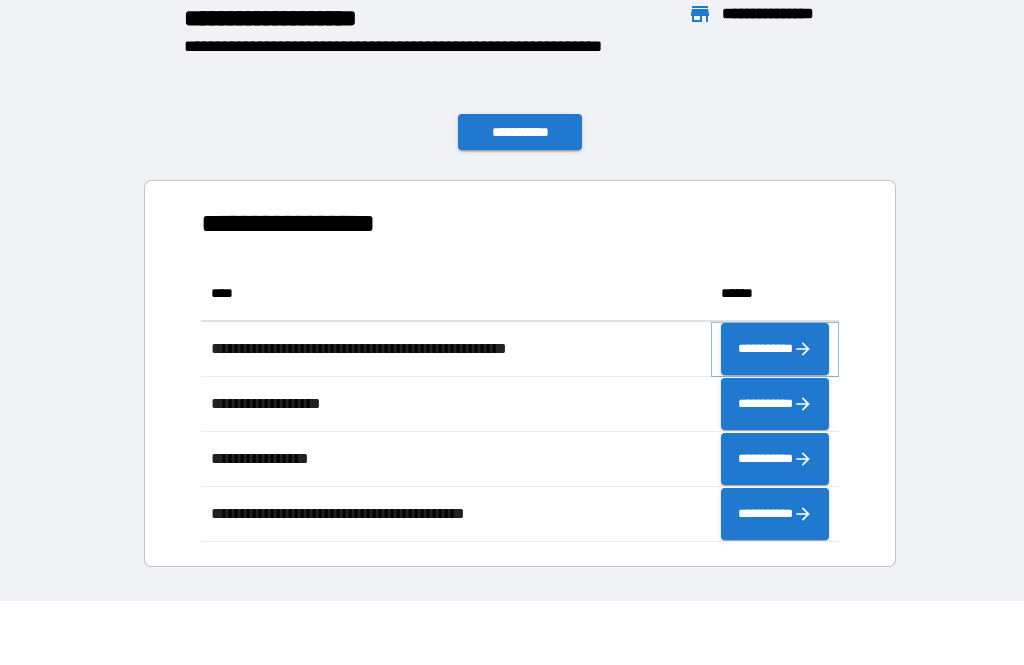 click on "**********" at bounding box center [775, 349] 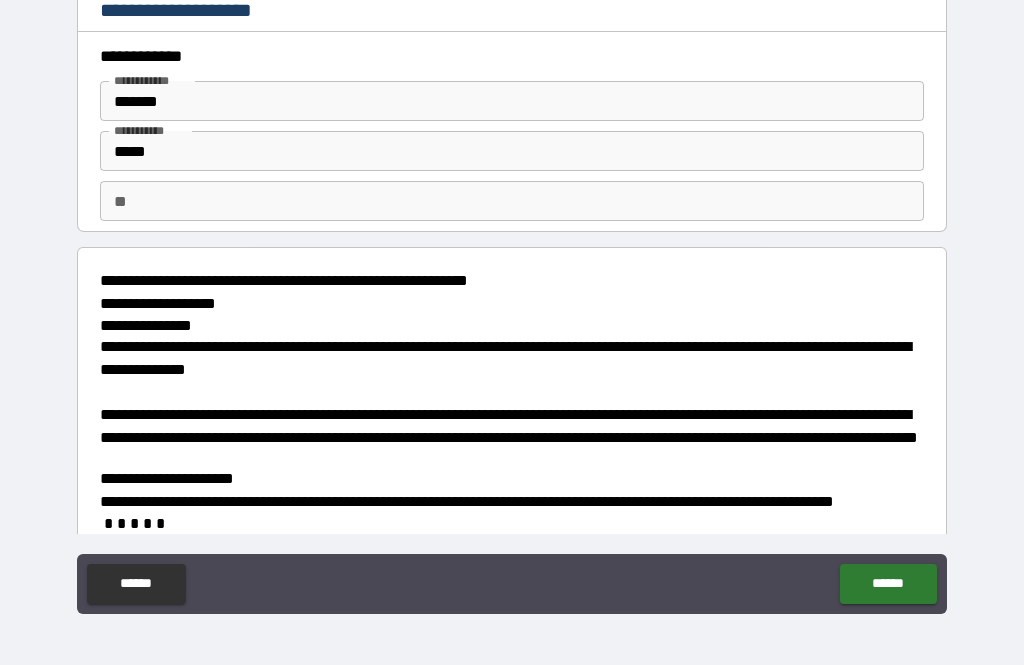 type on "*" 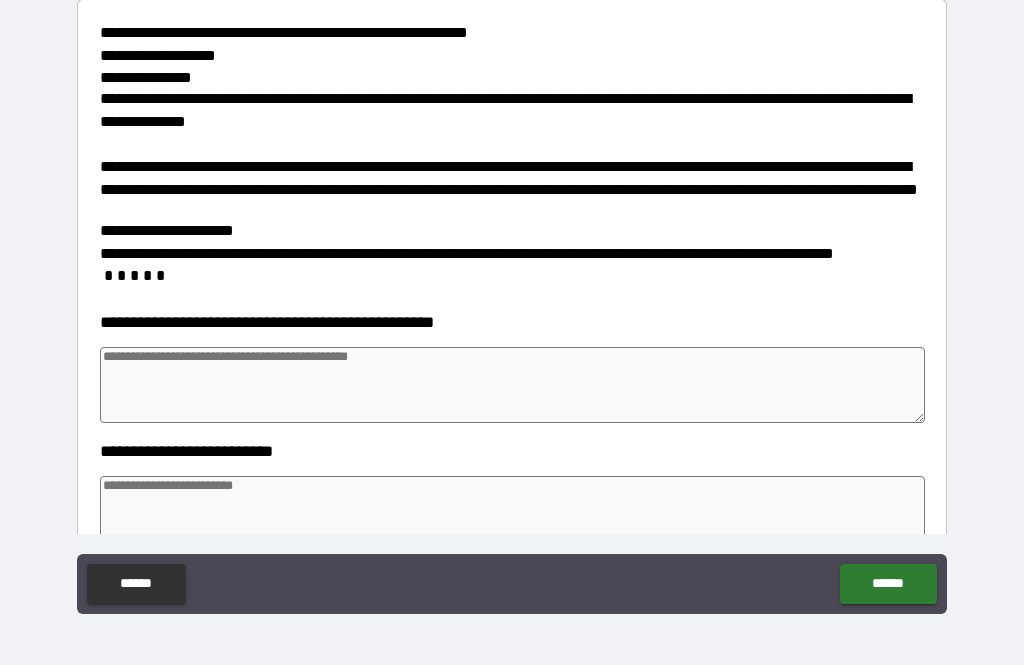 scroll, scrollTop: 249, scrollLeft: 0, axis: vertical 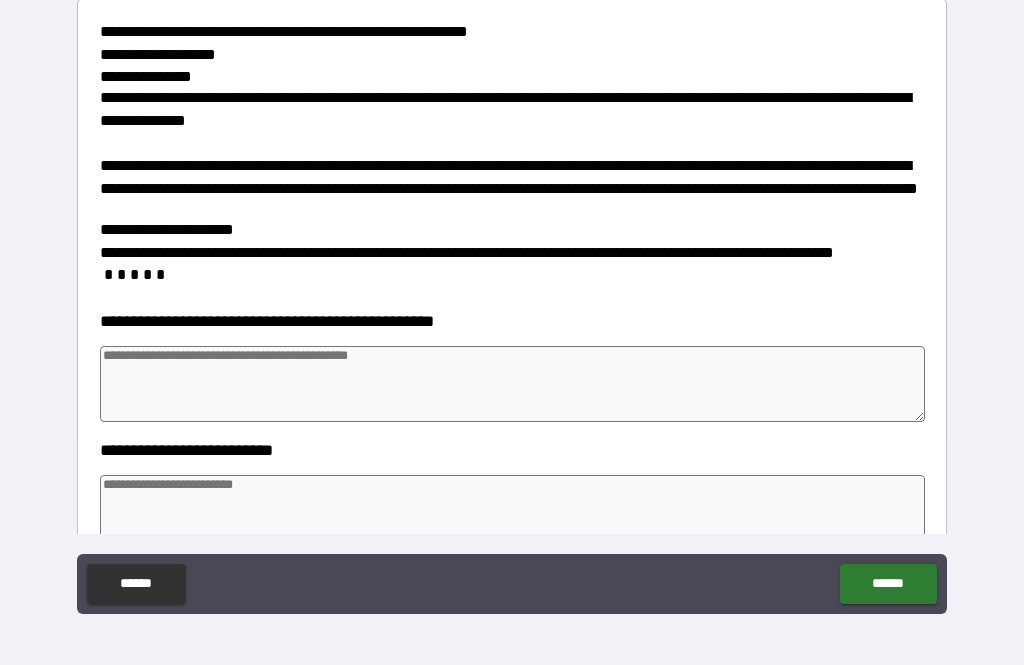 click at bounding box center [513, 384] 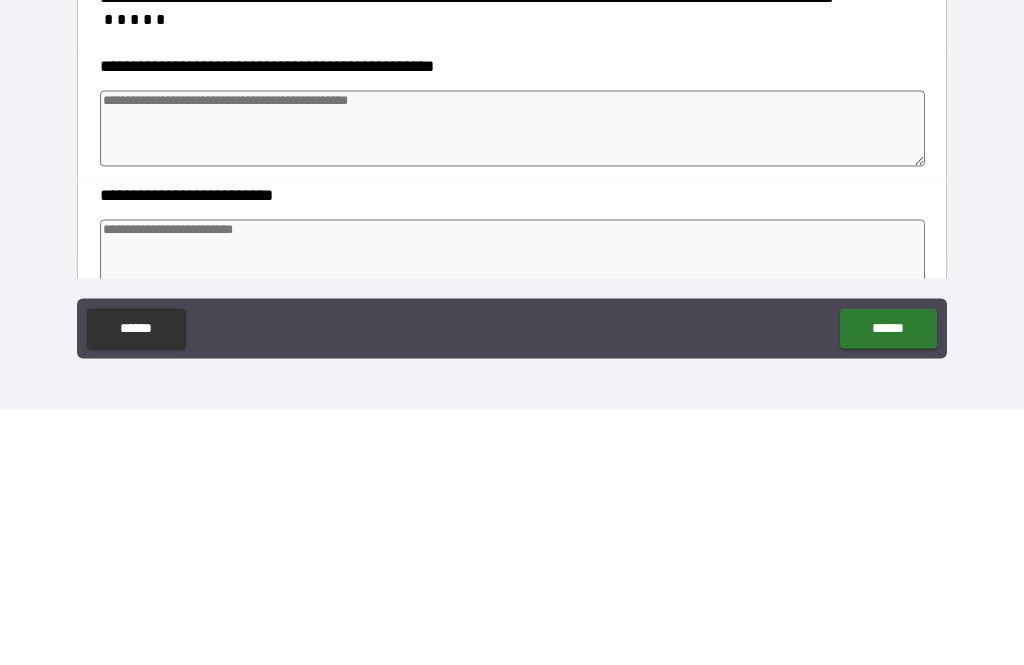 type on "*" 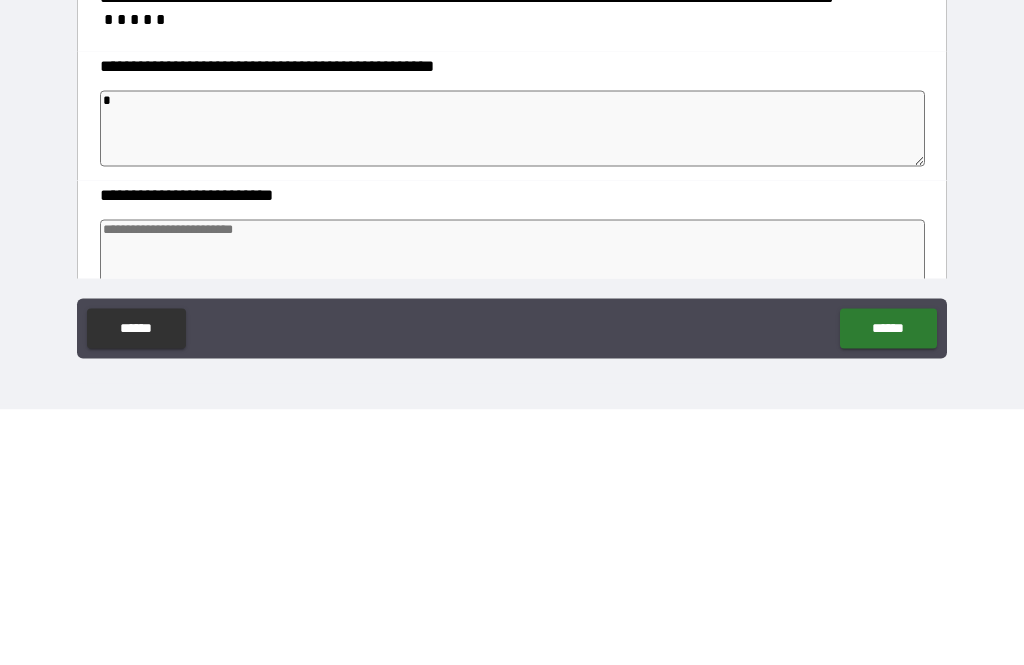 type on "*" 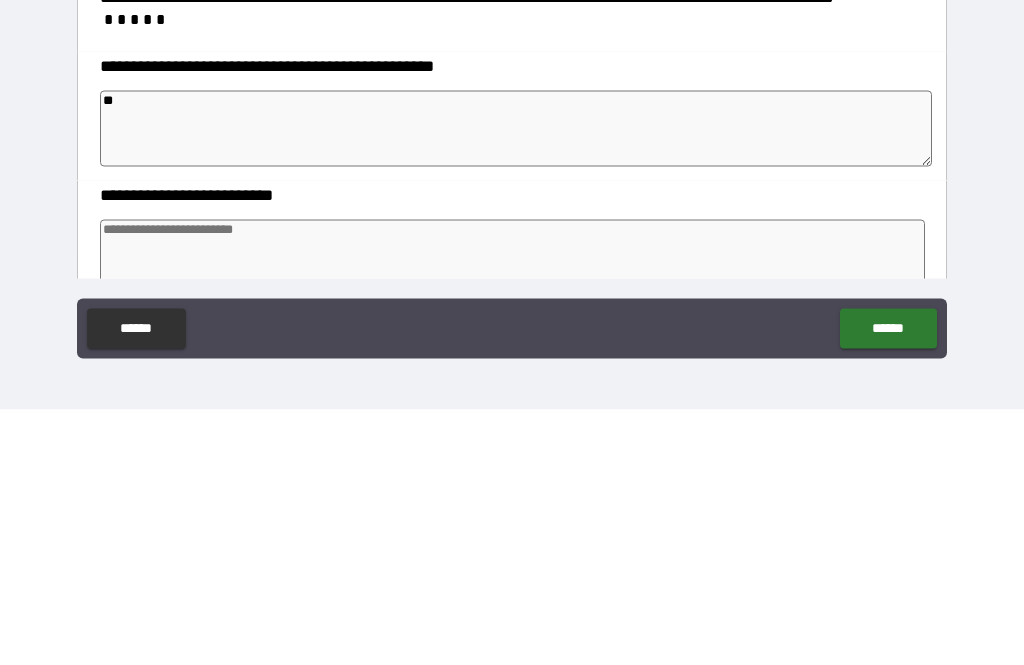 type on "*" 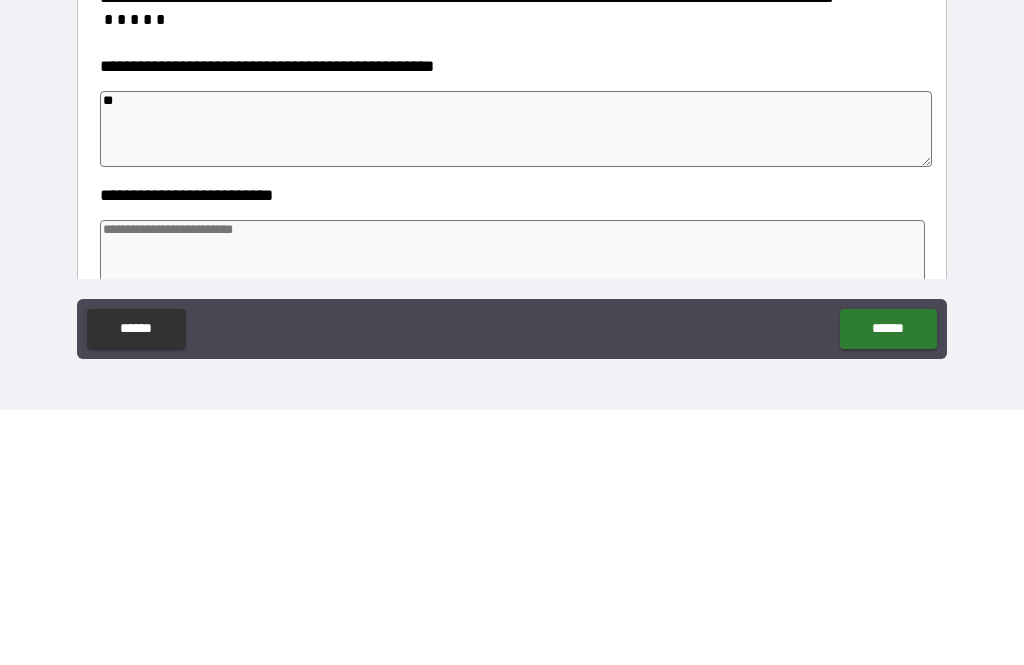 type on "*" 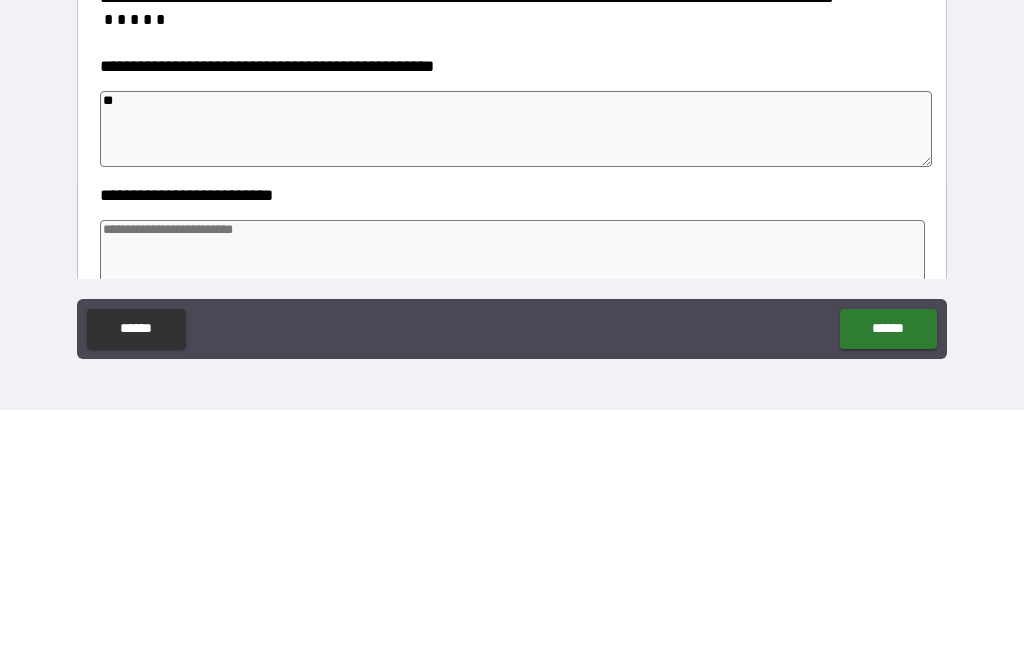 type on "*" 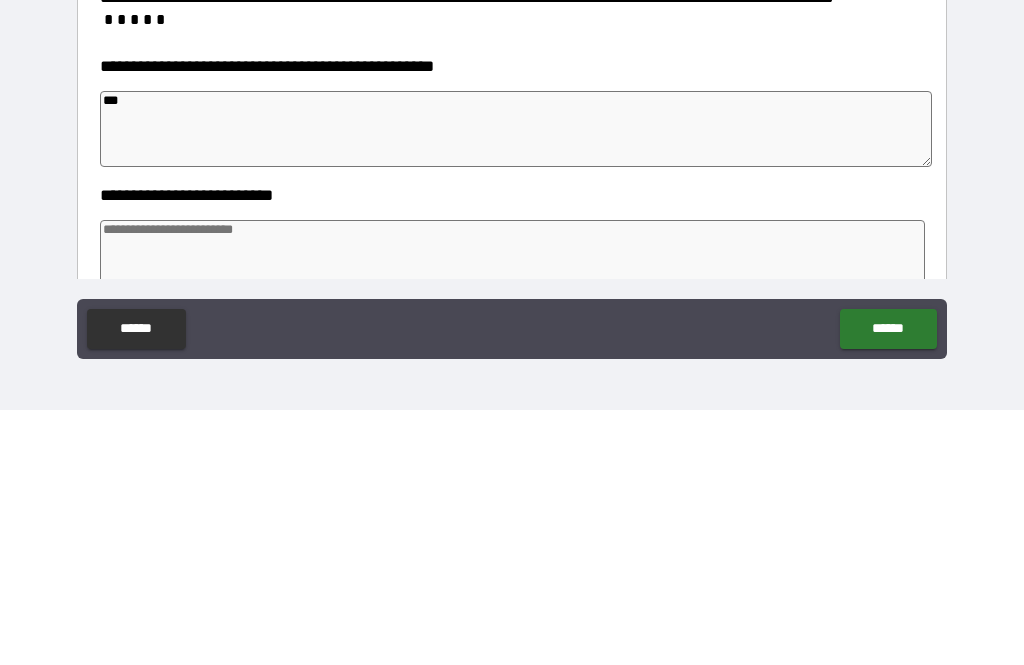 type 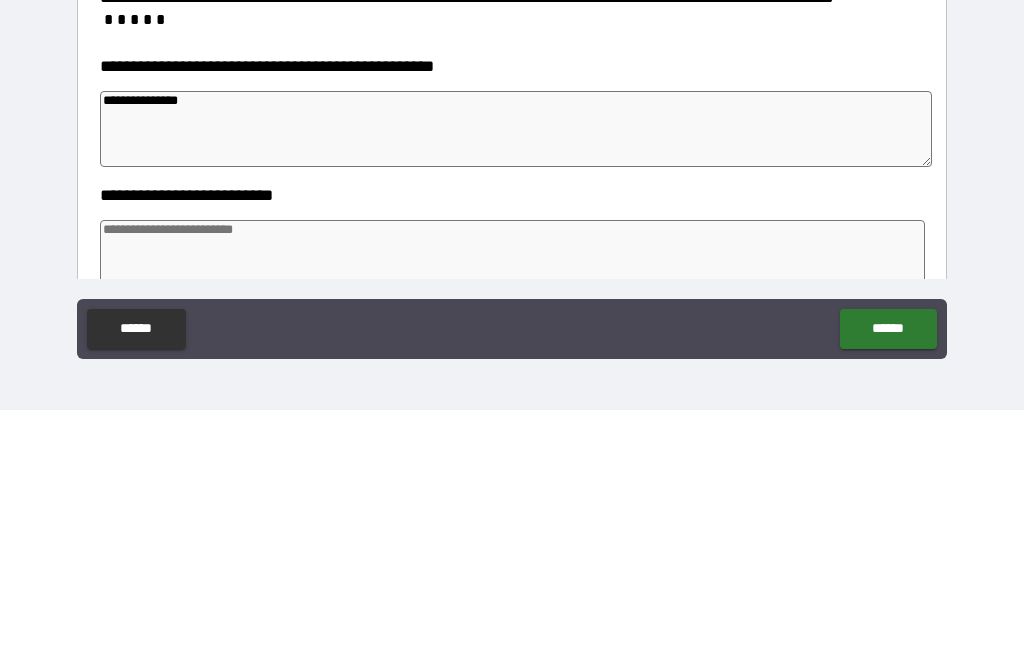 click at bounding box center (513, 513) 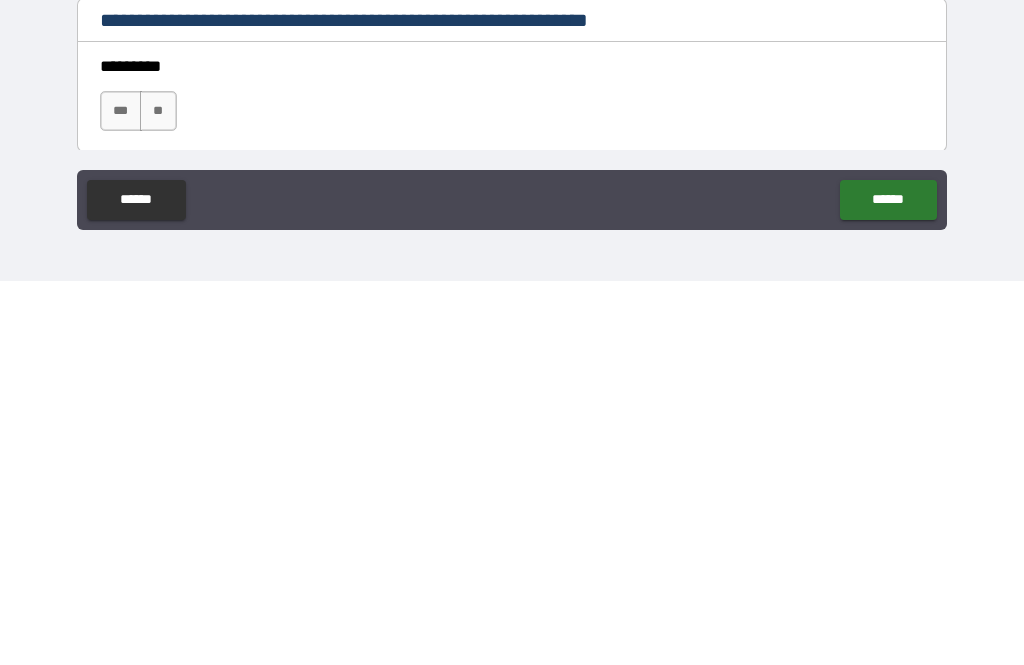 scroll, scrollTop: 450, scrollLeft: 0, axis: vertical 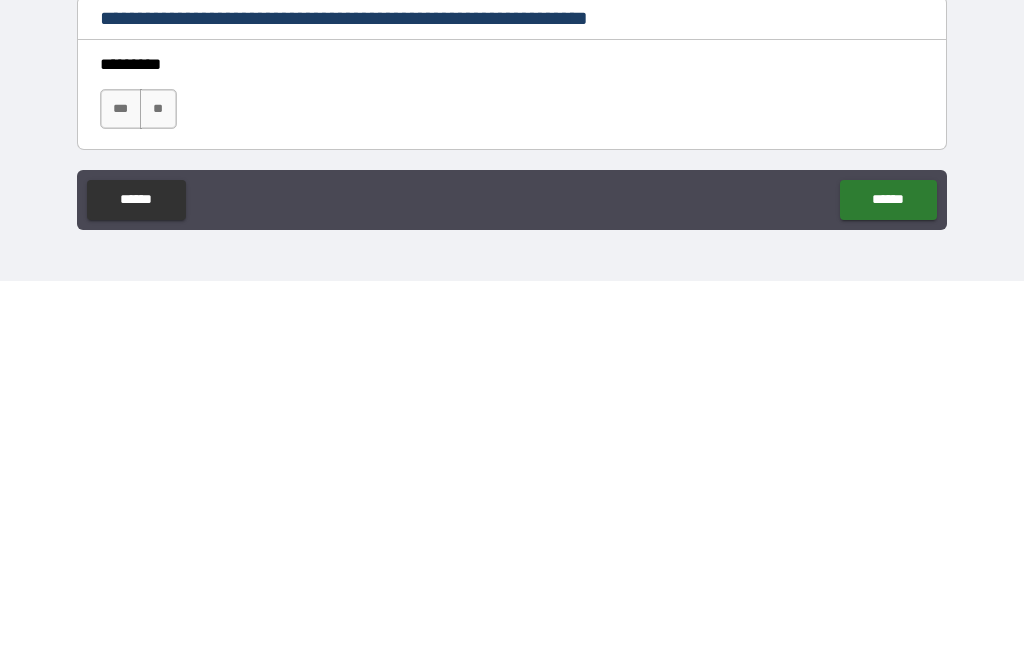 click on "******" at bounding box center (888, 584) 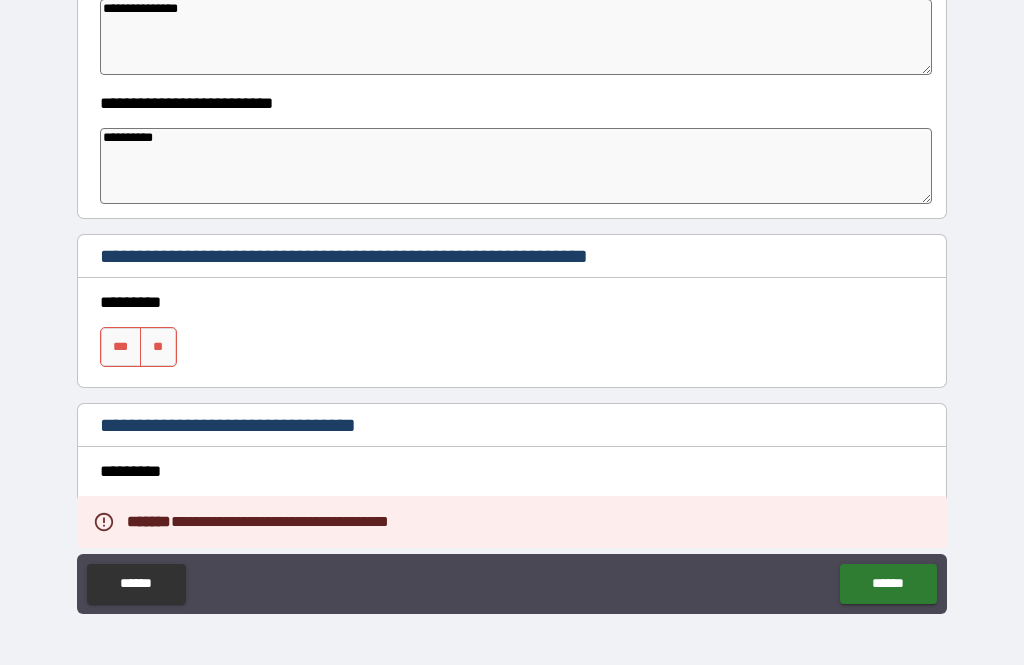 scroll, scrollTop: 616, scrollLeft: 0, axis: vertical 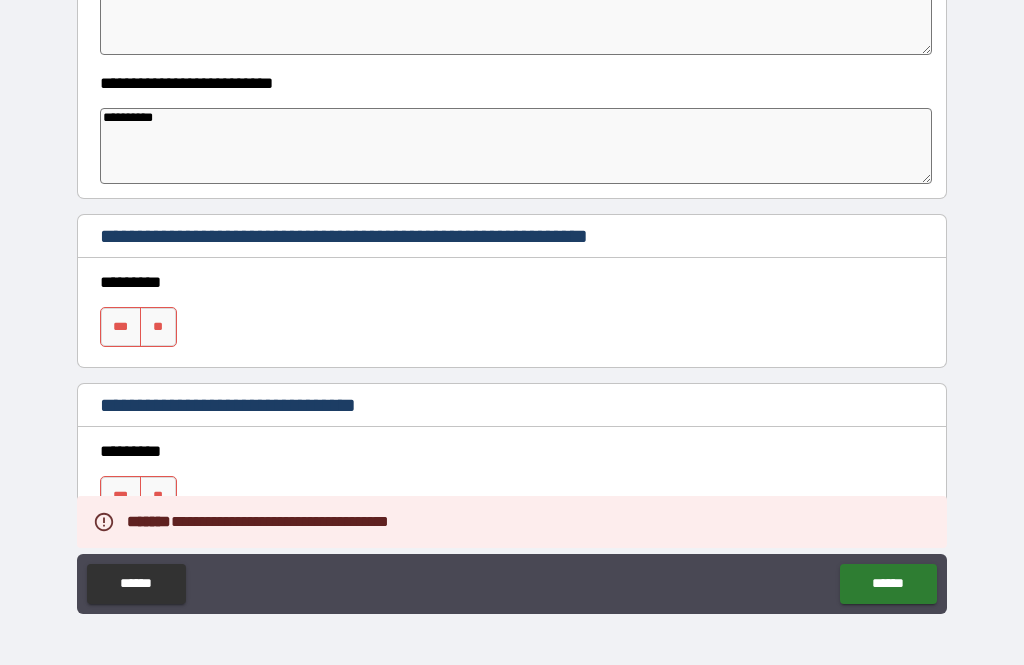 click on "***" at bounding box center (121, 327) 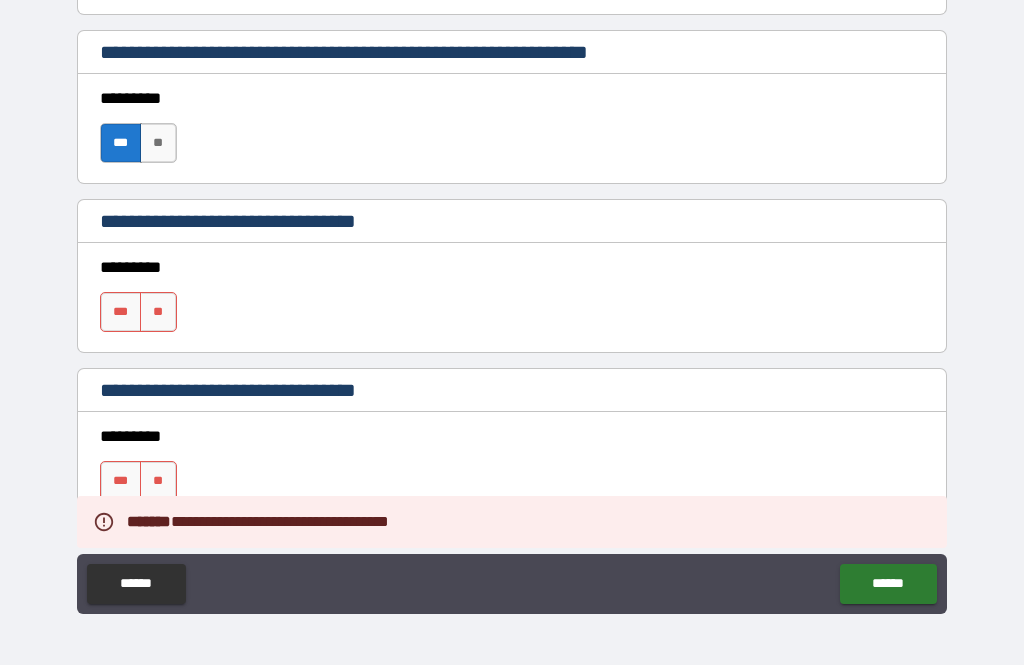 scroll, scrollTop: 799, scrollLeft: 0, axis: vertical 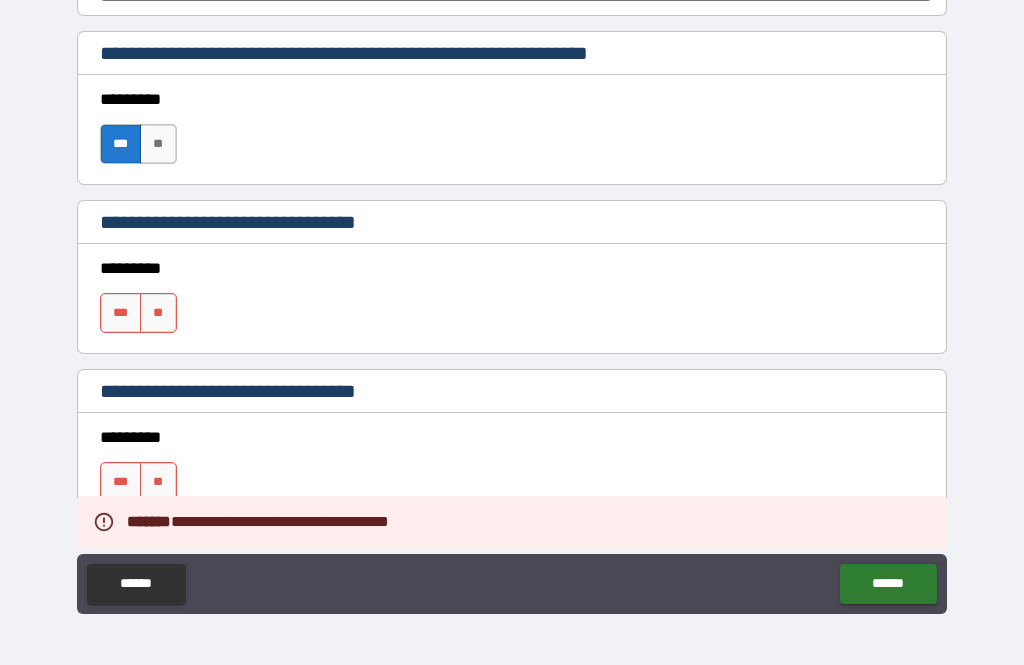 click on "***" at bounding box center [121, 313] 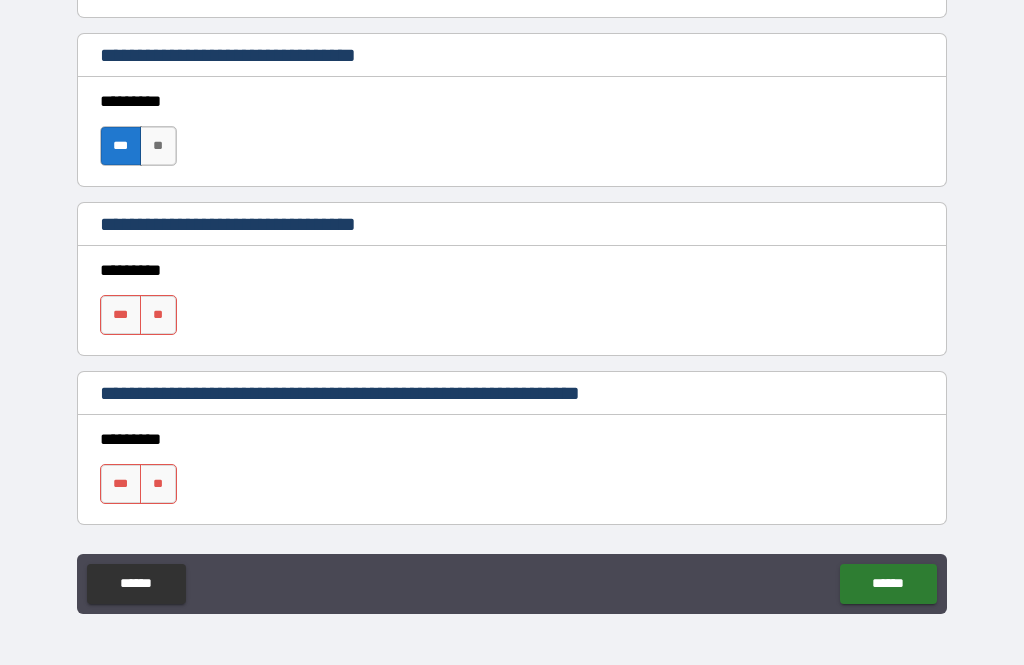 scroll, scrollTop: 976, scrollLeft: 0, axis: vertical 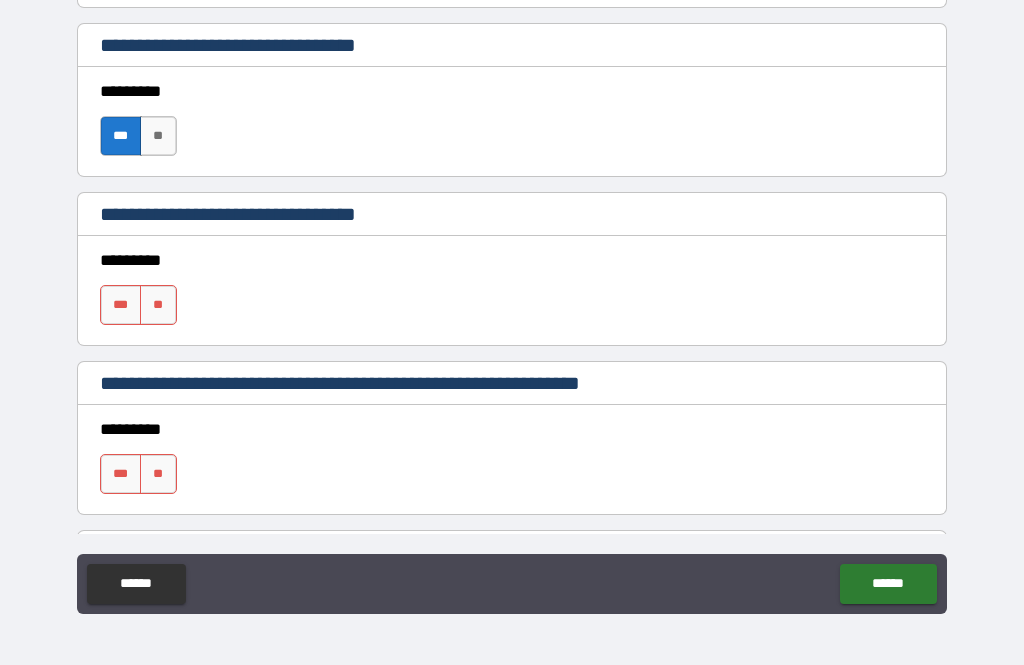 click on "***" at bounding box center (121, 305) 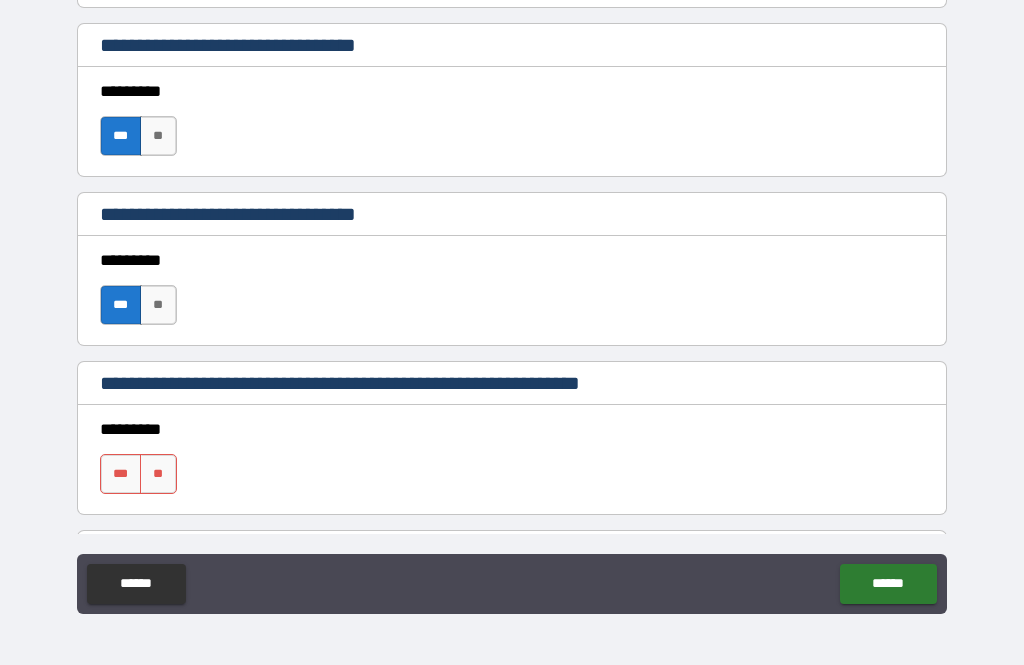 click on "***" at bounding box center (121, 474) 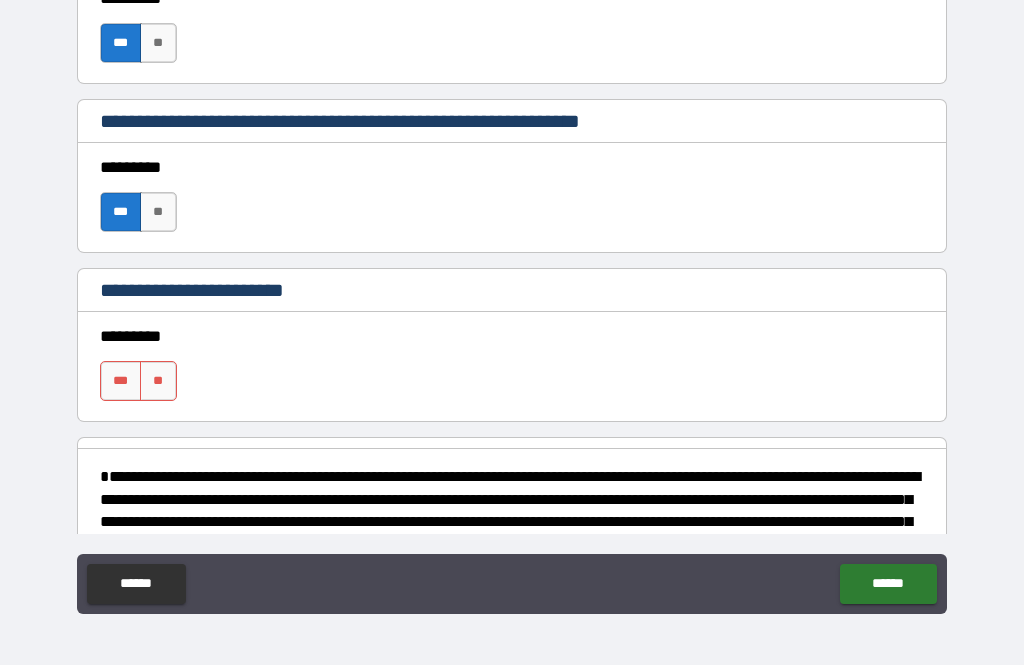 scroll, scrollTop: 1245, scrollLeft: 0, axis: vertical 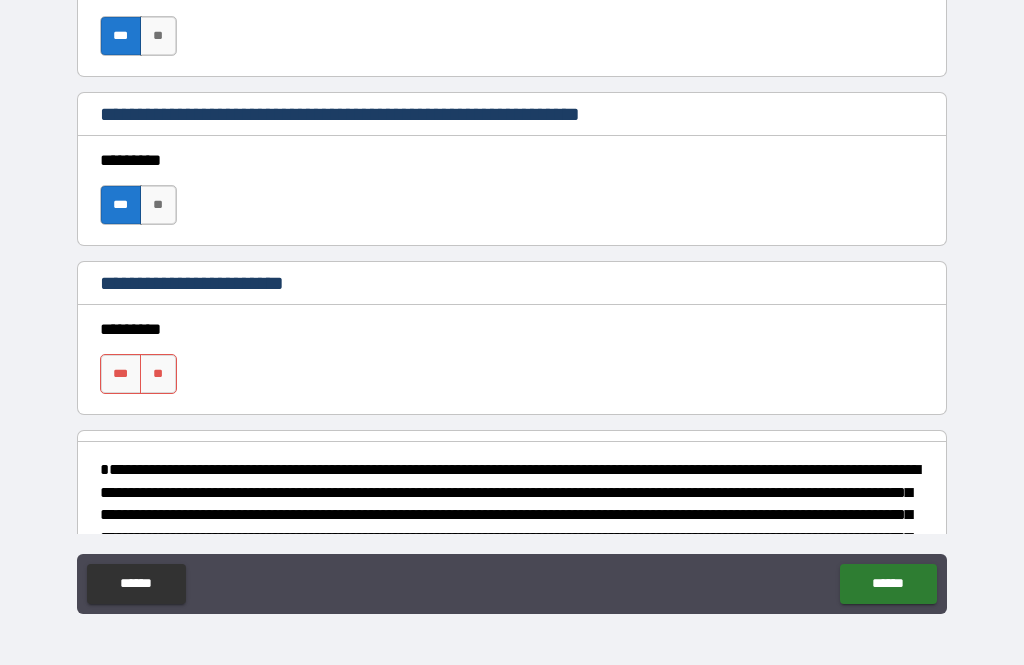 click on "***" at bounding box center (121, 374) 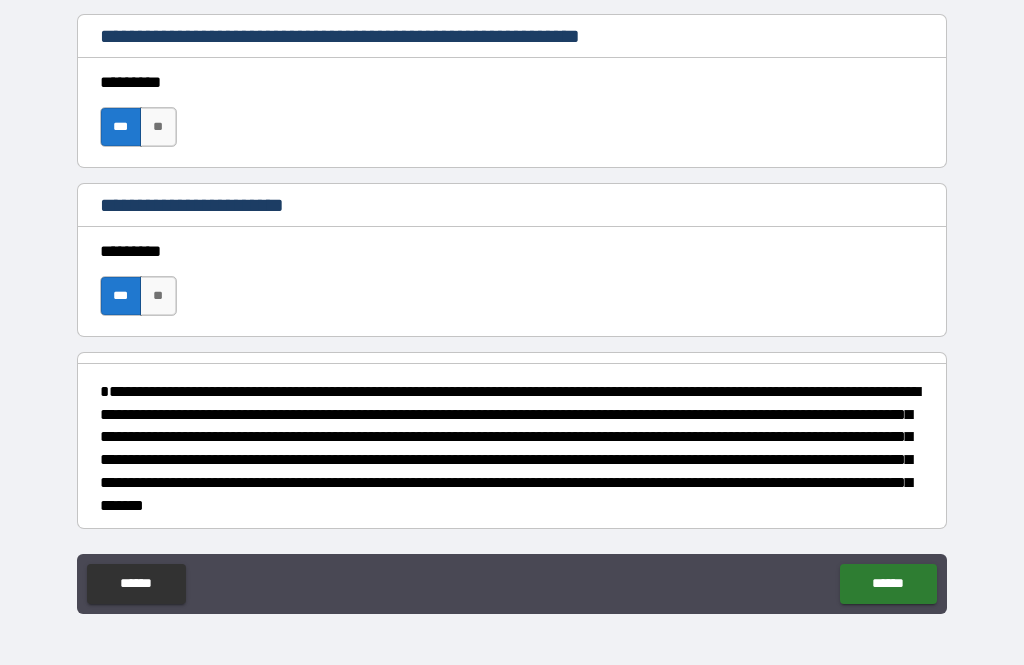 scroll, scrollTop: 1323, scrollLeft: 0, axis: vertical 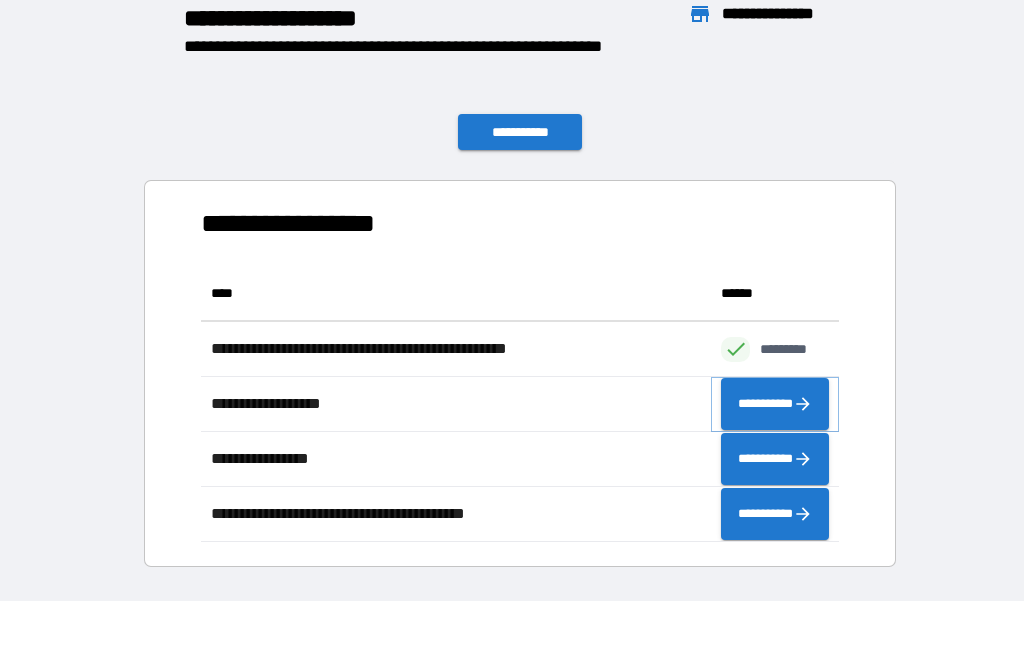 click on "**********" at bounding box center (775, 404) 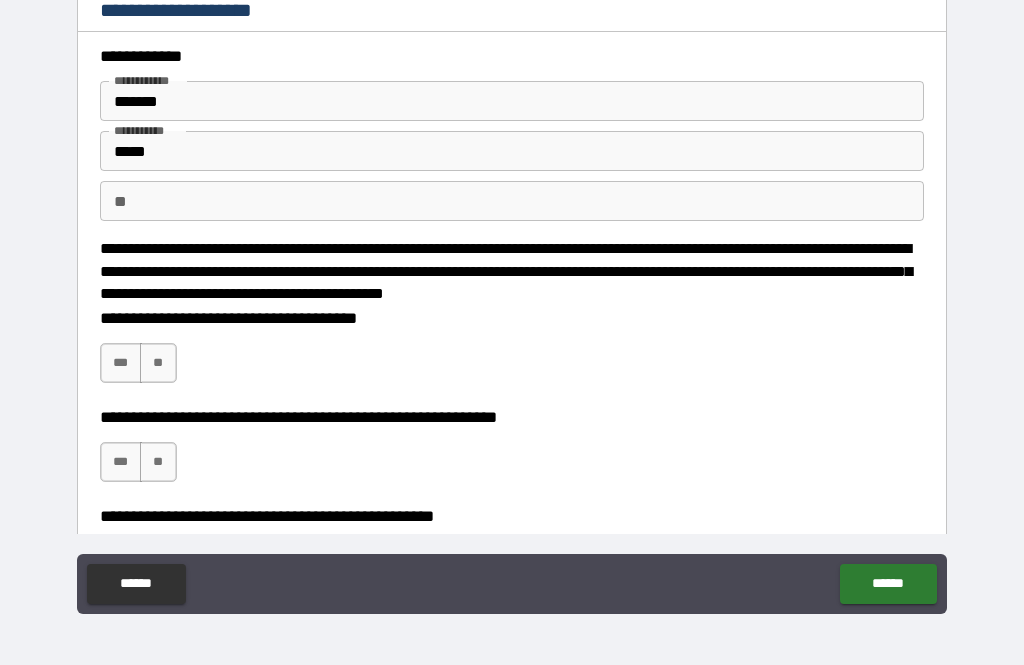 click on "**" at bounding box center (158, 363) 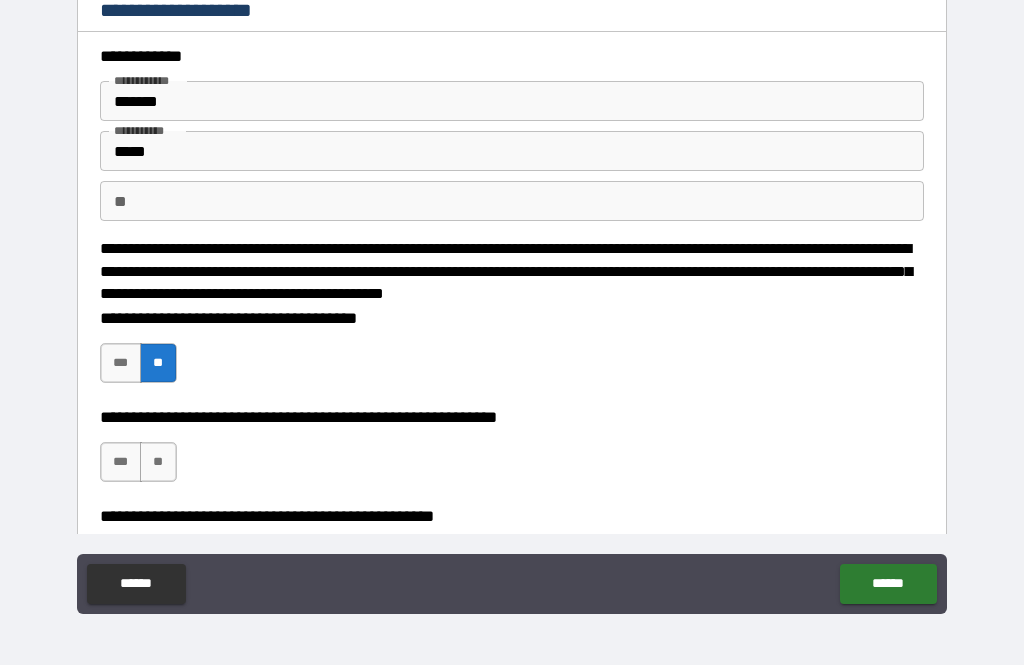 click on "**" at bounding box center (158, 462) 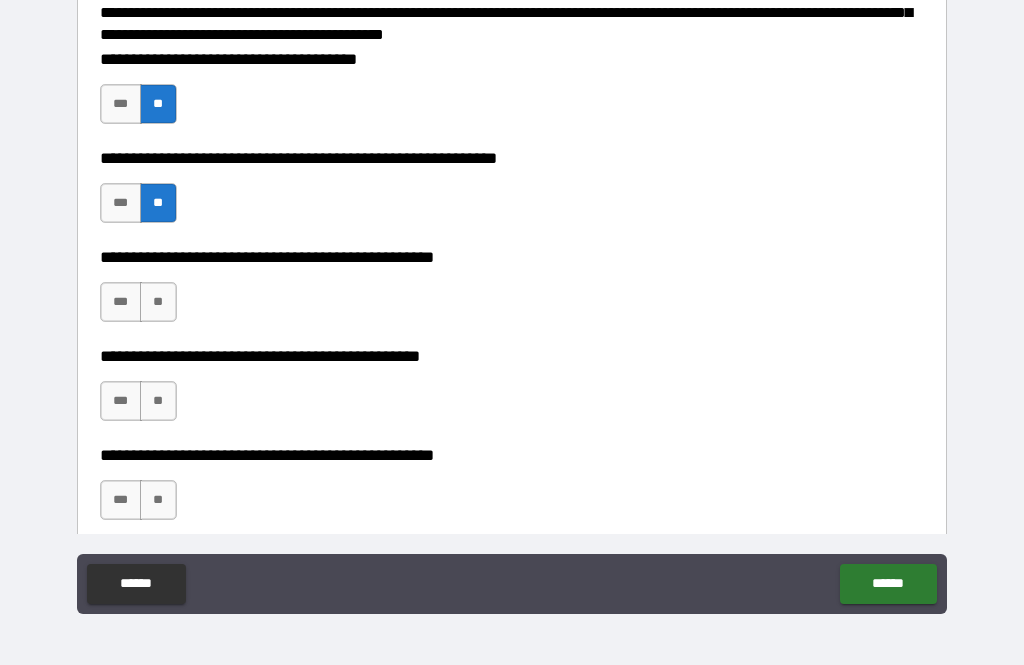 scroll, scrollTop: 283, scrollLeft: 0, axis: vertical 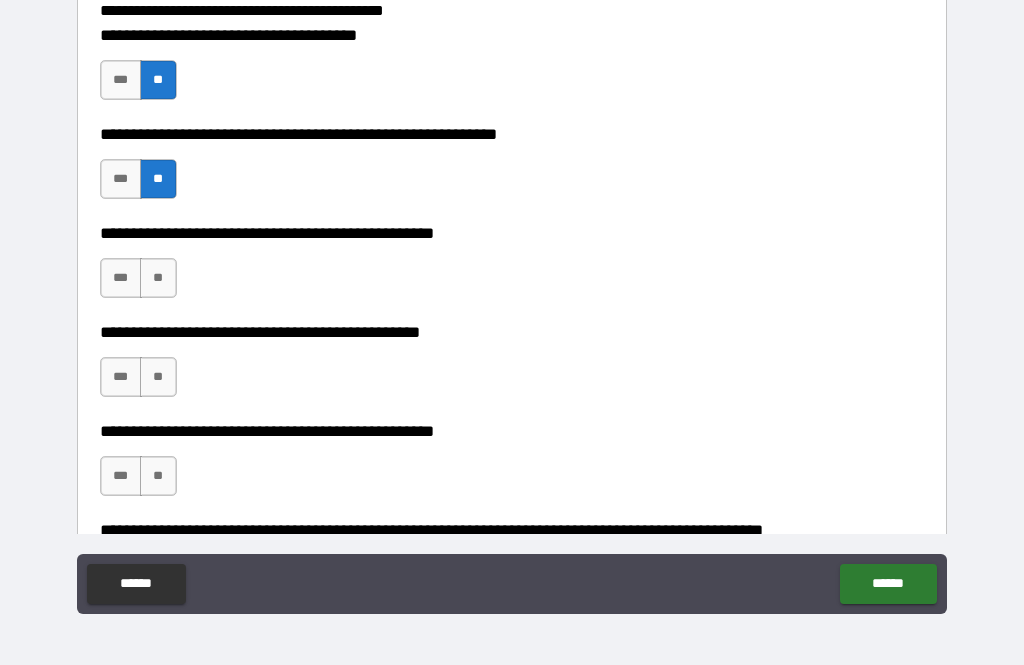click on "**" at bounding box center (158, 278) 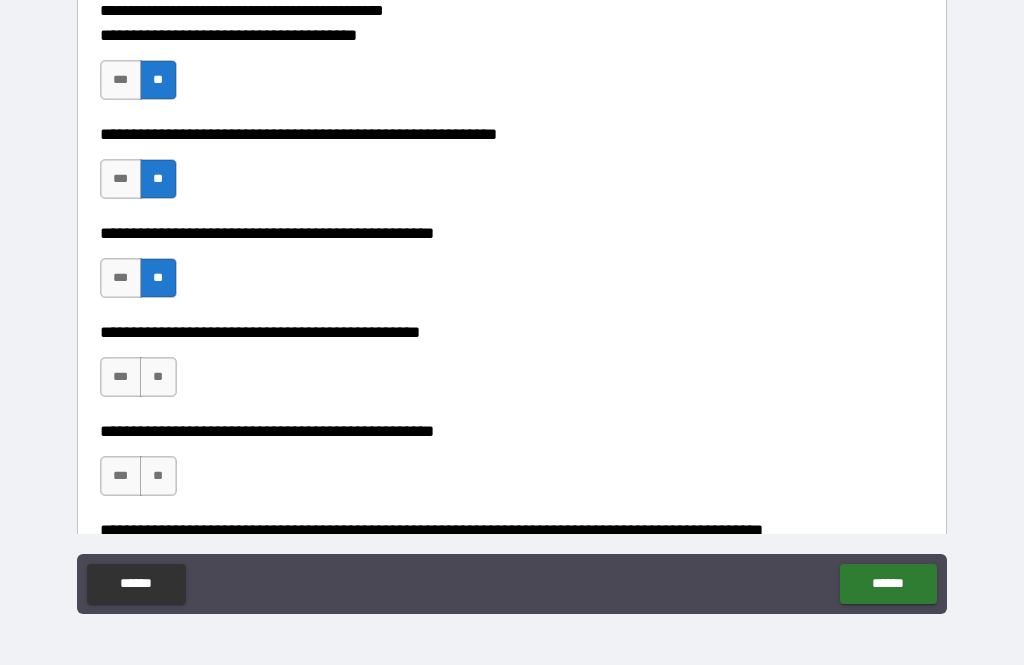 click on "**" at bounding box center [158, 377] 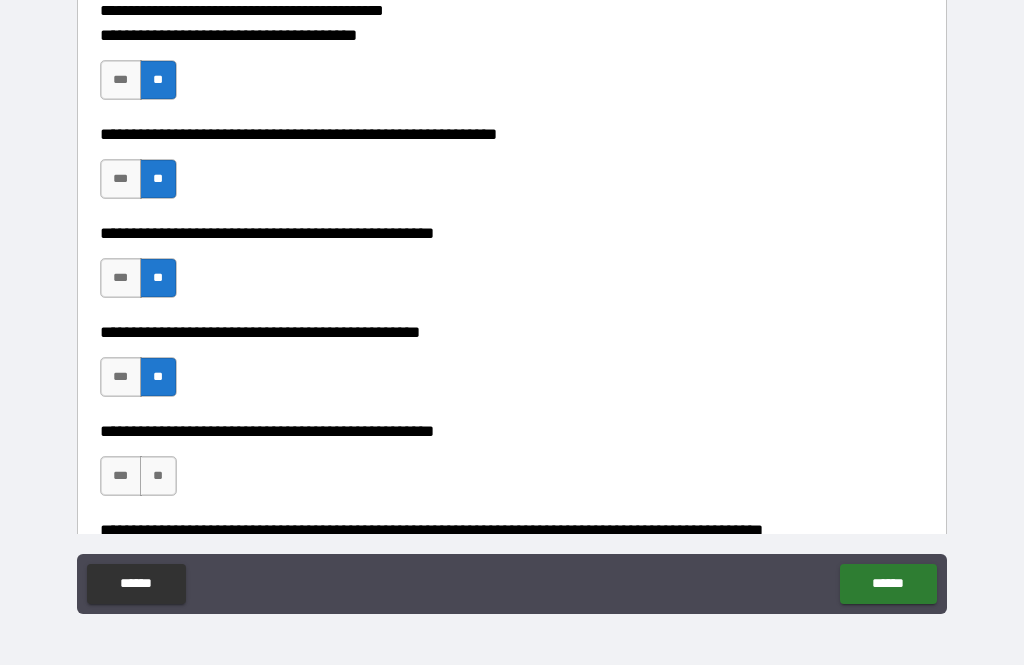 click on "**" at bounding box center (158, 476) 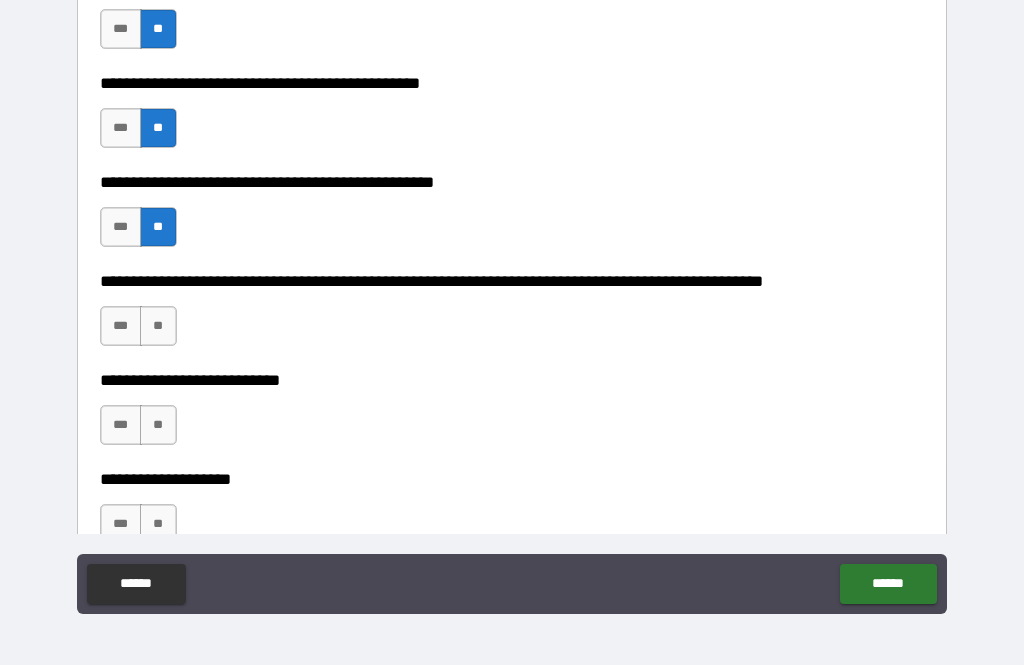 scroll, scrollTop: 534, scrollLeft: 0, axis: vertical 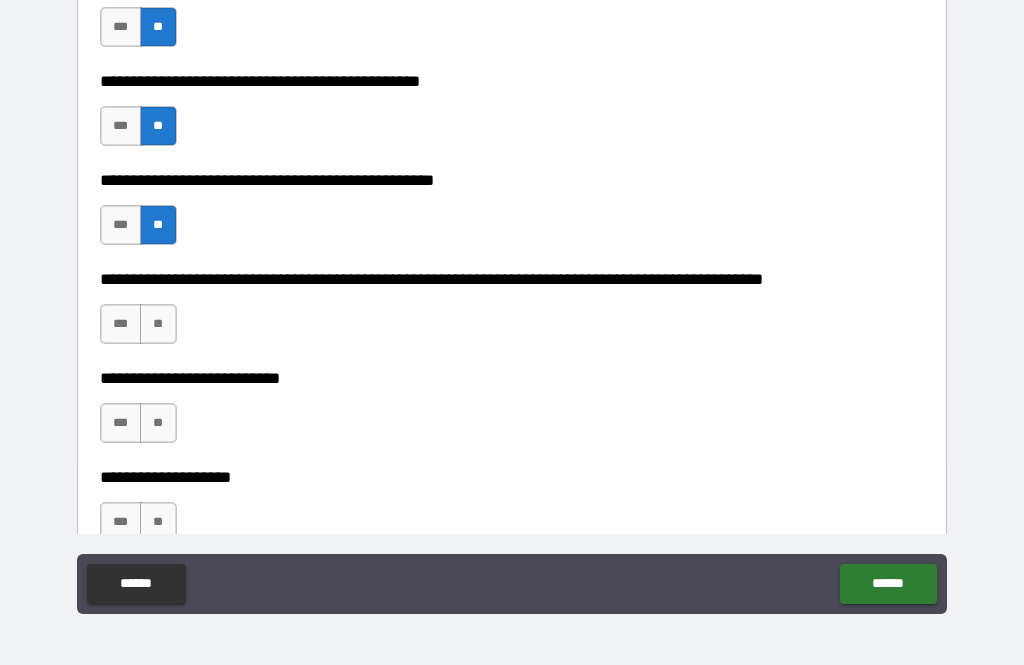 click on "**" at bounding box center (158, 324) 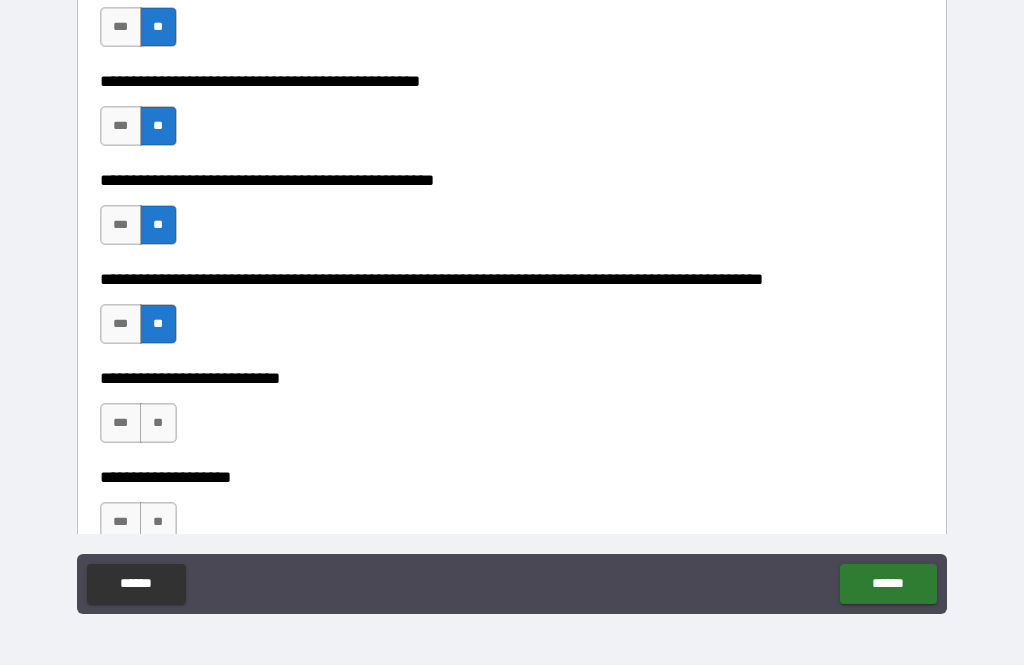 click on "**" at bounding box center [158, 423] 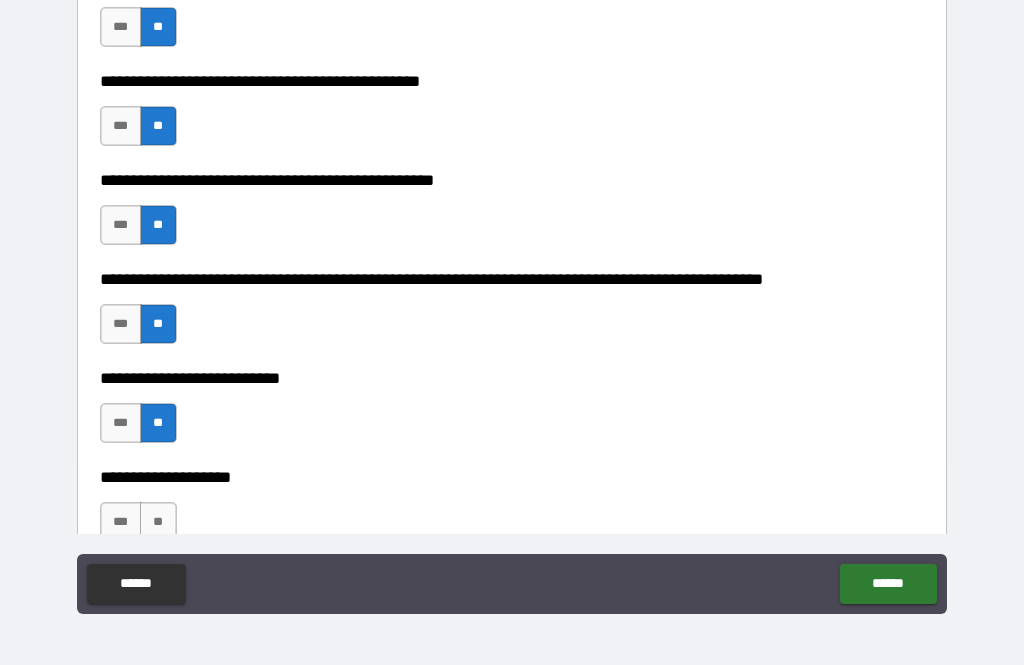 click on "**" at bounding box center (158, 522) 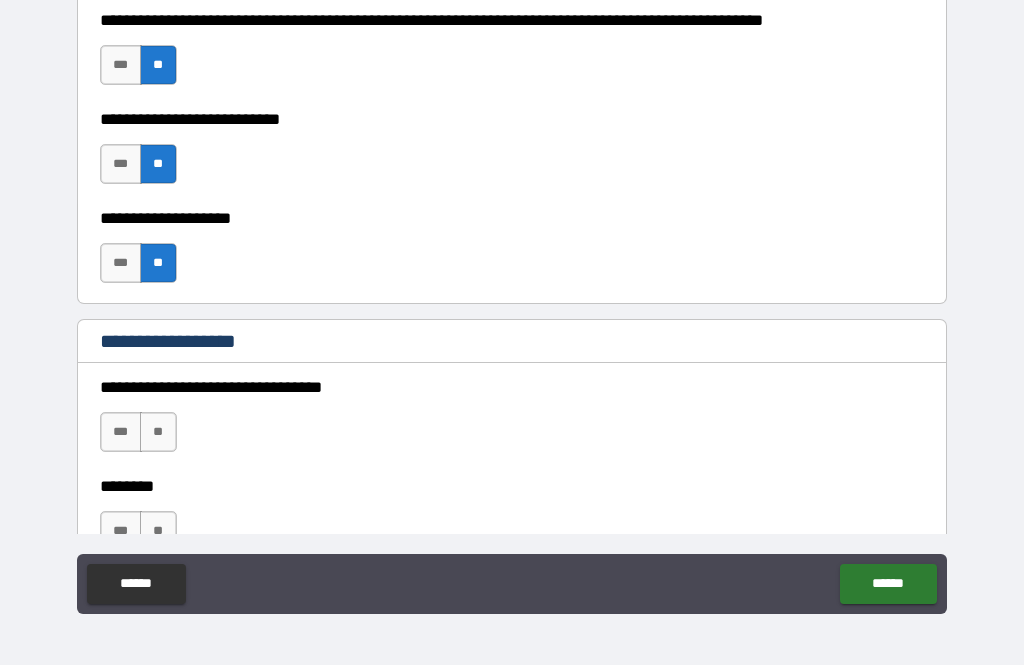 scroll, scrollTop: 799, scrollLeft: 0, axis: vertical 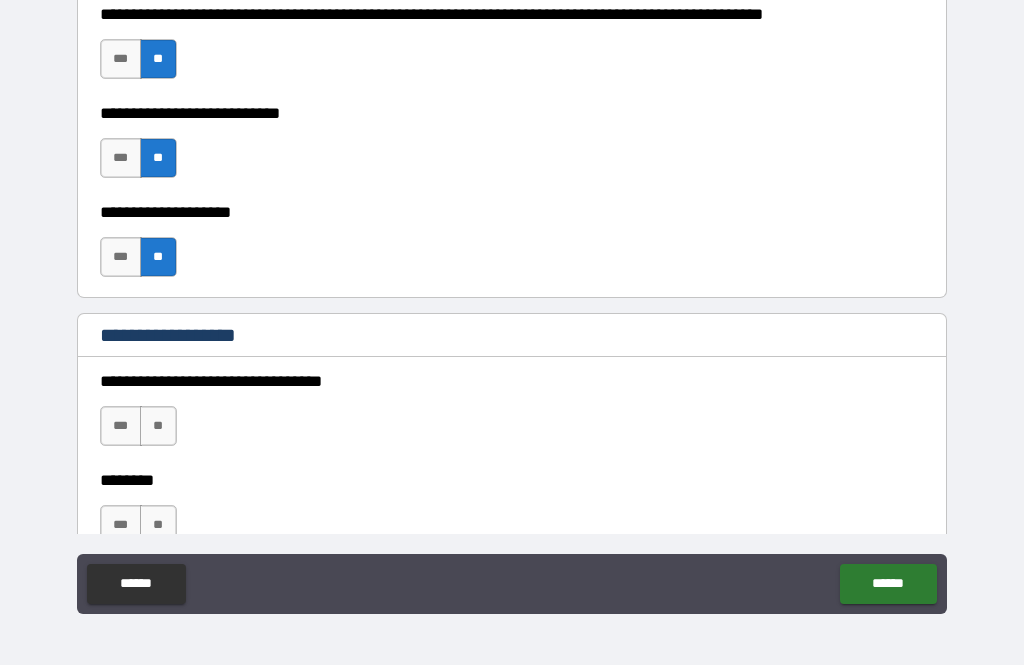 click on "**" at bounding box center (158, 426) 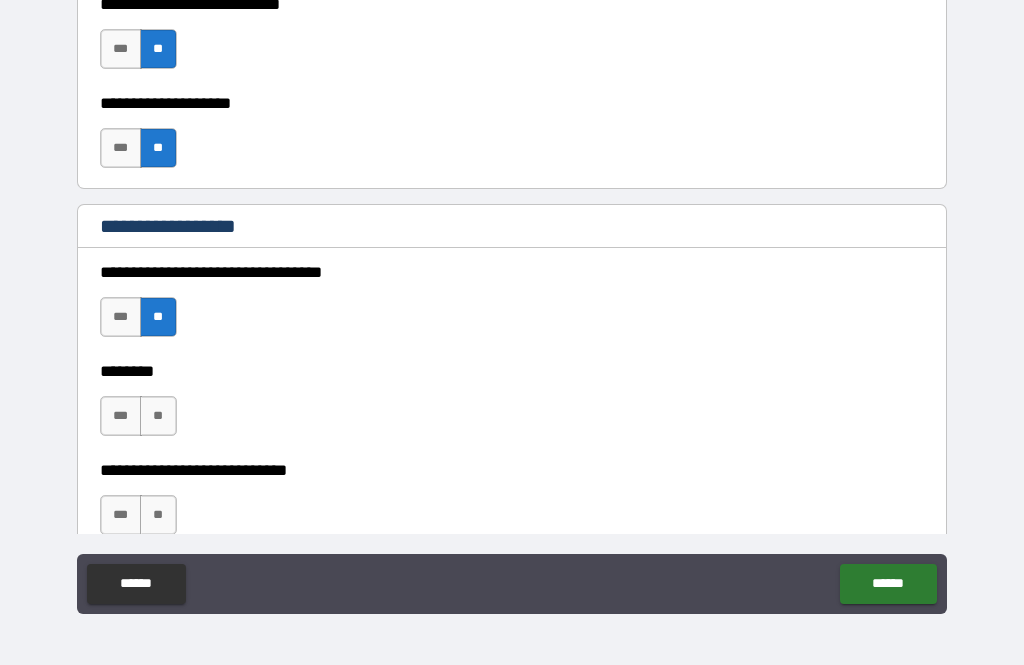 scroll, scrollTop: 967, scrollLeft: 0, axis: vertical 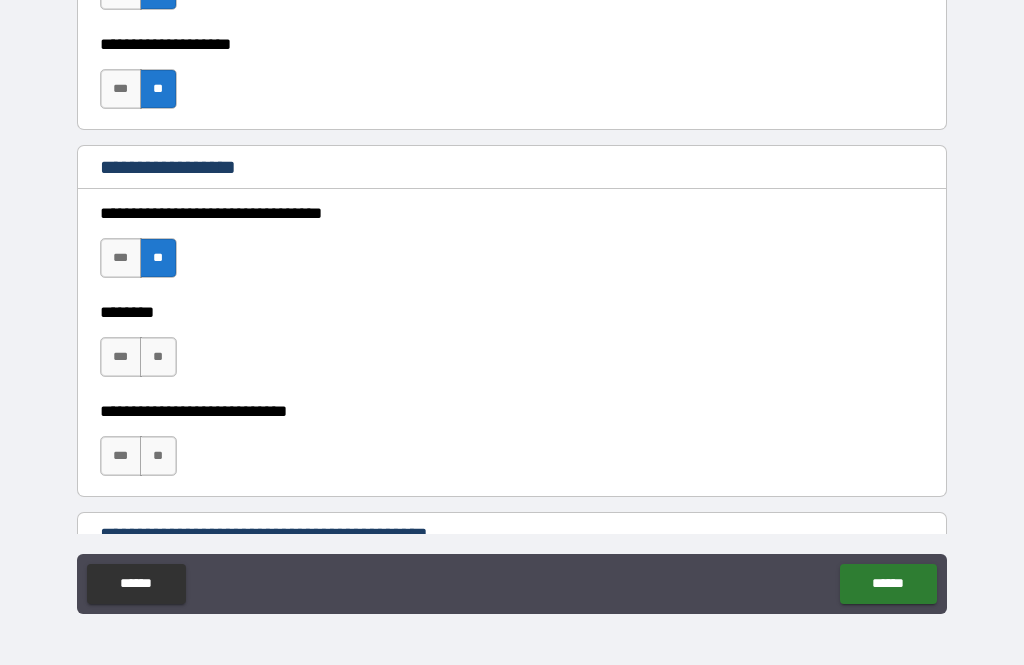 click on "**" at bounding box center [158, 357] 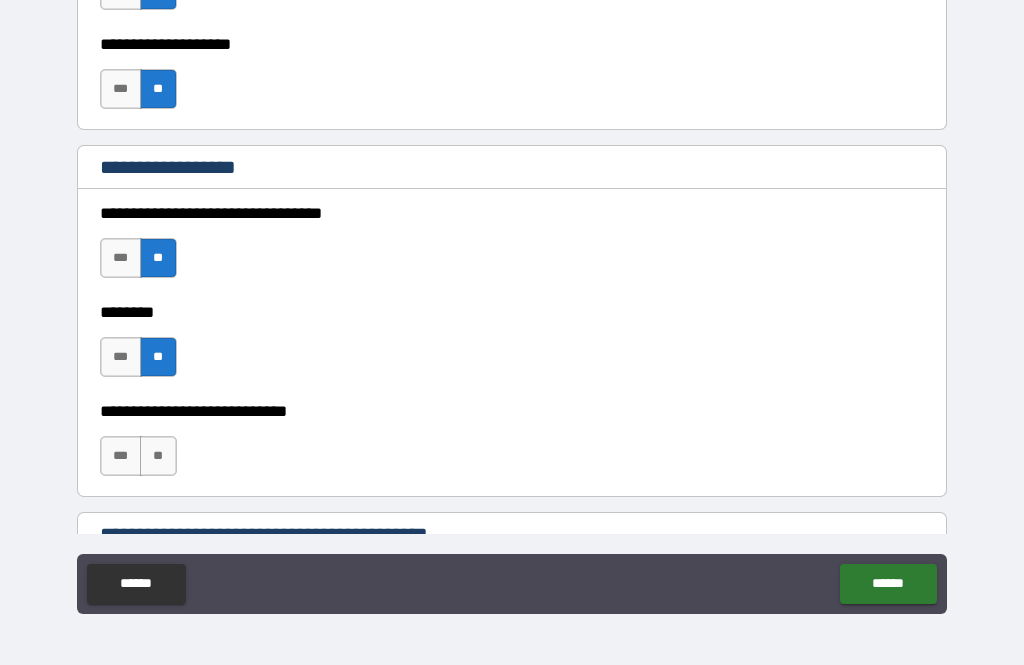 click on "**" at bounding box center [158, 456] 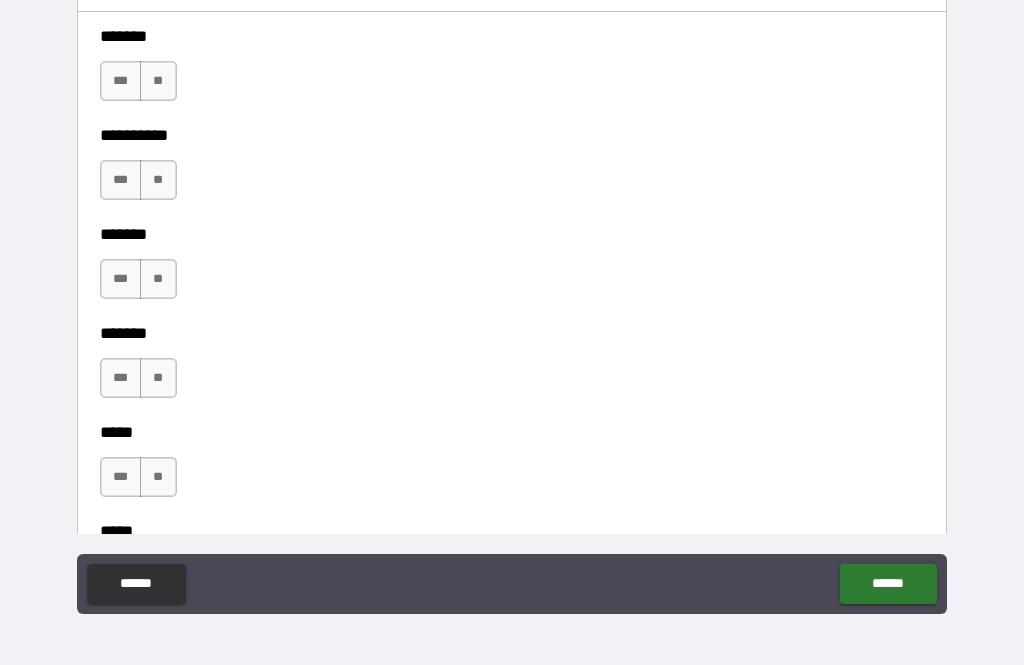 scroll, scrollTop: 1521, scrollLeft: 0, axis: vertical 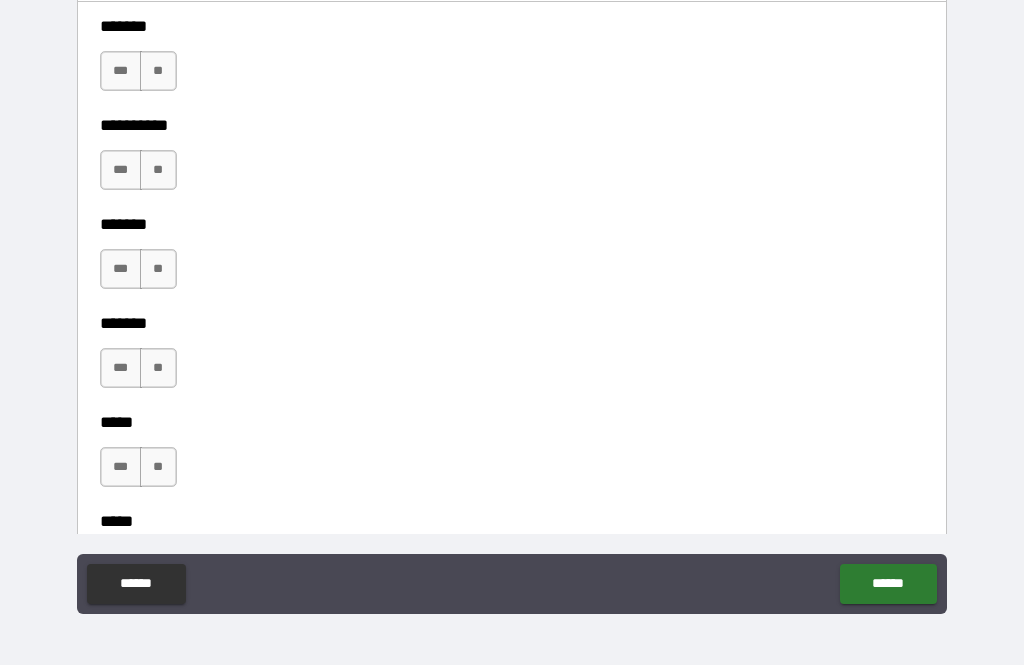 click on "**" at bounding box center [158, 71] 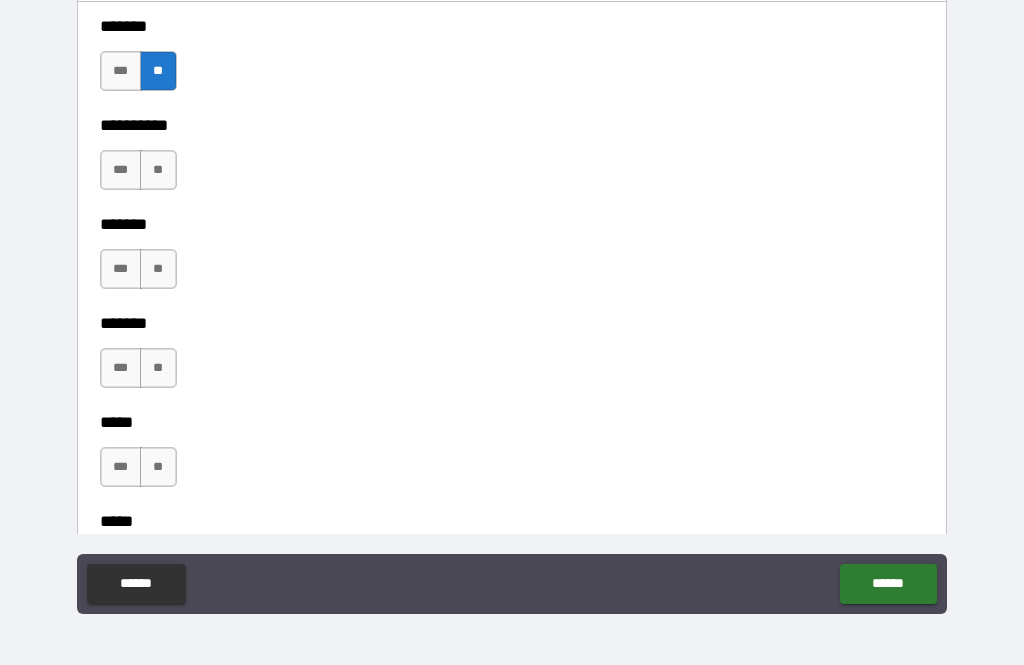 click on "**" at bounding box center [158, 170] 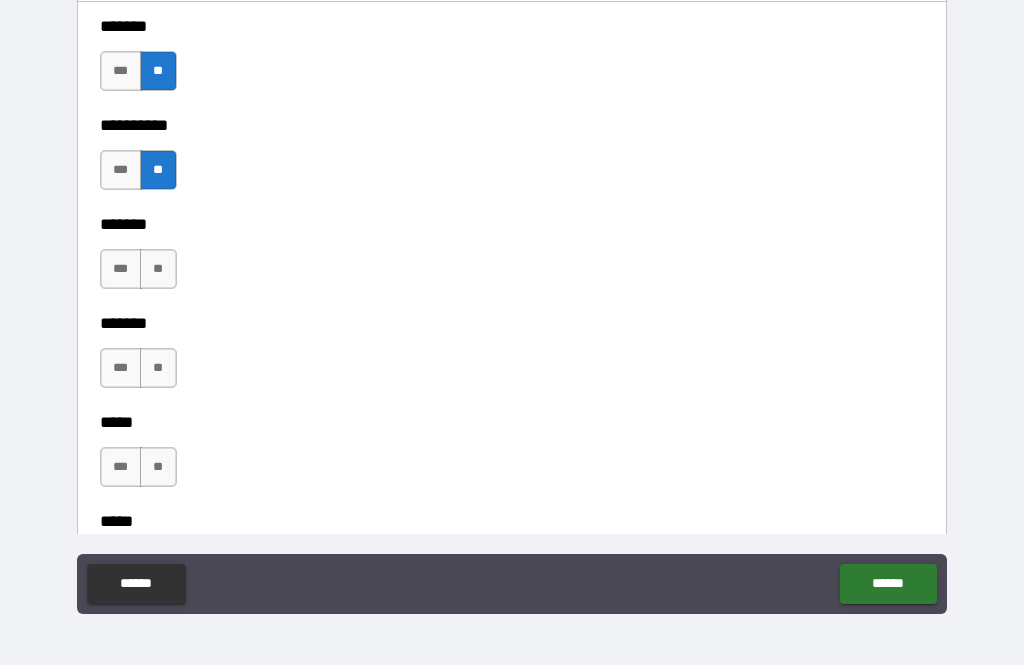 click on "**" at bounding box center [158, 269] 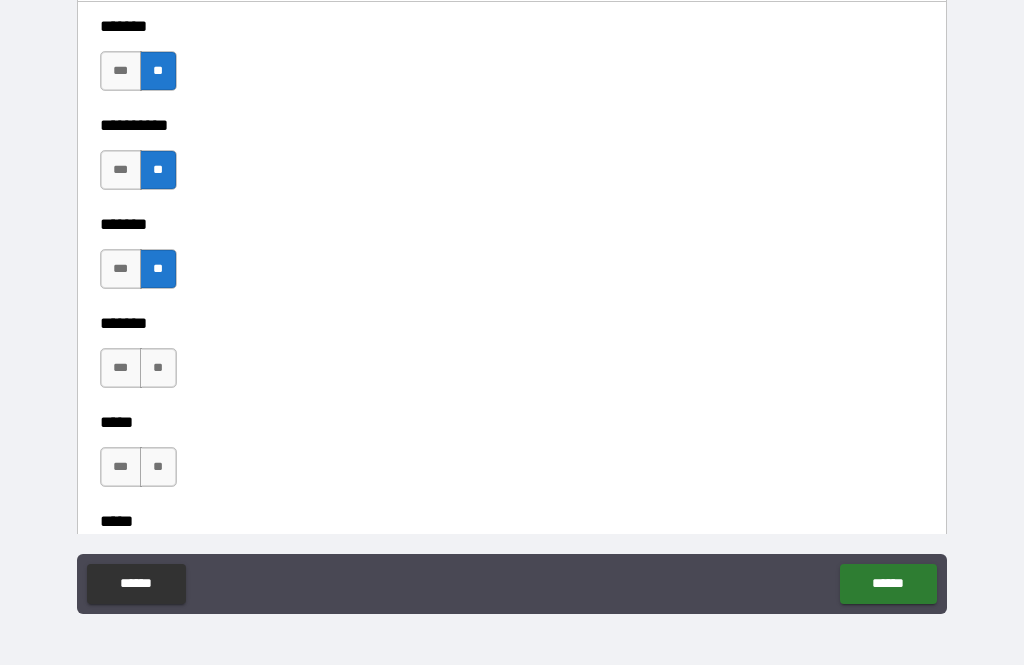 click on "**" at bounding box center [158, 368] 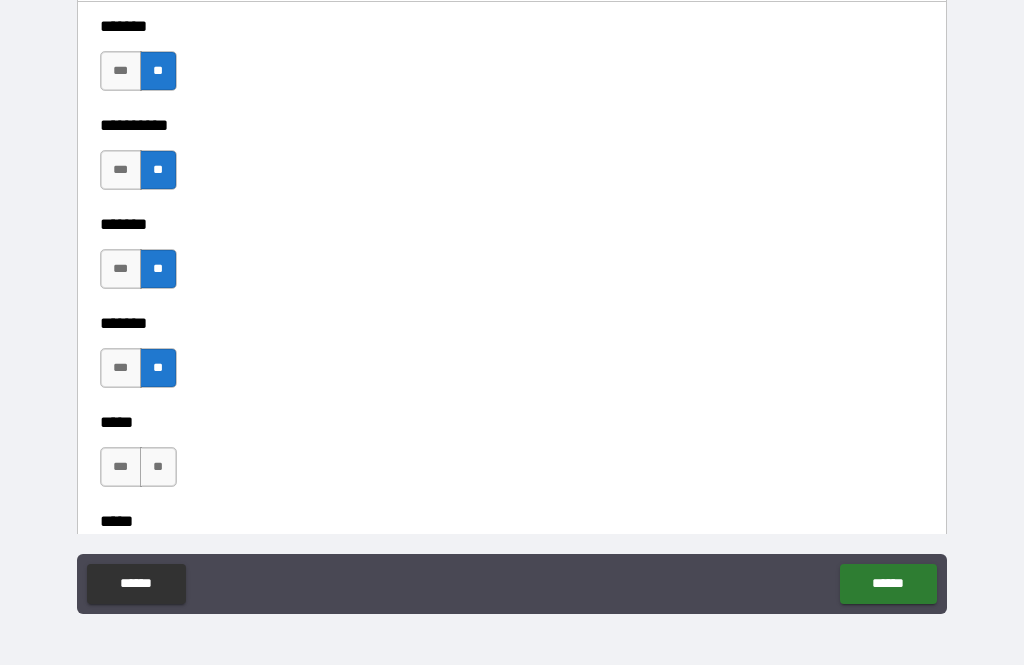 click on "**" at bounding box center [158, 467] 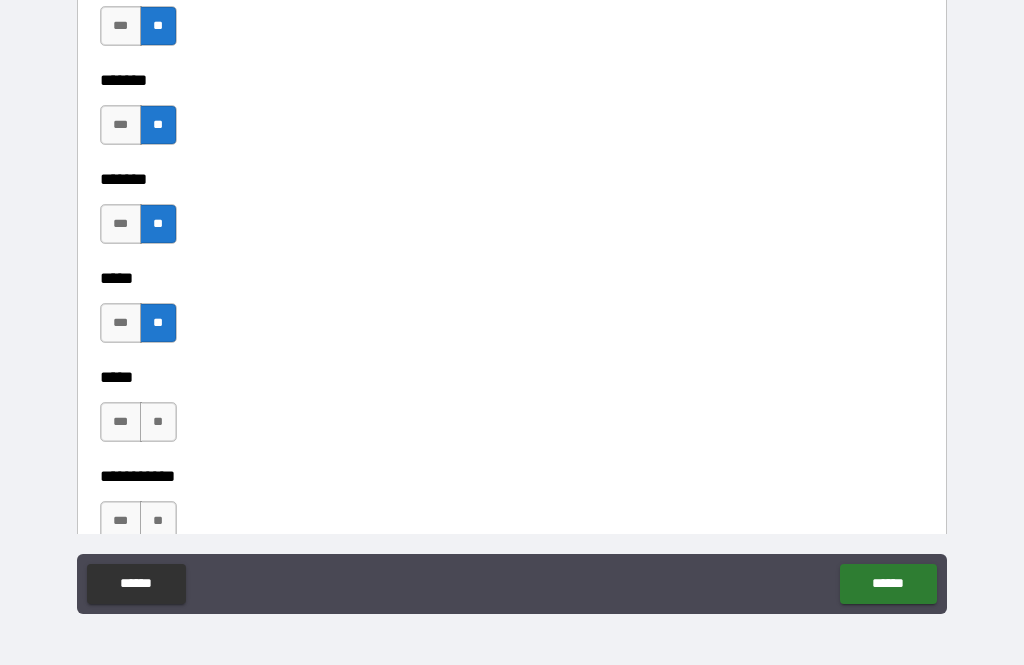 scroll, scrollTop: 1774, scrollLeft: 0, axis: vertical 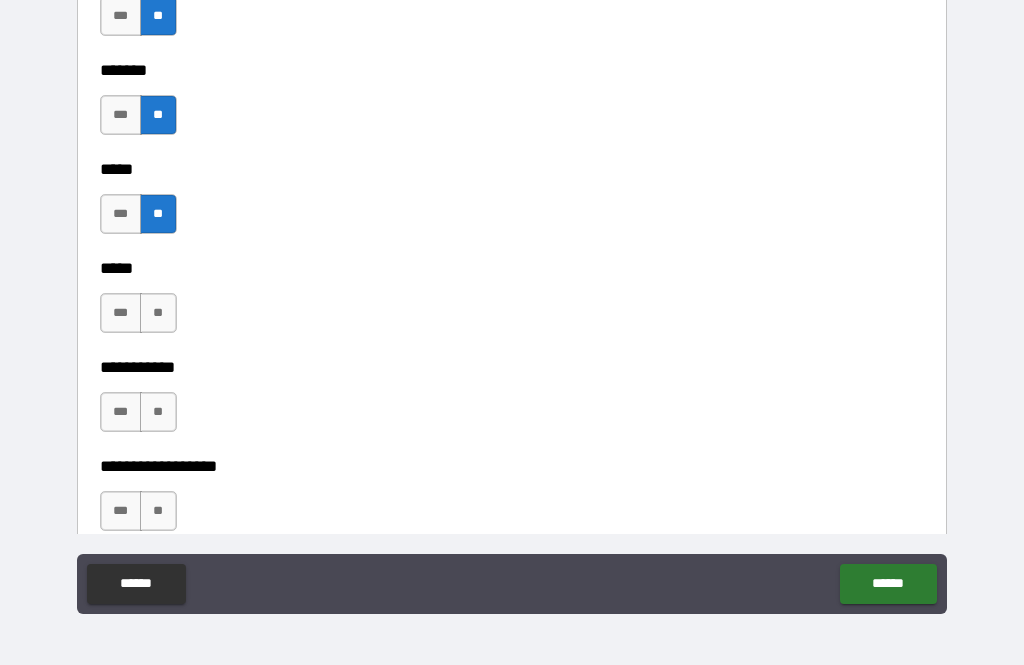 click on "**" at bounding box center [158, 313] 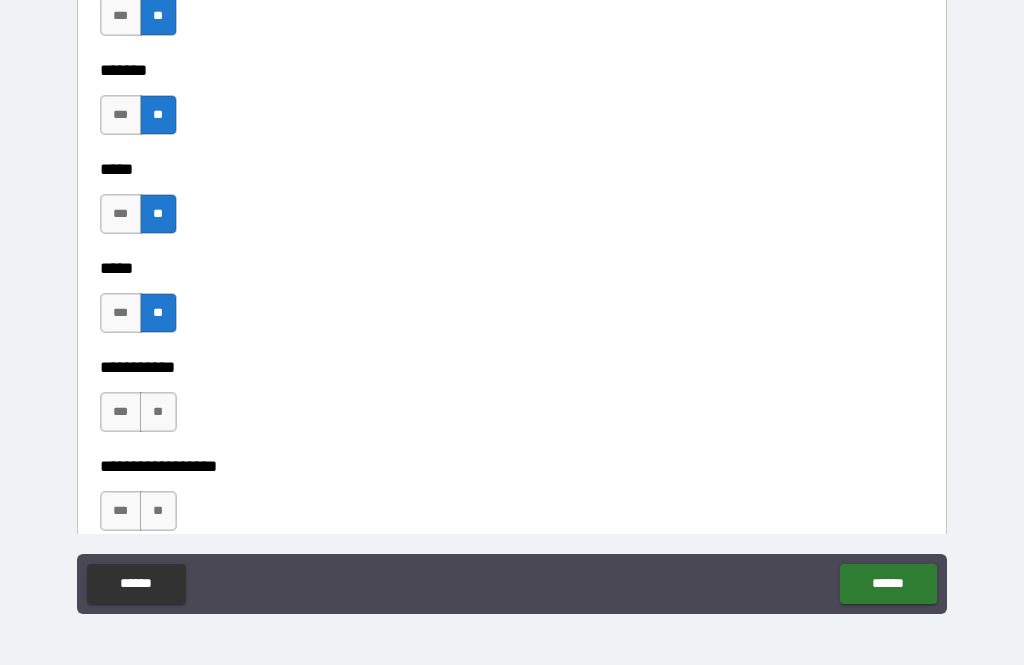 click on "**" at bounding box center (158, 412) 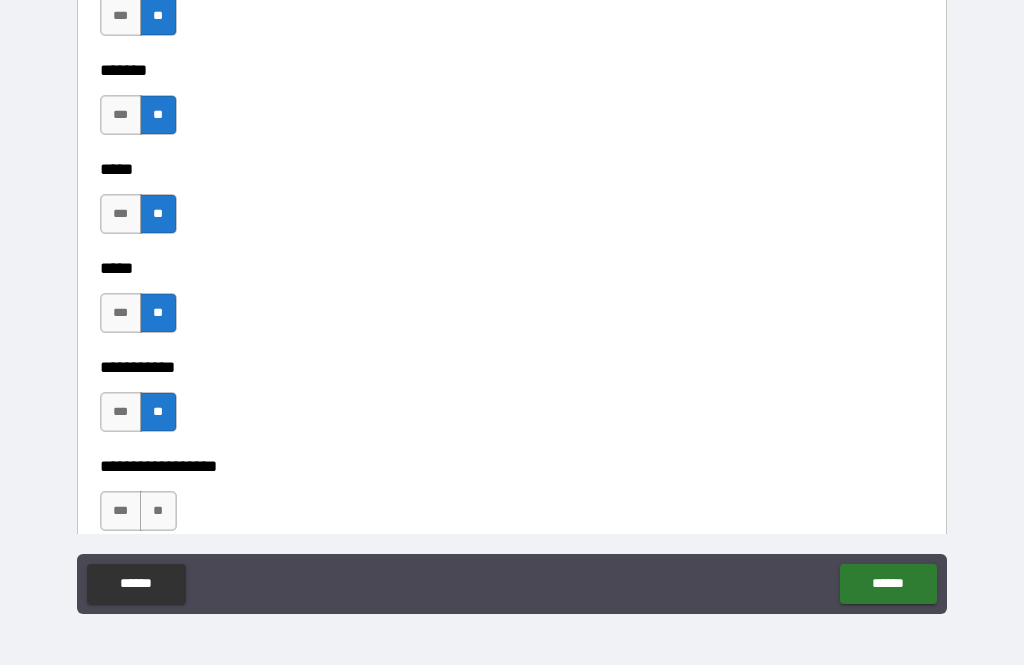 click on "**" at bounding box center (158, 511) 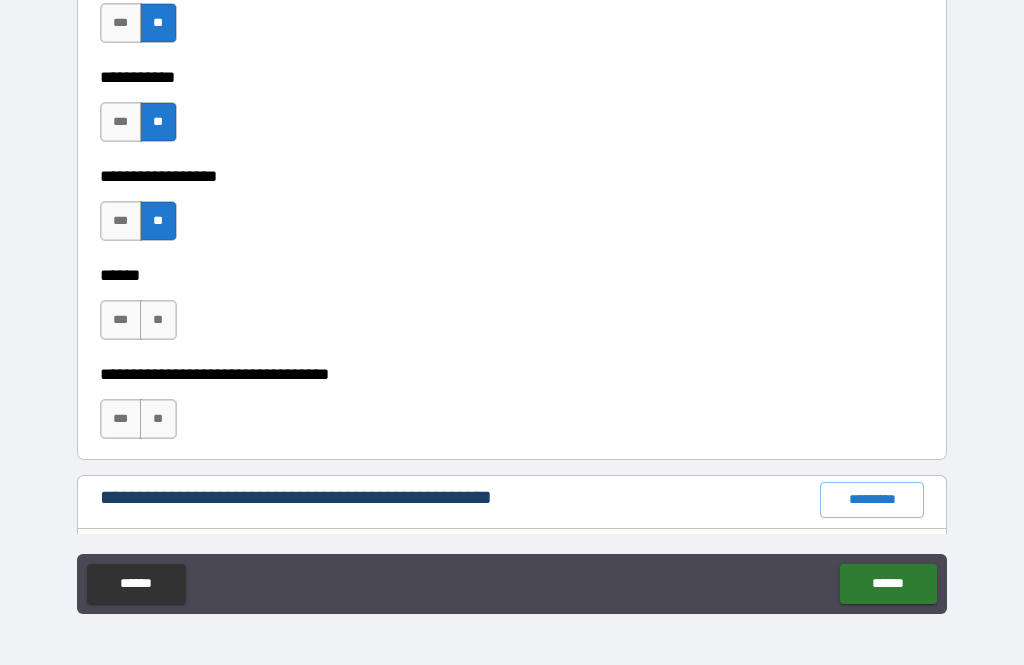 scroll, scrollTop: 2109, scrollLeft: 0, axis: vertical 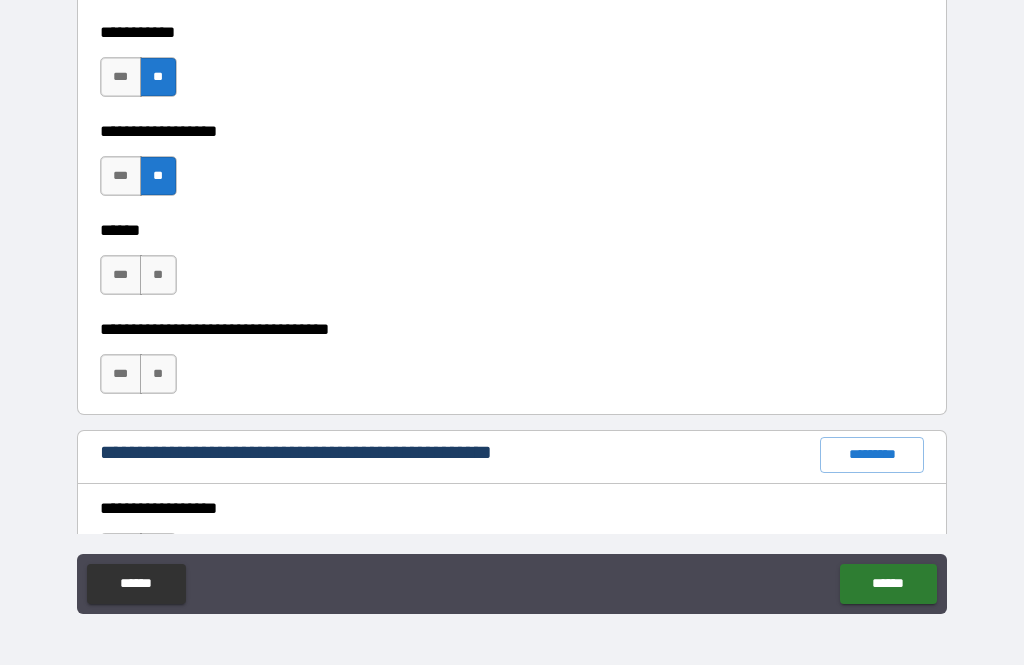 click on "**" at bounding box center (158, 275) 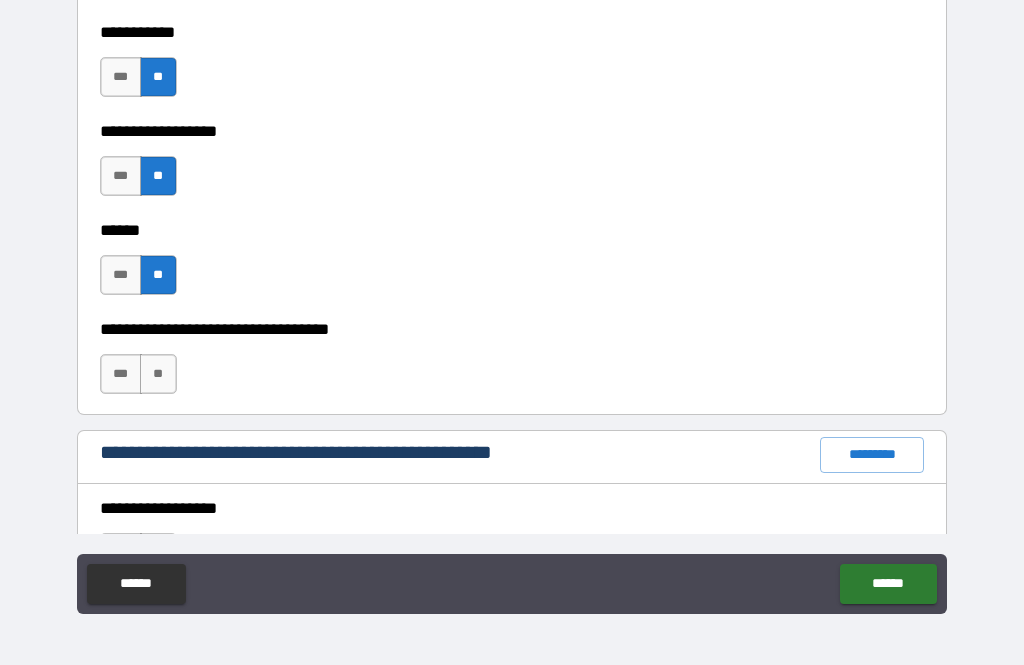 click on "**" at bounding box center [158, 374] 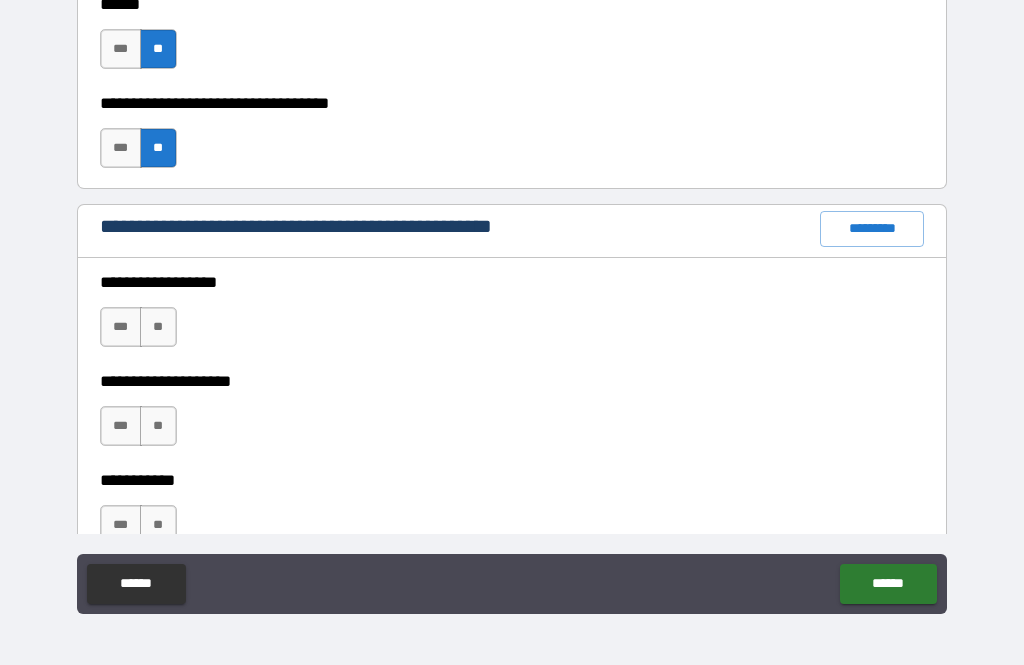scroll, scrollTop: 2337, scrollLeft: 0, axis: vertical 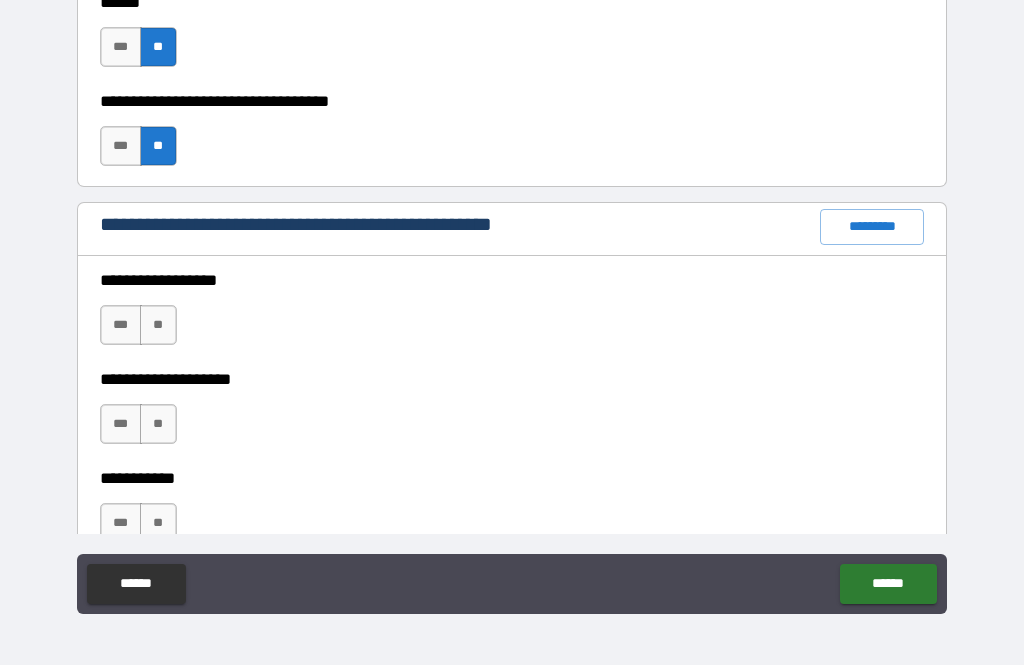 click on "*********" at bounding box center [872, 227] 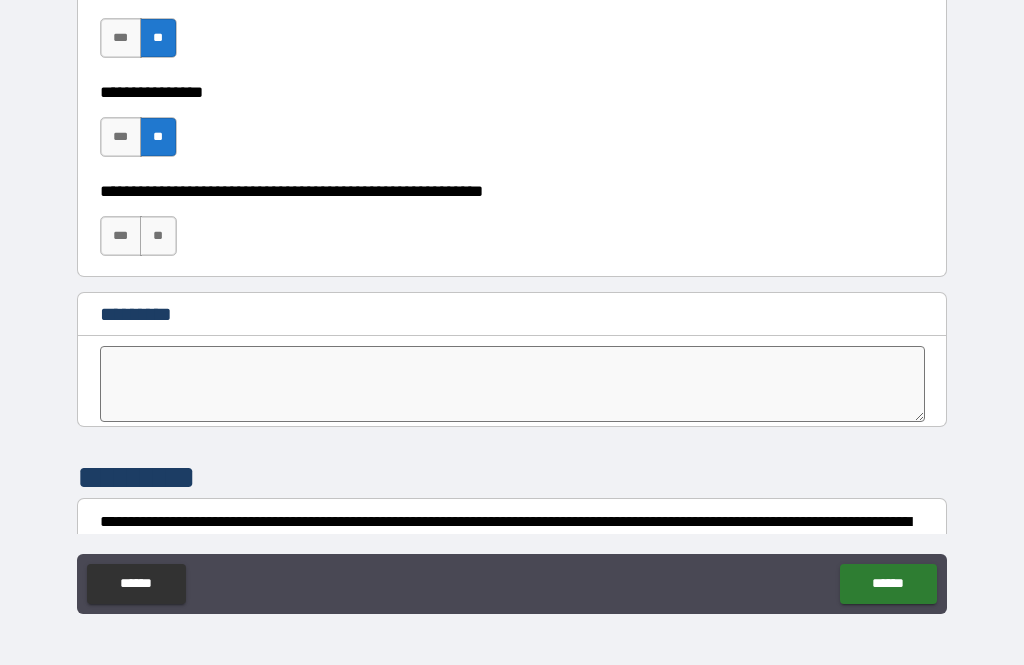 scroll, scrollTop: 10047, scrollLeft: 0, axis: vertical 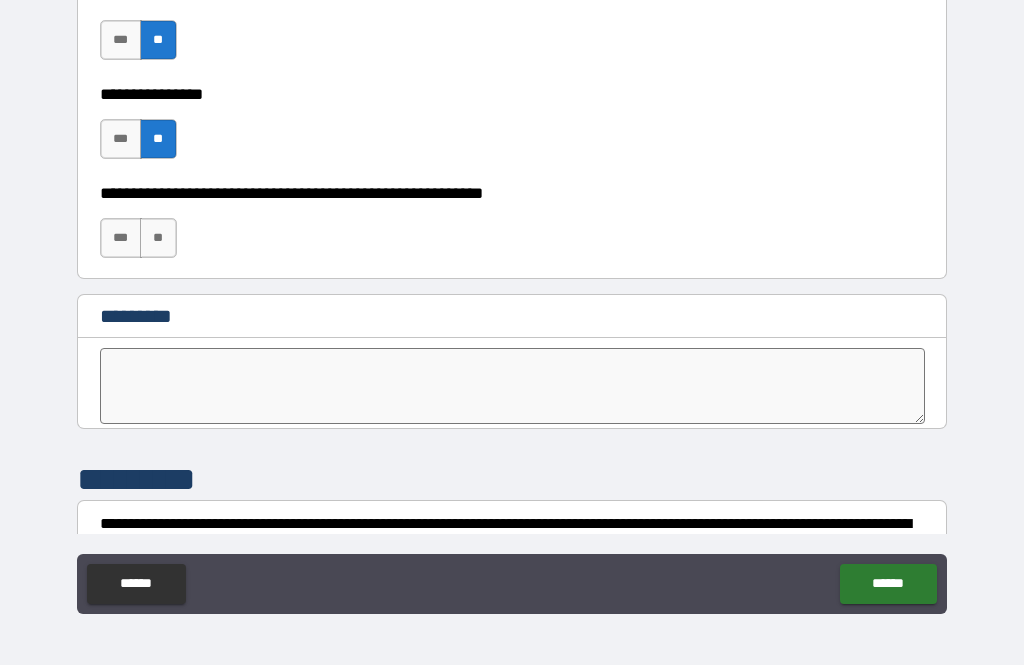 click on "**" at bounding box center [158, 238] 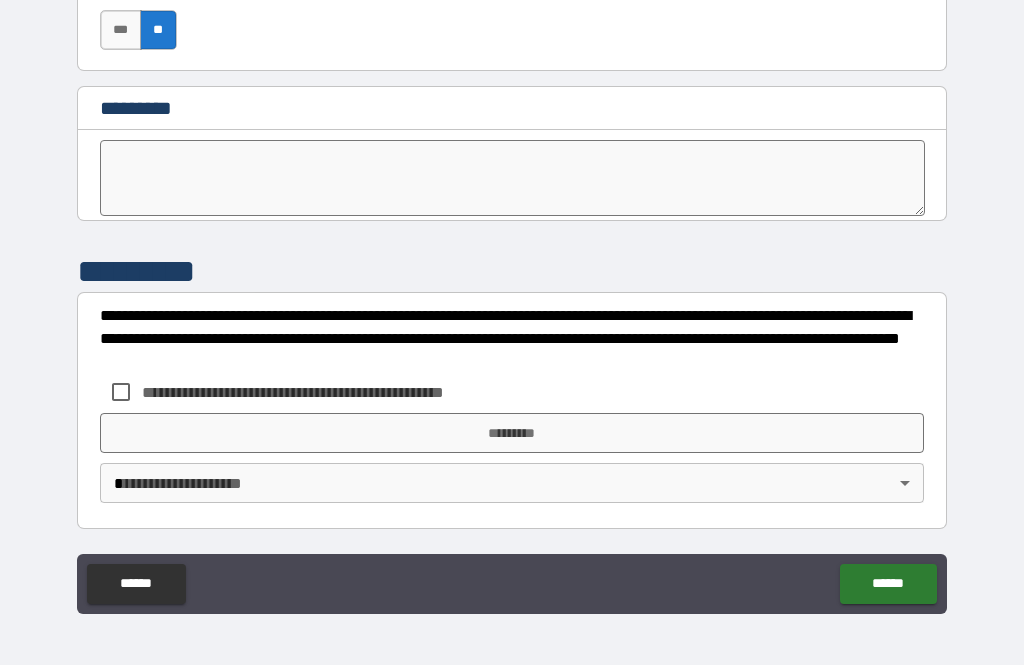 scroll, scrollTop: 10255, scrollLeft: 0, axis: vertical 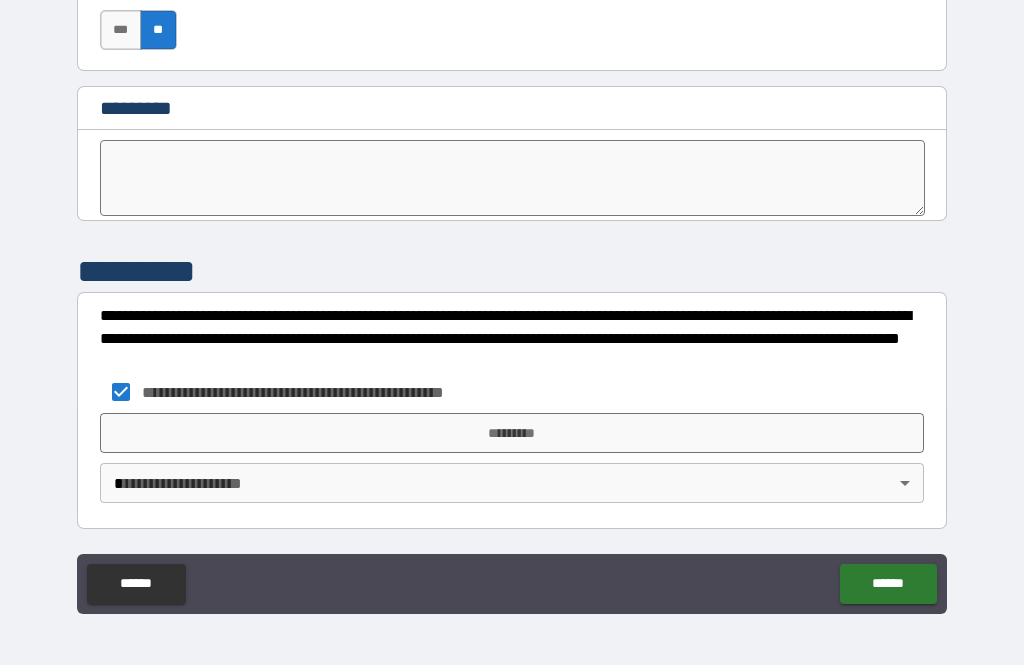 click on "*********" at bounding box center (512, 433) 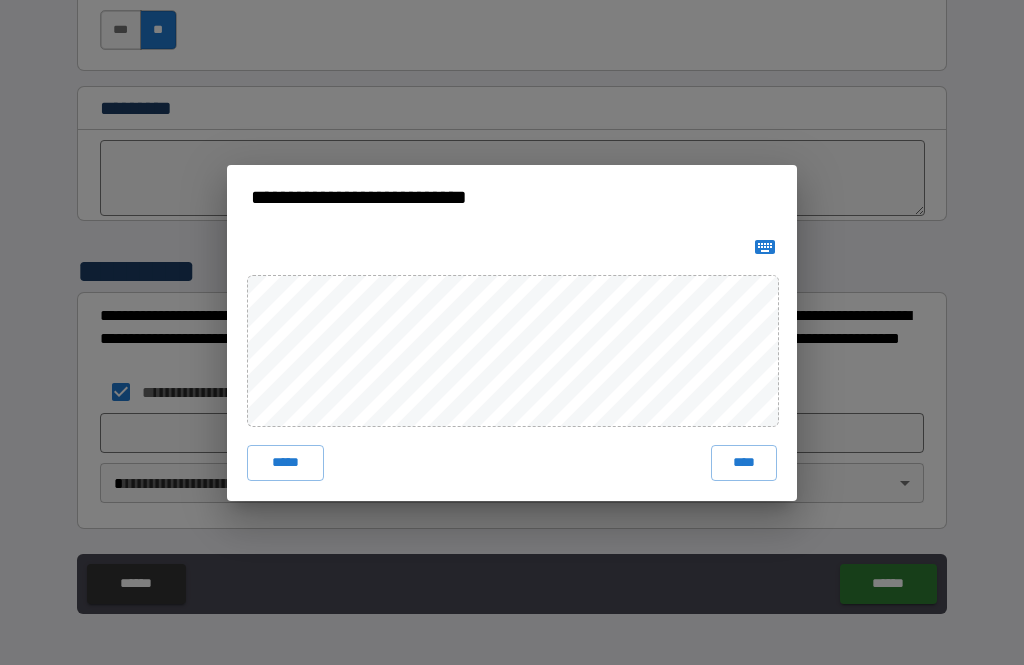 click on "****" at bounding box center (744, 463) 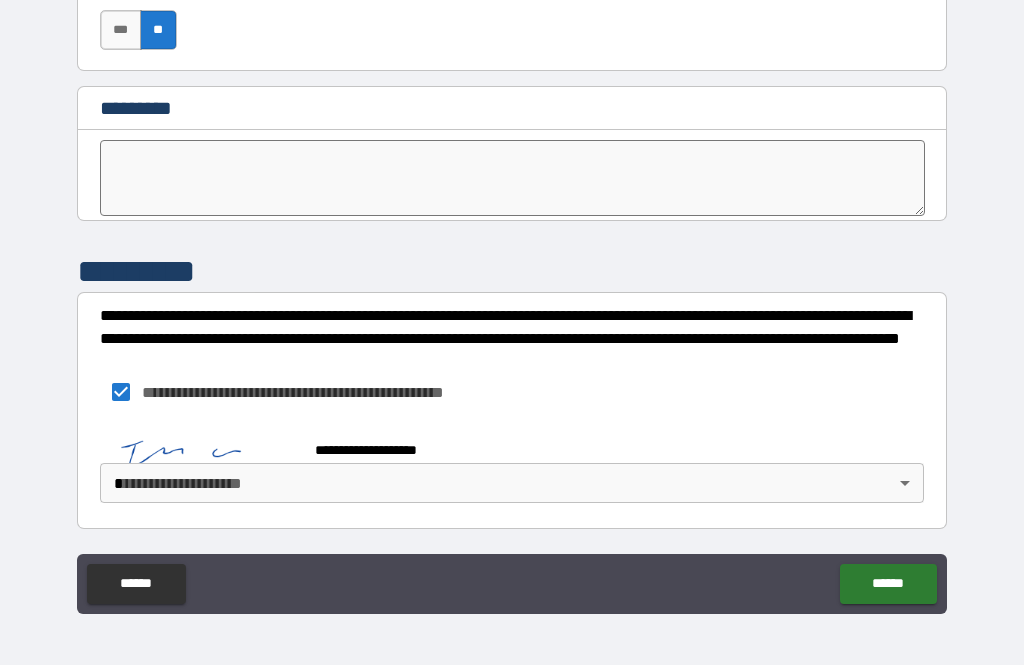 scroll, scrollTop: 10245, scrollLeft: 0, axis: vertical 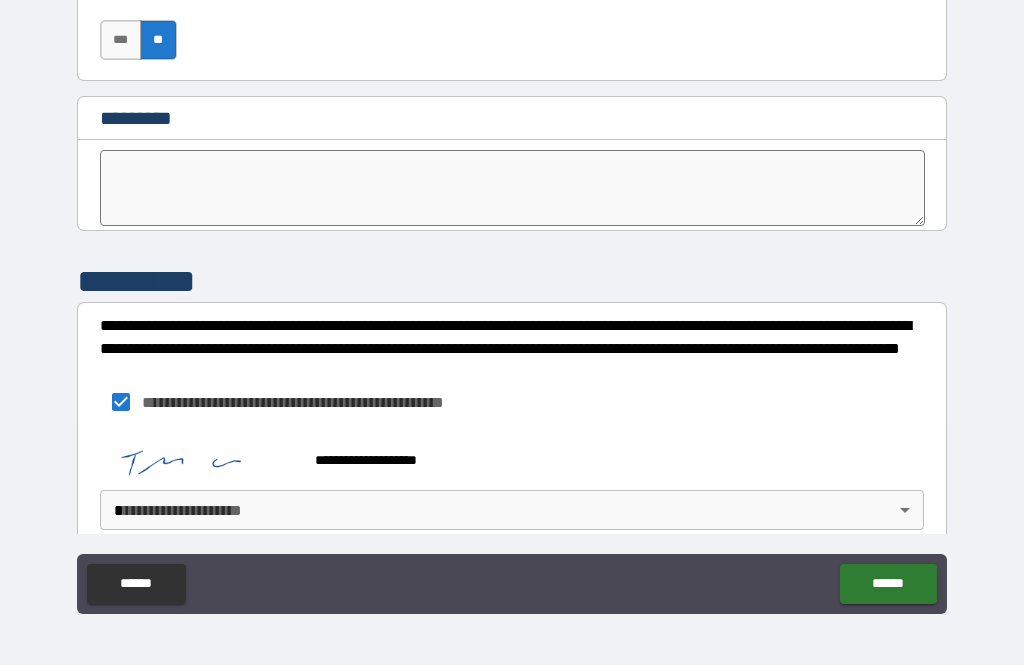 click on "**********" at bounding box center [512, 300] 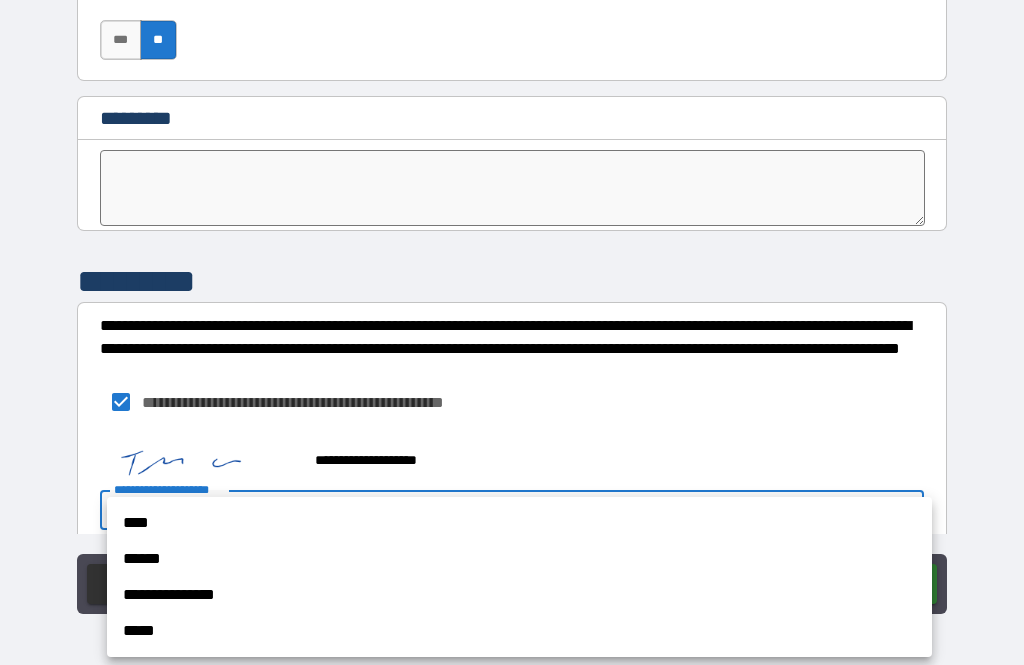 click on "**********" at bounding box center [519, 595] 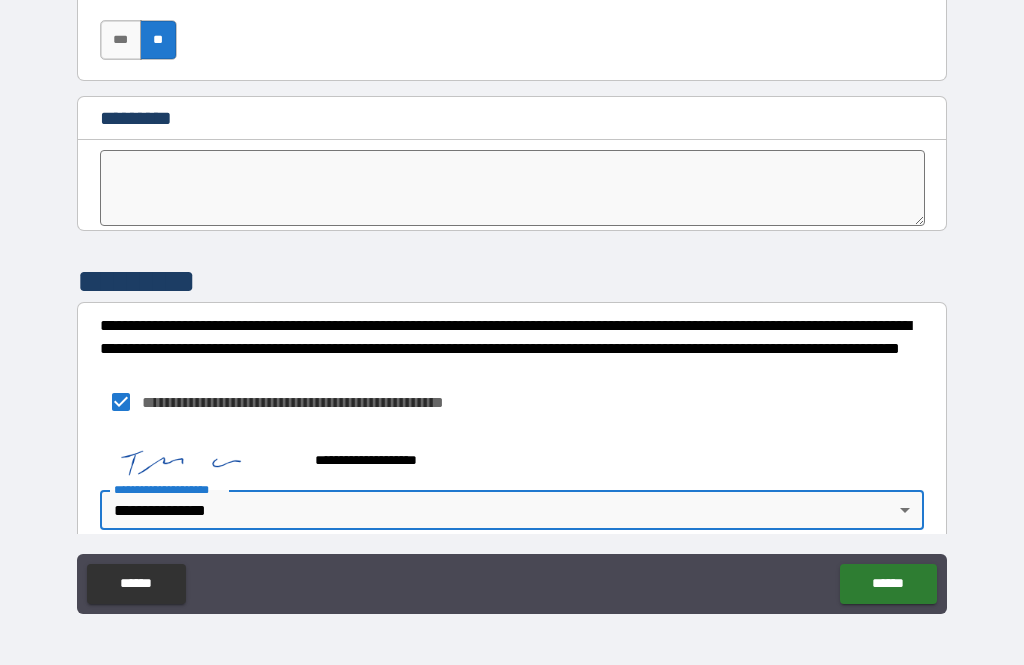 click on "******" at bounding box center [888, 584] 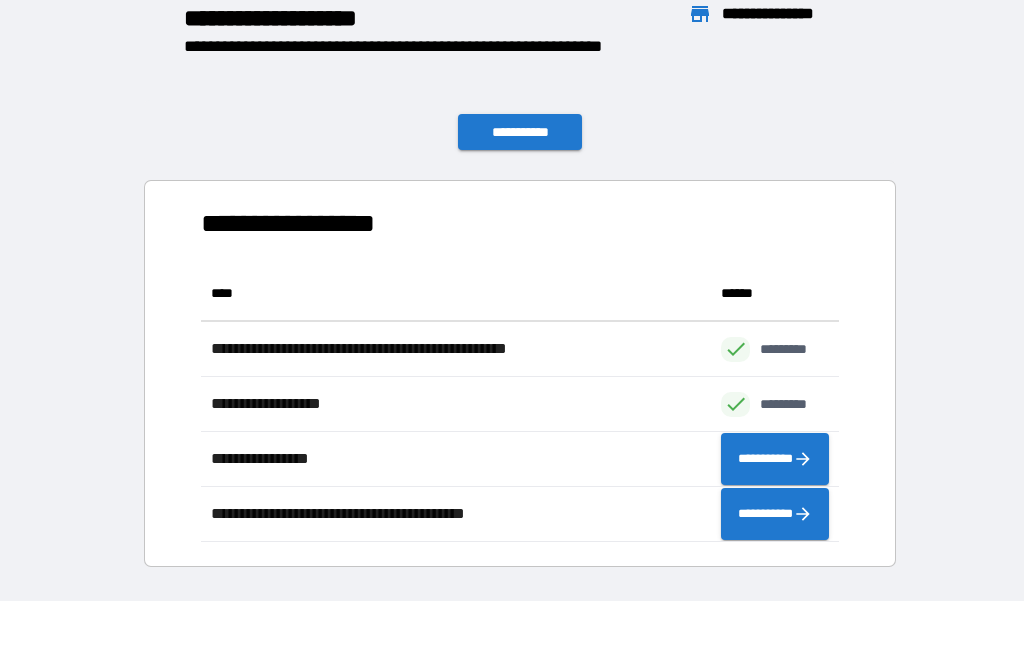 scroll, scrollTop: 276, scrollLeft: 638, axis: both 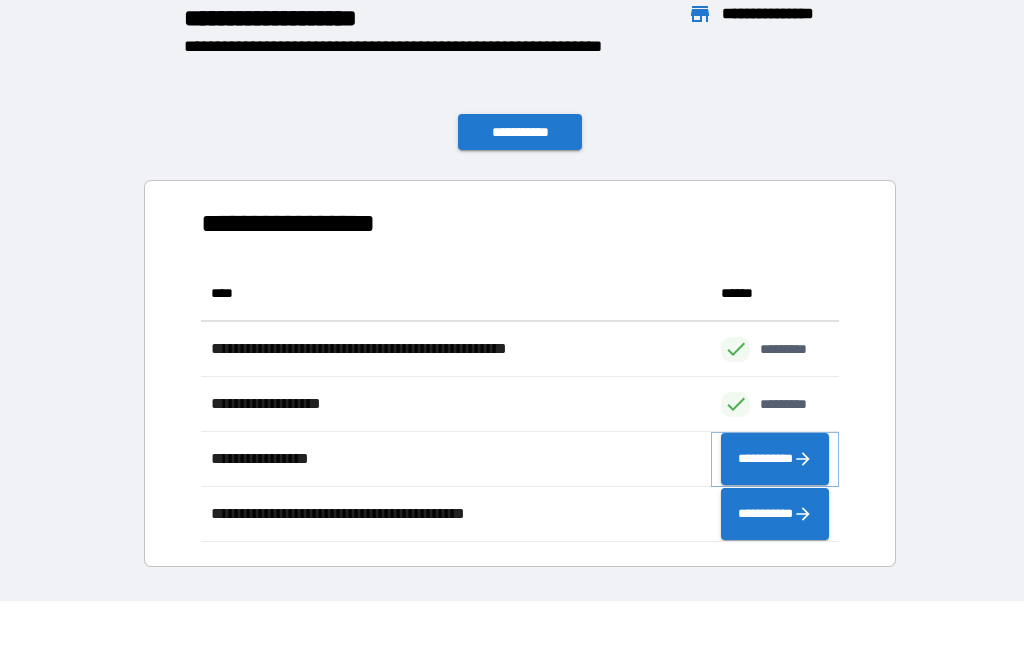click on "**********" at bounding box center (775, 459) 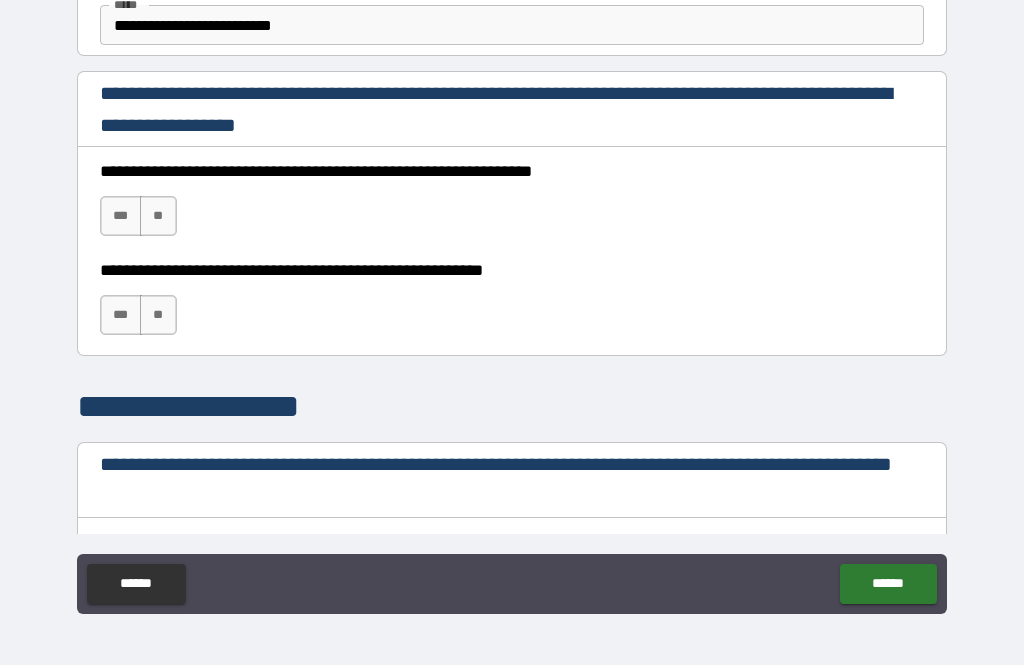 scroll, scrollTop: 1275, scrollLeft: 0, axis: vertical 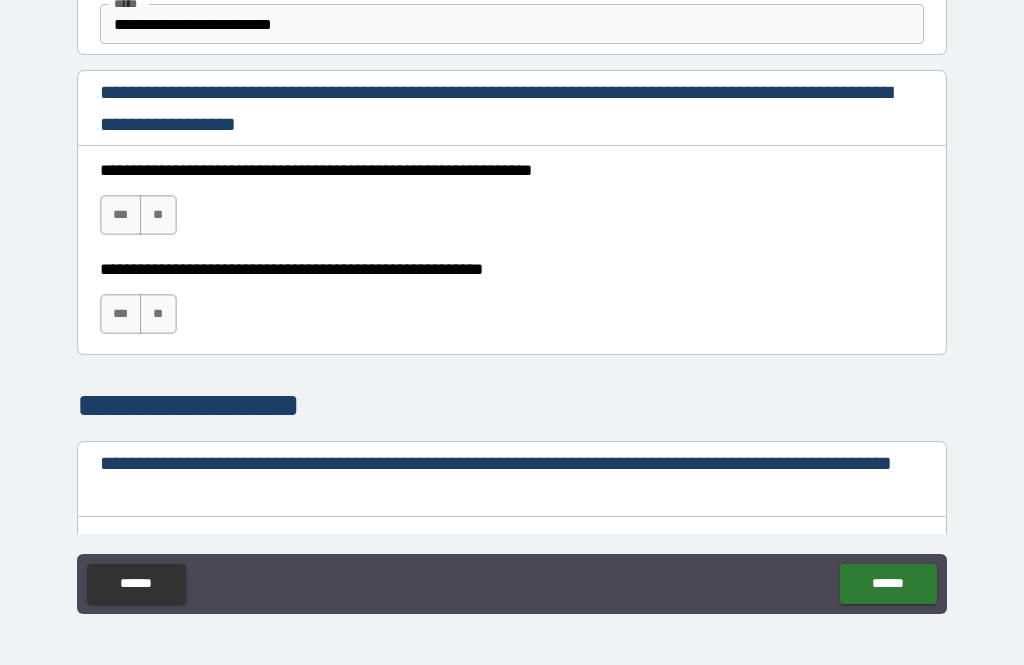 click on "***" at bounding box center (121, 215) 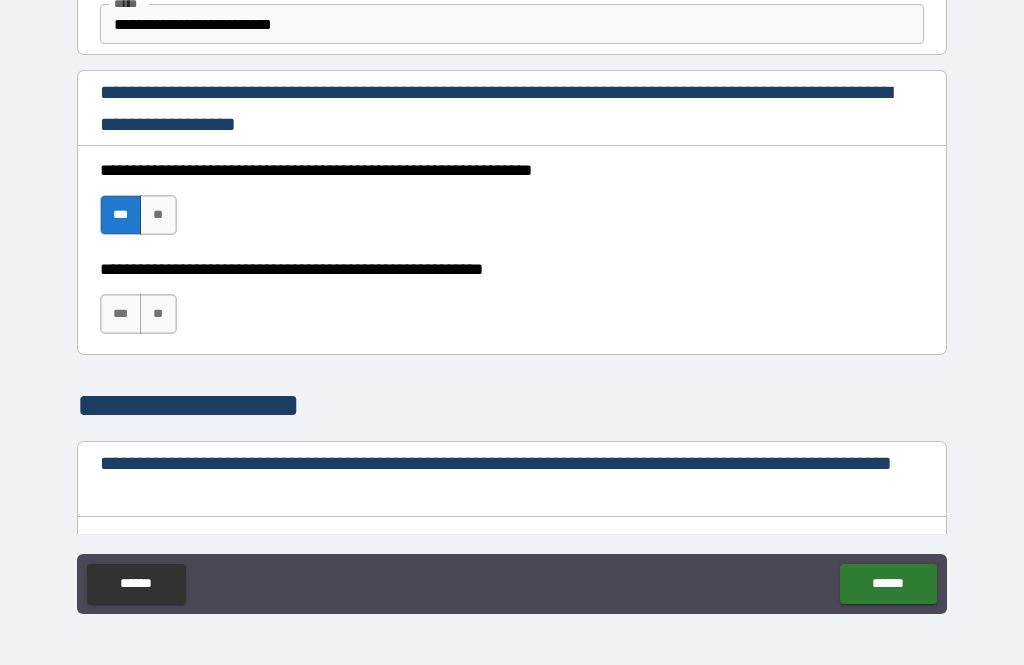 click on "***" at bounding box center (121, 314) 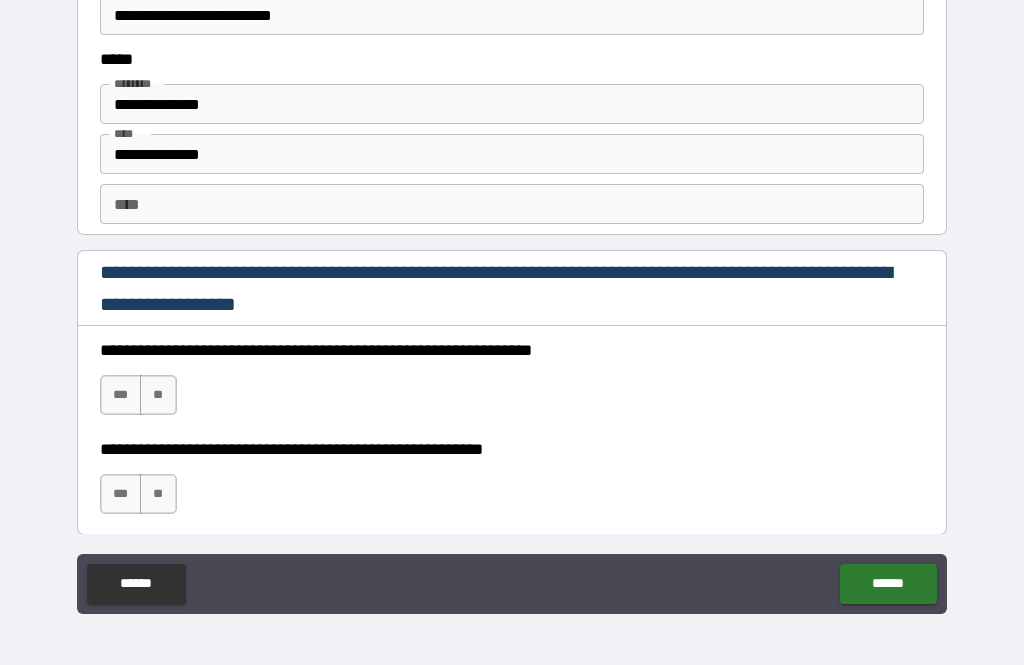 scroll, scrollTop: 2734, scrollLeft: 0, axis: vertical 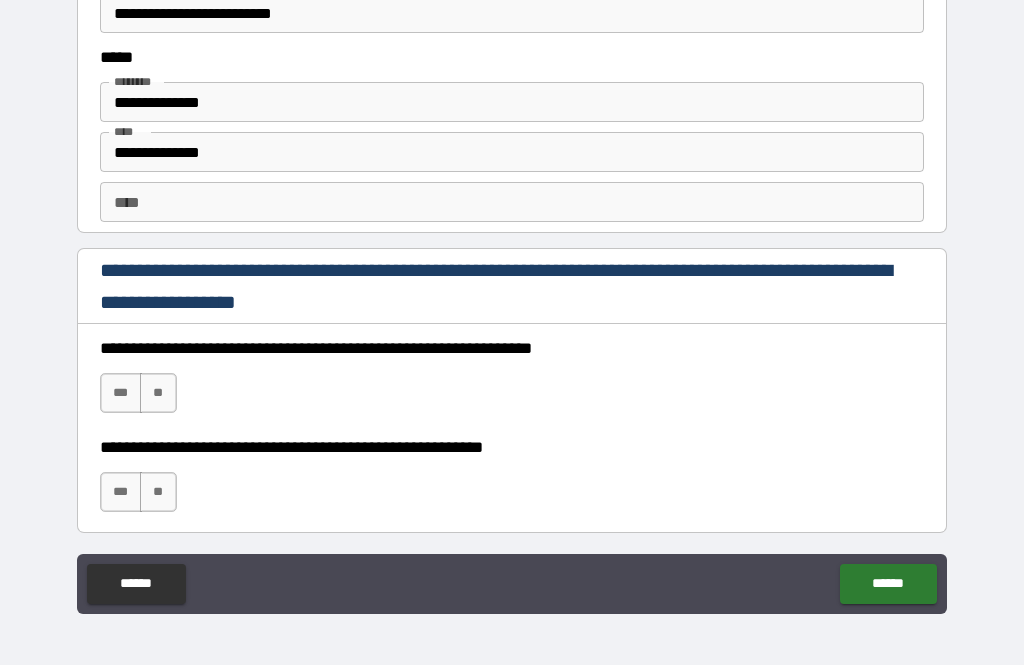 click on "***" at bounding box center (121, 393) 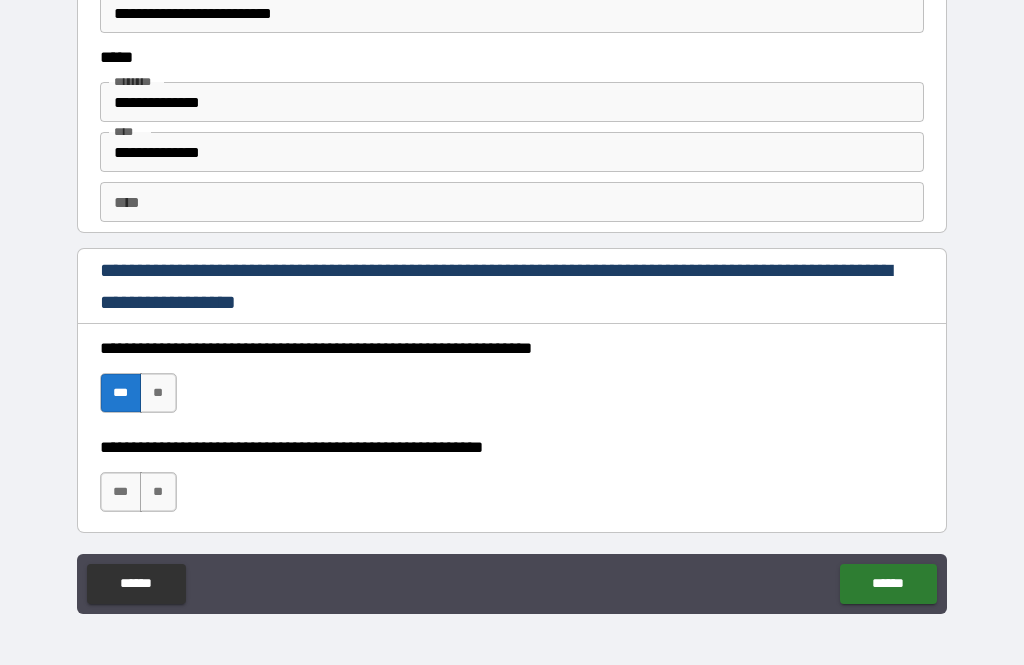 click on "***" at bounding box center [121, 492] 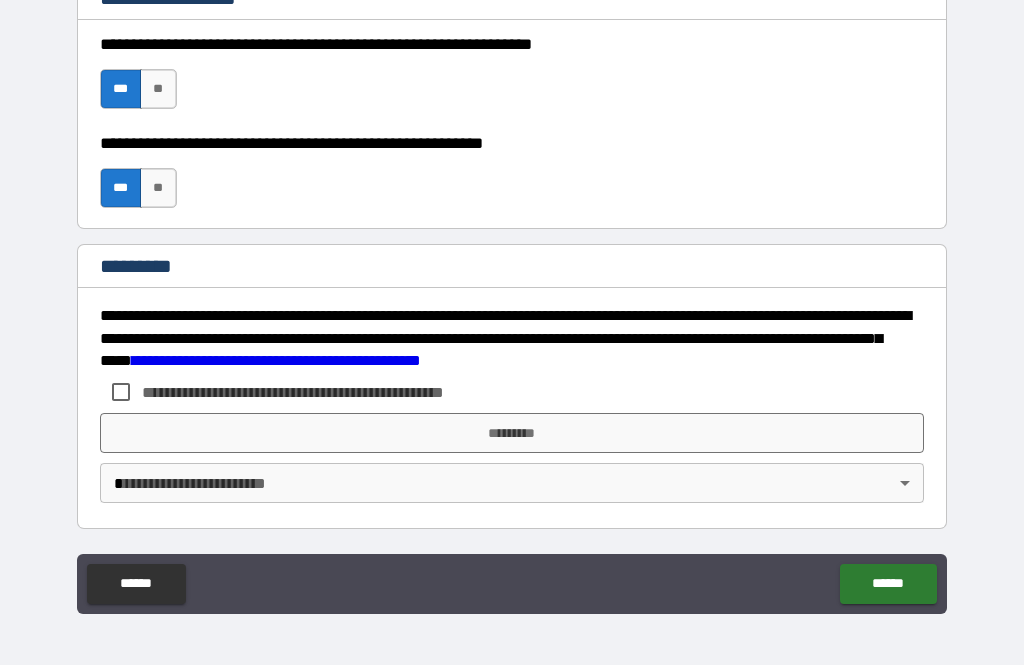 scroll, scrollTop: 3038, scrollLeft: 0, axis: vertical 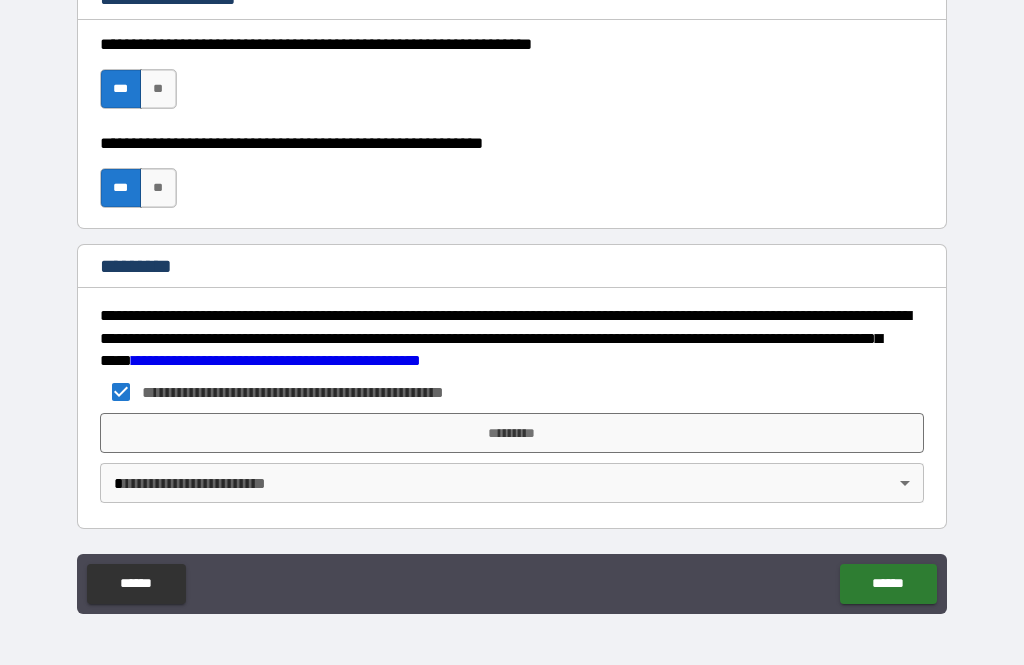 click on "*********" at bounding box center (512, 433) 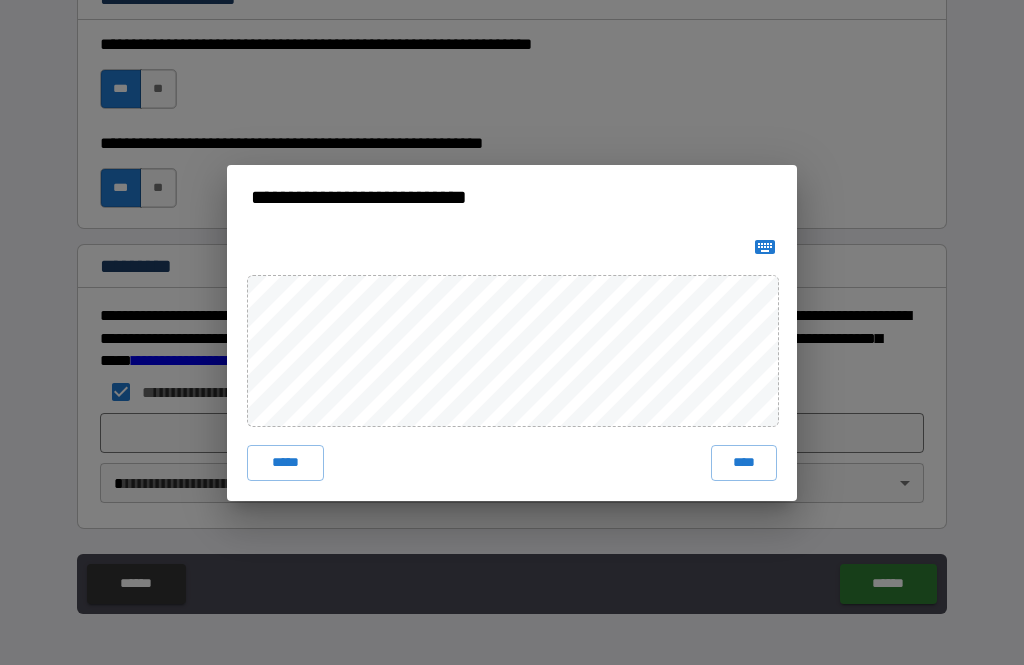 click on "****" at bounding box center [744, 463] 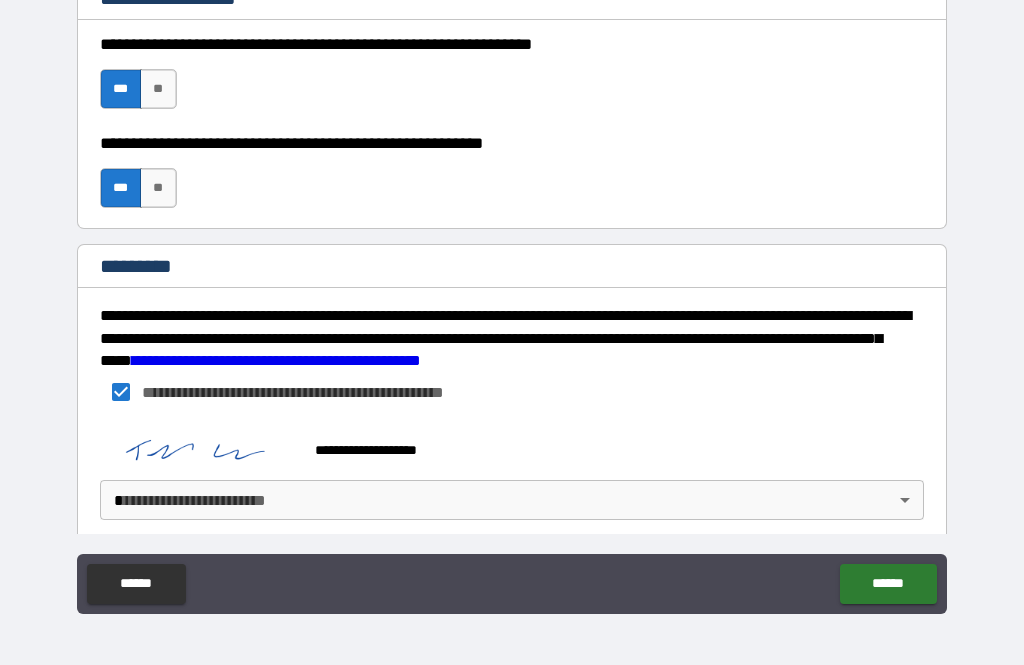 click on "**********" at bounding box center [512, 300] 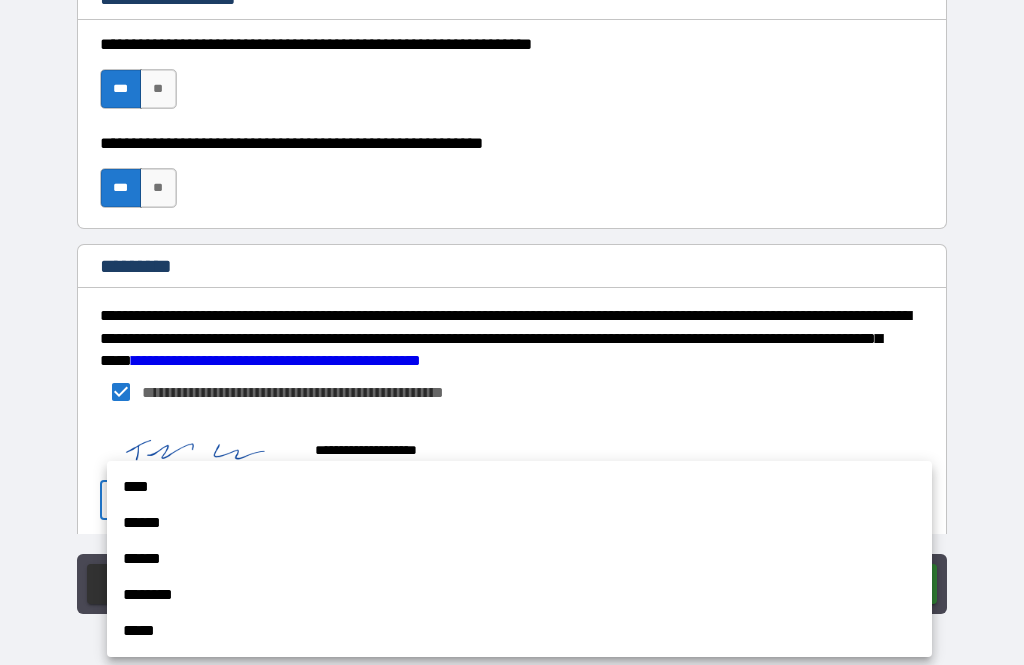 click on "******" at bounding box center (519, 523) 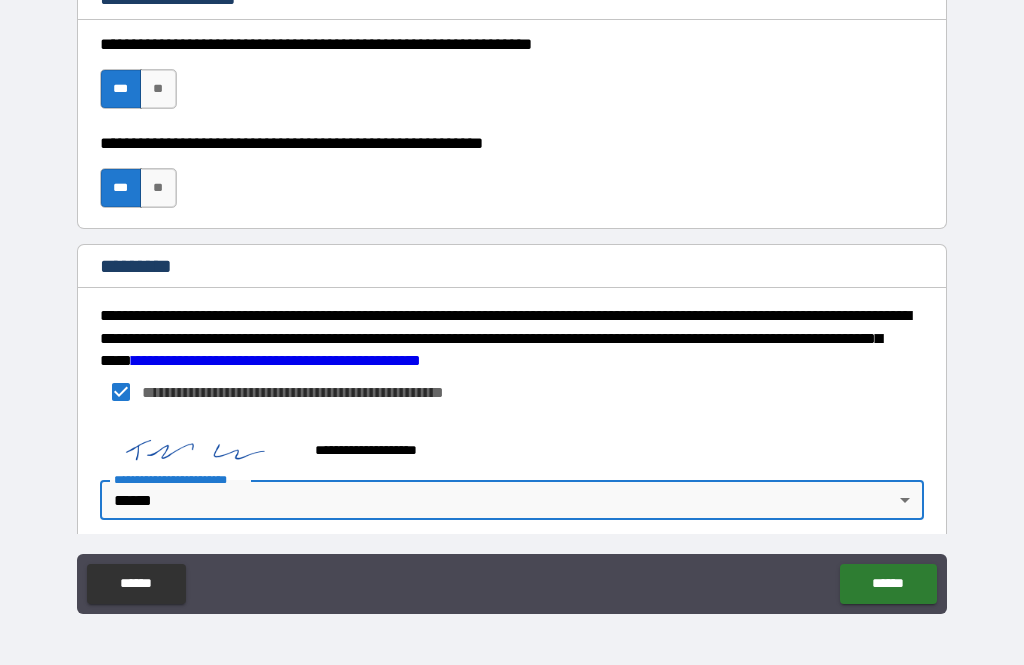 click on "******" at bounding box center [888, 584] 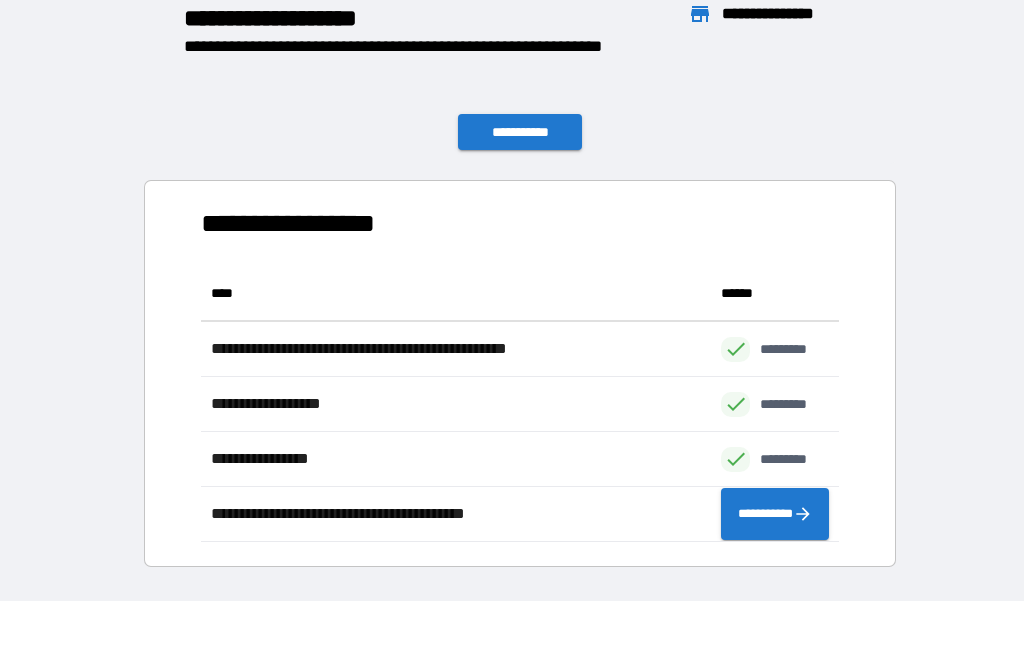 scroll, scrollTop: 276, scrollLeft: 638, axis: both 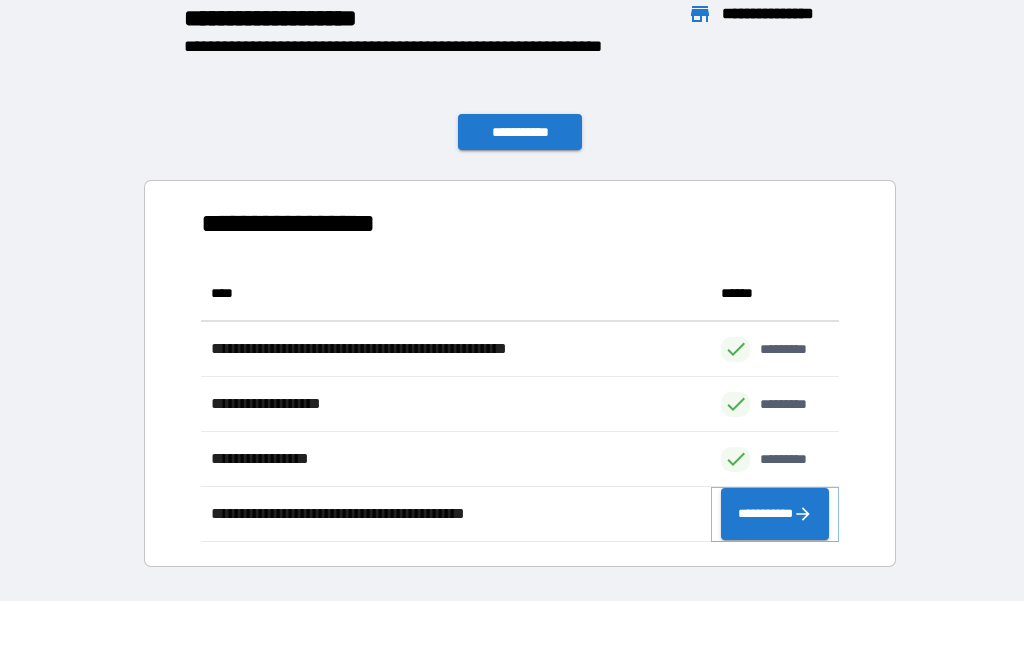 click on "**********" at bounding box center [775, 514] 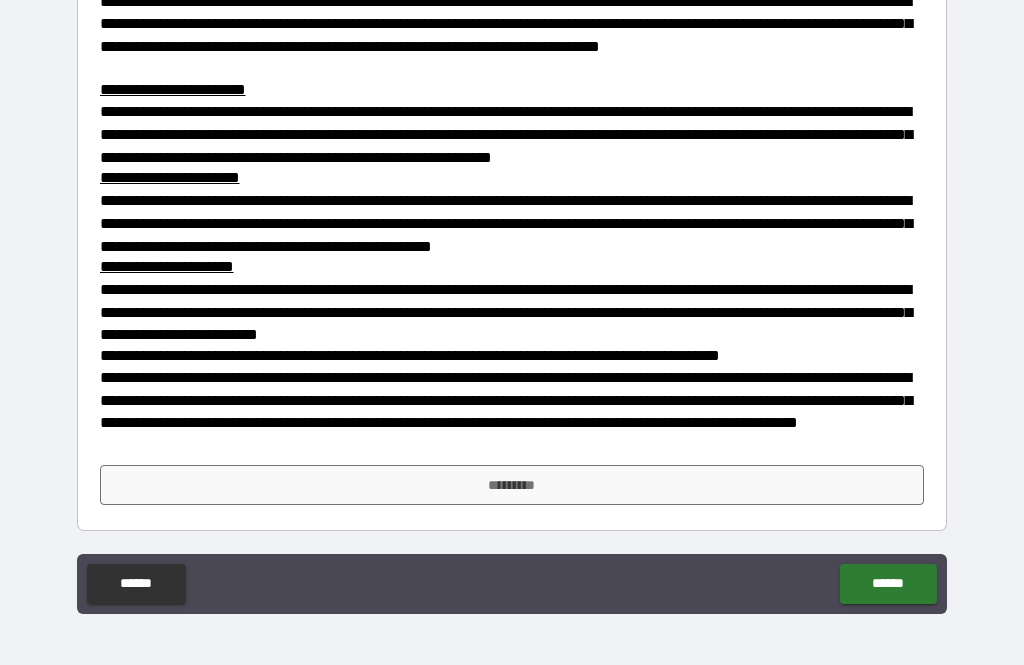 scroll, scrollTop: 301, scrollLeft: 0, axis: vertical 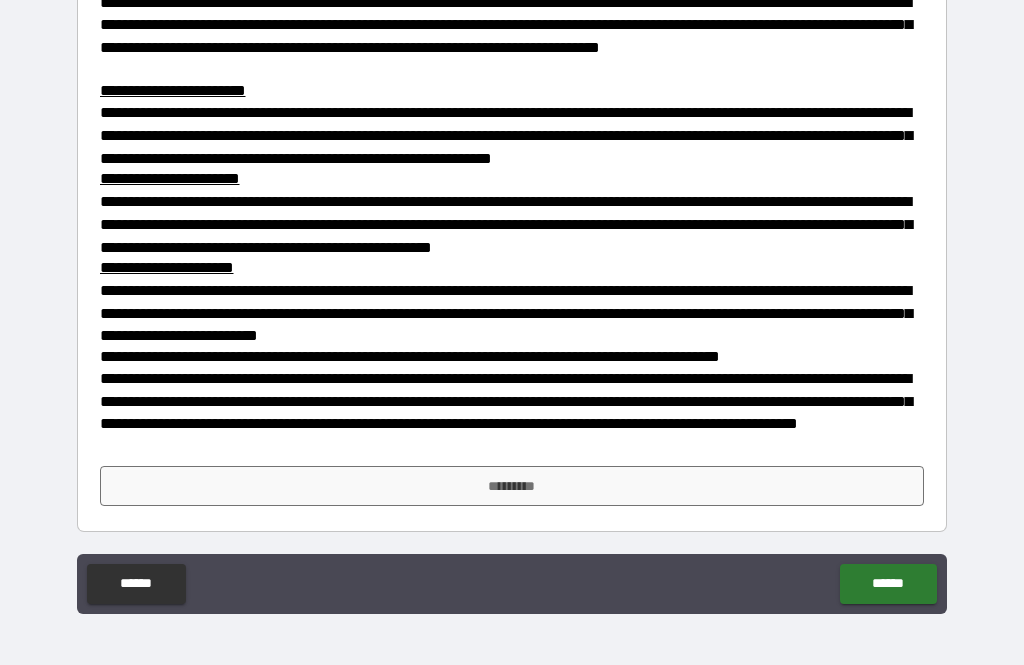 click on "*********" at bounding box center (512, 486) 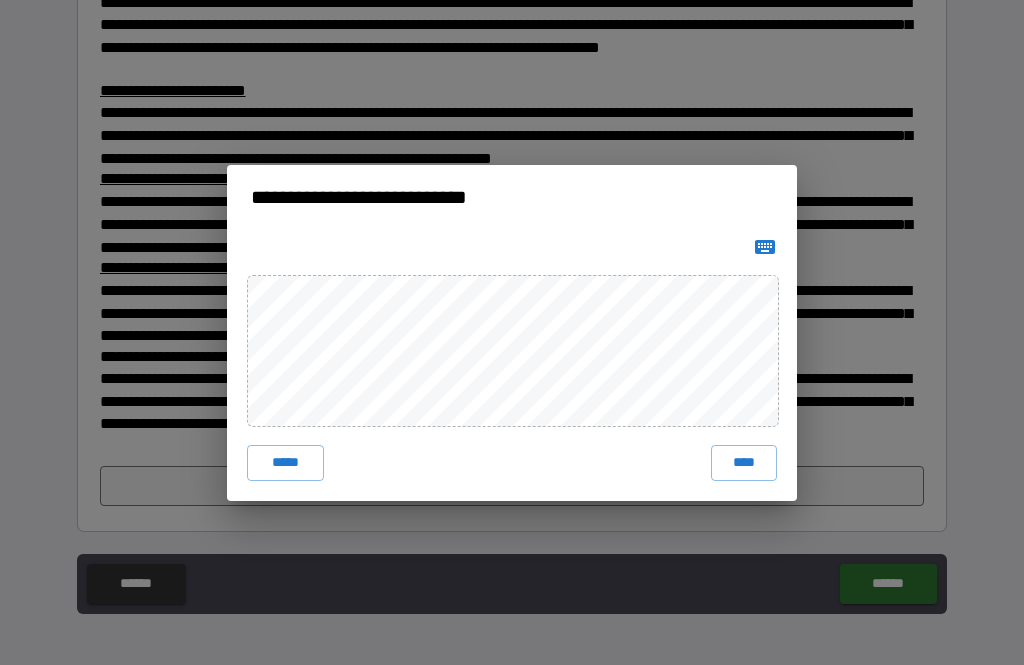 click on "****" at bounding box center (744, 463) 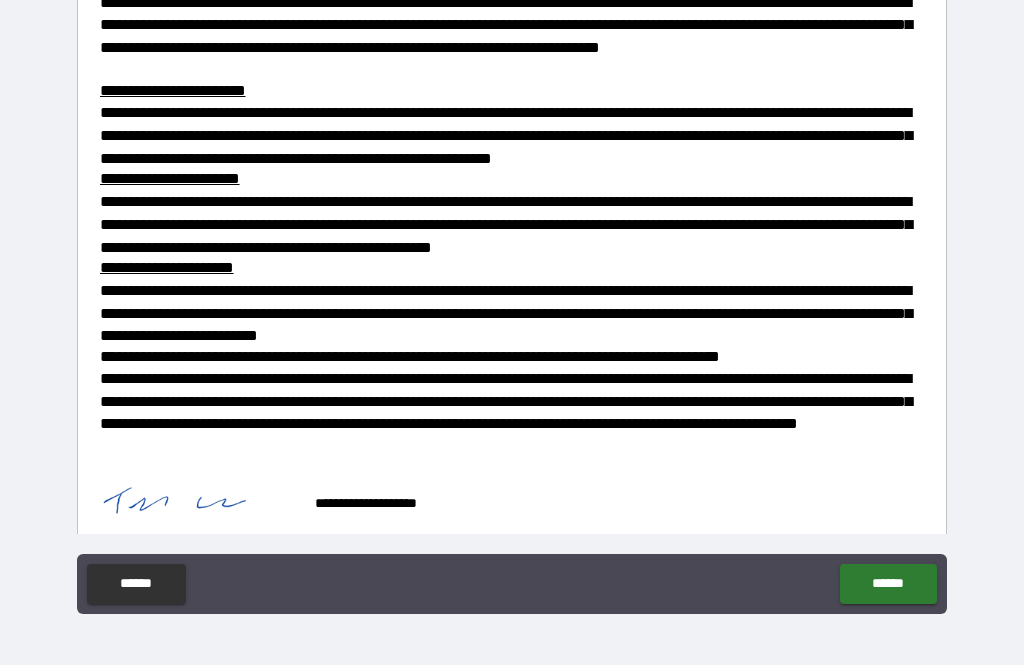 scroll, scrollTop: 291, scrollLeft: 0, axis: vertical 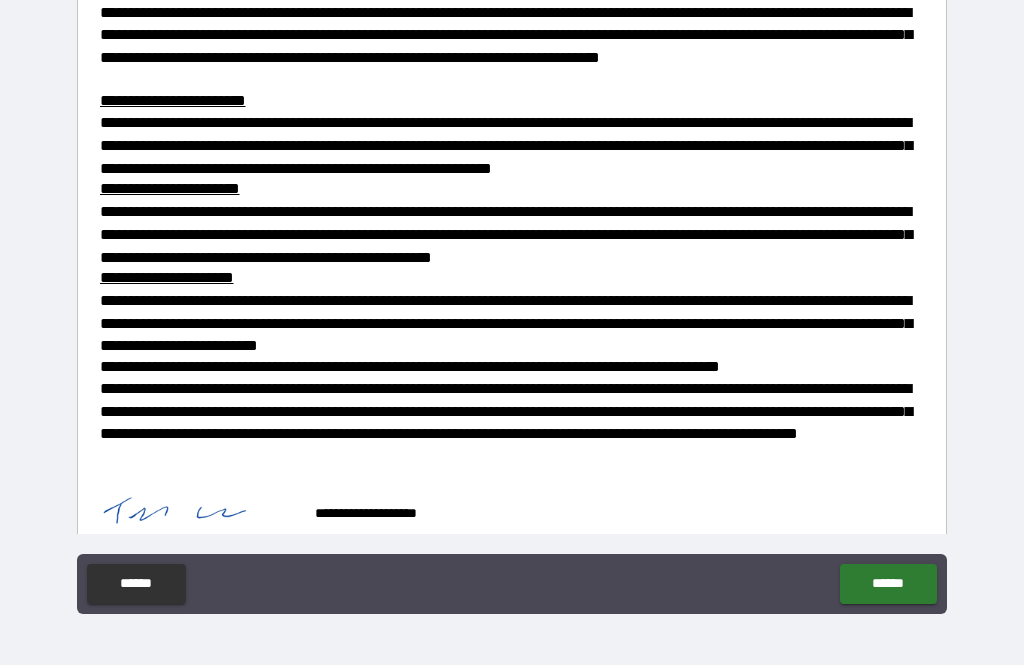 click on "******" at bounding box center (888, 584) 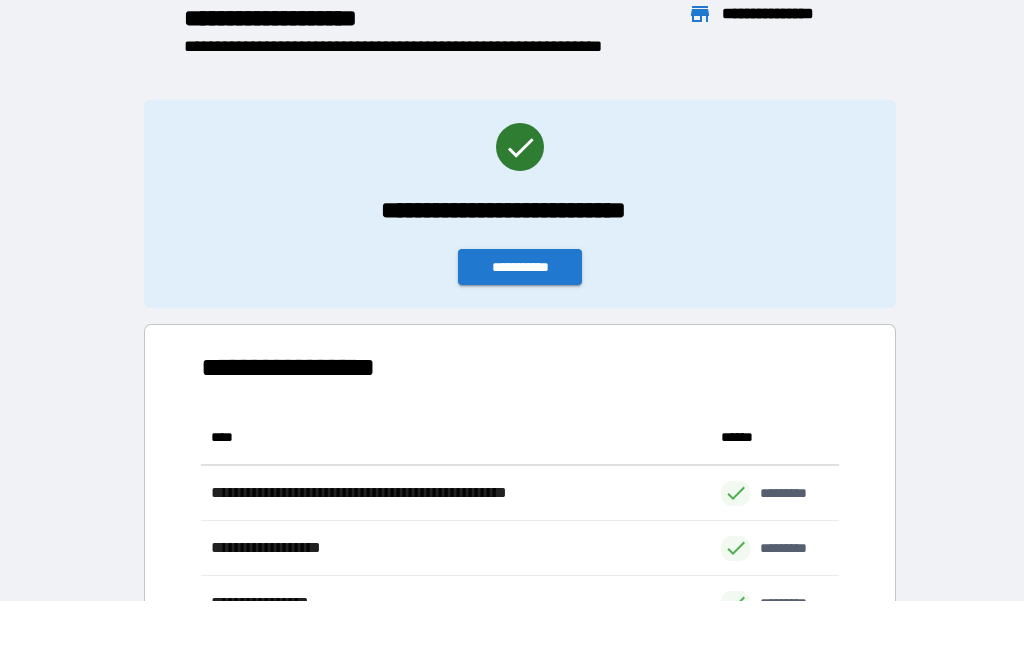 scroll, scrollTop: 276, scrollLeft: 638, axis: both 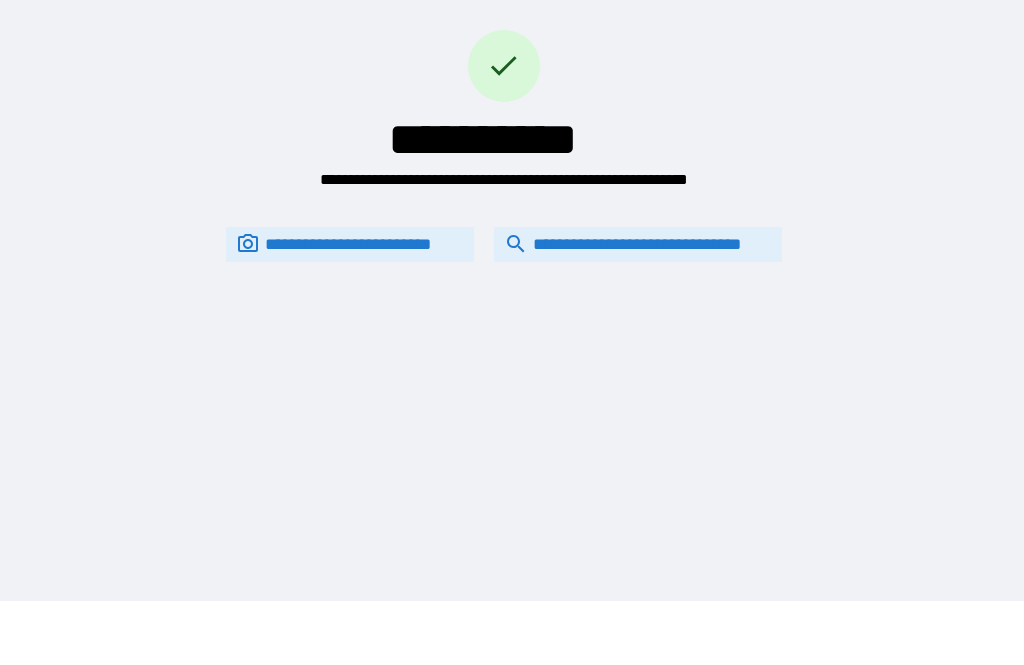 click on "**********" at bounding box center (638, 244) 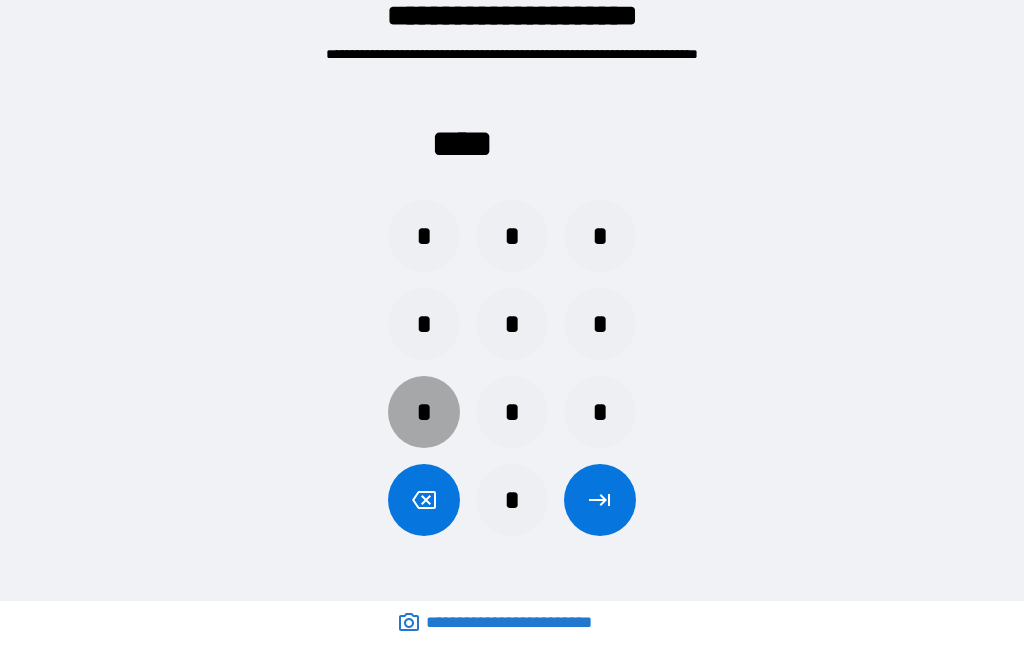 click on "*" at bounding box center [424, 412] 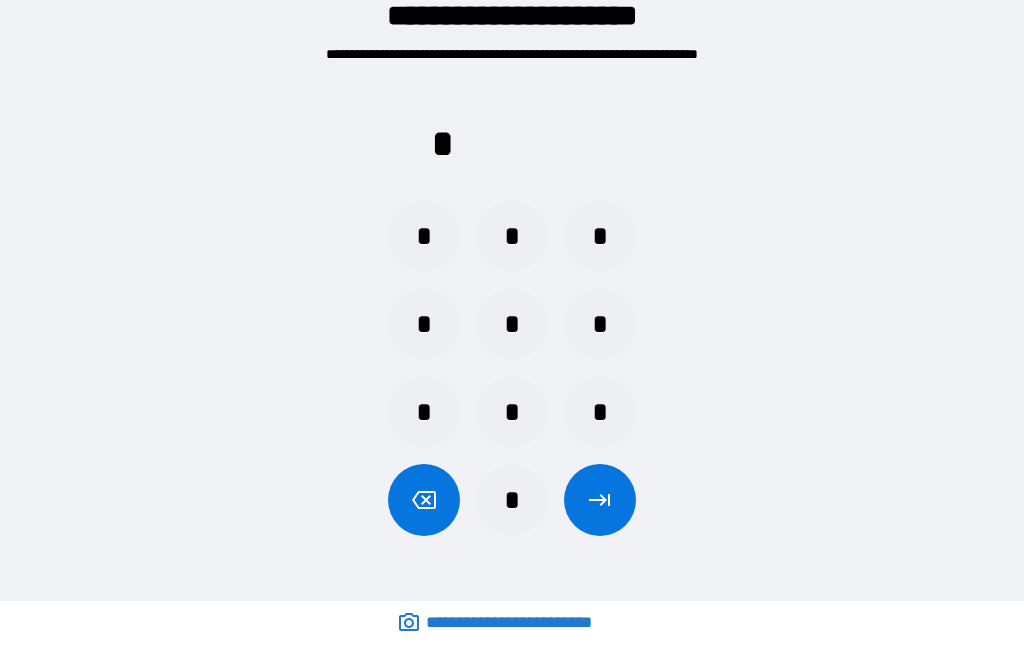 click on "*" at bounding box center [512, 412] 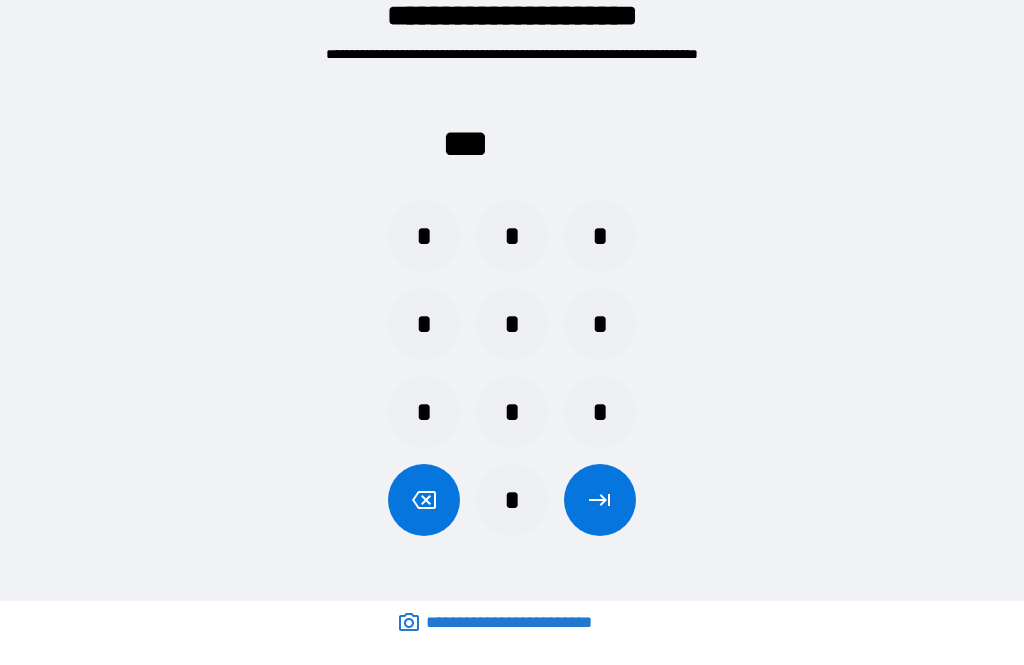 click 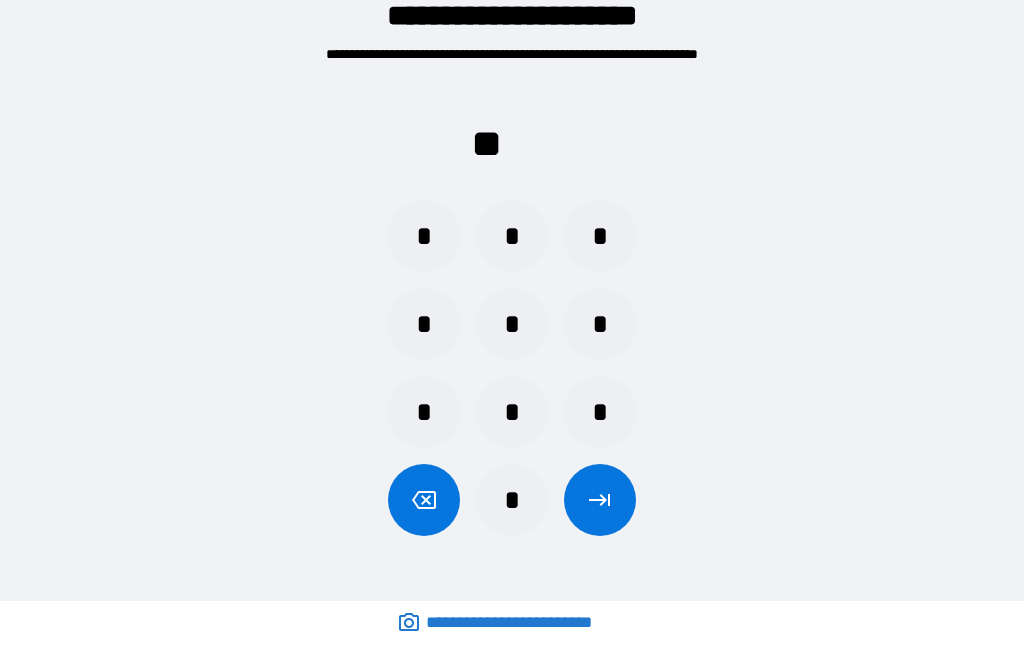 click 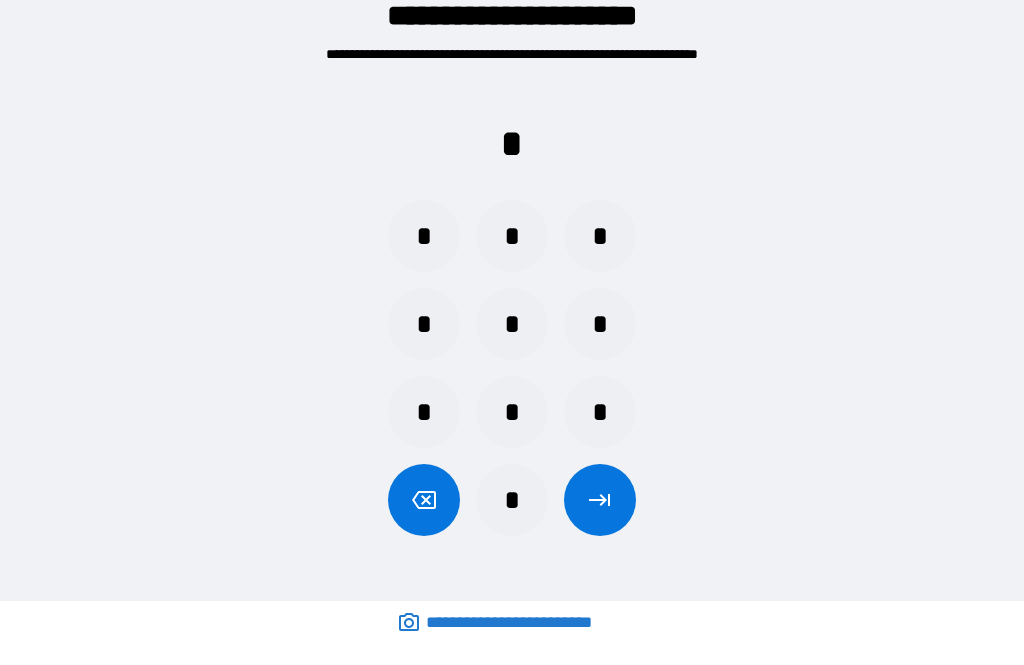 click 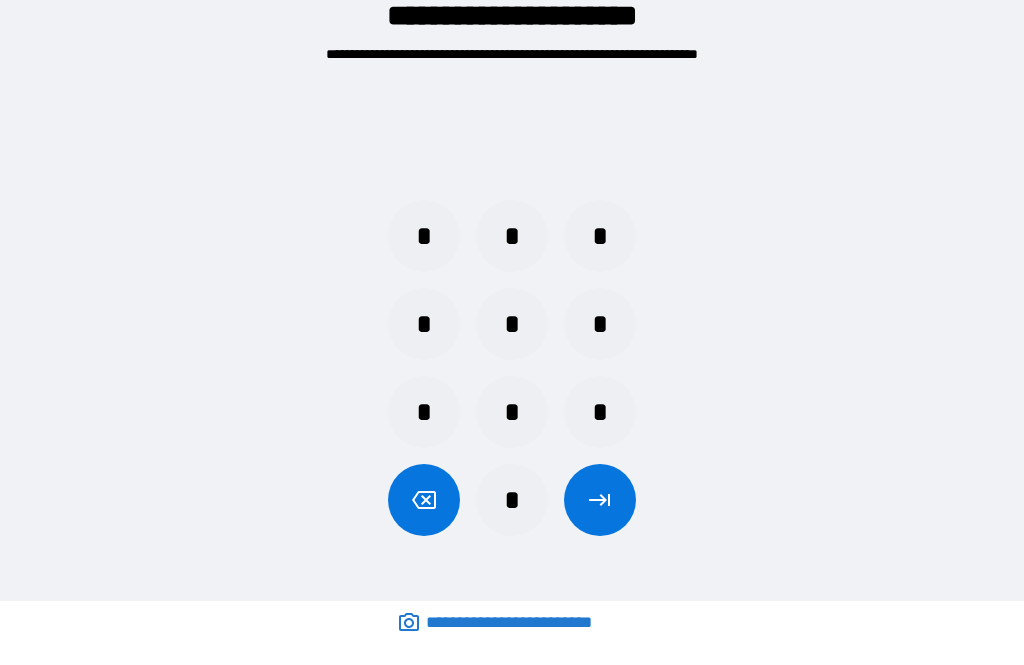 click on "*" at bounding box center [424, 412] 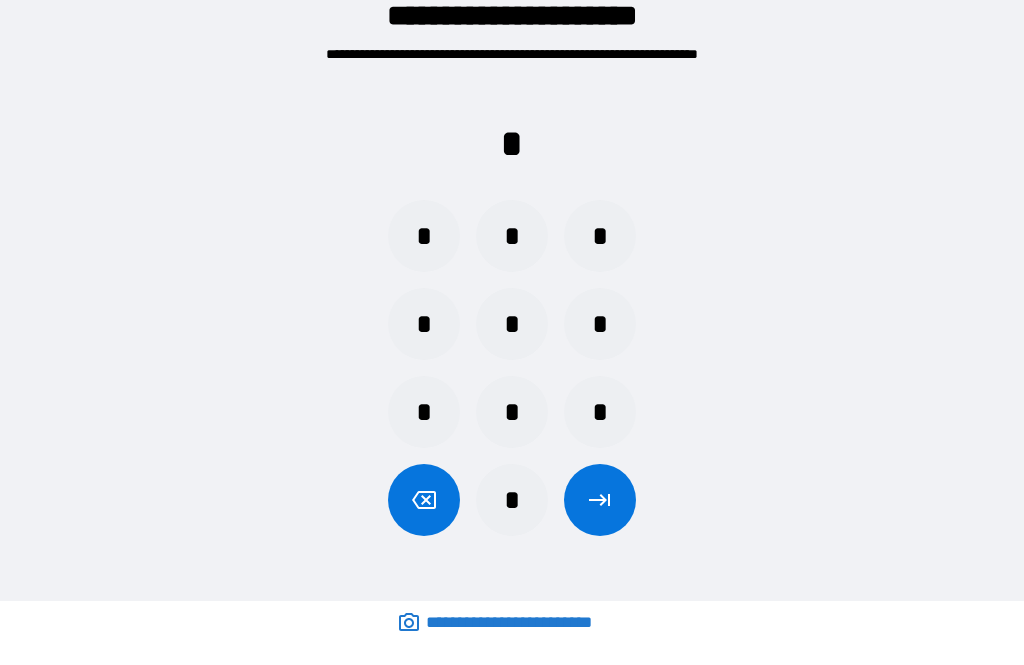 click on "*" at bounding box center (512, 412) 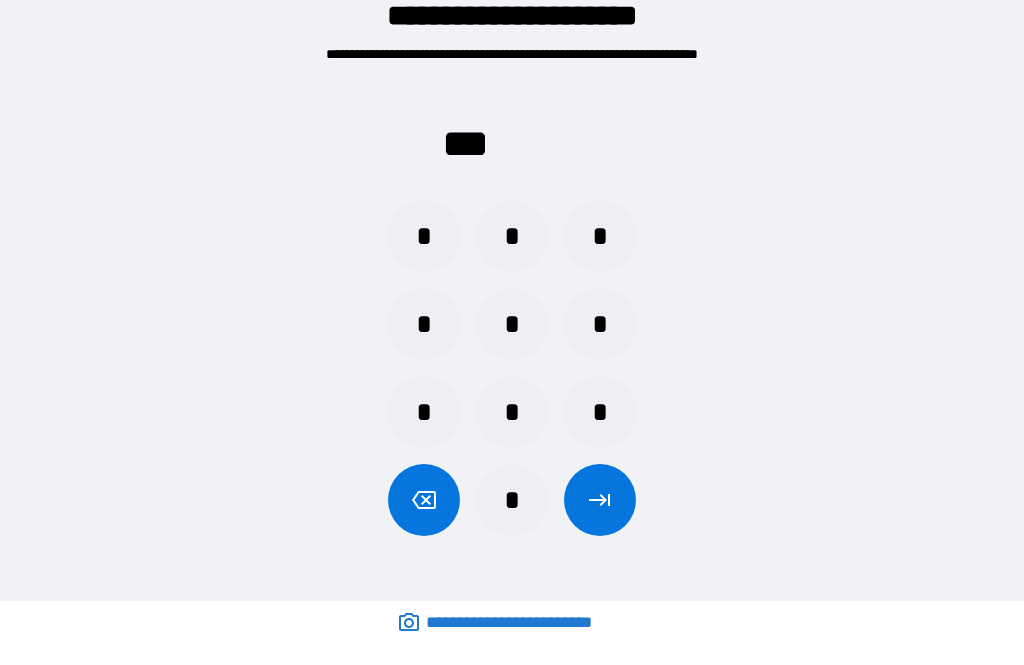 click on "*" at bounding box center (424, 412) 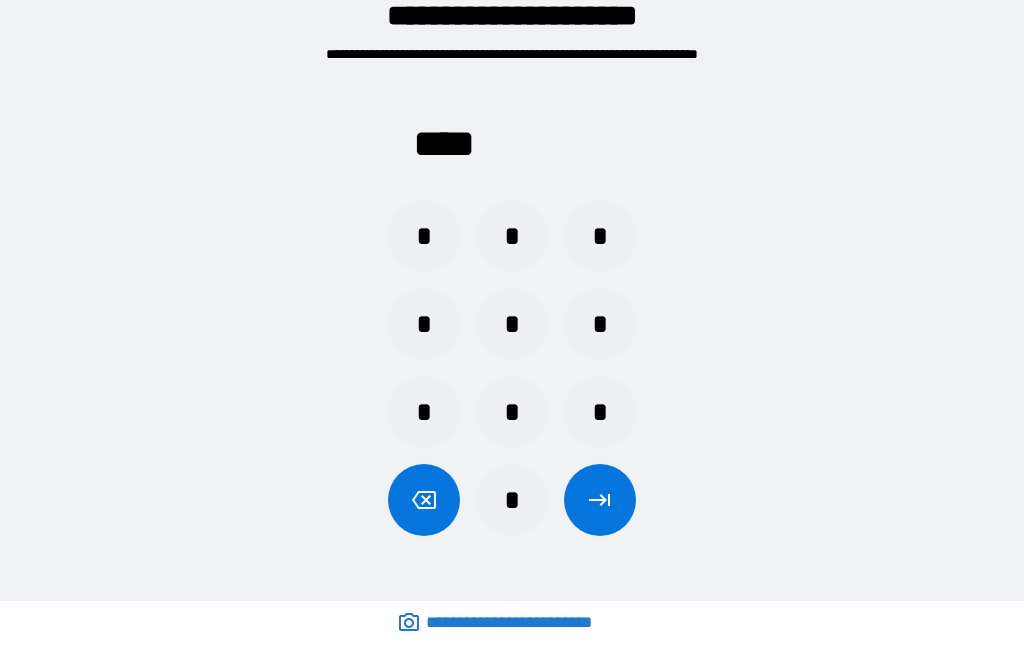 click at bounding box center (600, 500) 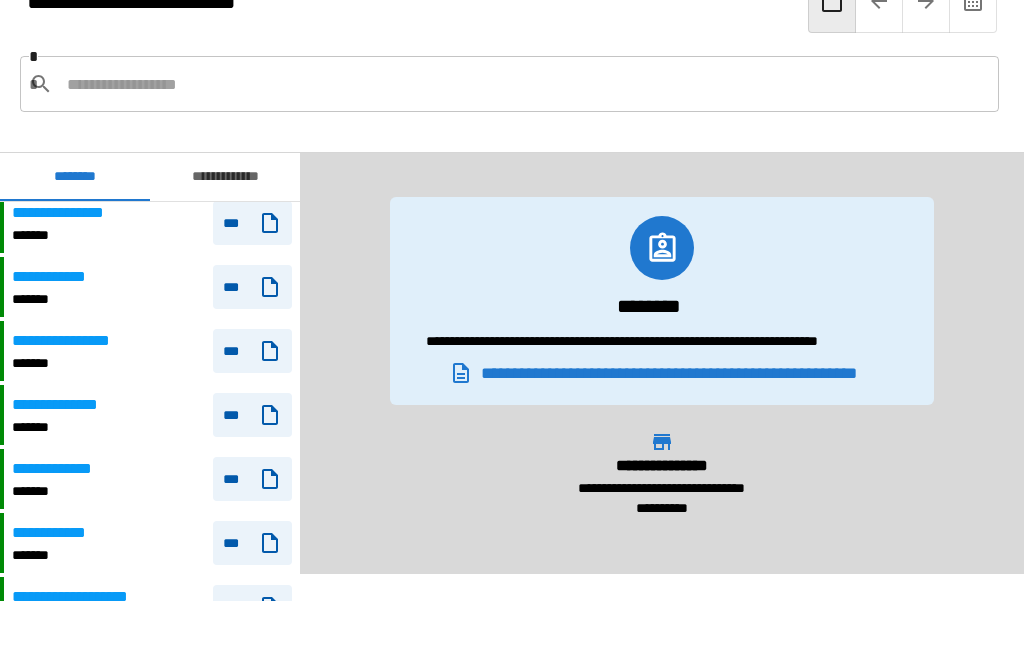 scroll, scrollTop: 1329, scrollLeft: 0, axis: vertical 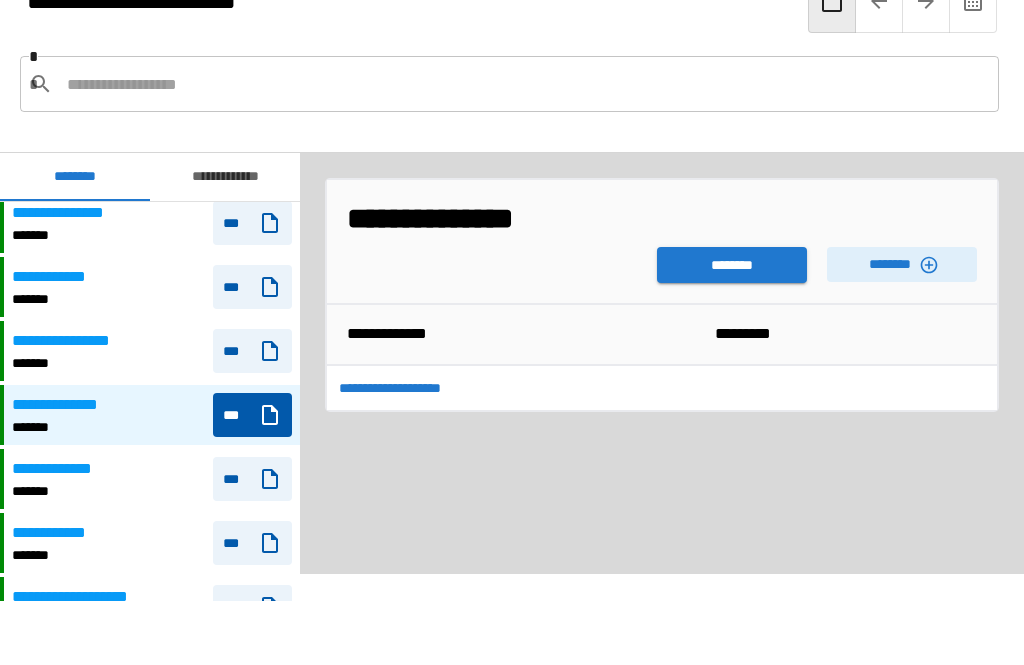 click on "********" at bounding box center [732, 265] 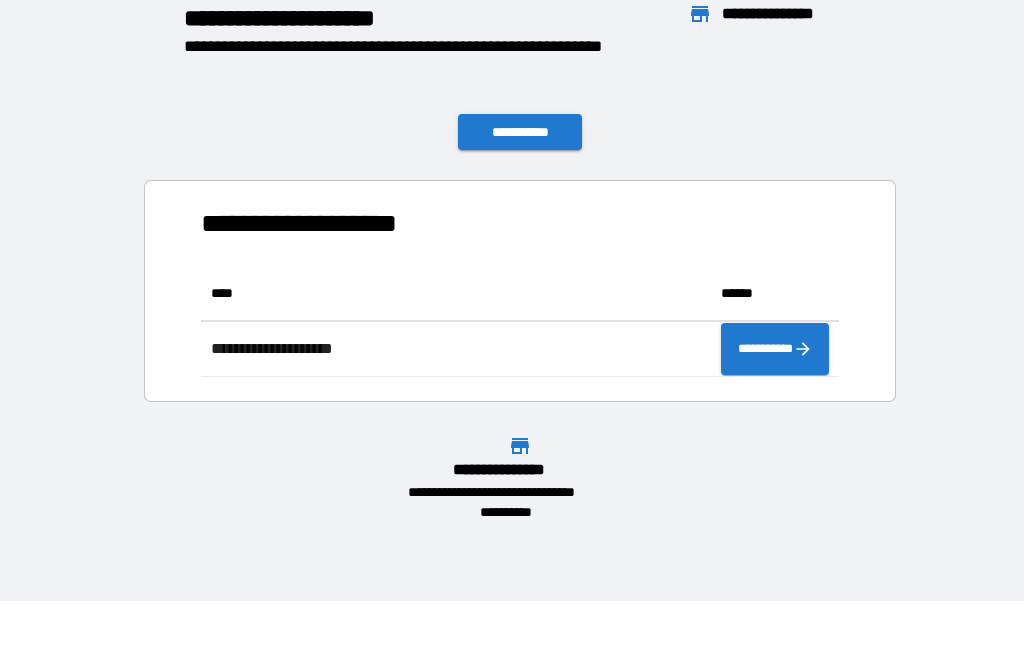 scroll, scrollTop: 111, scrollLeft: 638, axis: both 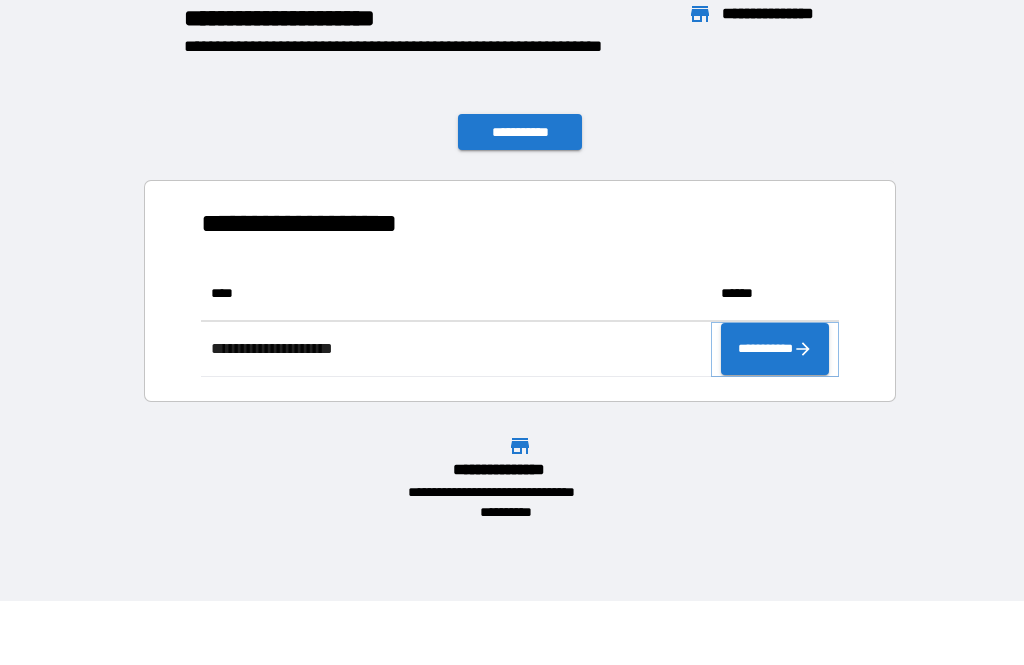 click on "**********" at bounding box center [775, 349] 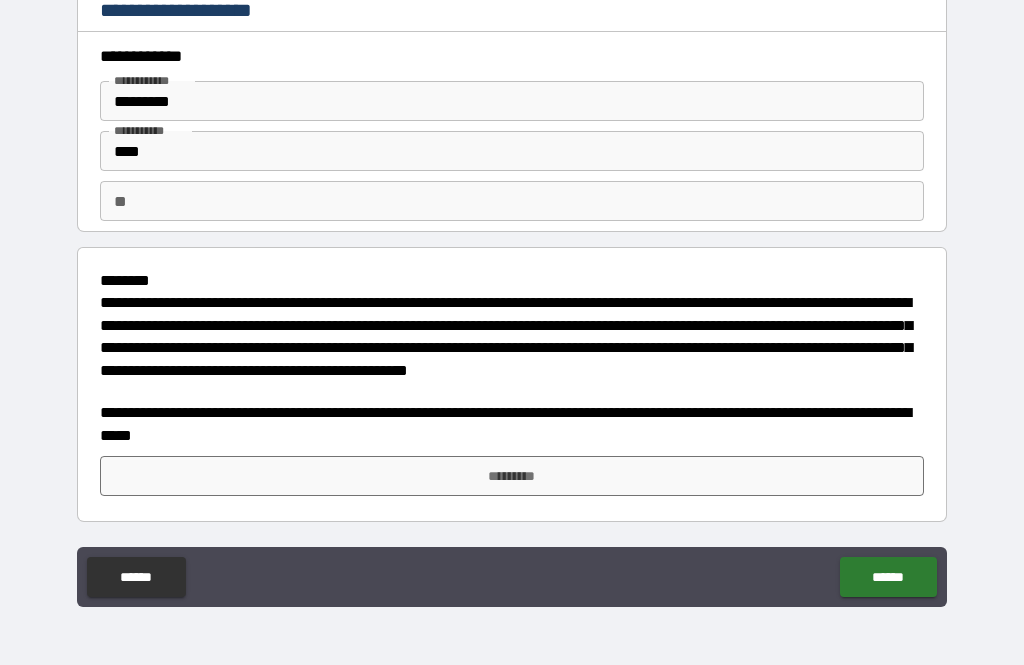 click on "*********" at bounding box center (512, 476) 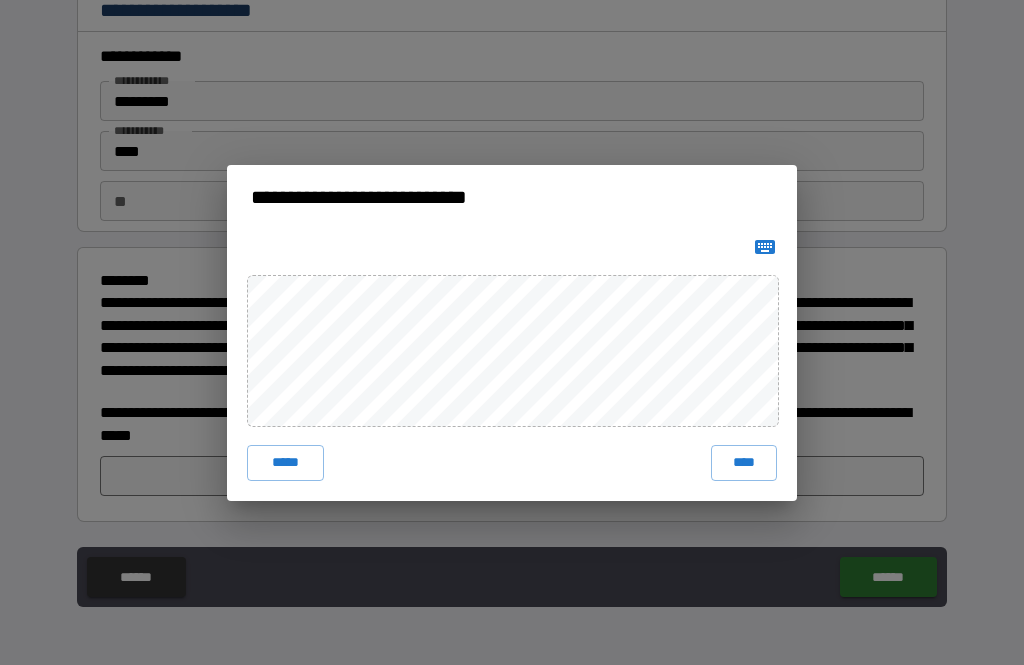 click on "****" at bounding box center [744, 463] 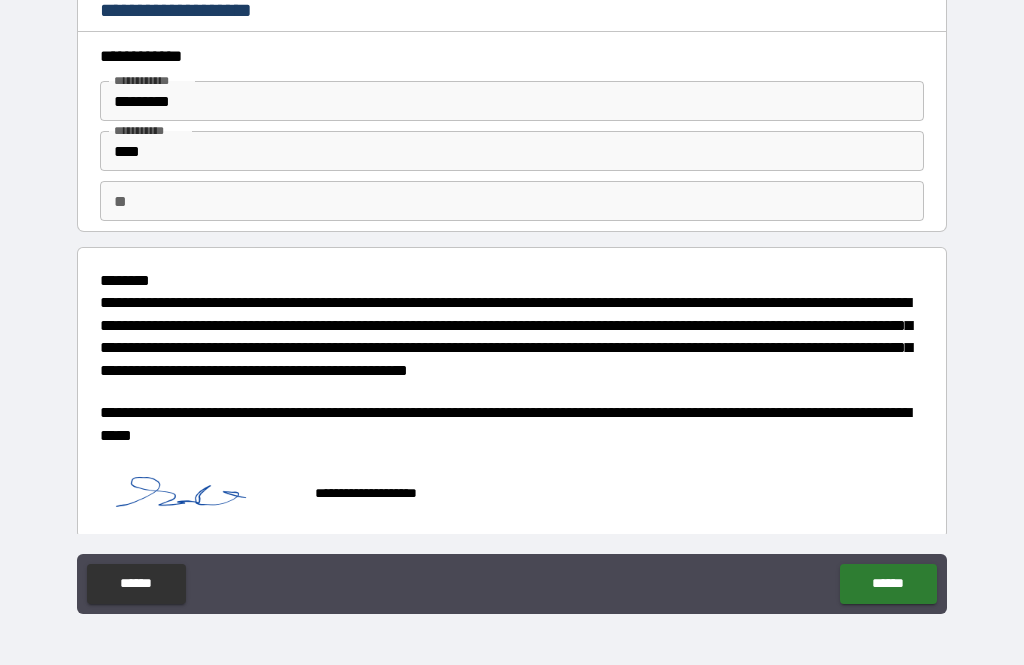 click on "******" at bounding box center [888, 584] 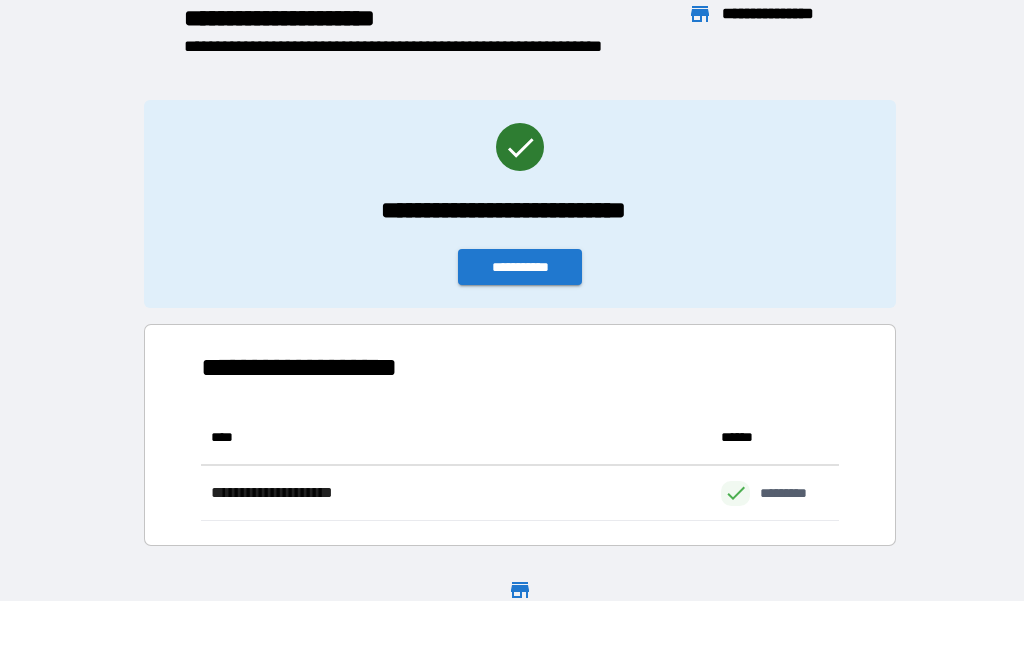 scroll, scrollTop: 111, scrollLeft: 638, axis: both 